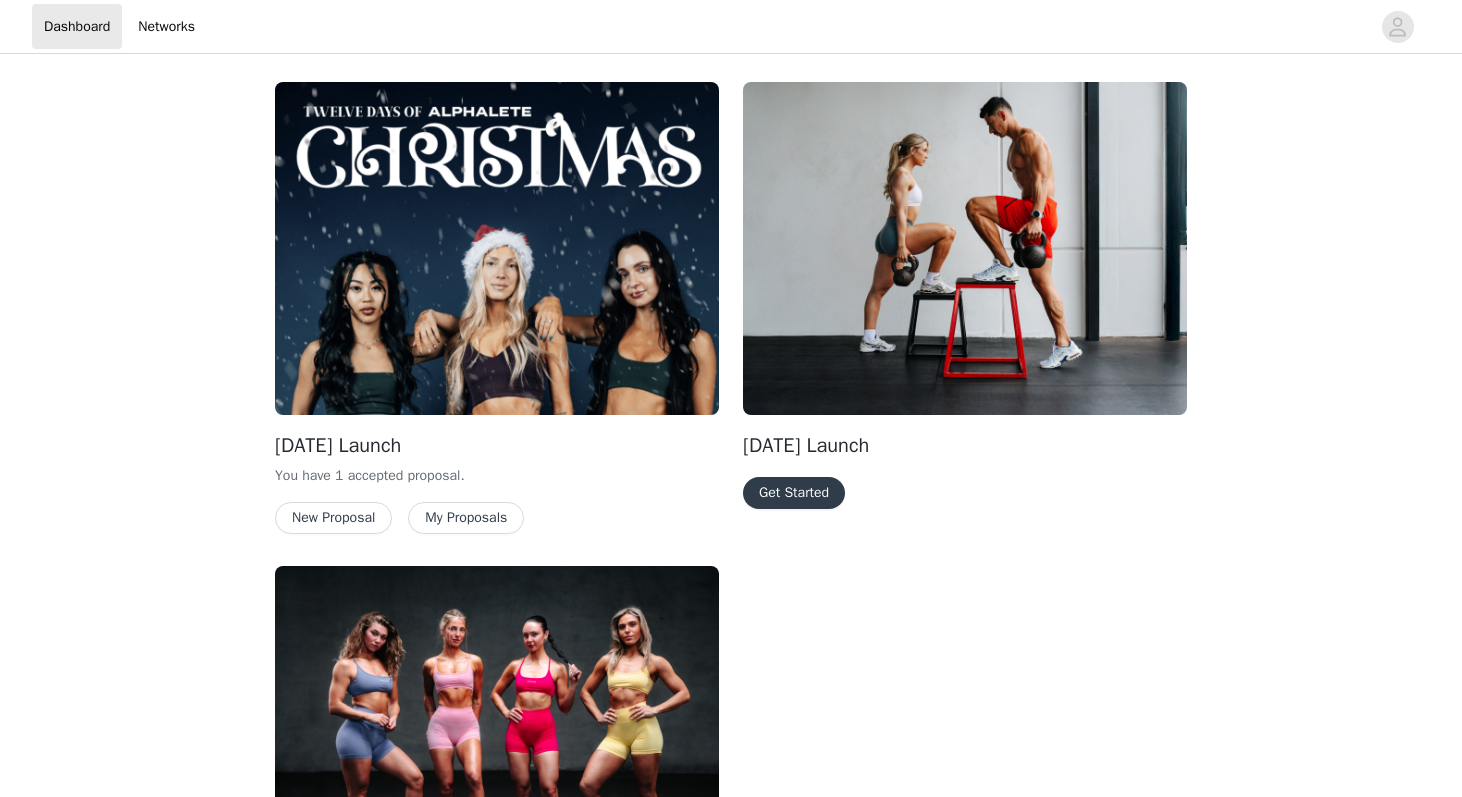 scroll, scrollTop: 0, scrollLeft: 0, axis: both 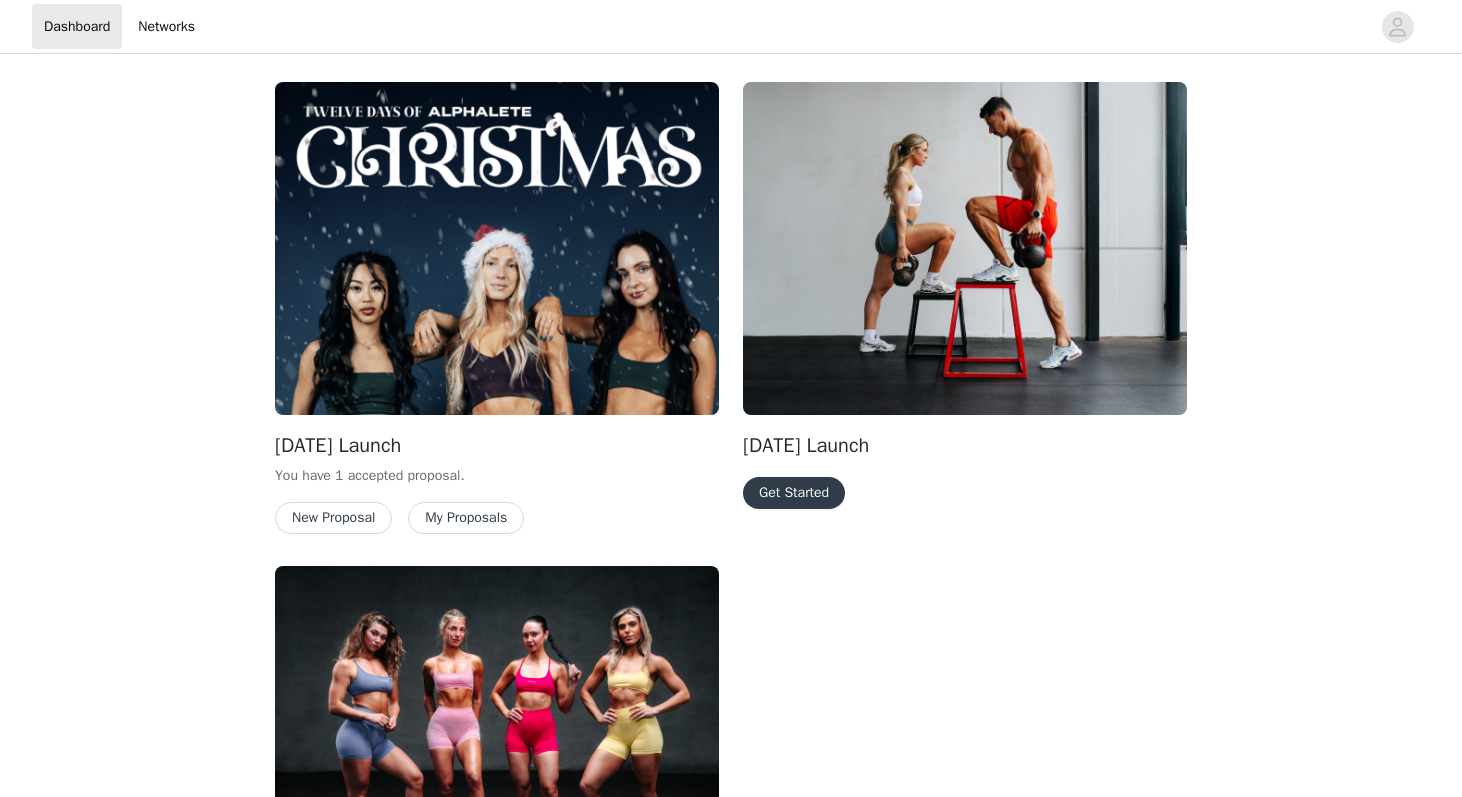 click on "[DATE] Launch       Get Started" at bounding box center [965, 299] 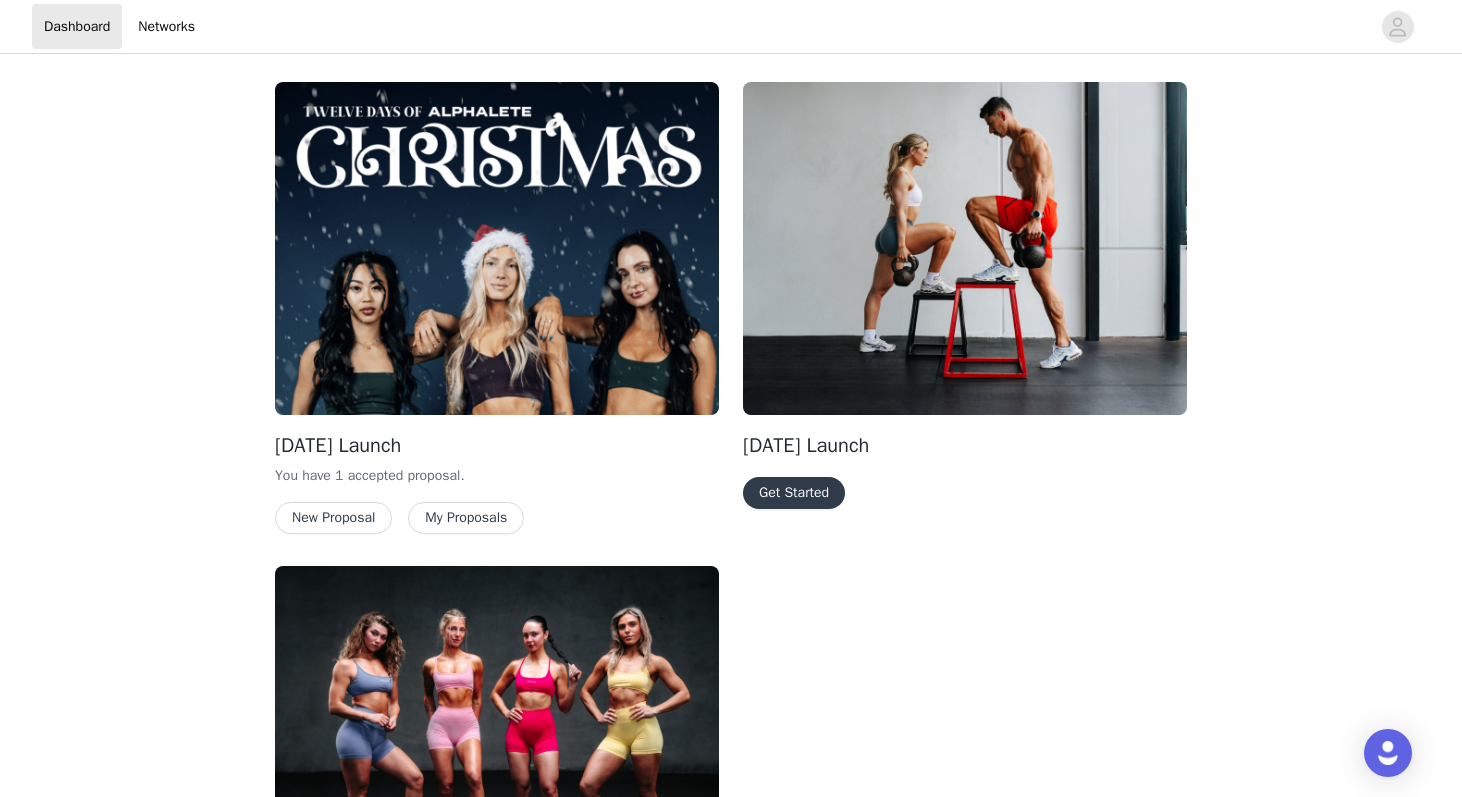 click on "Get Started" at bounding box center (794, 493) 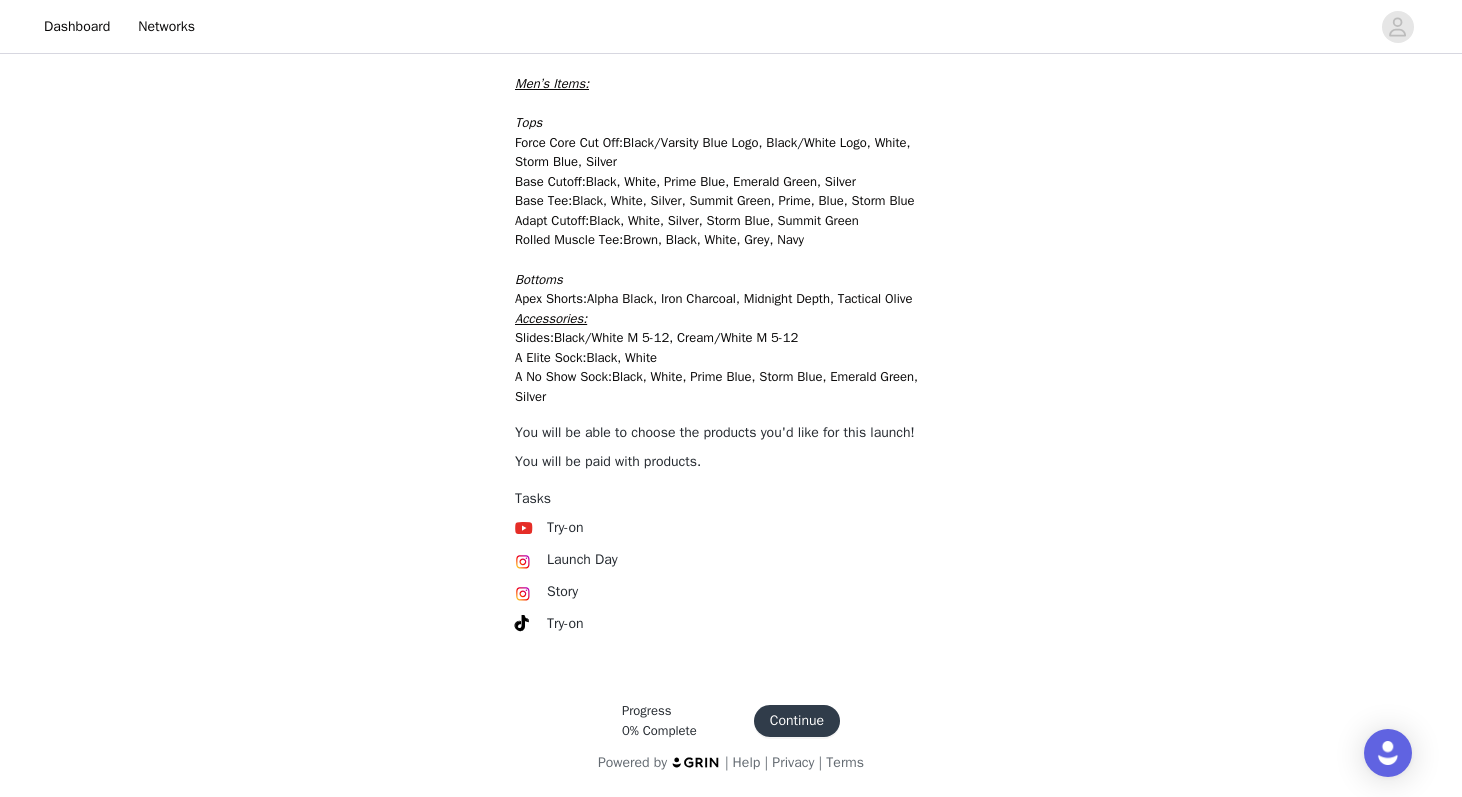 scroll, scrollTop: 923, scrollLeft: 0, axis: vertical 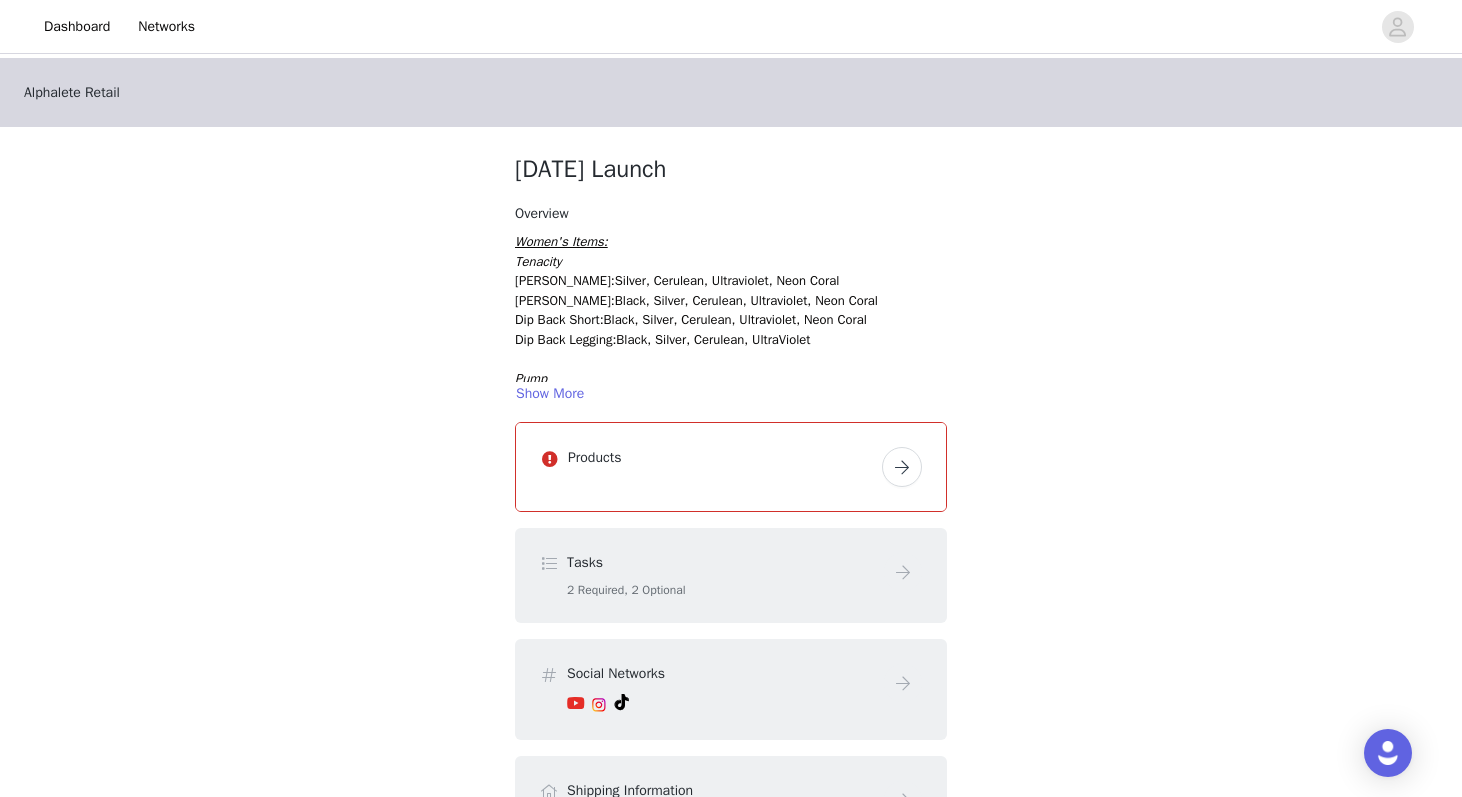 click at bounding box center [902, 467] 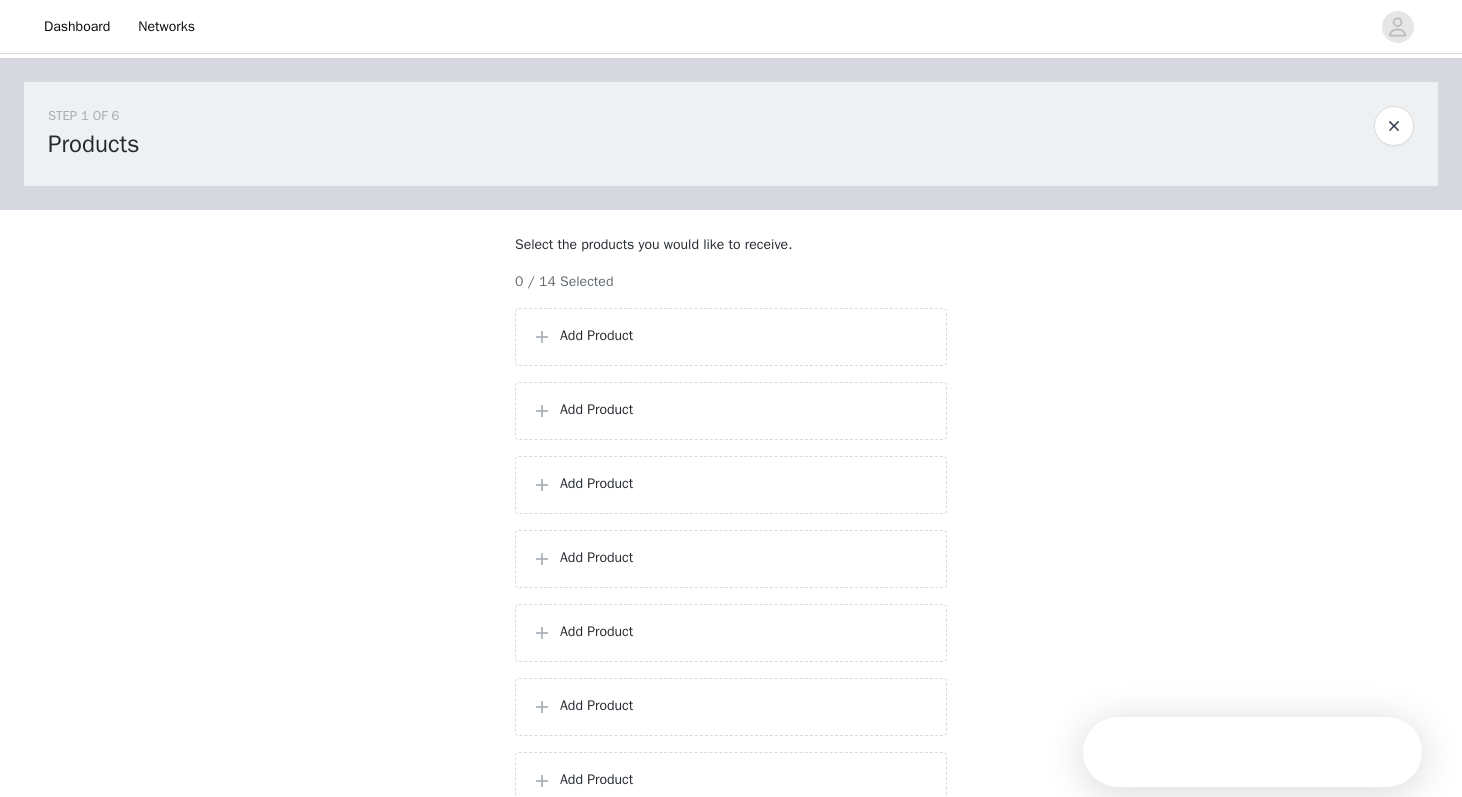 click on "Add Product" at bounding box center (745, 335) 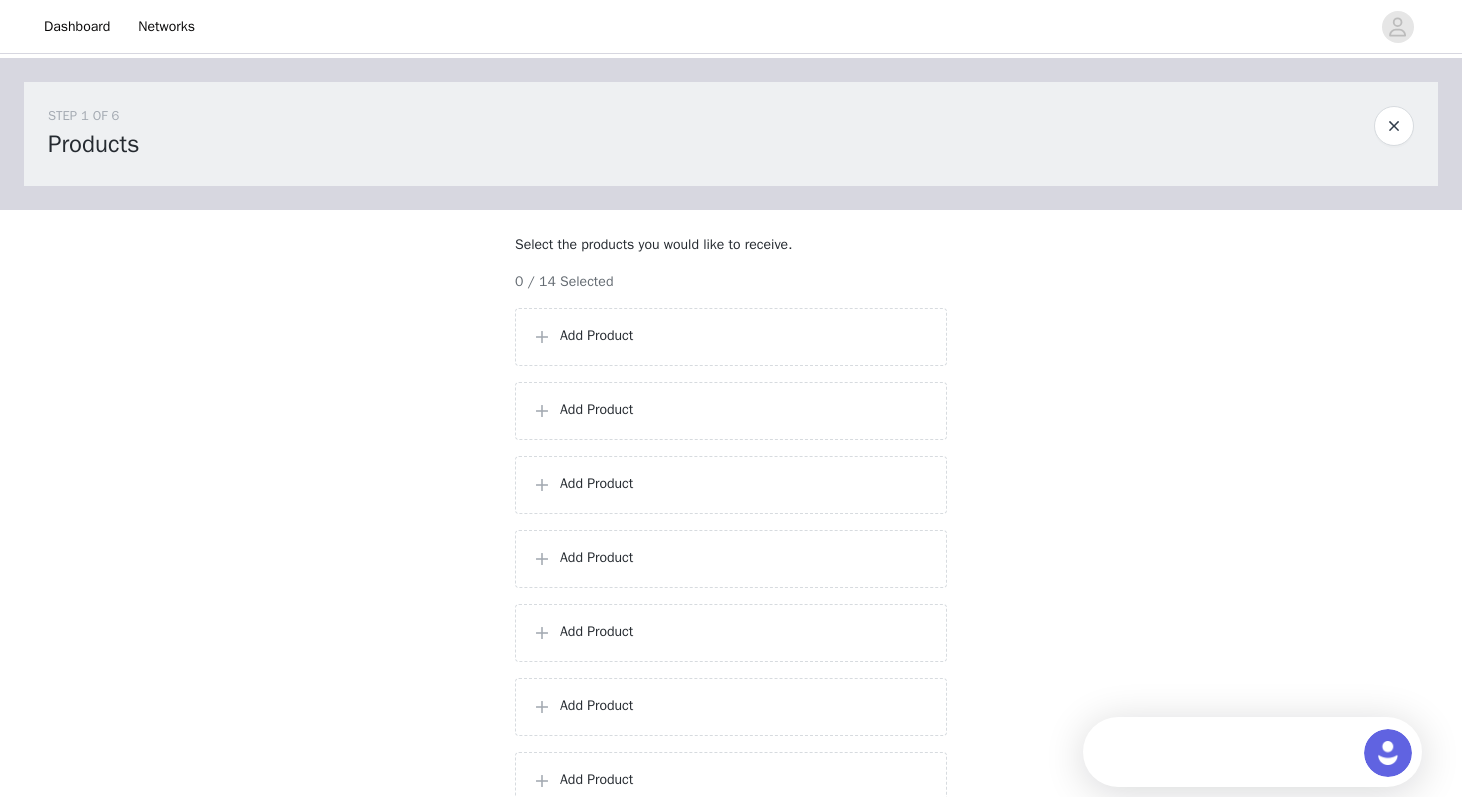 scroll, scrollTop: 0, scrollLeft: 0, axis: both 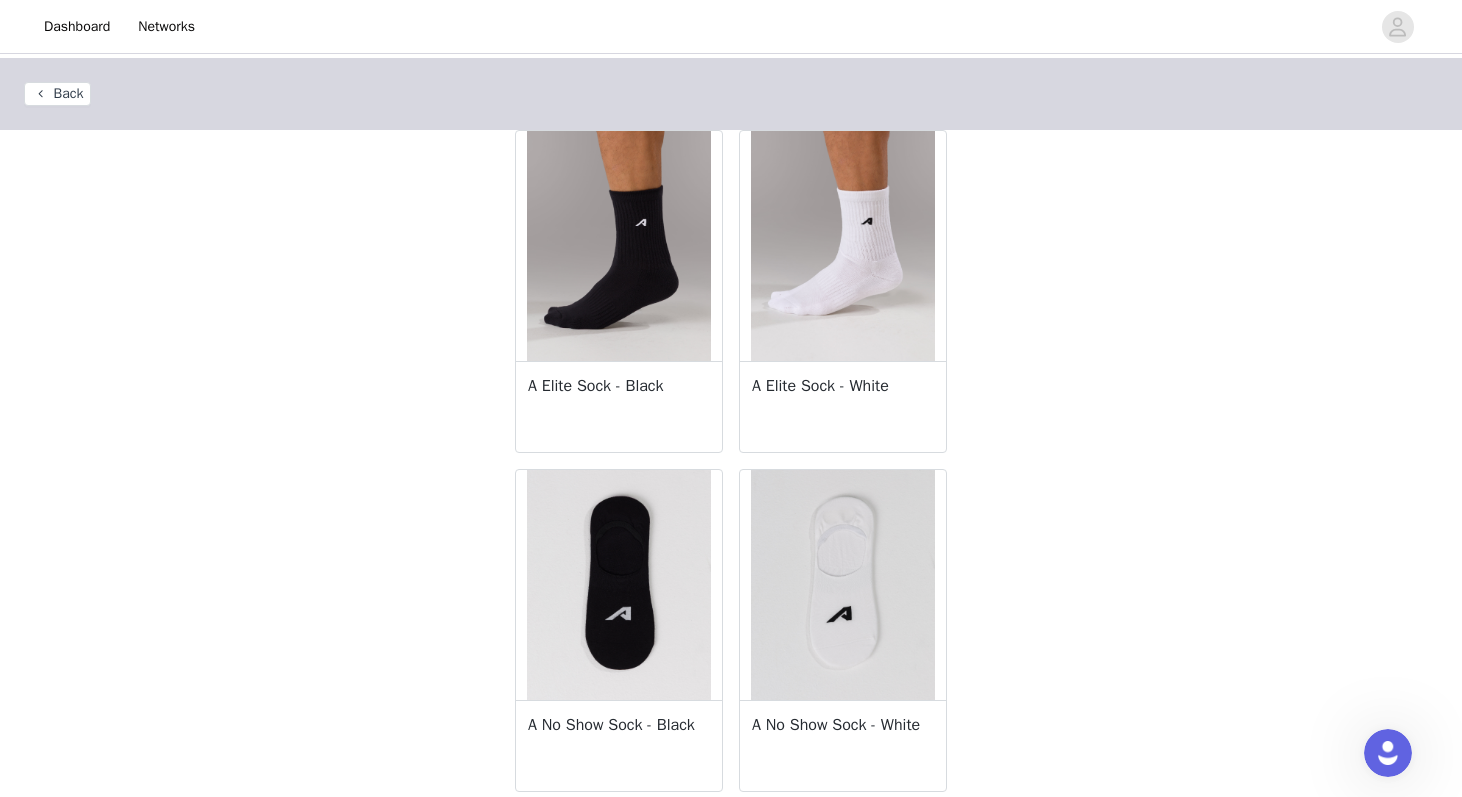 click on "A Elite Sock - White" at bounding box center [843, 386] 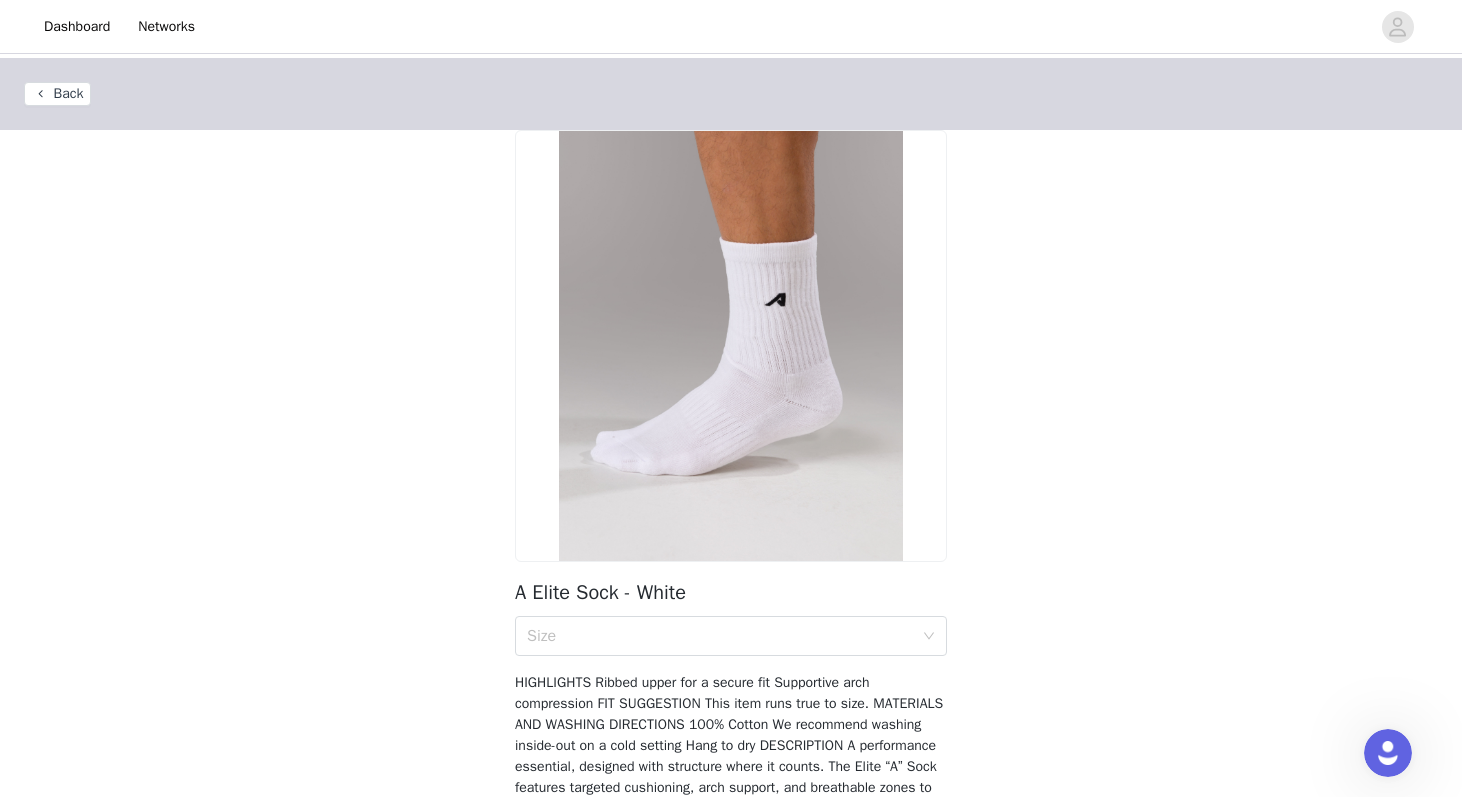 scroll, scrollTop: 93, scrollLeft: 0, axis: vertical 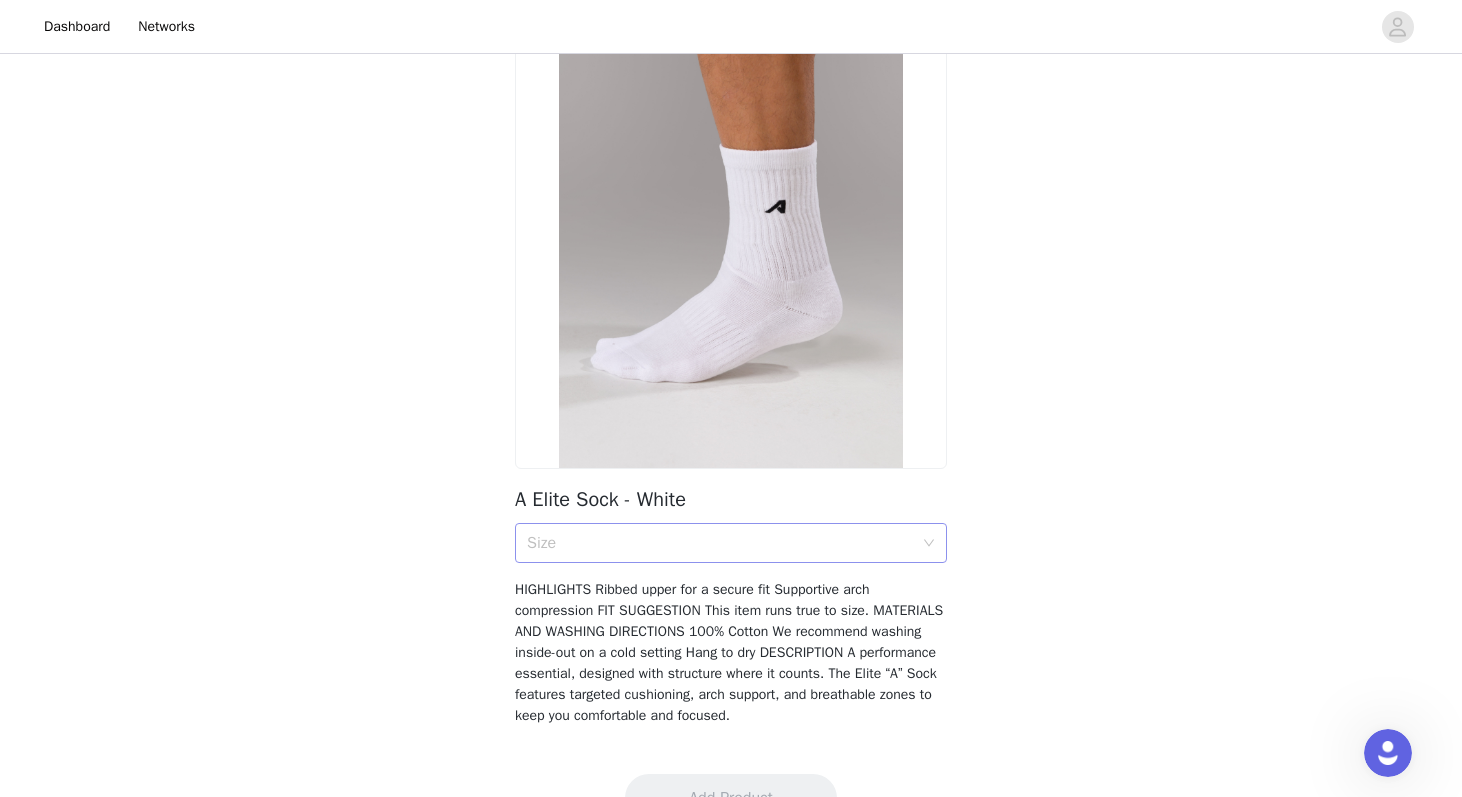 click on "Size" at bounding box center (720, 543) 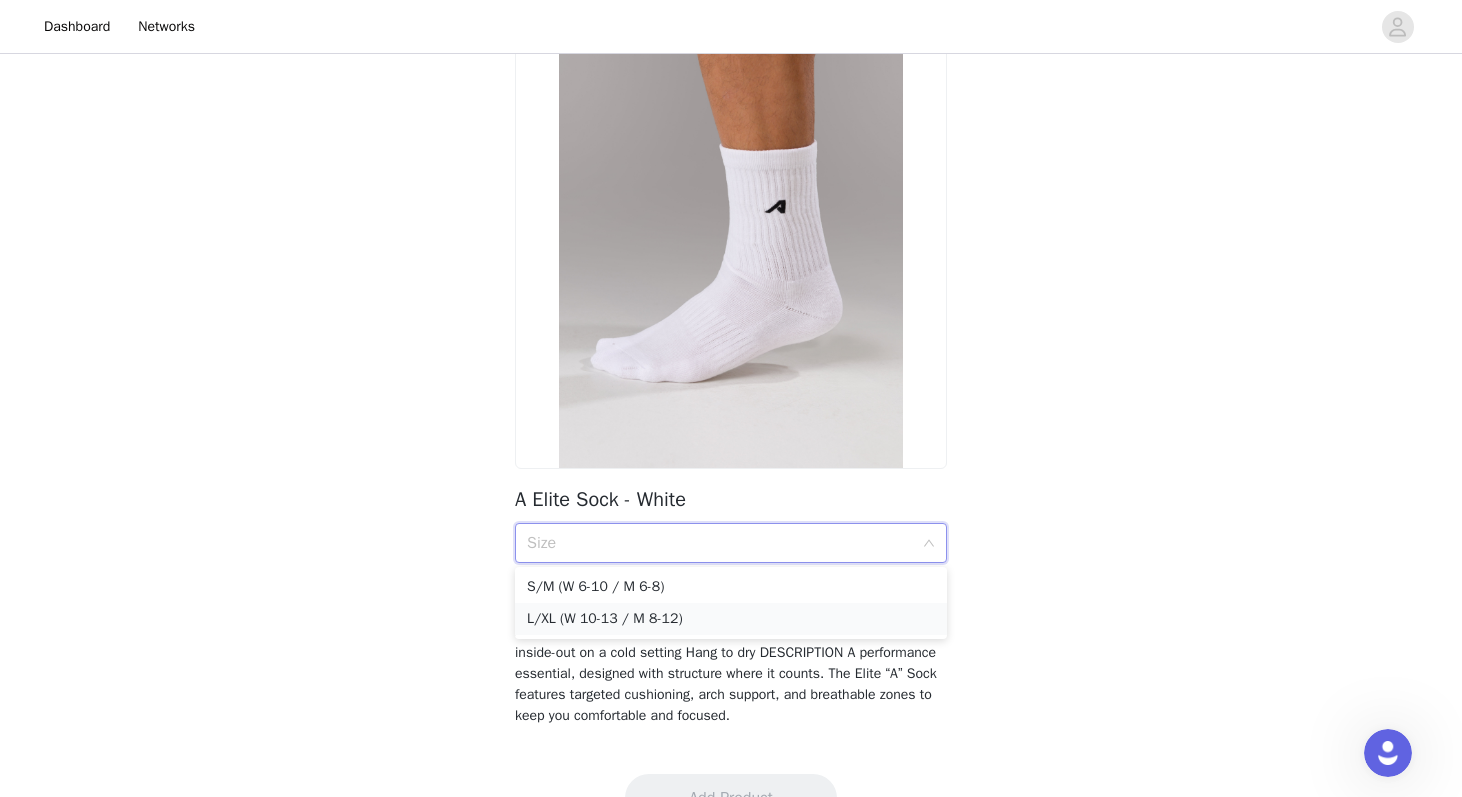 click on "L/XL (W 10-13 / M 8-12)" at bounding box center [731, 619] 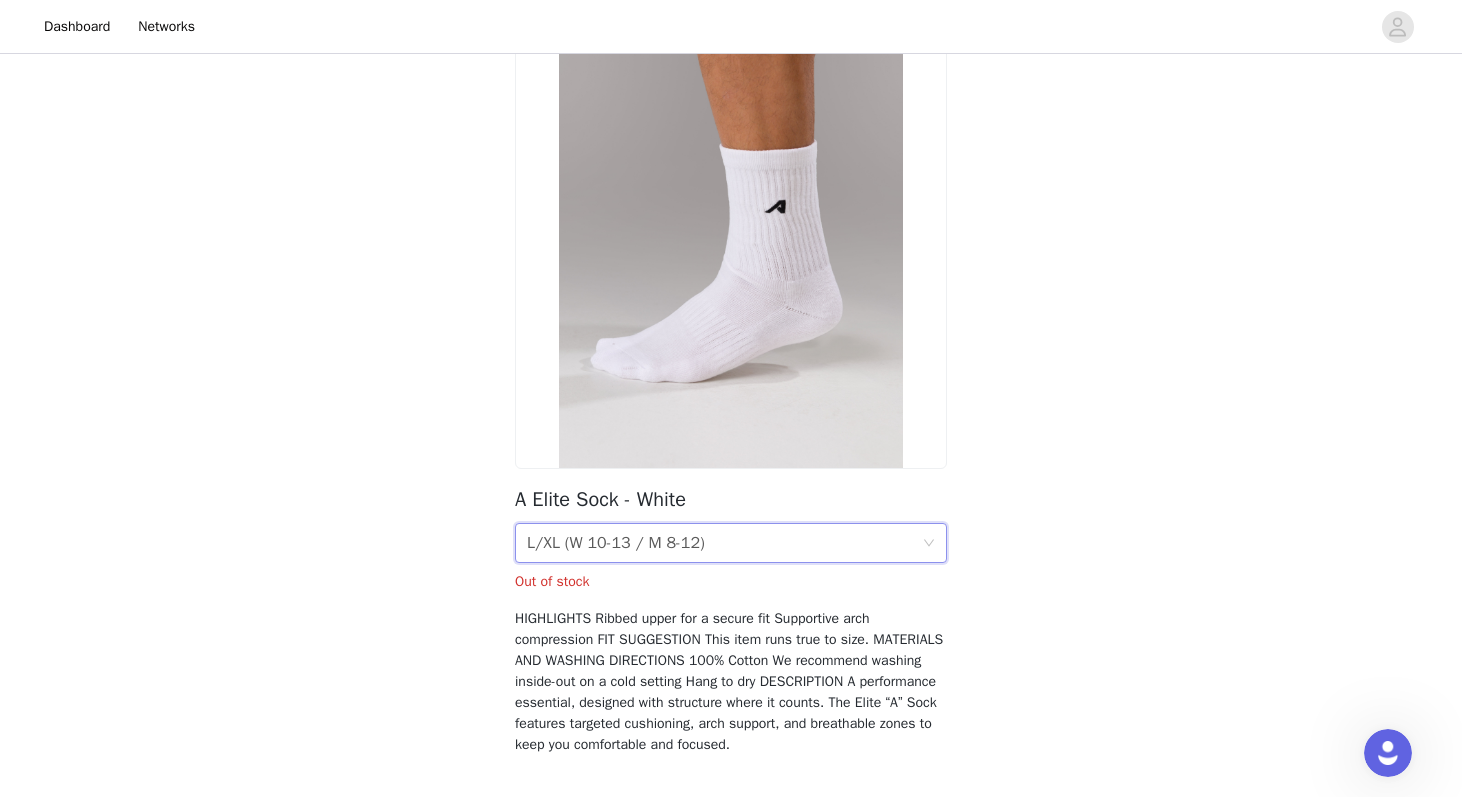 click on "Size L/XL (W 10-13 / M 8-12)" at bounding box center [724, 543] 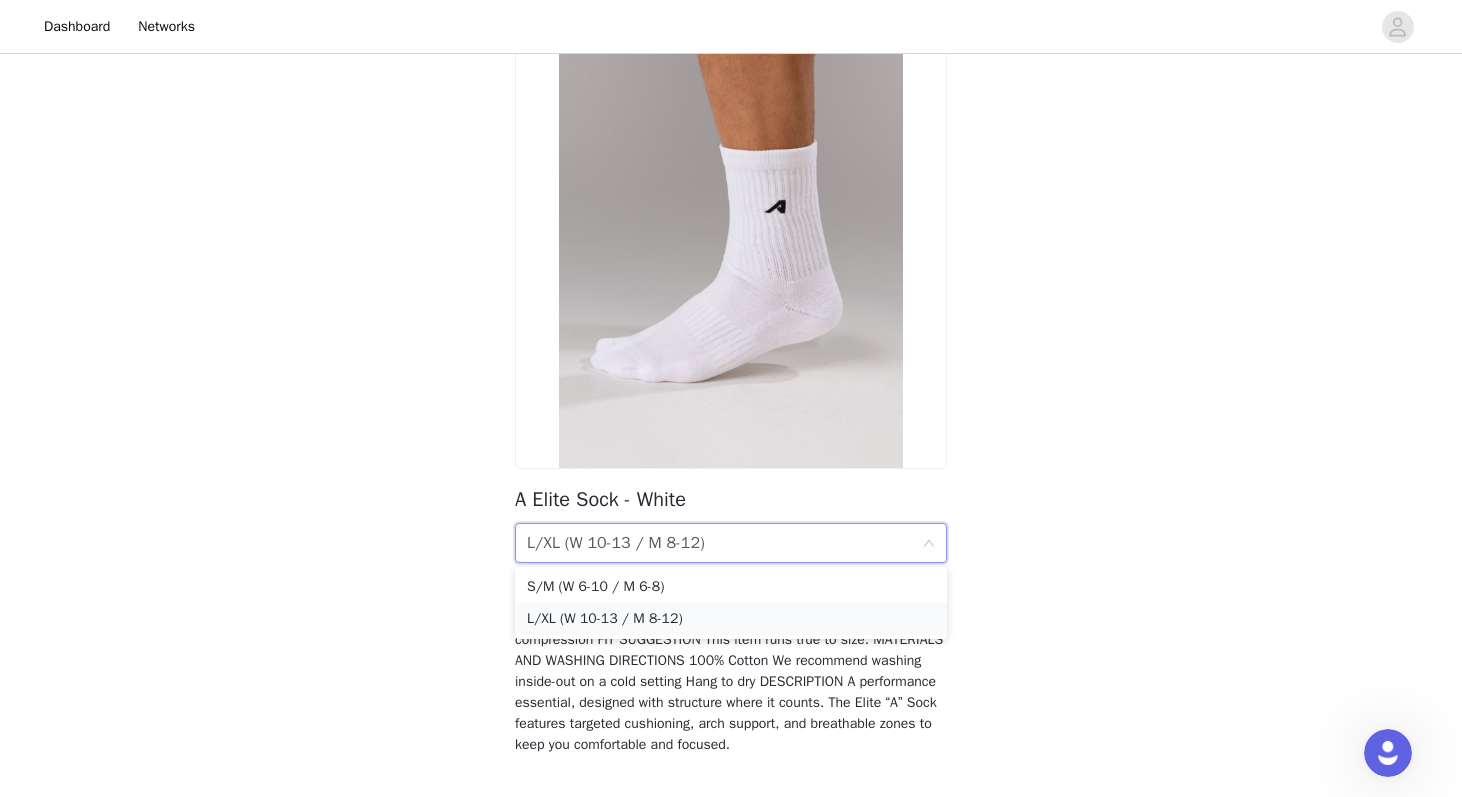 click on "L/XL (W 10-13 / M 8-12)" at bounding box center [731, 619] 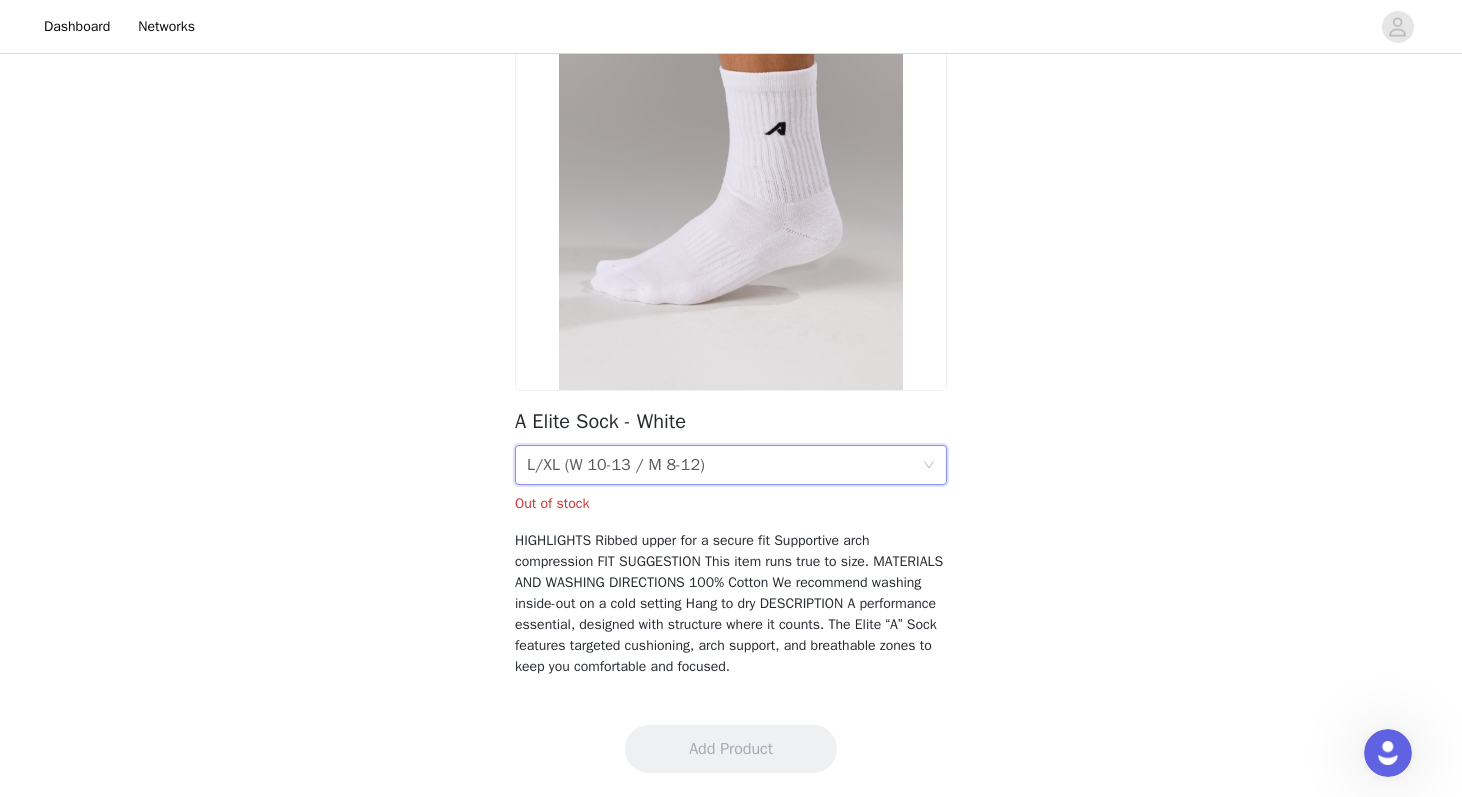 scroll, scrollTop: 192, scrollLeft: 0, axis: vertical 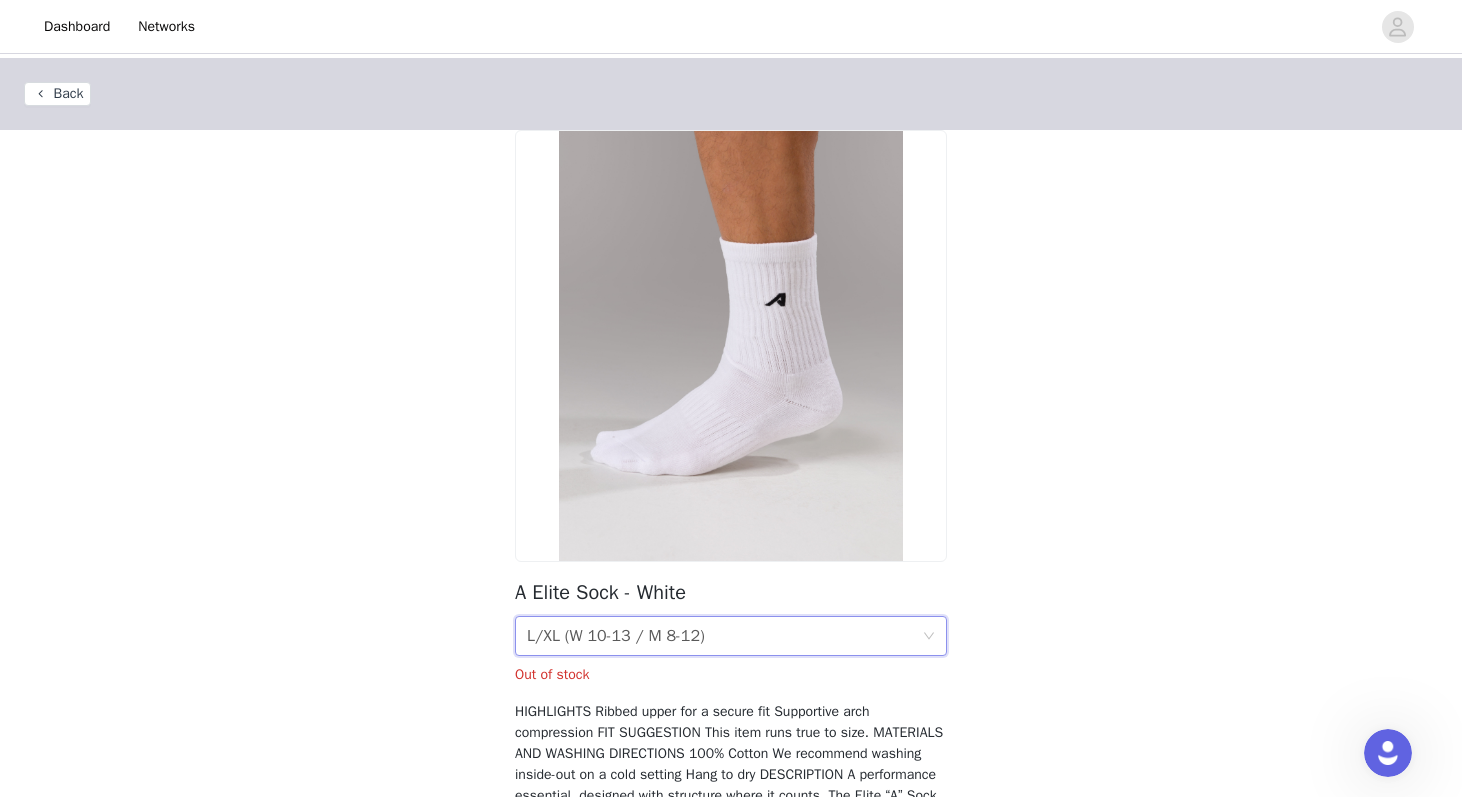 click on "Back" at bounding box center [57, 94] 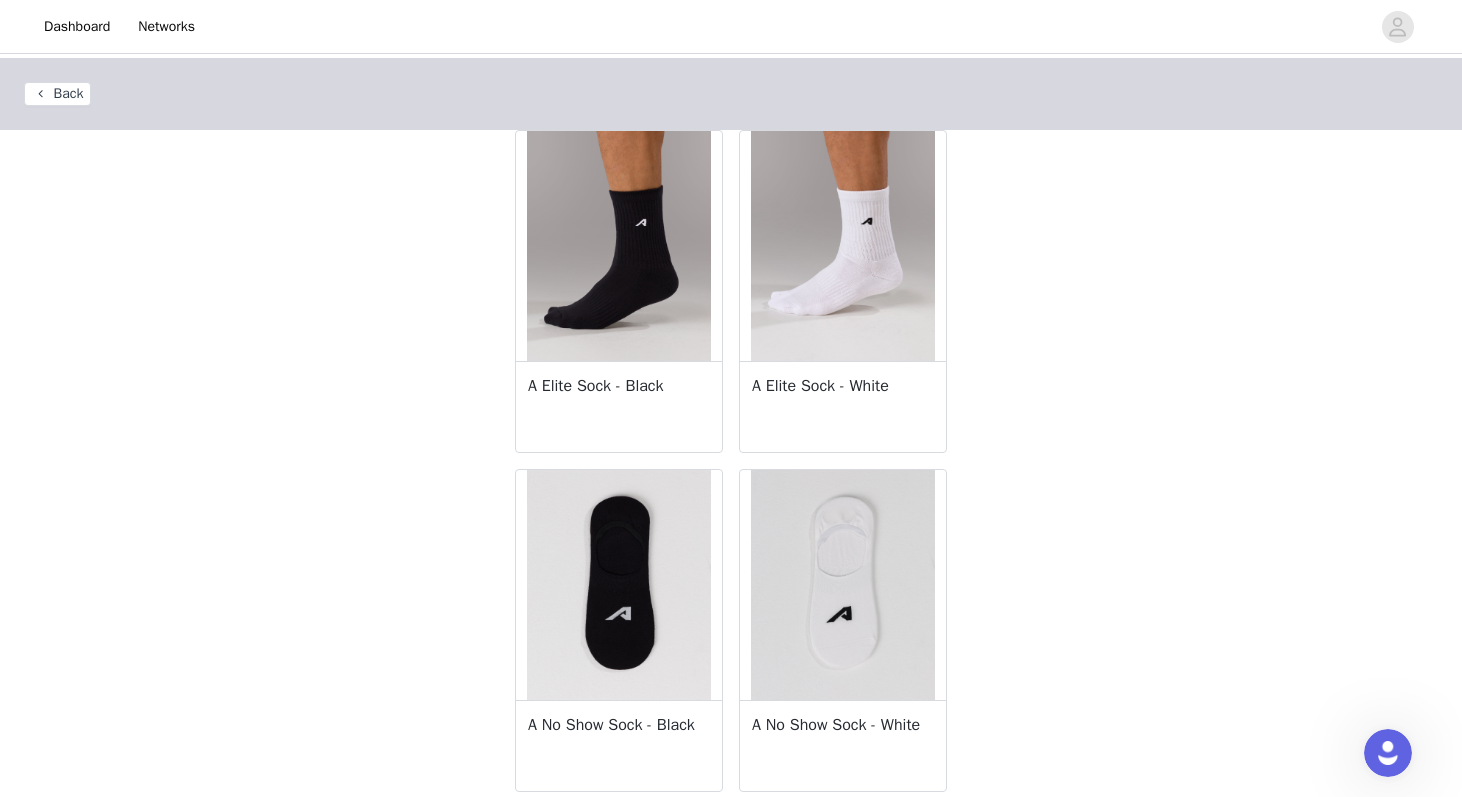 click on "A Elite Sock - Black" at bounding box center [619, 386] 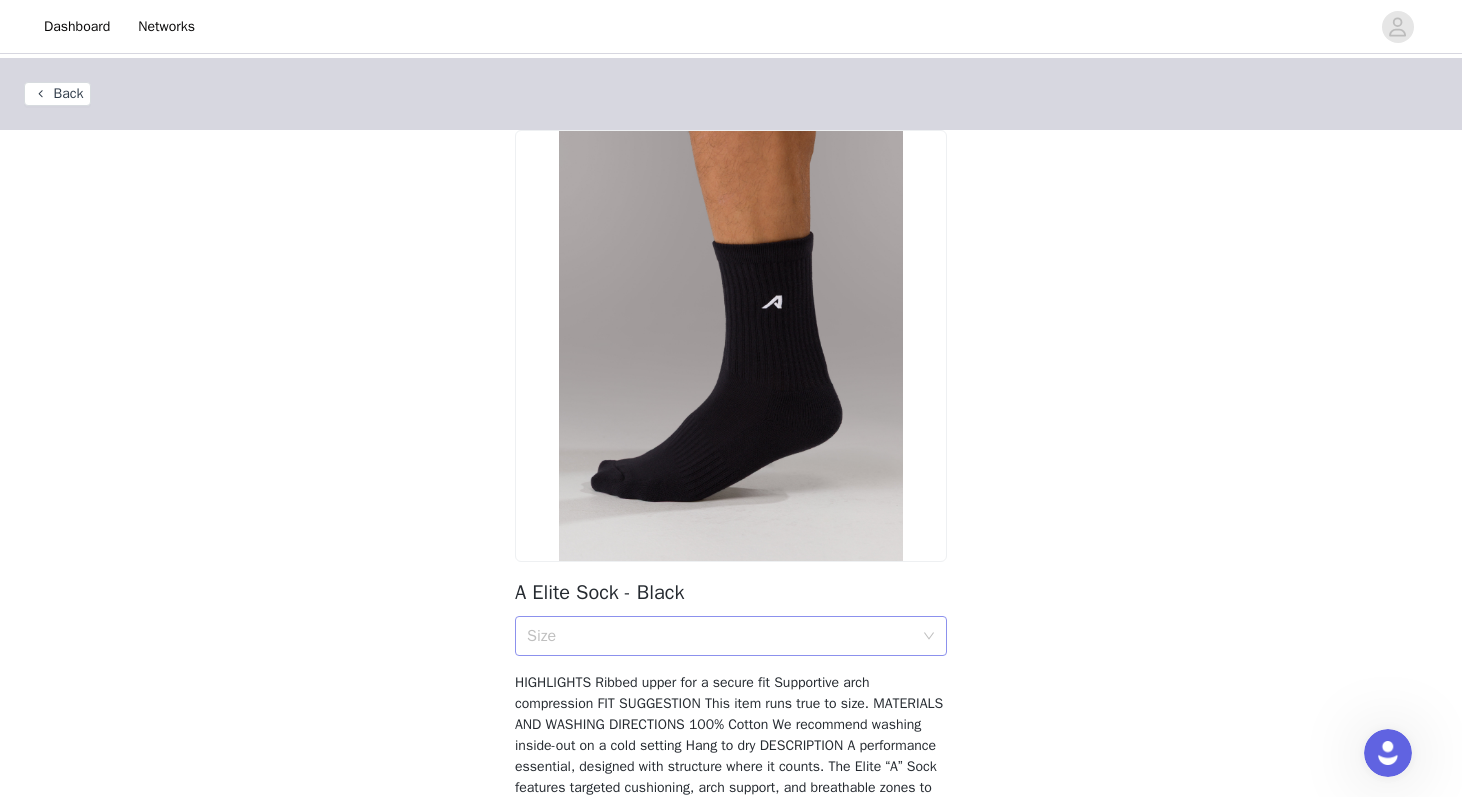 click on "Size" at bounding box center (720, 636) 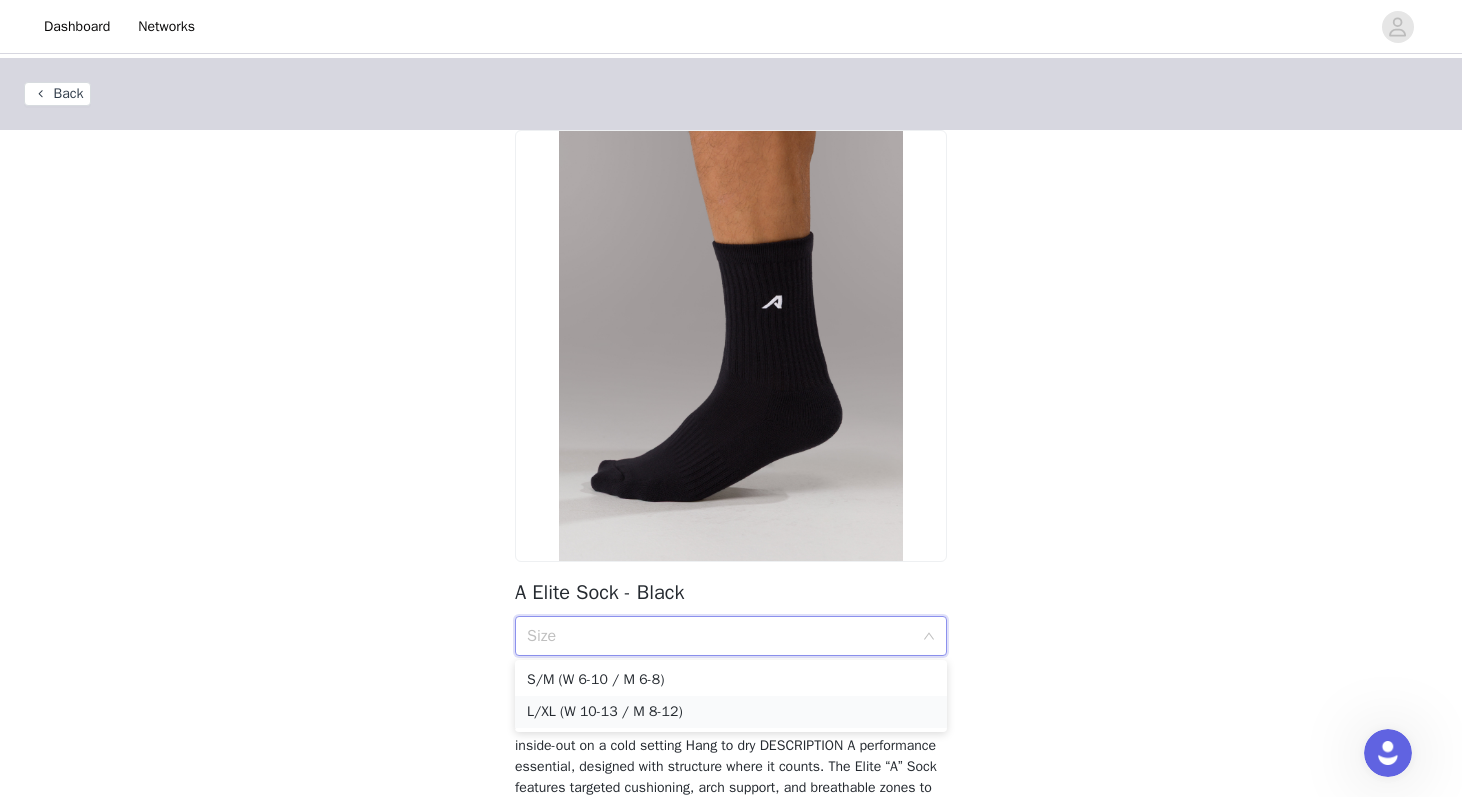 click on "L/XL (W 10-13 / M 8-12)" at bounding box center [731, 712] 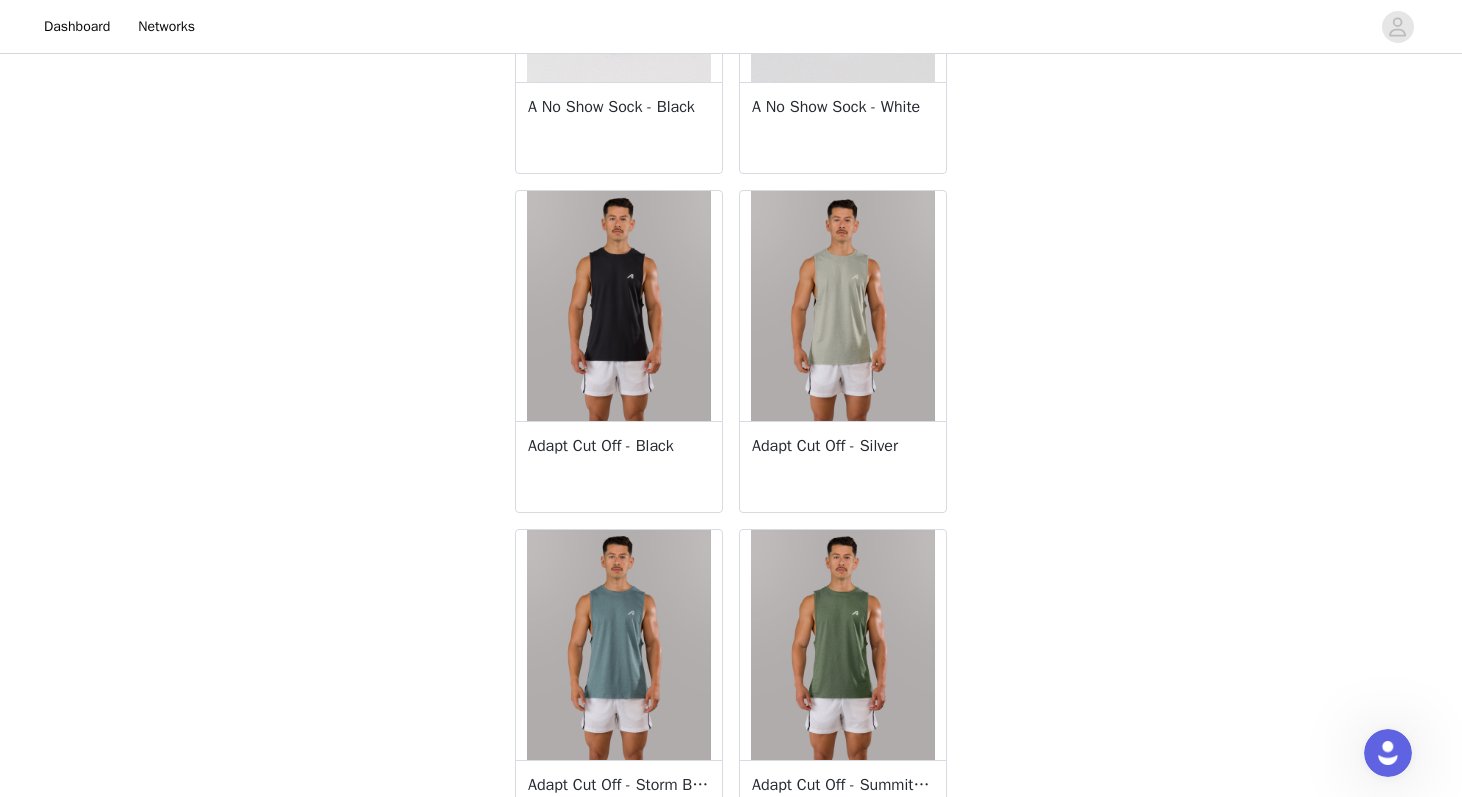 scroll, scrollTop: 562, scrollLeft: 0, axis: vertical 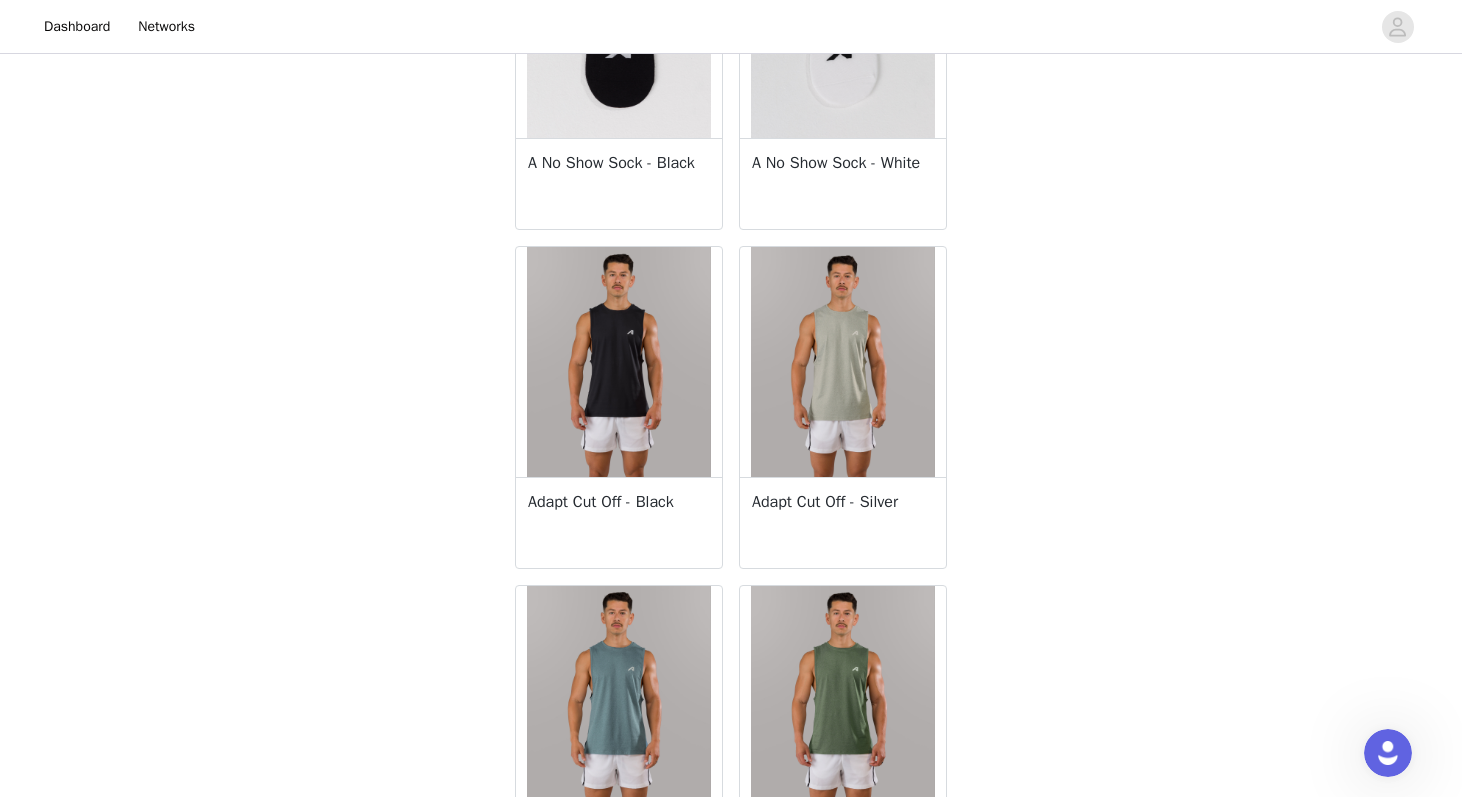 click on "Adapt Cut Off - Black" at bounding box center (619, 522) 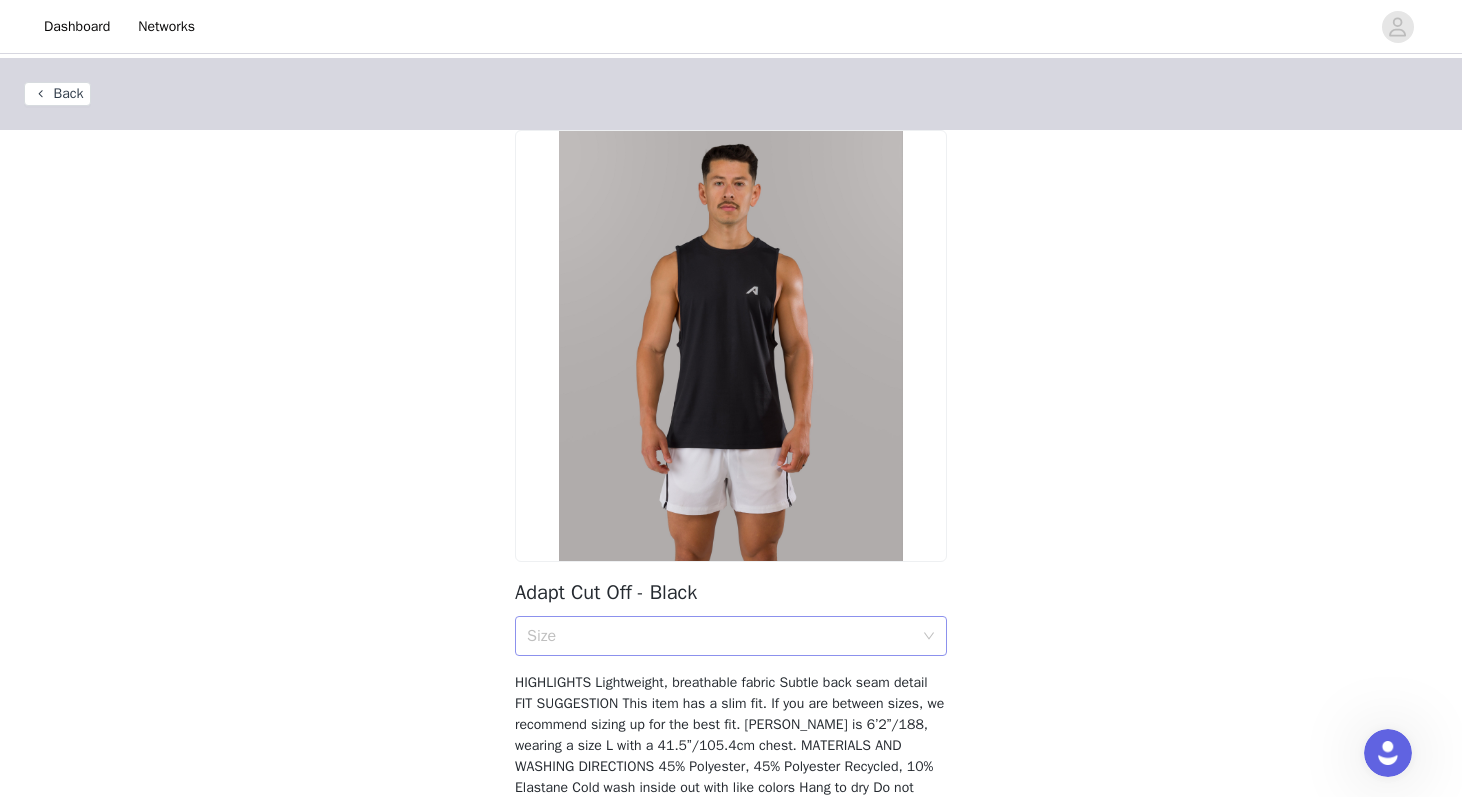 click on "Size" at bounding box center (720, 636) 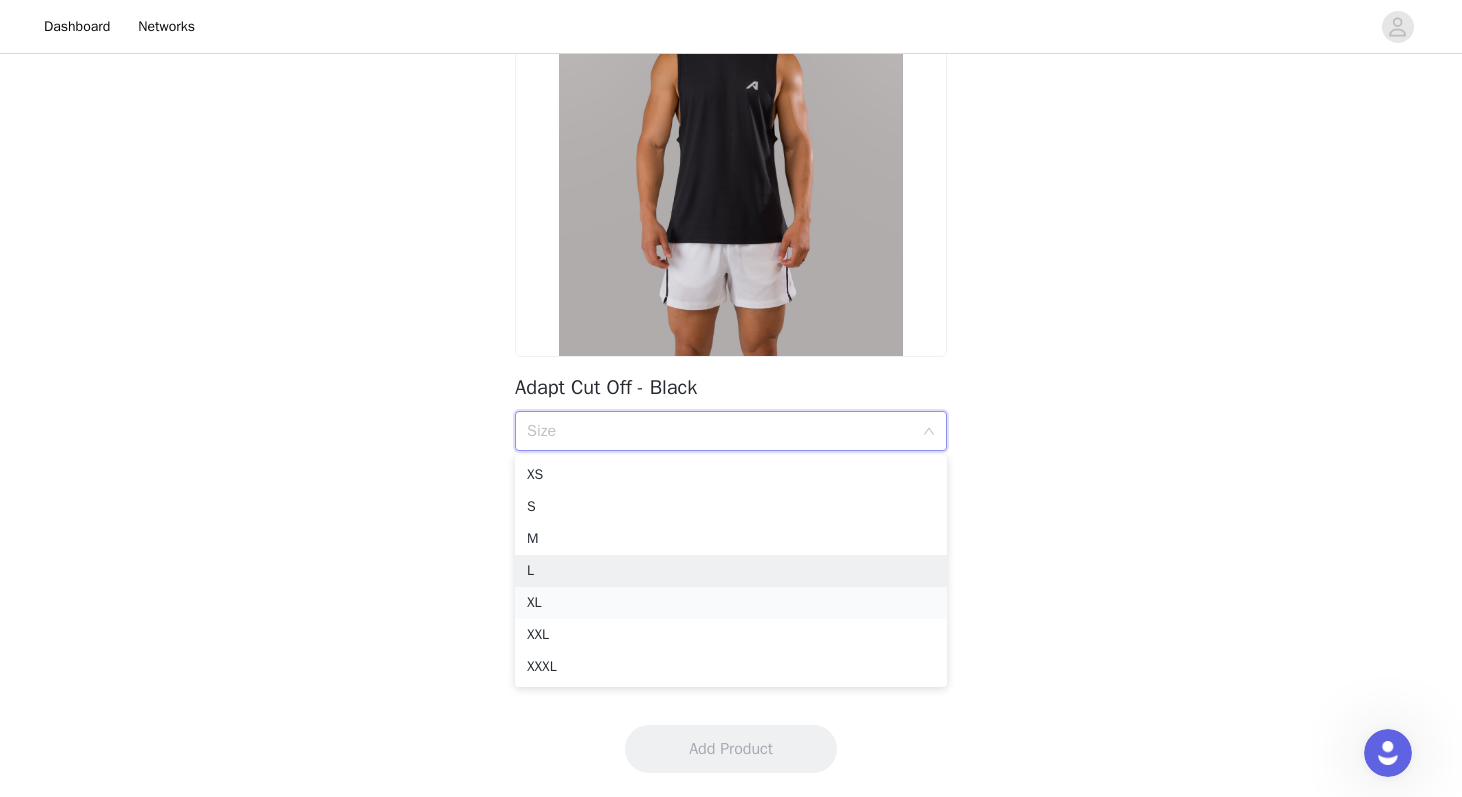 scroll, scrollTop: 226, scrollLeft: 0, axis: vertical 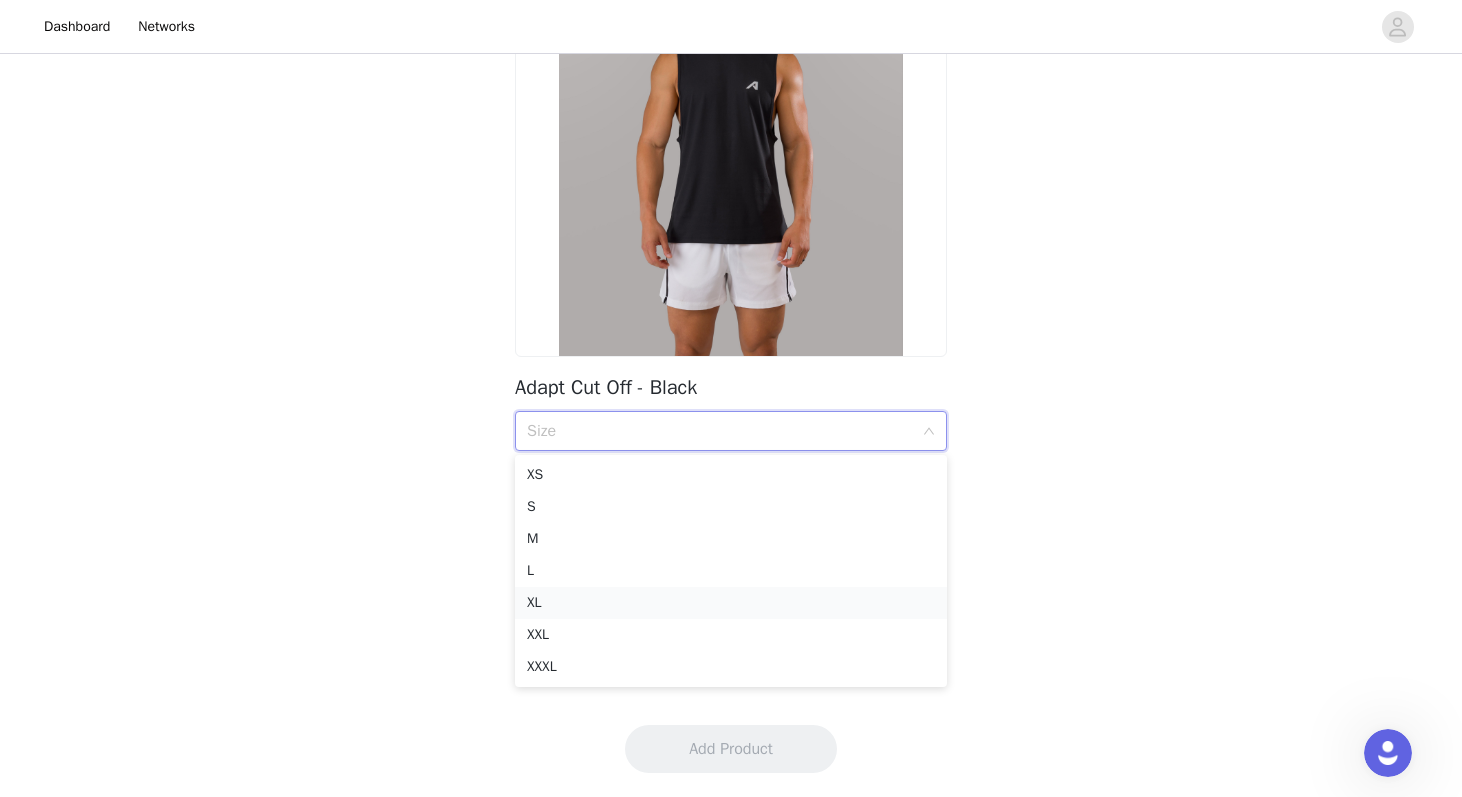 click on "XL" at bounding box center (731, 603) 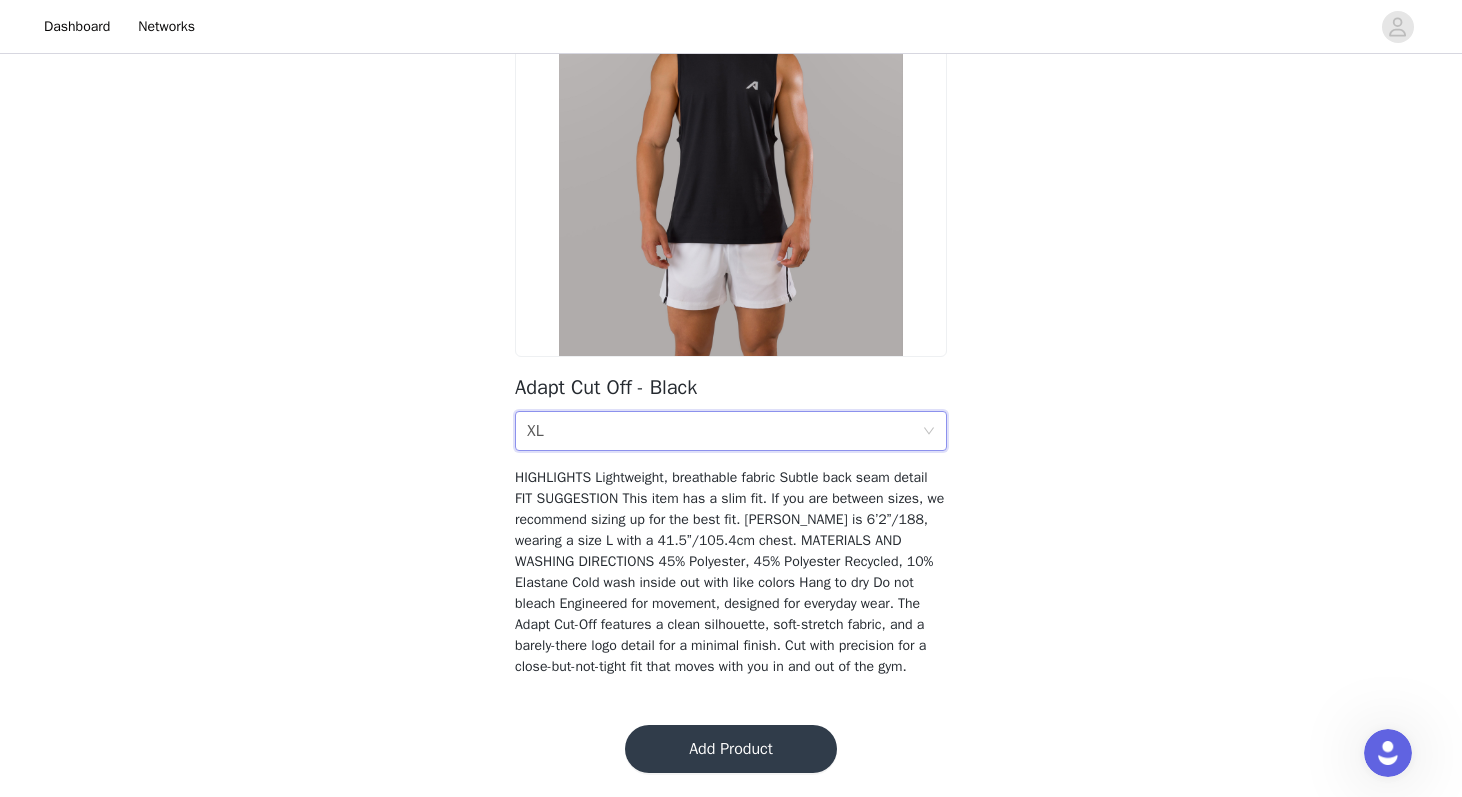 click on "Size XL" at bounding box center [724, 431] 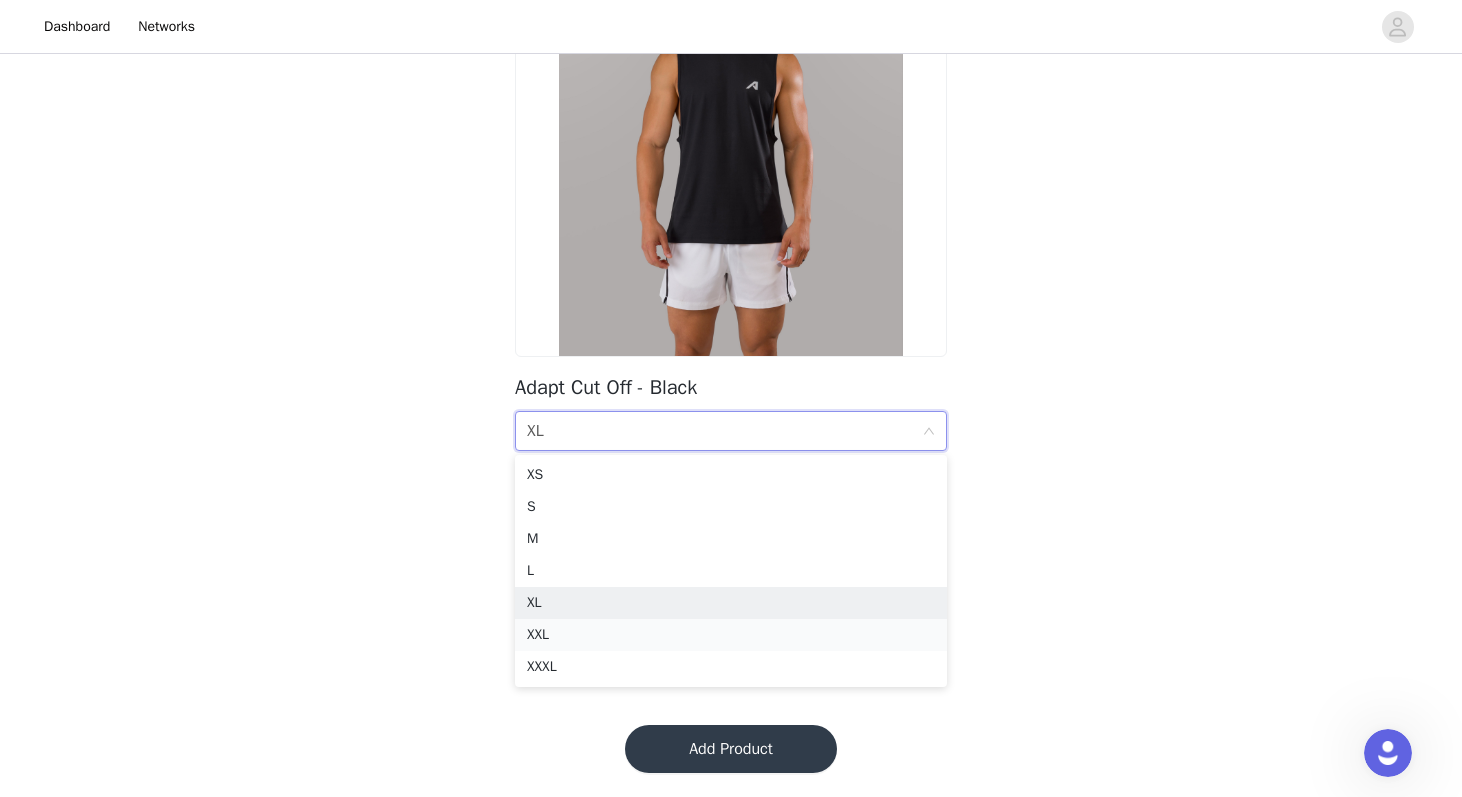 click on "XXL" at bounding box center [731, 635] 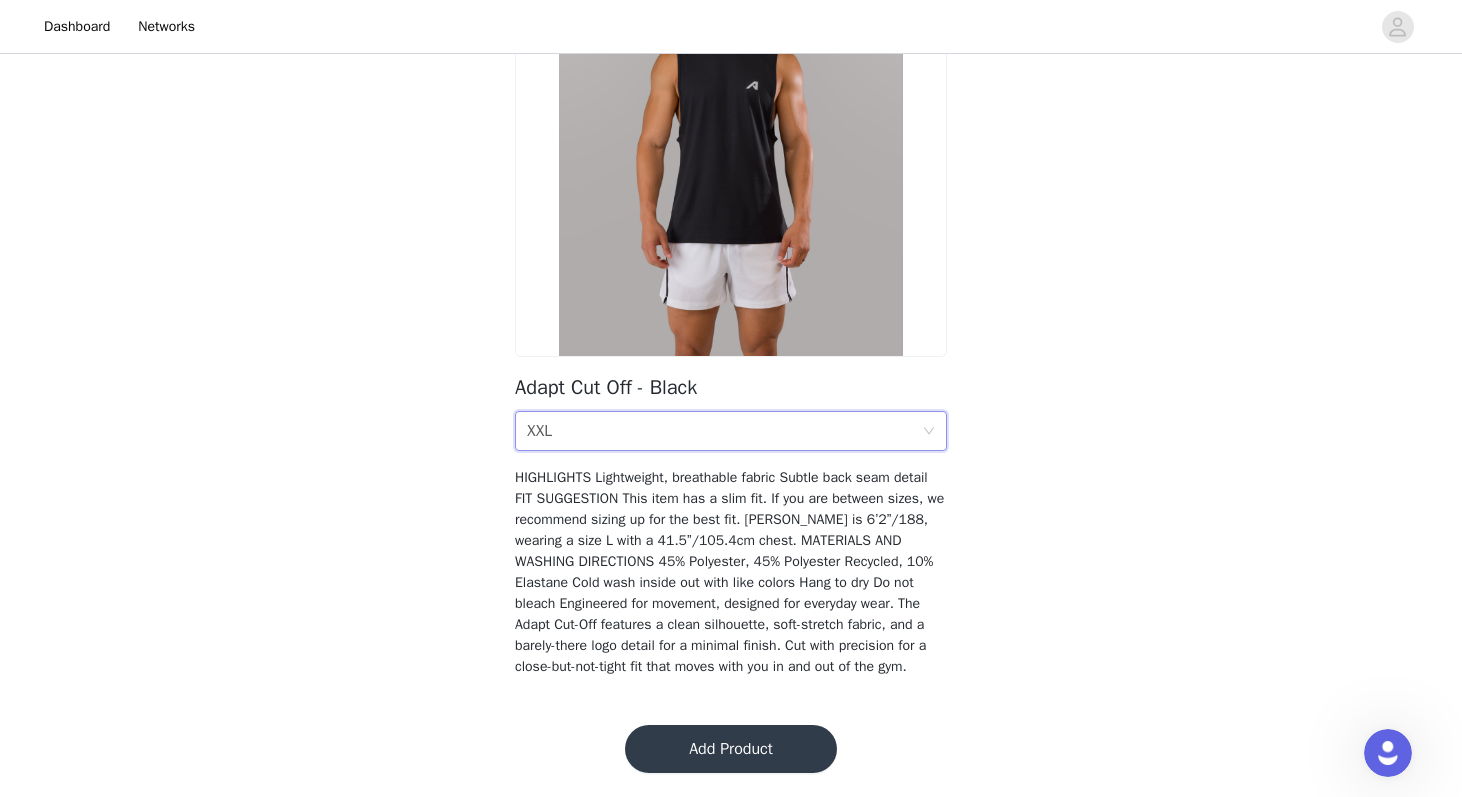 click on "Add Product" at bounding box center [731, 749] 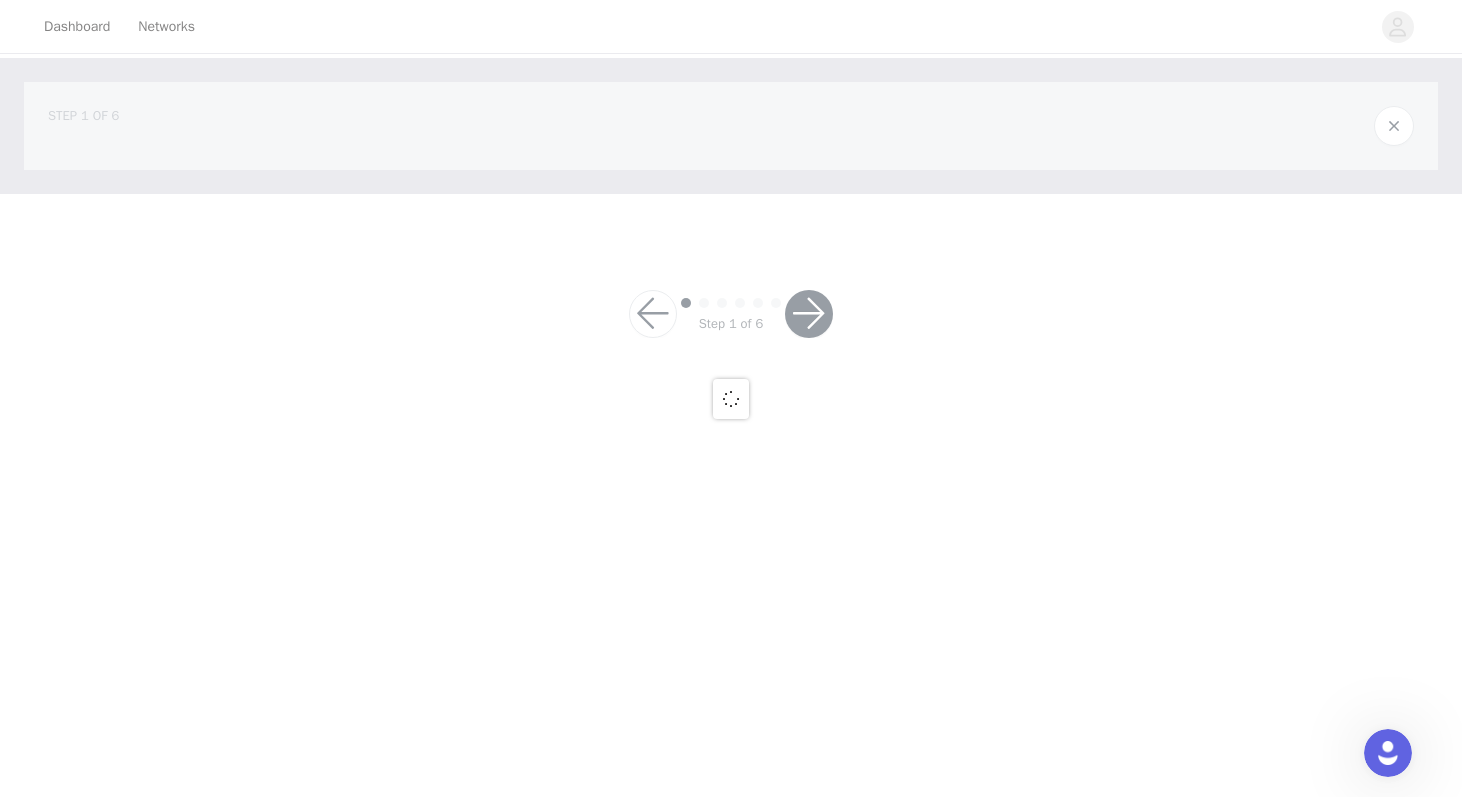 scroll, scrollTop: 0, scrollLeft: 0, axis: both 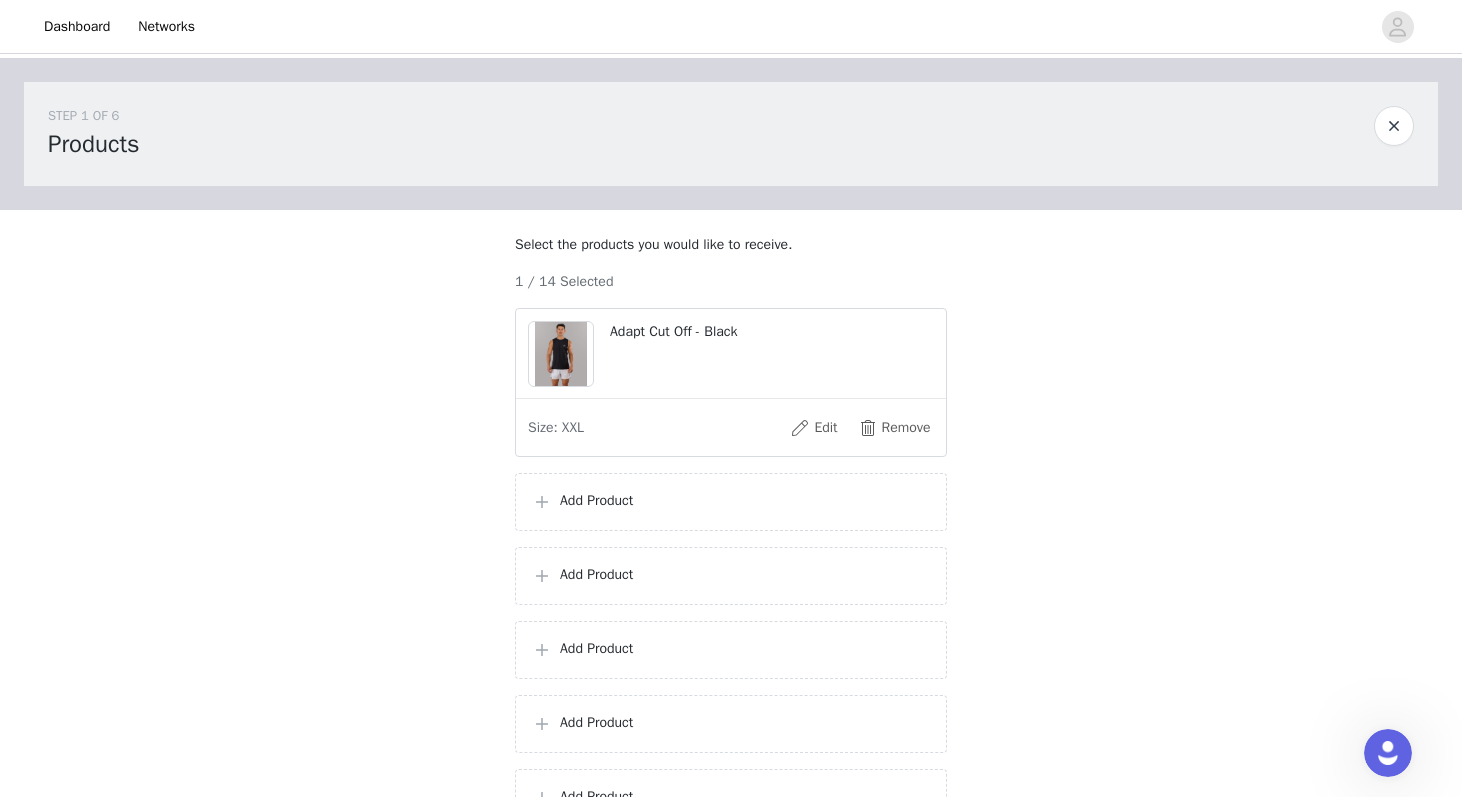 click on "Add Product" at bounding box center (745, 500) 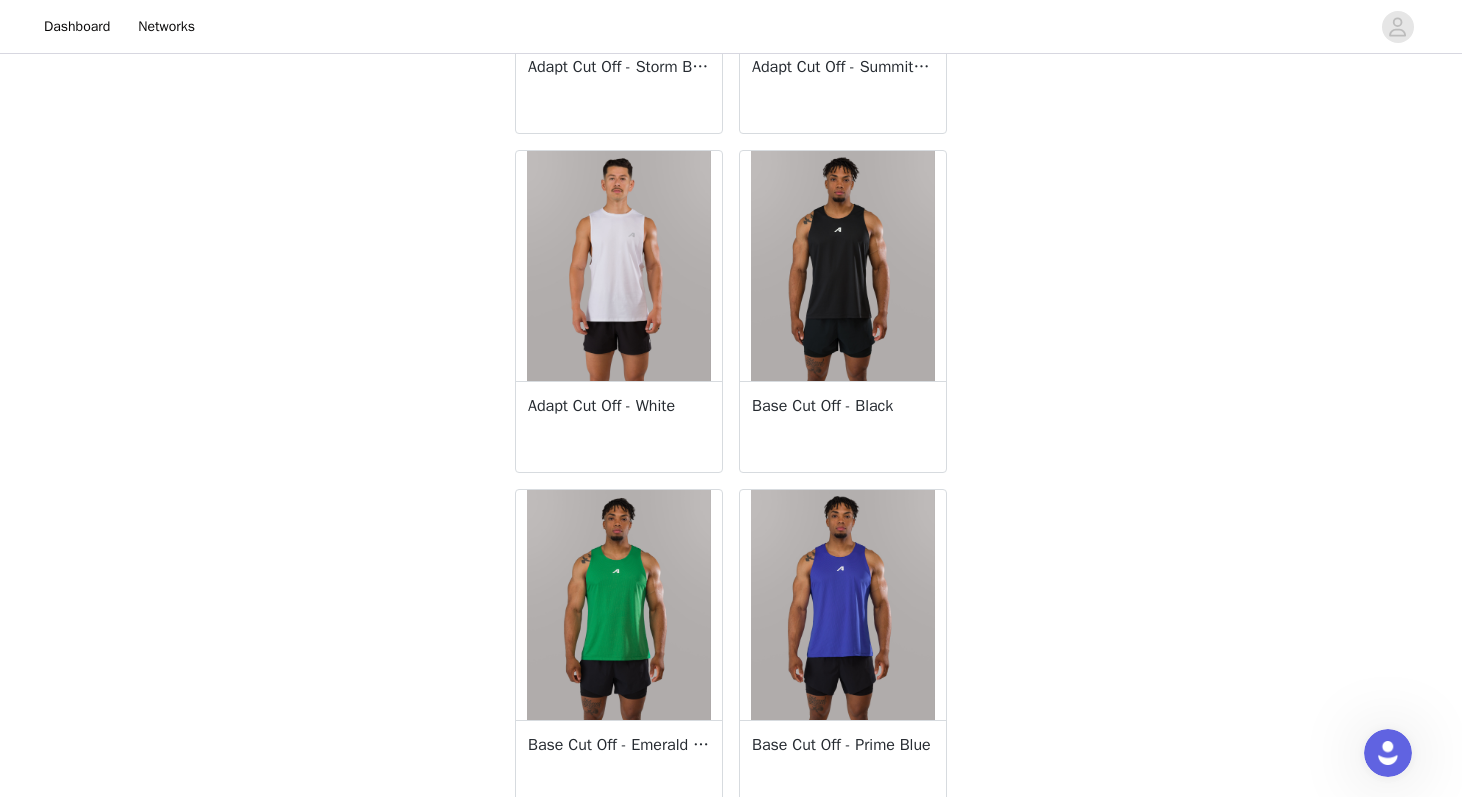 scroll, scrollTop: 1325, scrollLeft: 0, axis: vertical 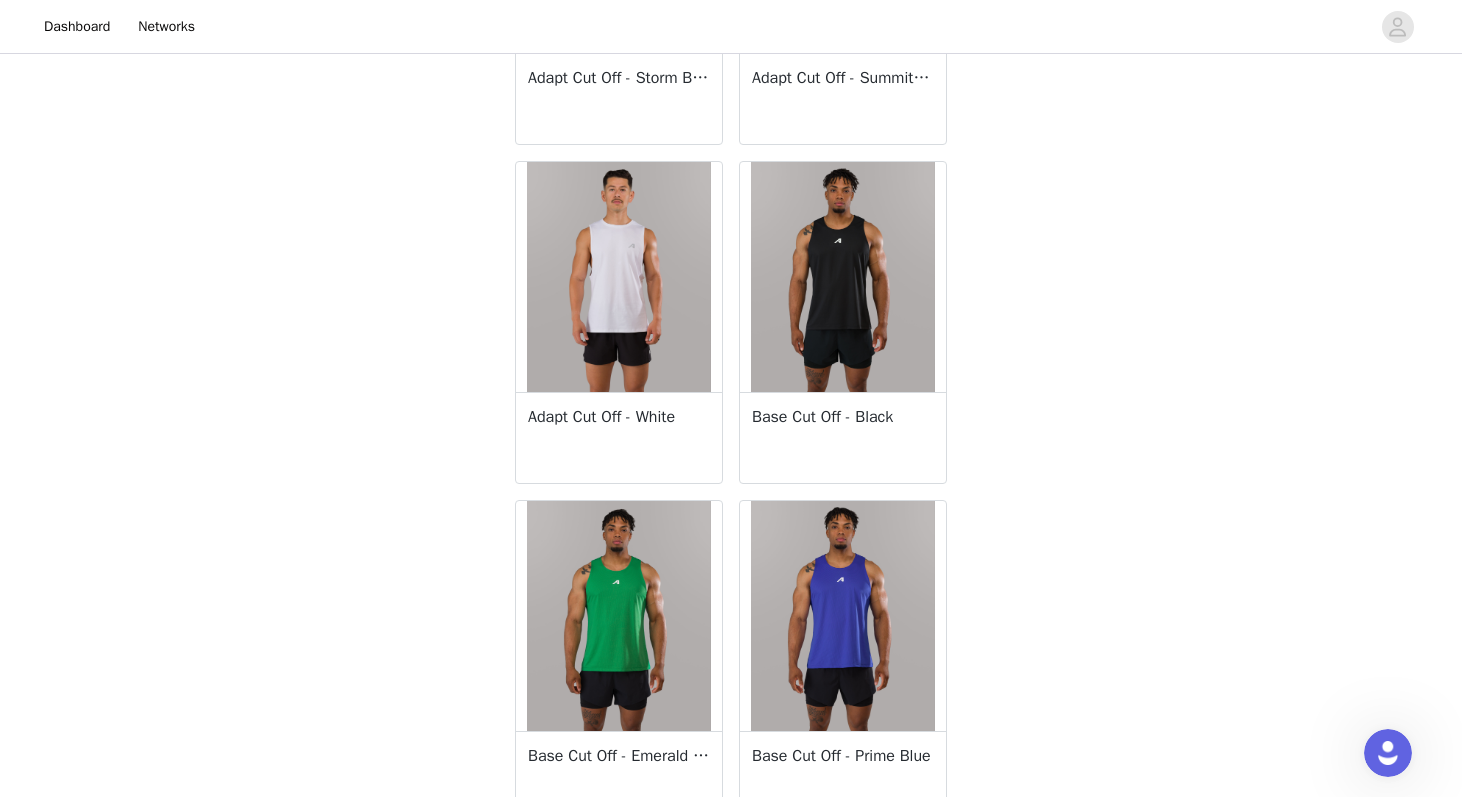 click on "Base Cut Off - Black" at bounding box center [843, 417] 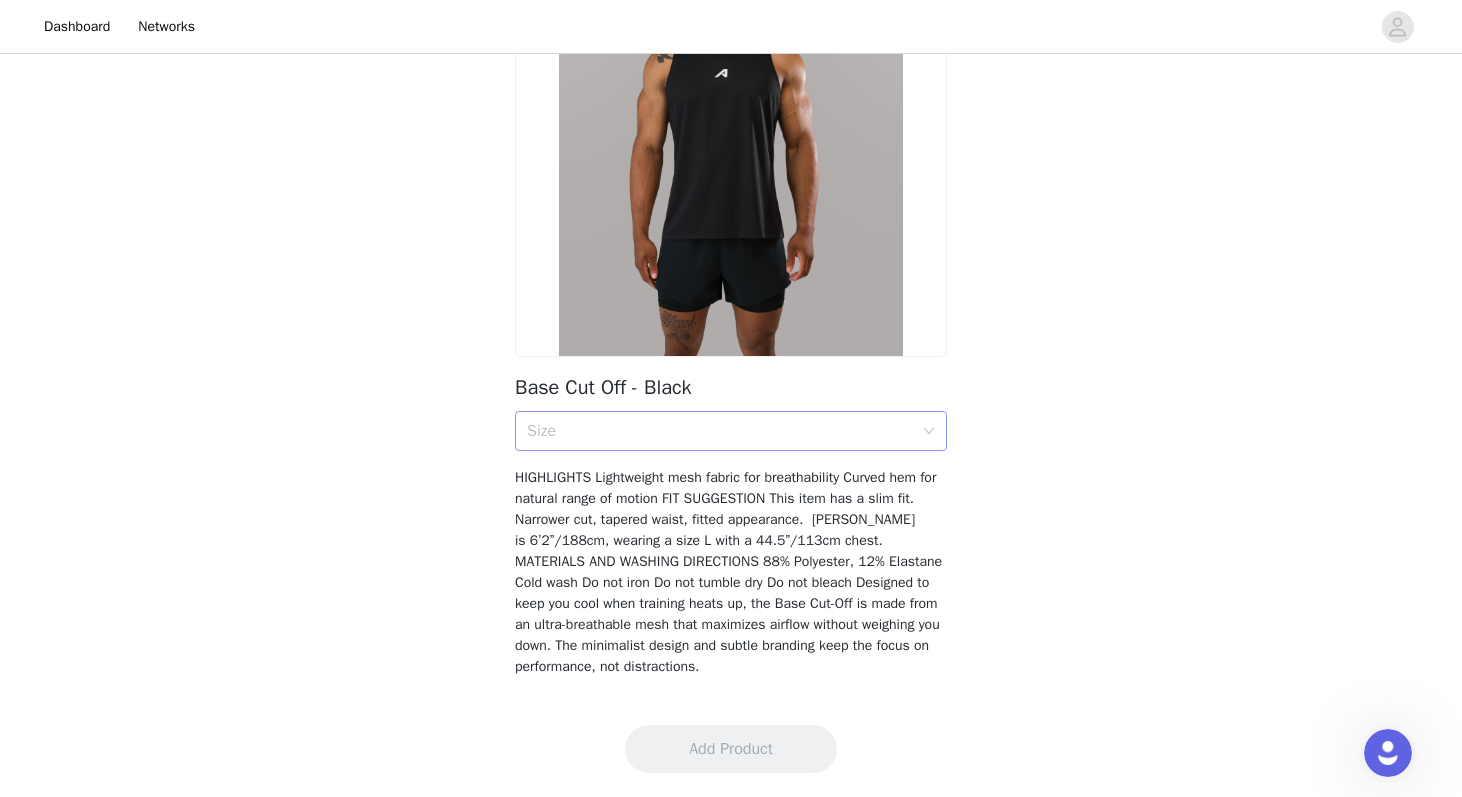 scroll, scrollTop: 205, scrollLeft: 0, axis: vertical 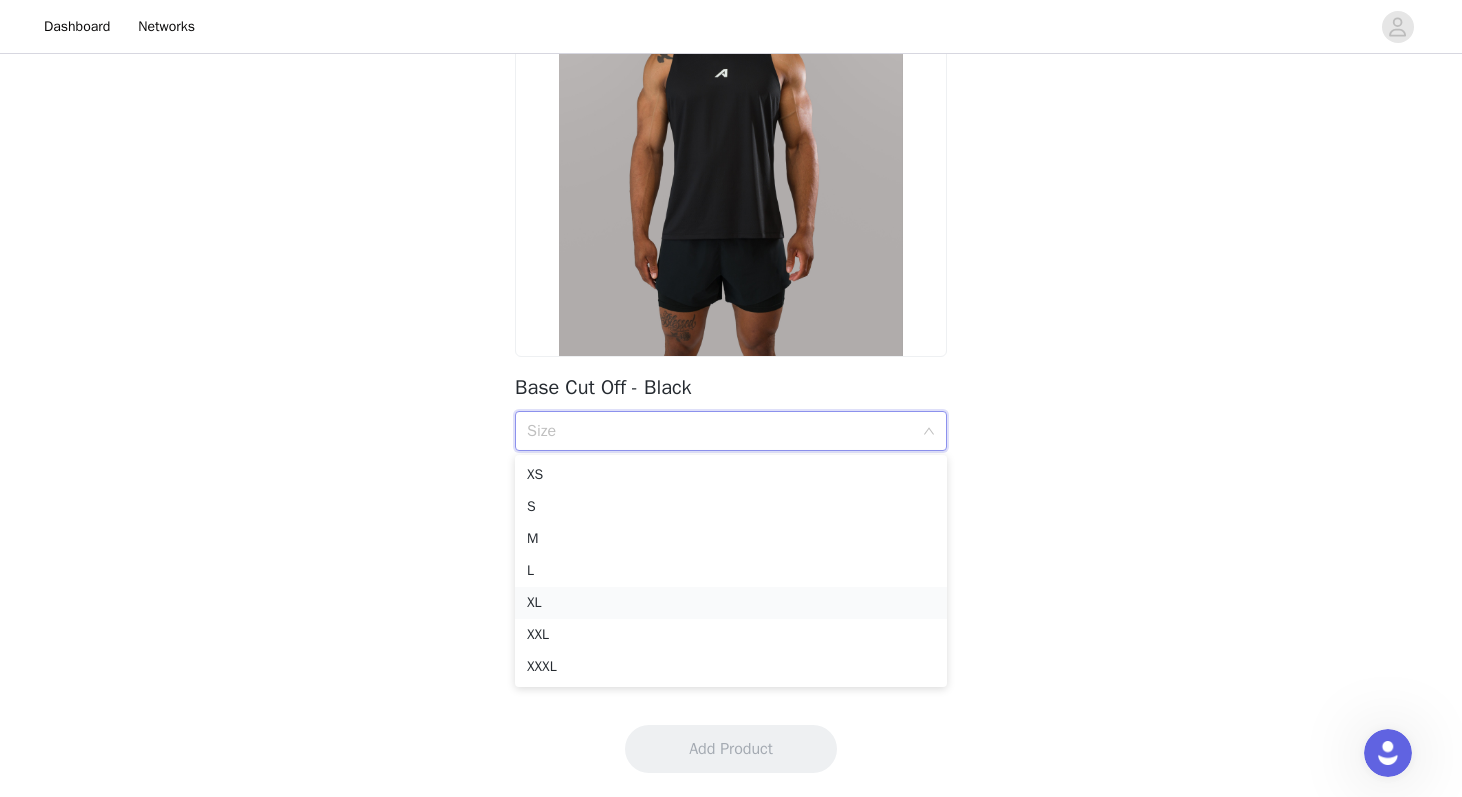 click on "XL" at bounding box center [731, 603] 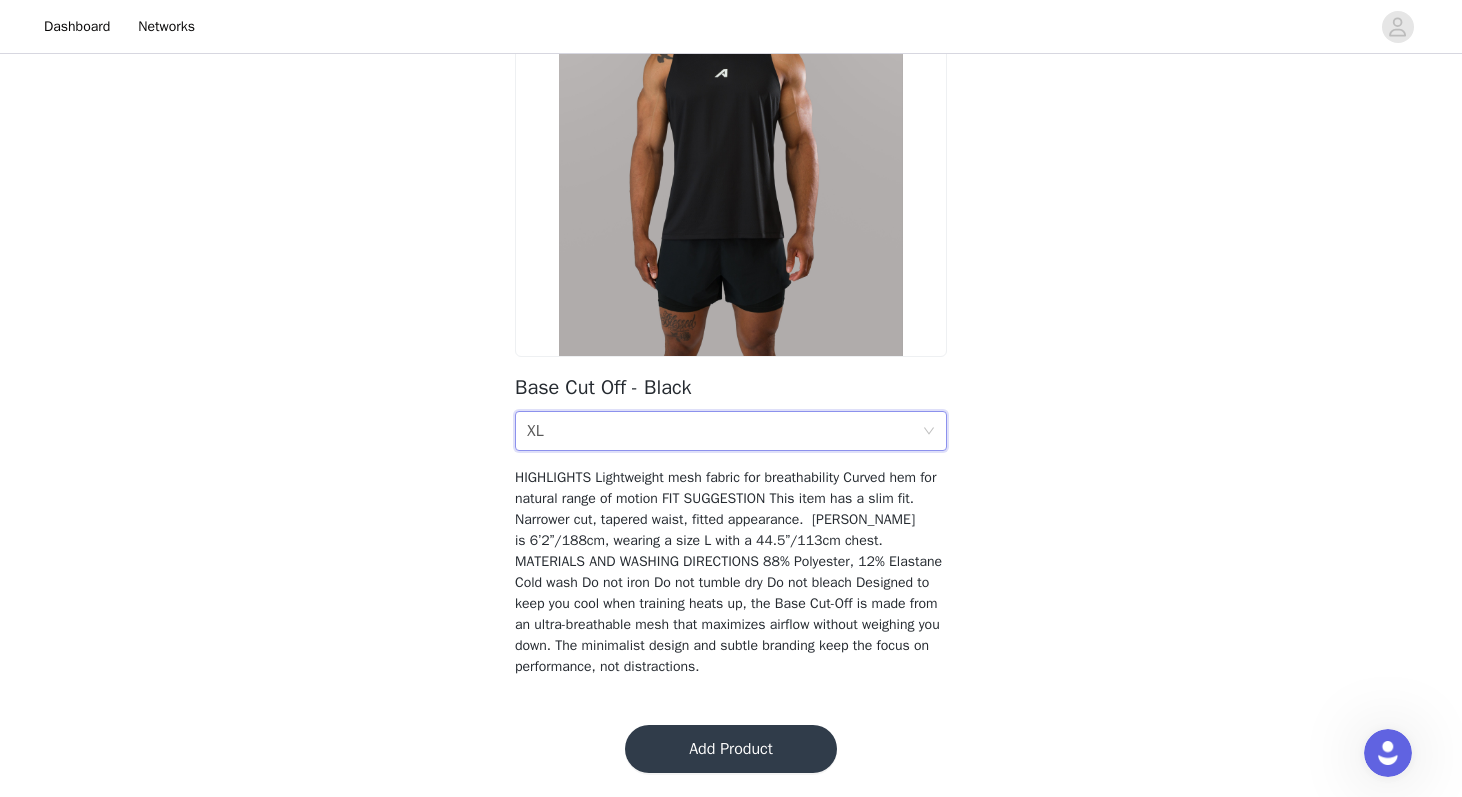 click on "Size XL" at bounding box center (724, 431) 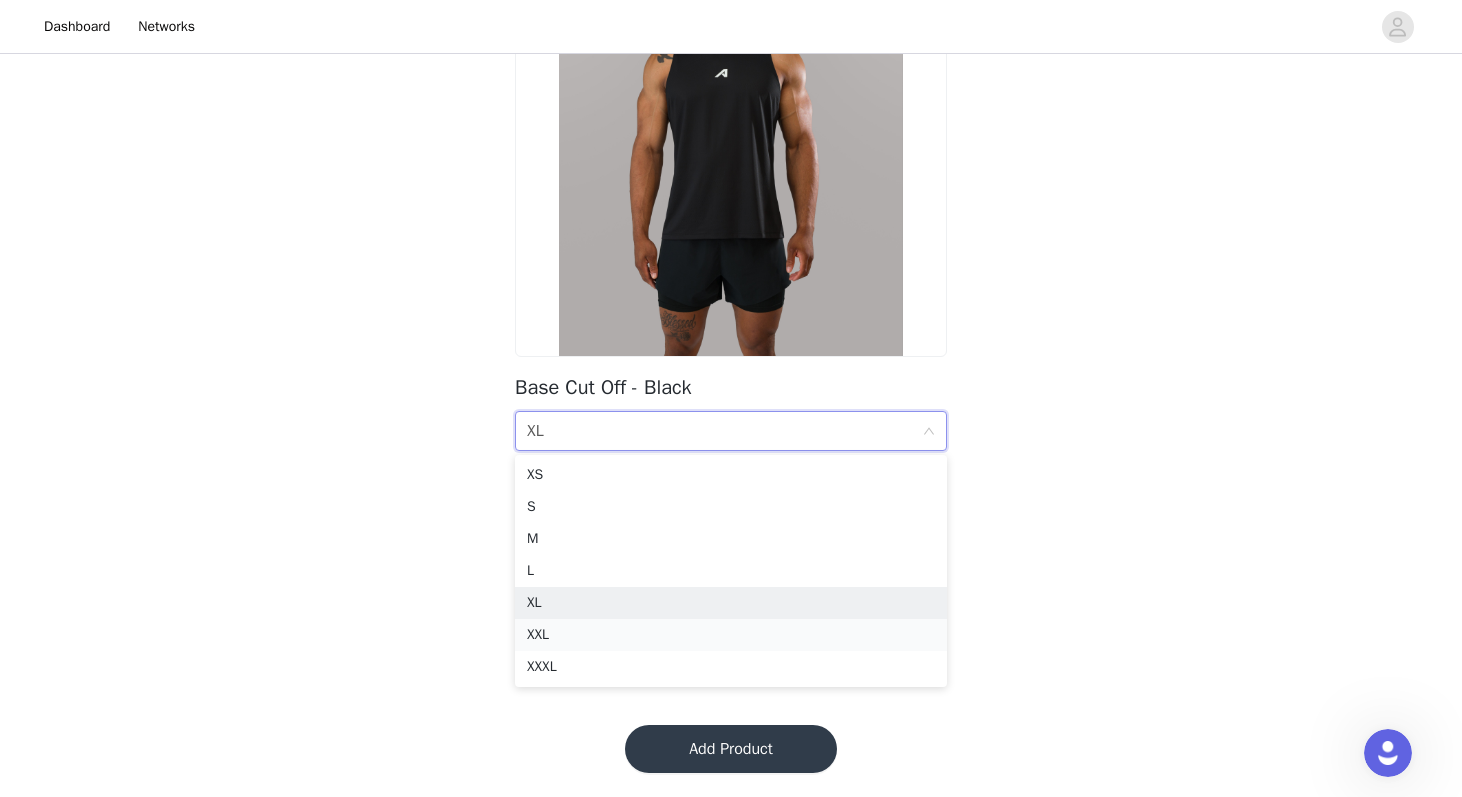 click on "XXL" at bounding box center [731, 635] 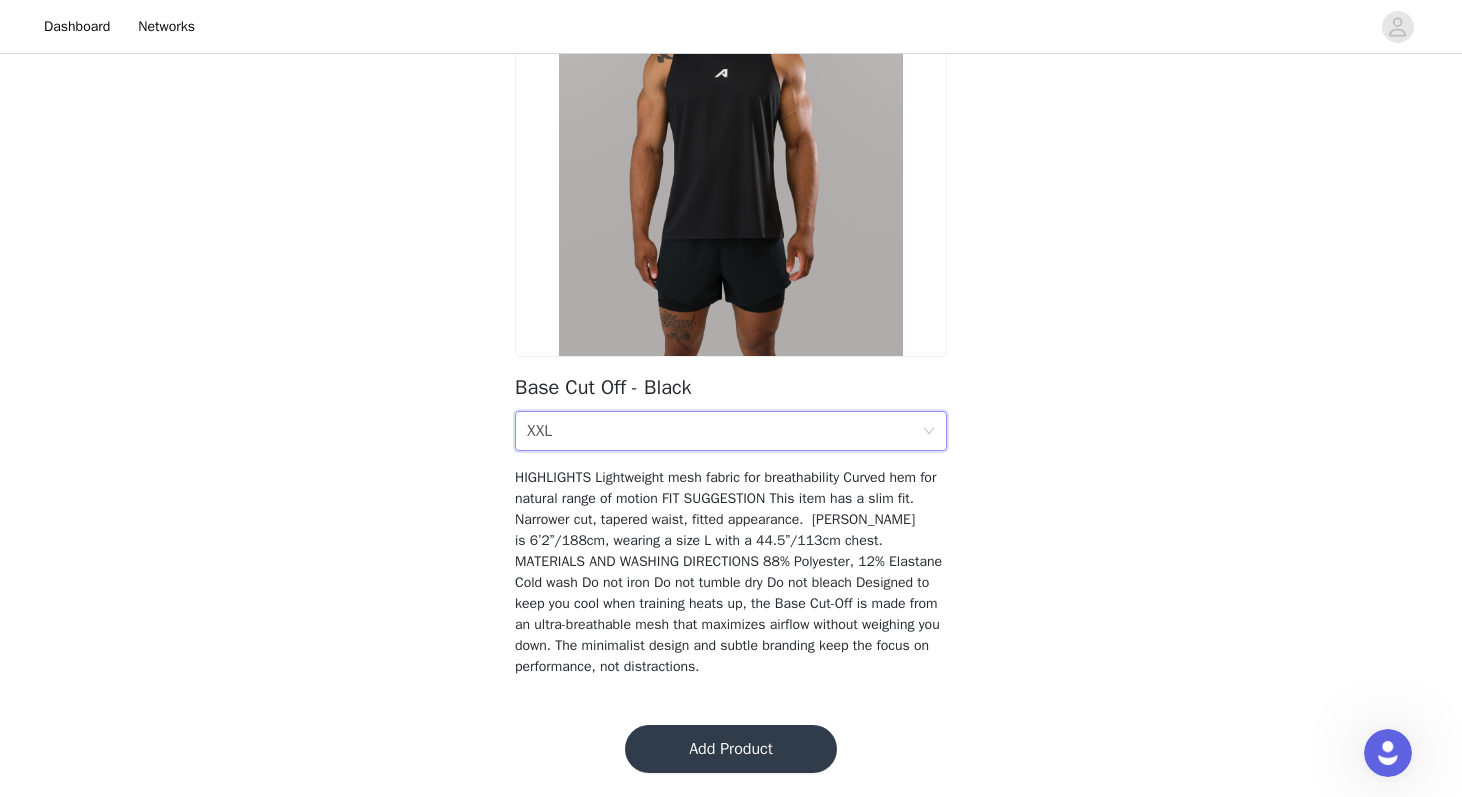 click on "Add Product" at bounding box center (731, 749) 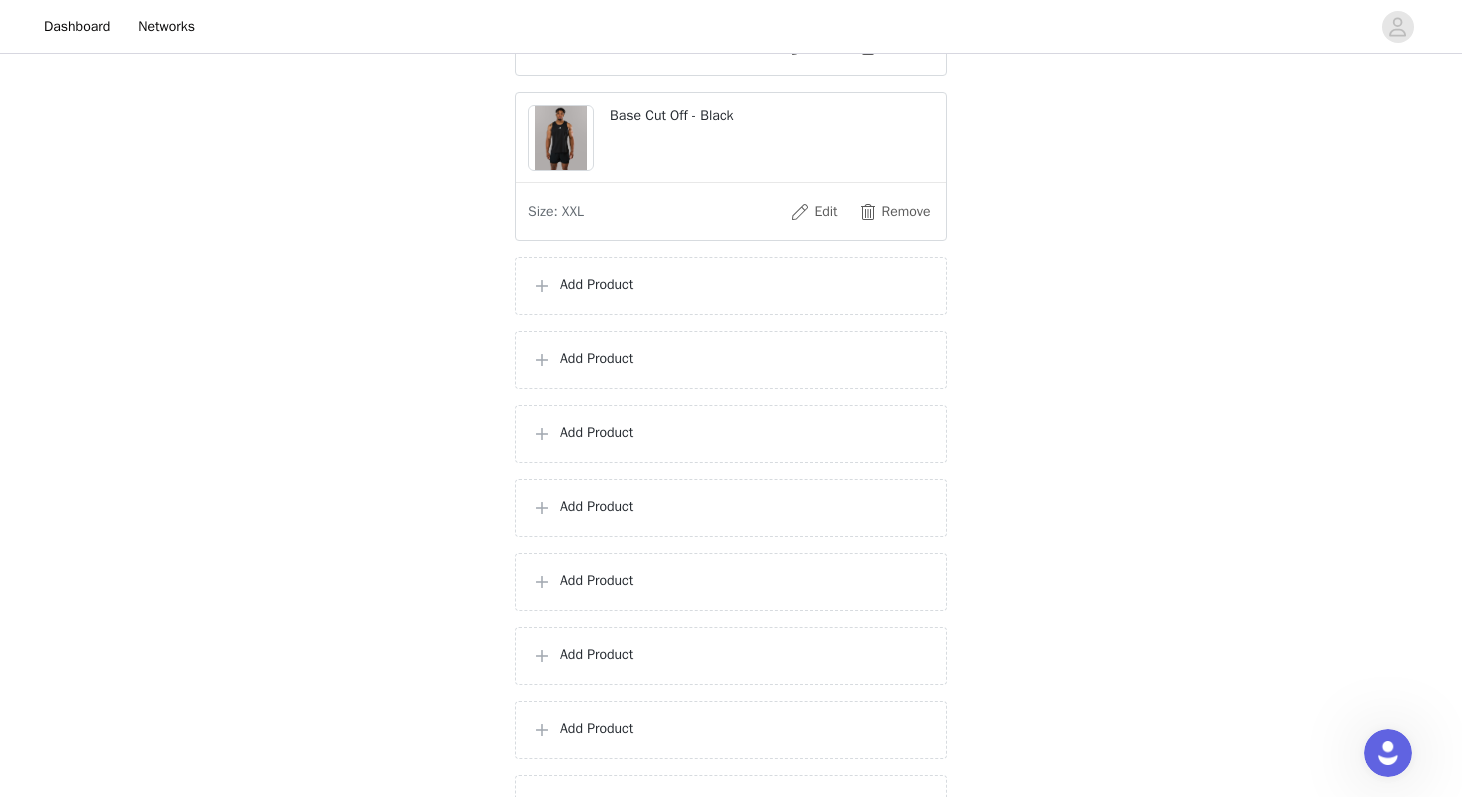 scroll, scrollTop: 407, scrollLeft: 0, axis: vertical 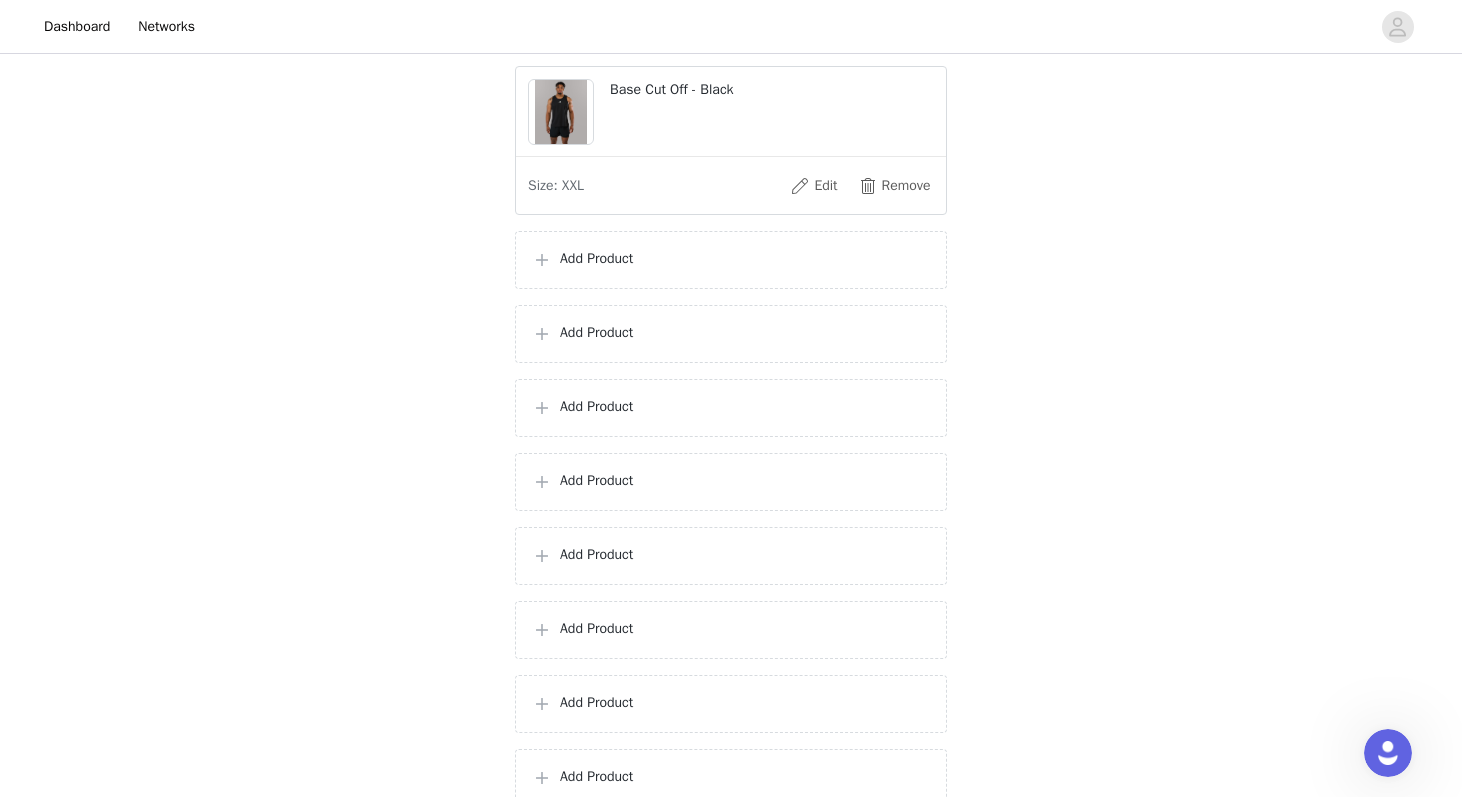 click on "Add Product" at bounding box center [731, 260] 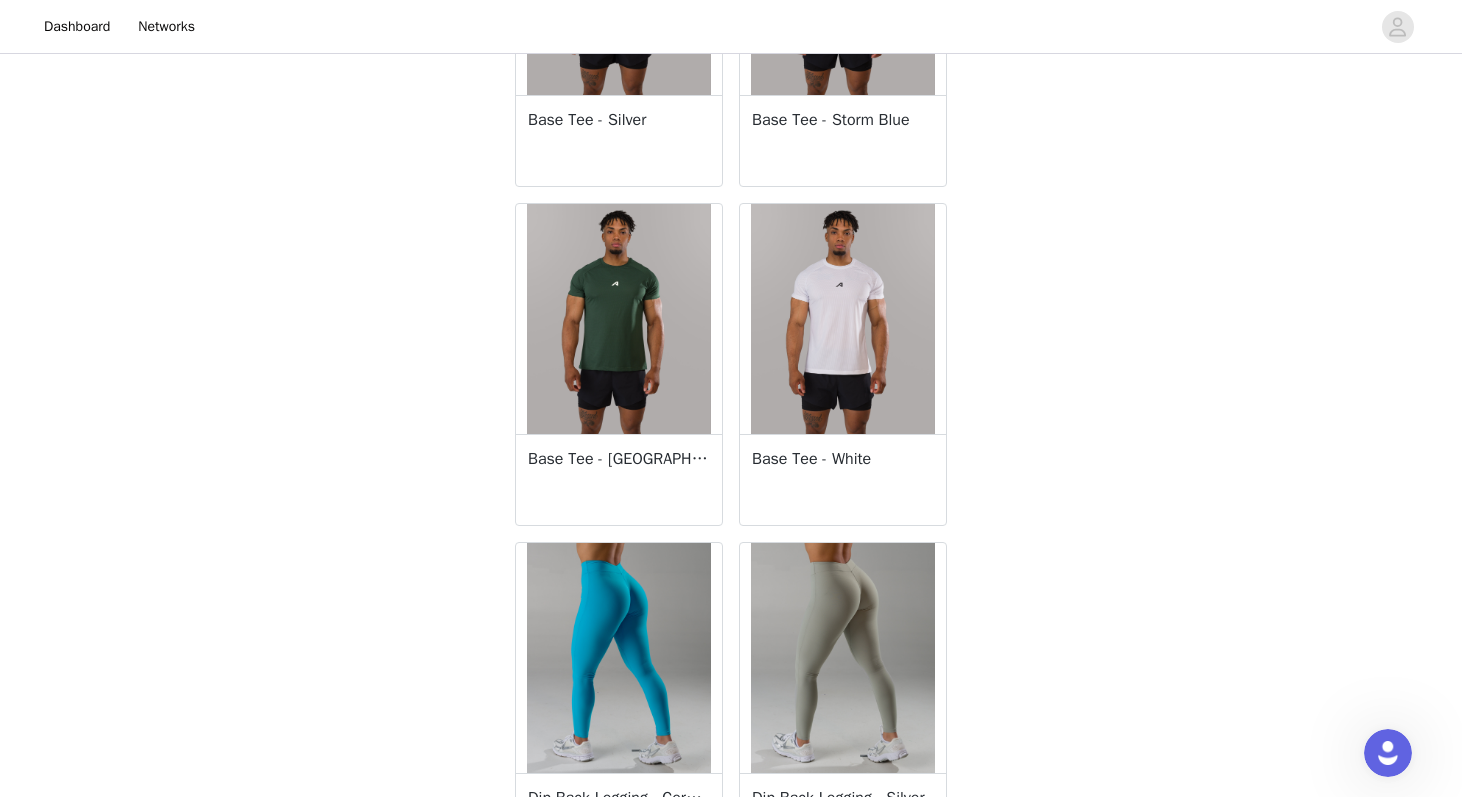 scroll, scrollTop: 2964, scrollLeft: 0, axis: vertical 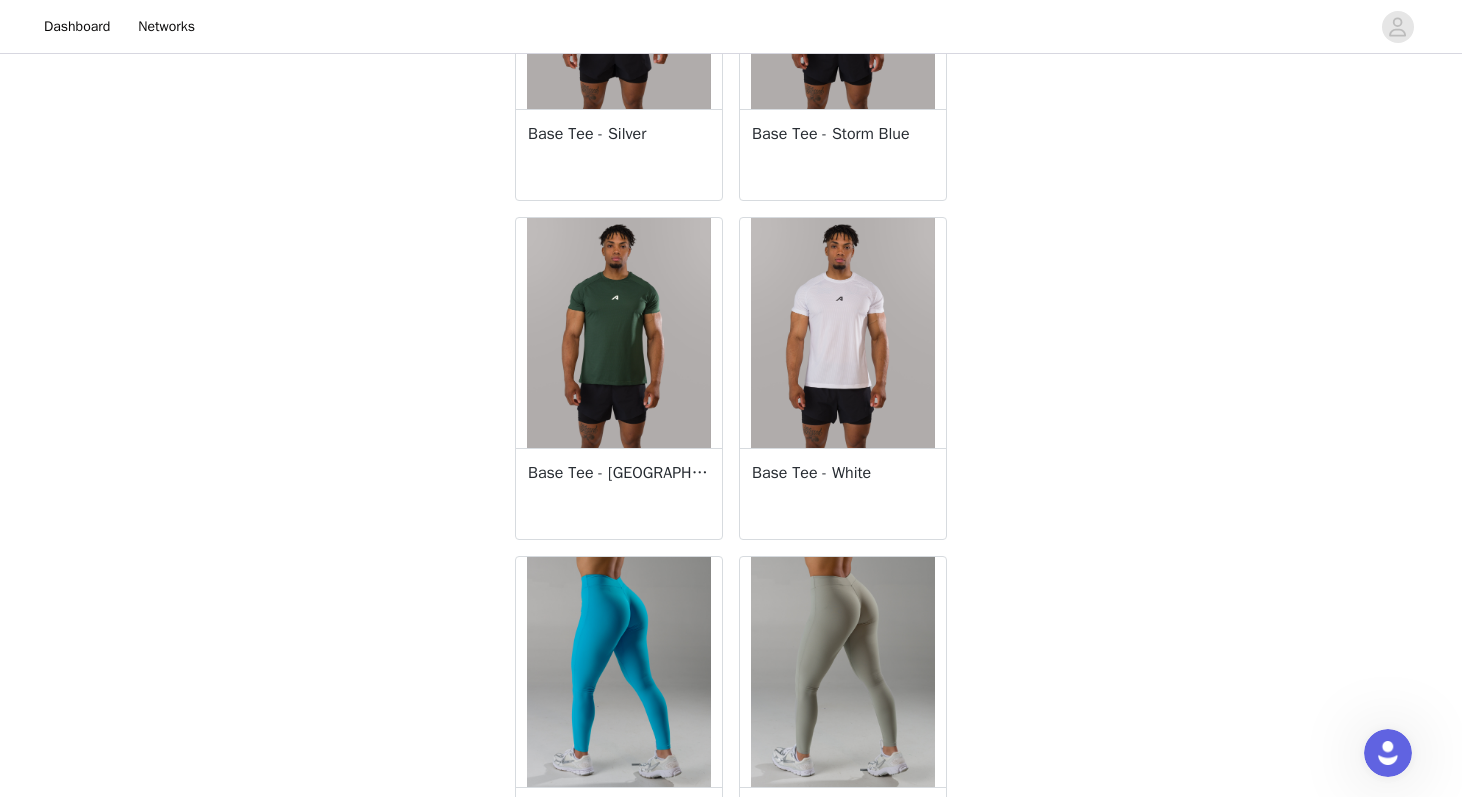 click on "Base Tee - White" at bounding box center (843, 473) 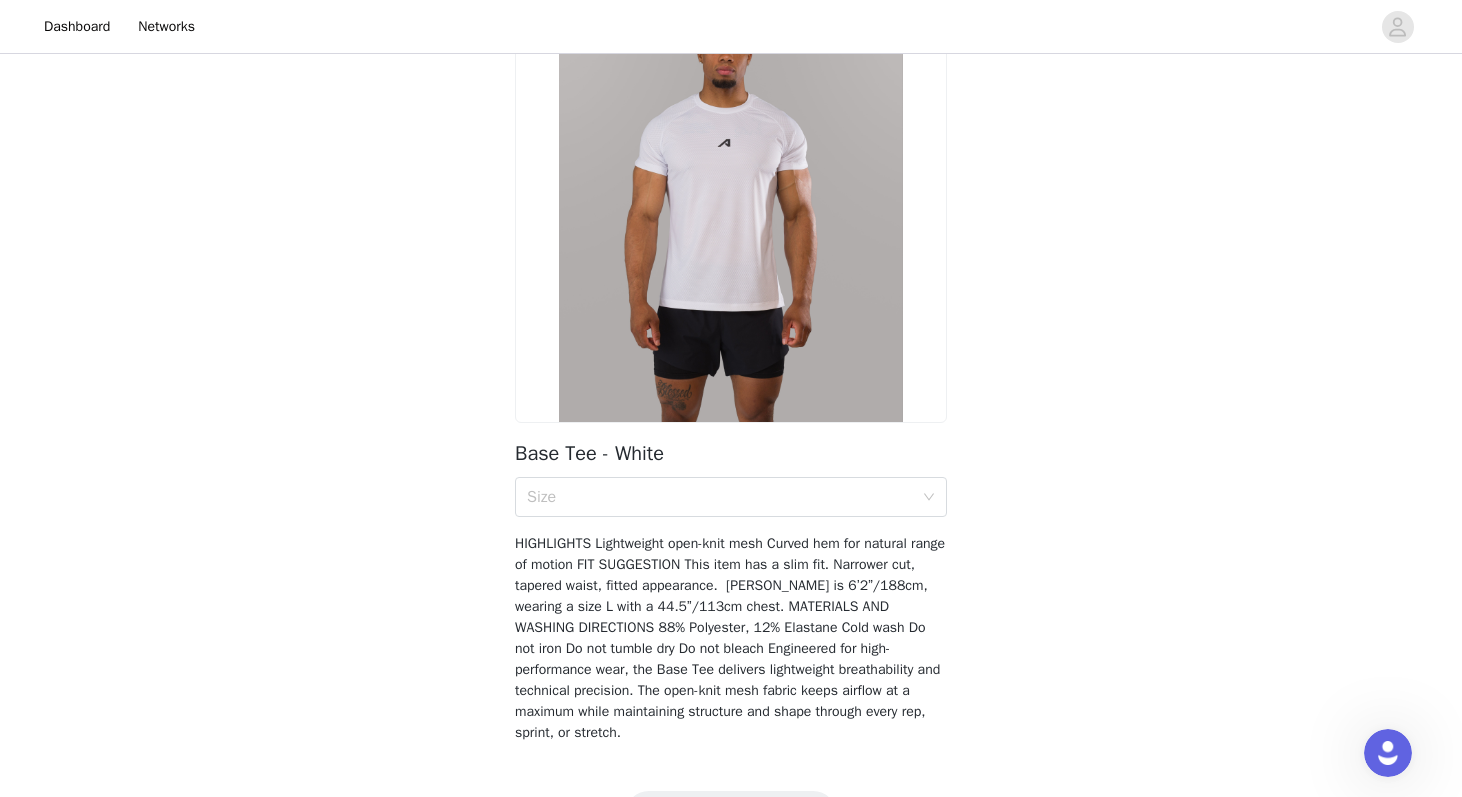scroll, scrollTop: 165, scrollLeft: 0, axis: vertical 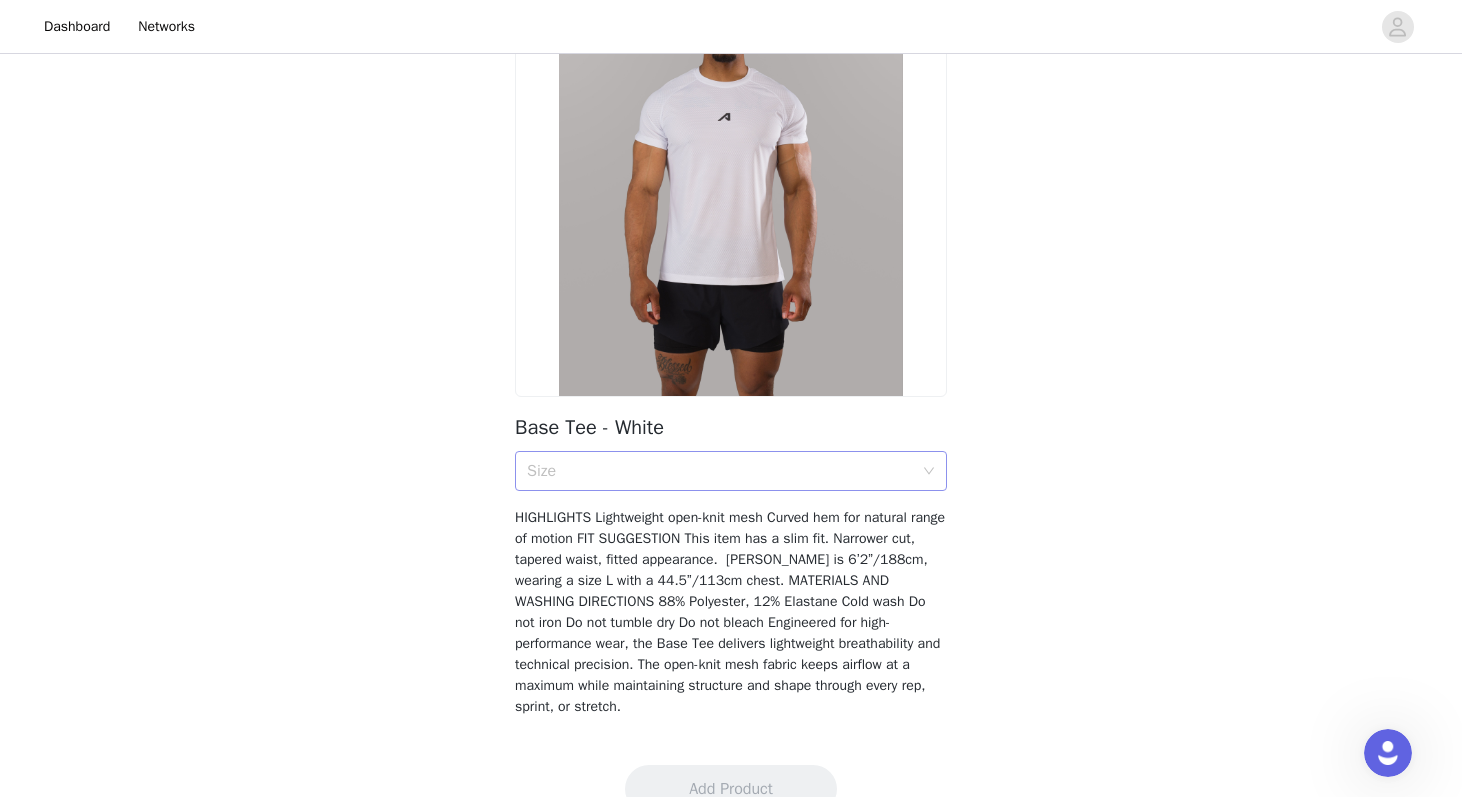 click on "Size" at bounding box center (720, 471) 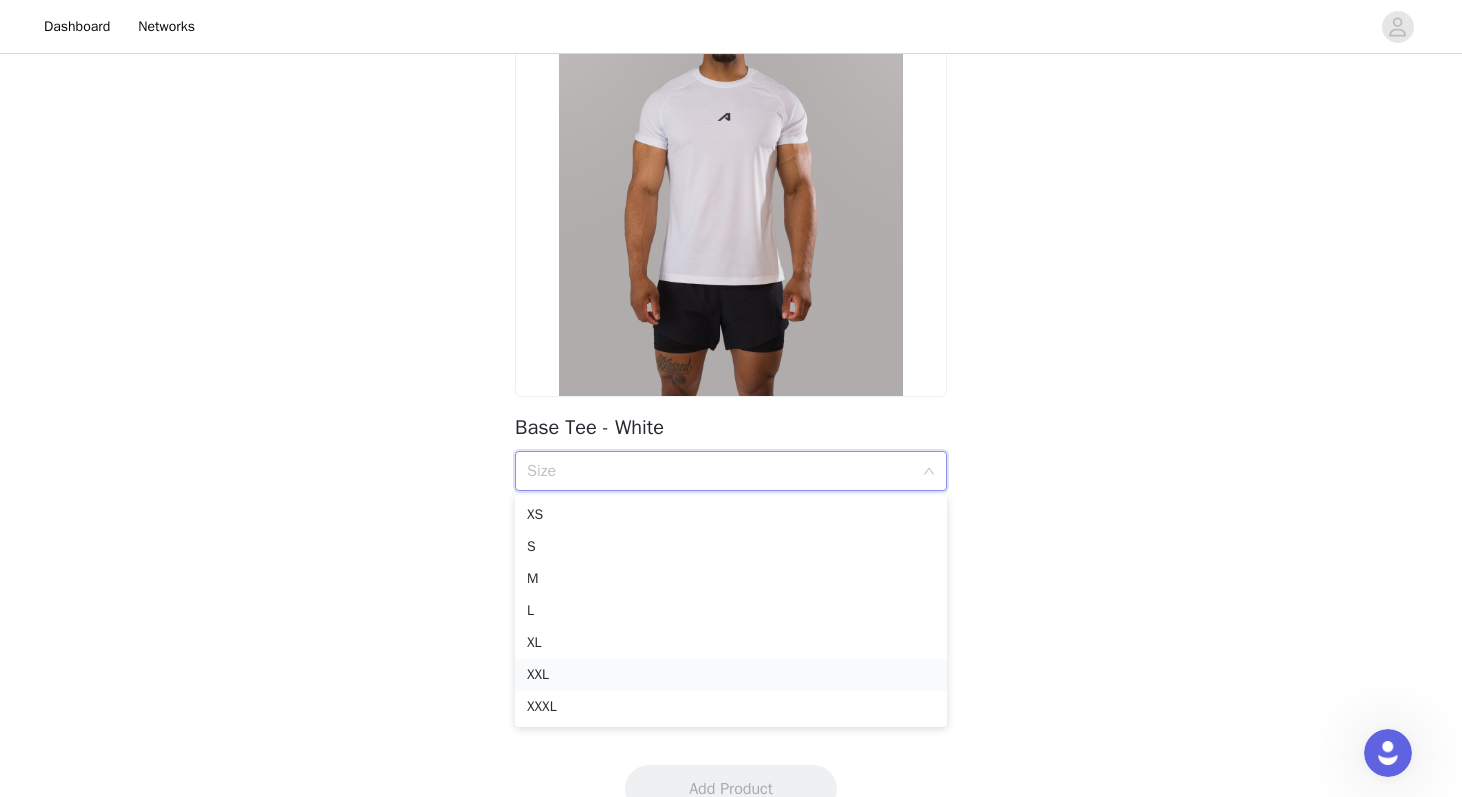 click on "XXL" at bounding box center (731, 675) 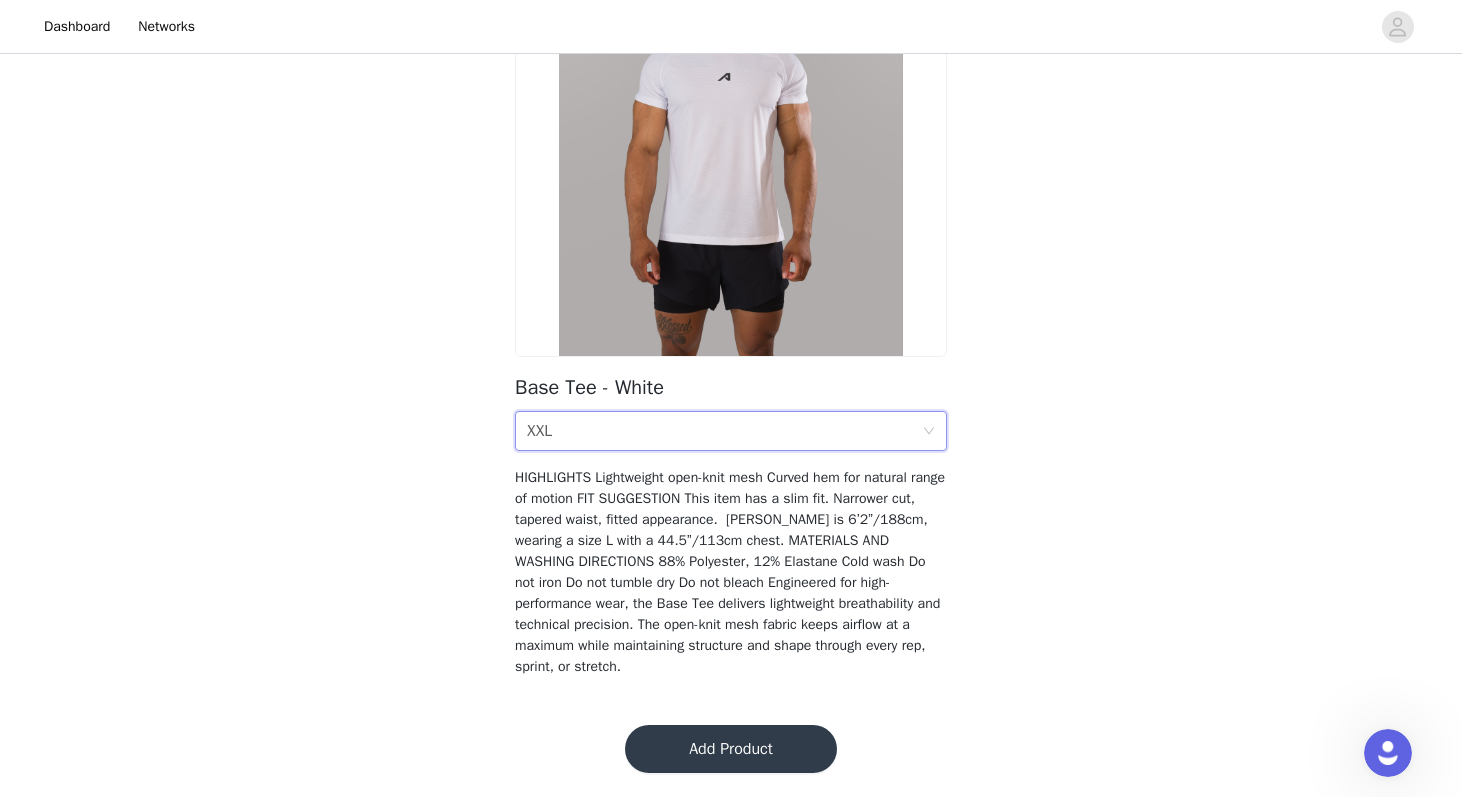 scroll, scrollTop: 205, scrollLeft: 0, axis: vertical 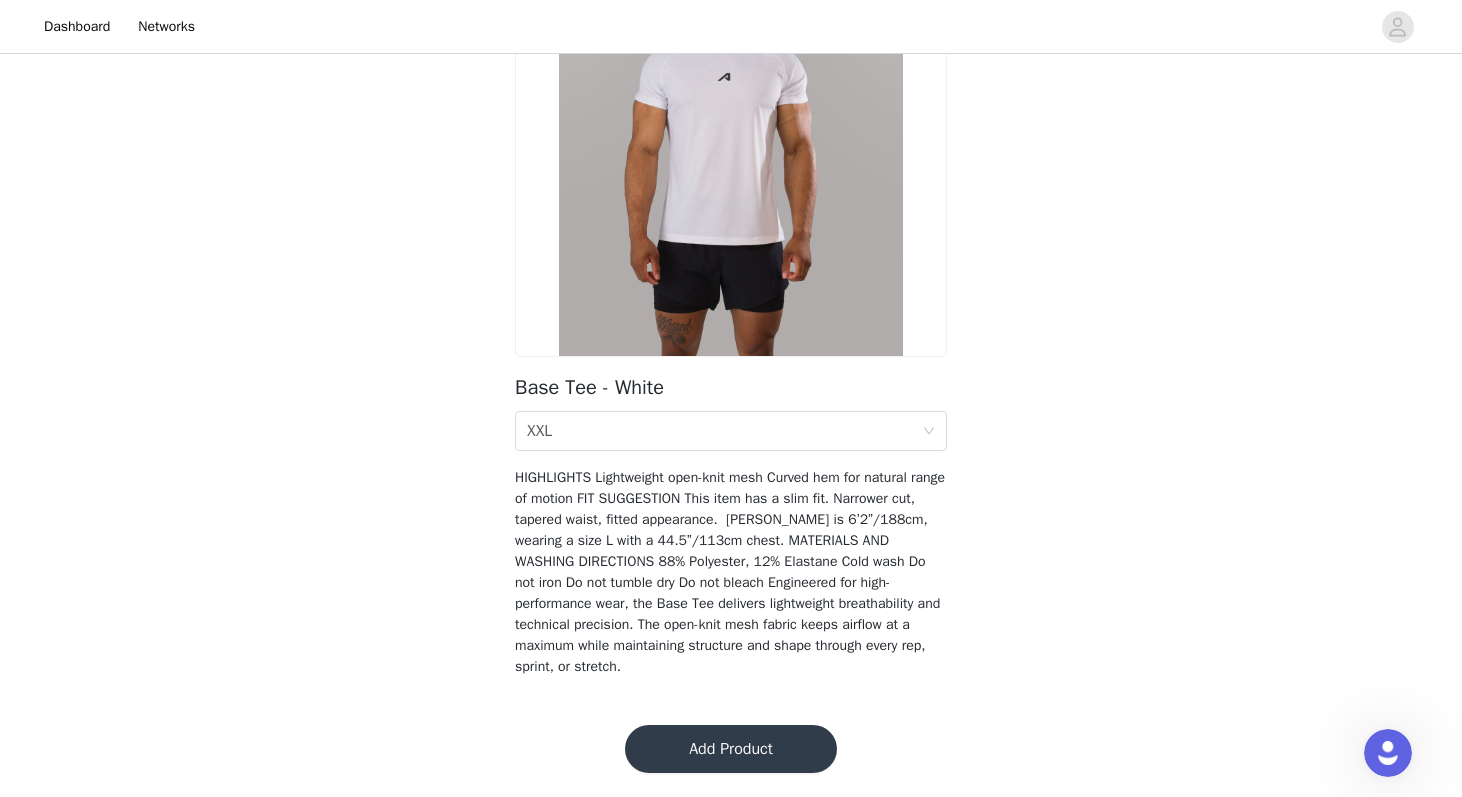 click on "Add Product" at bounding box center (731, 749) 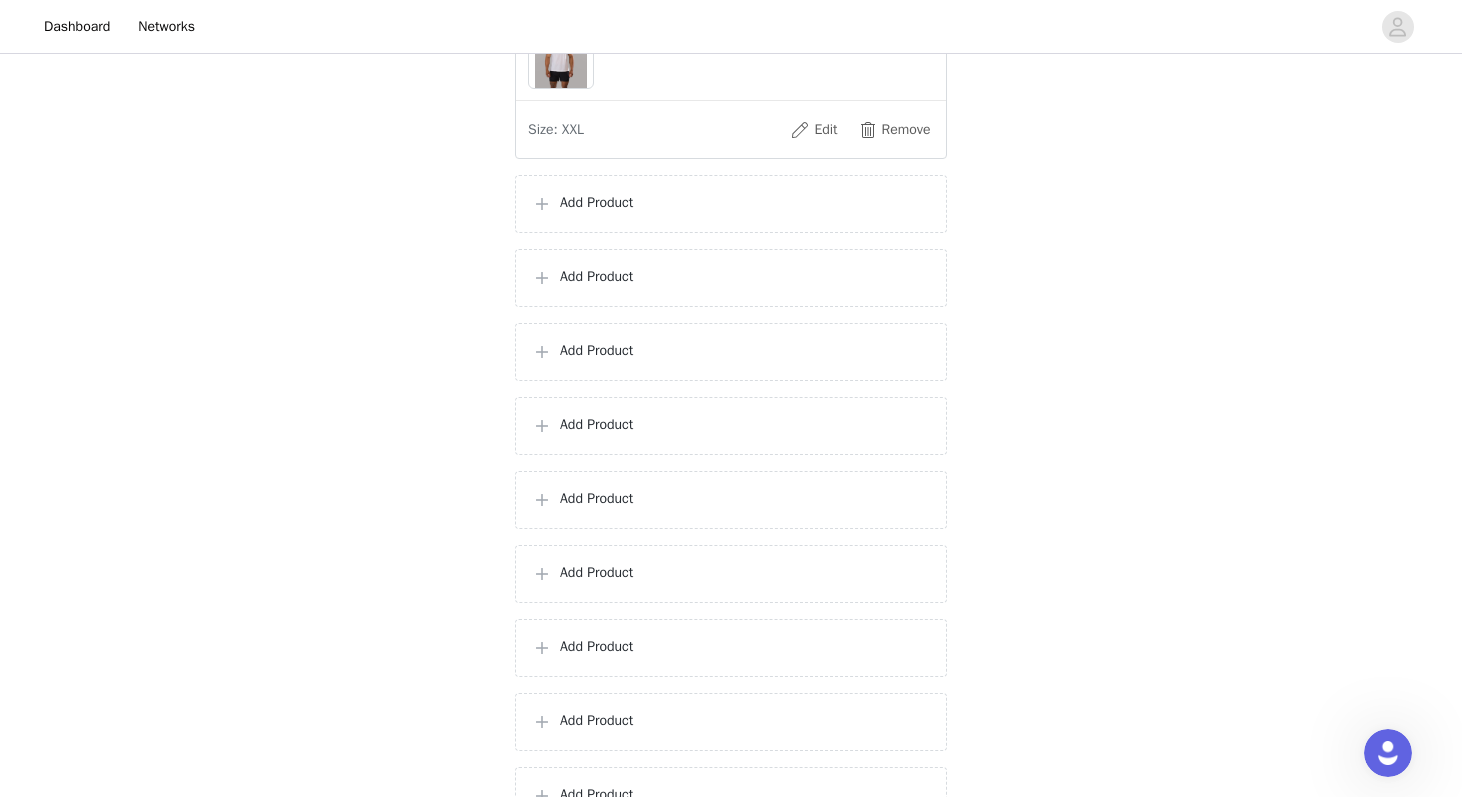 scroll, scrollTop: 513, scrollLeft: 0, axis: vertical 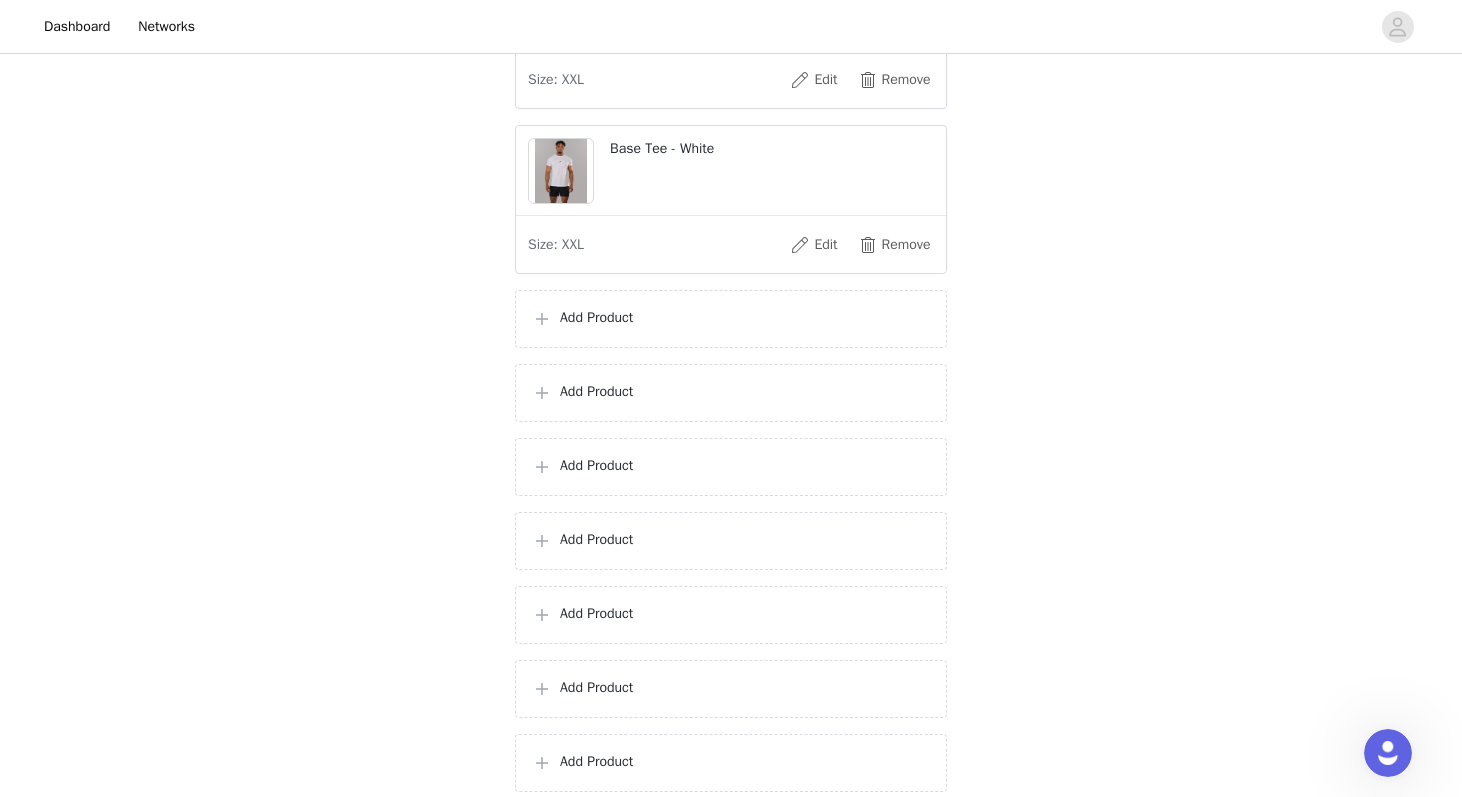 click on "Add Product" at bounding box center [731, 319] 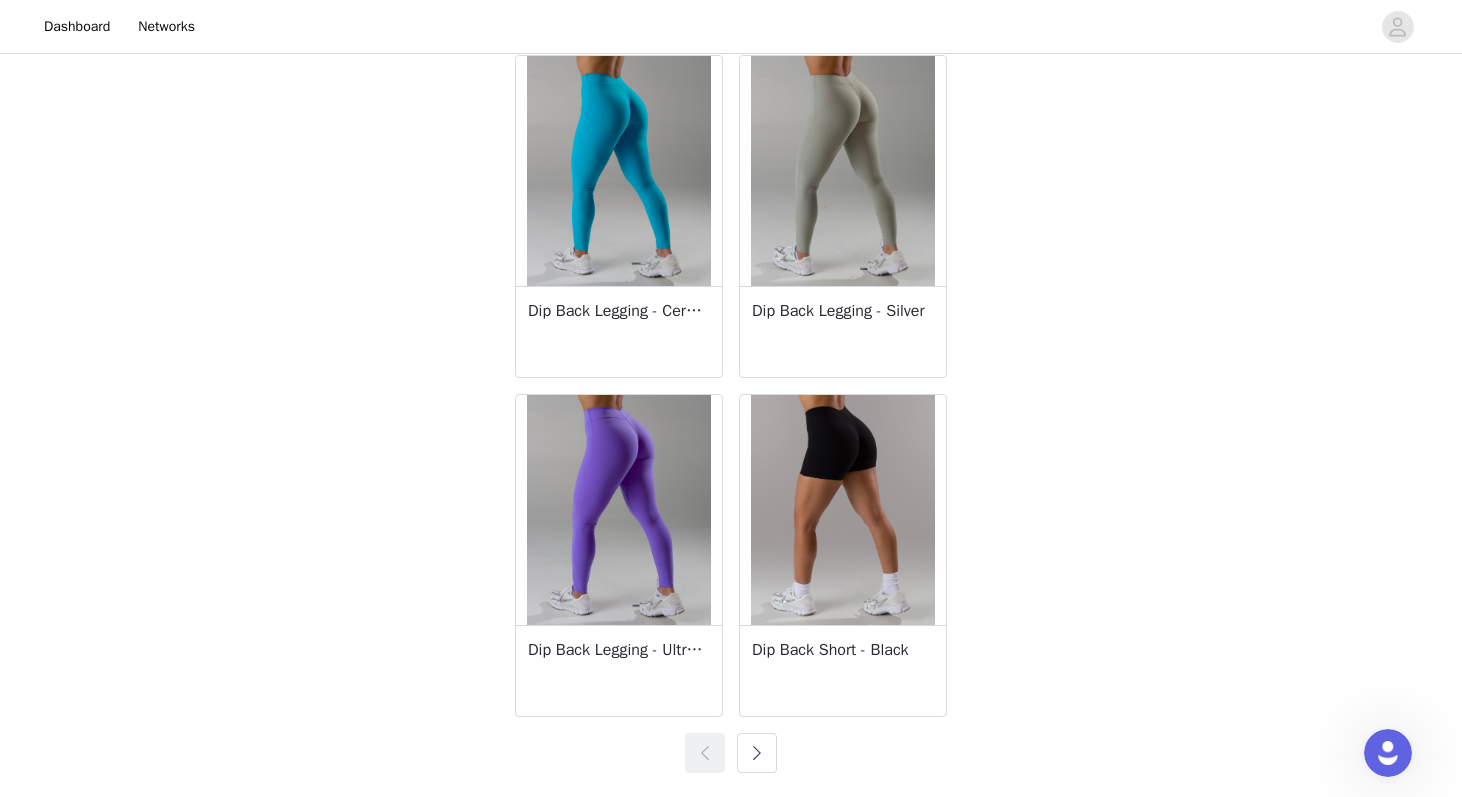 scroll, scrollTop: 3465, scrollLeft: 0, axis: vertical 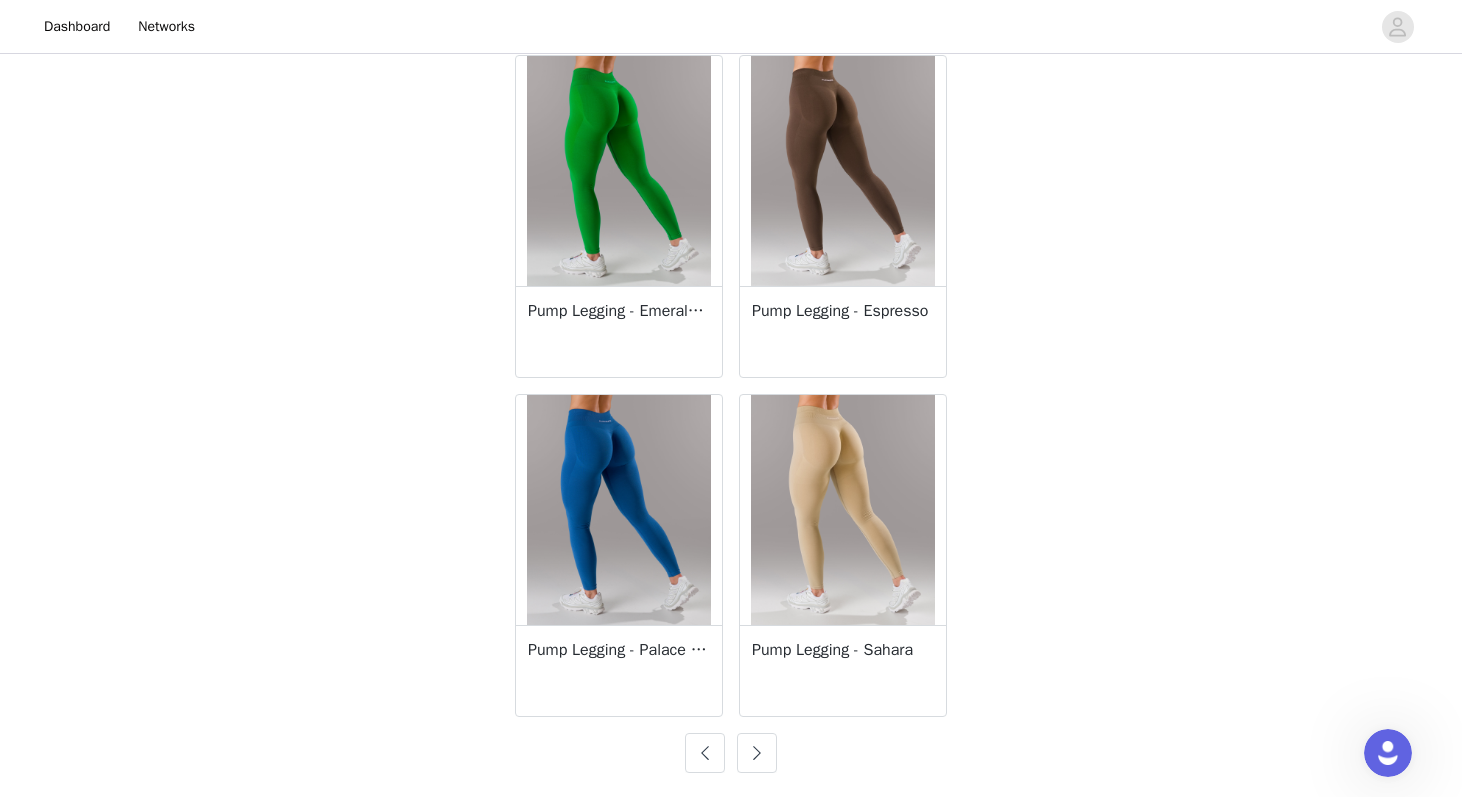 click at bounding box center (757, 753) 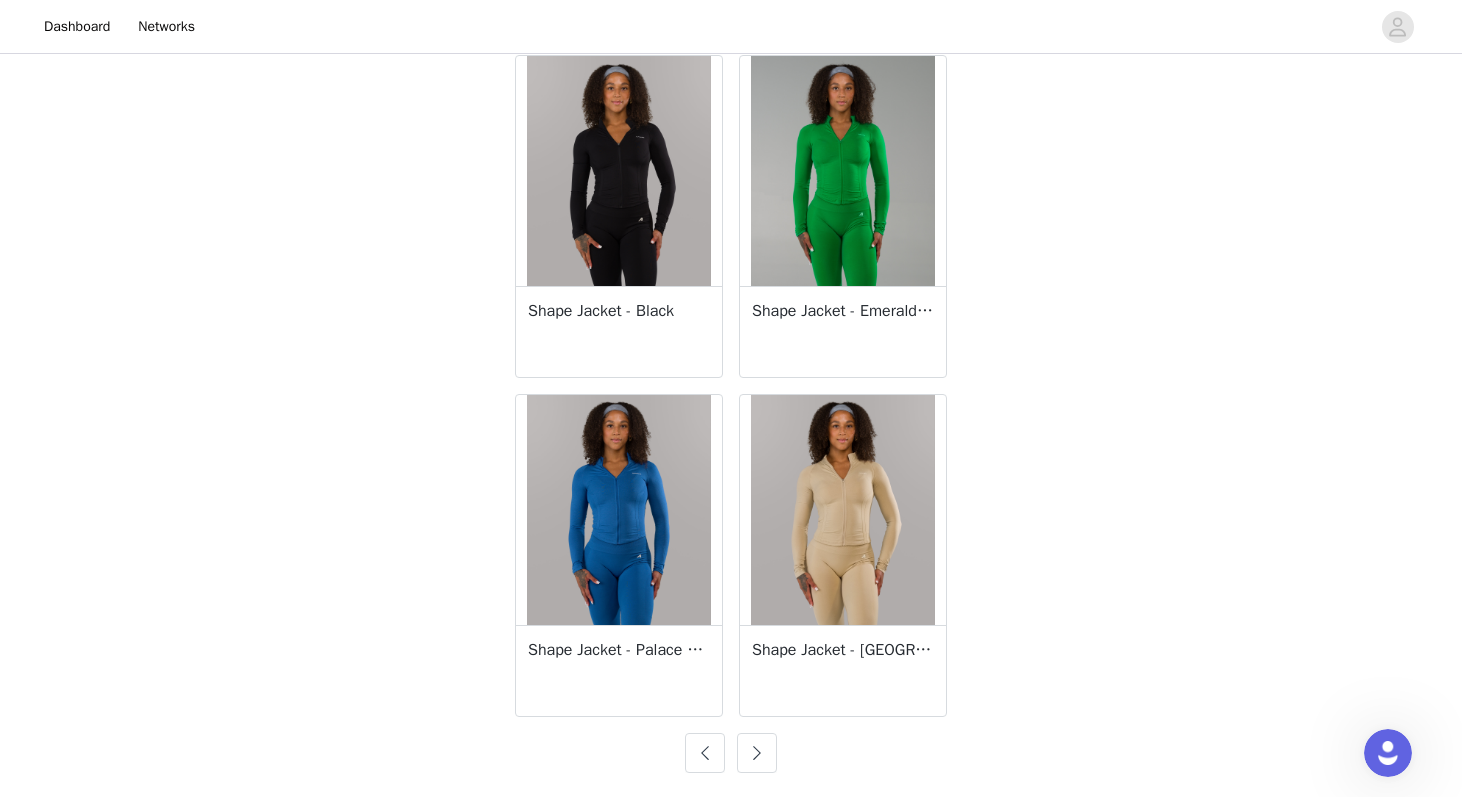 scroll, scrollTop: 3465, scrollLeft: 0, axis: vertical 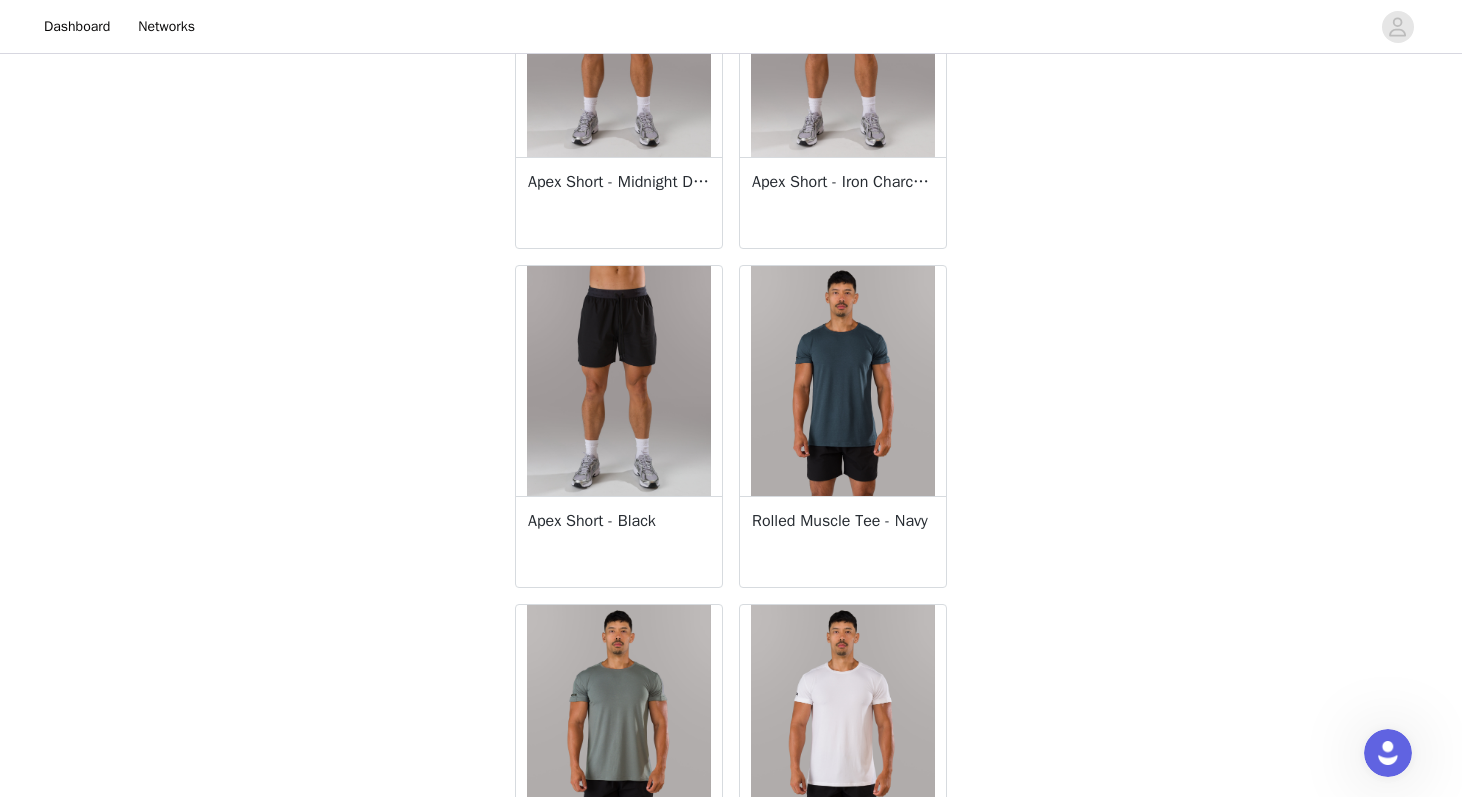 click on "Apex Short - Black" at bounding box center [619, 541] 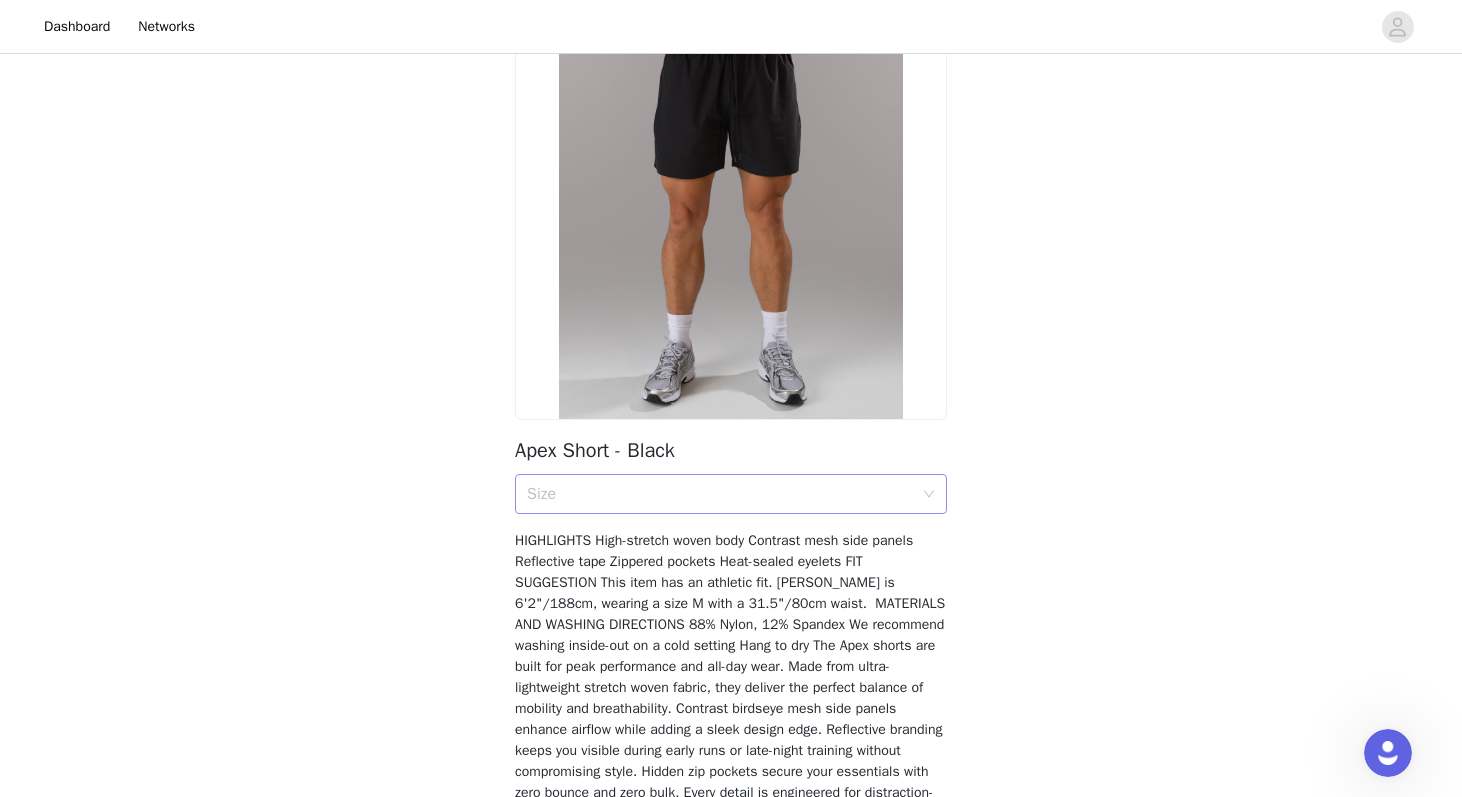 click on "Size" at bounding box center (724, 494) 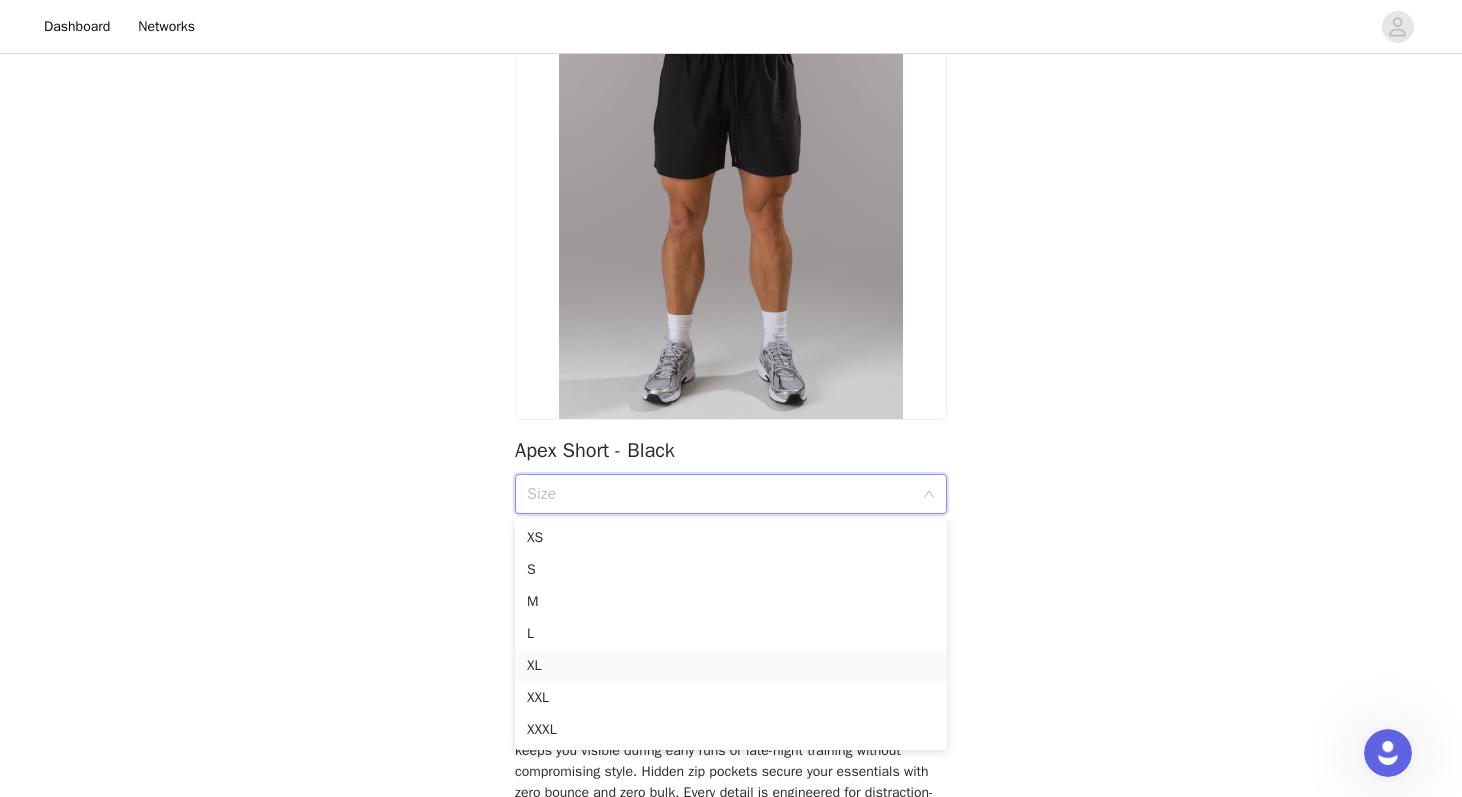 click on "XL" at bounding box center (731, 666) 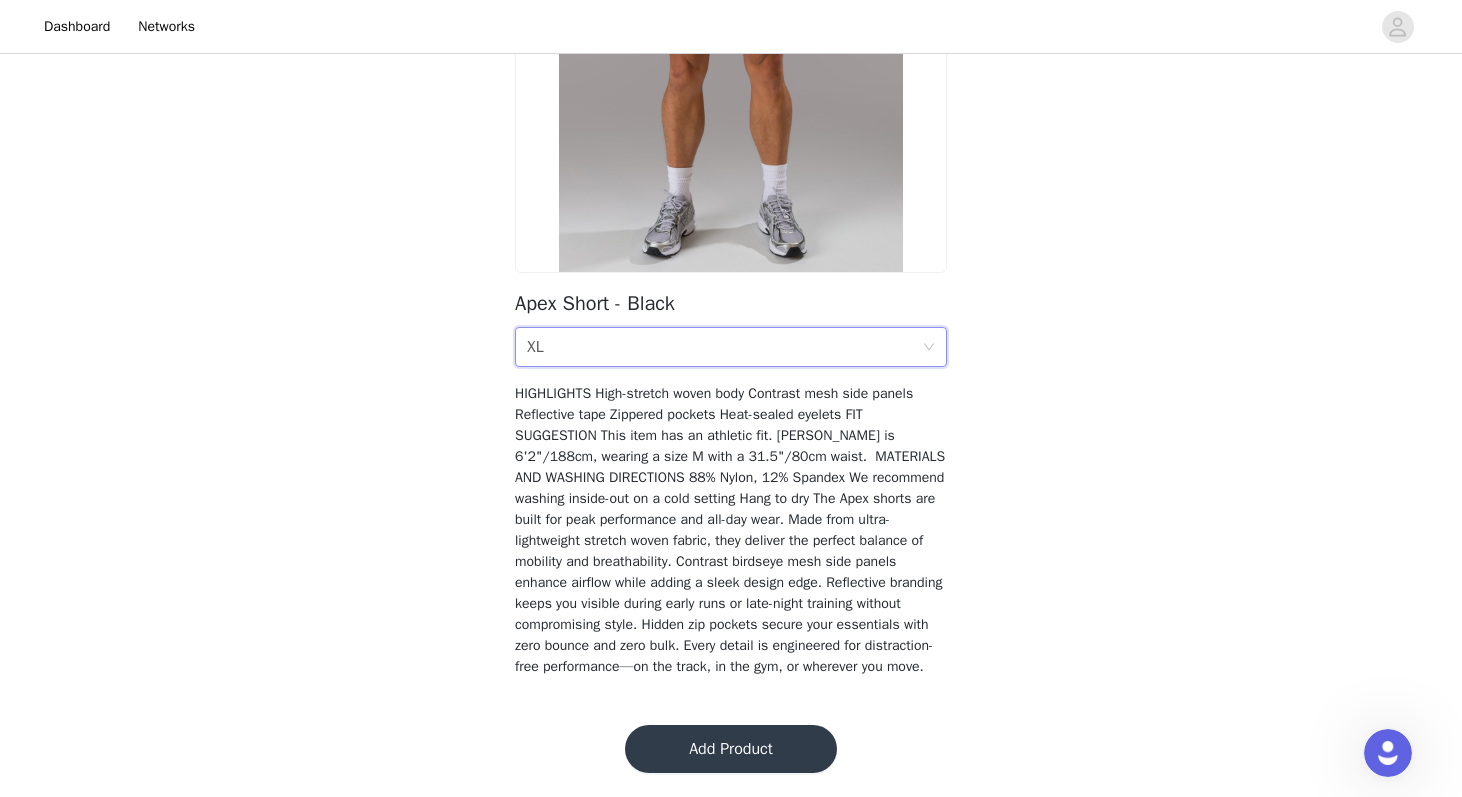 click on "Add Product" at bounding box center (731, 749) 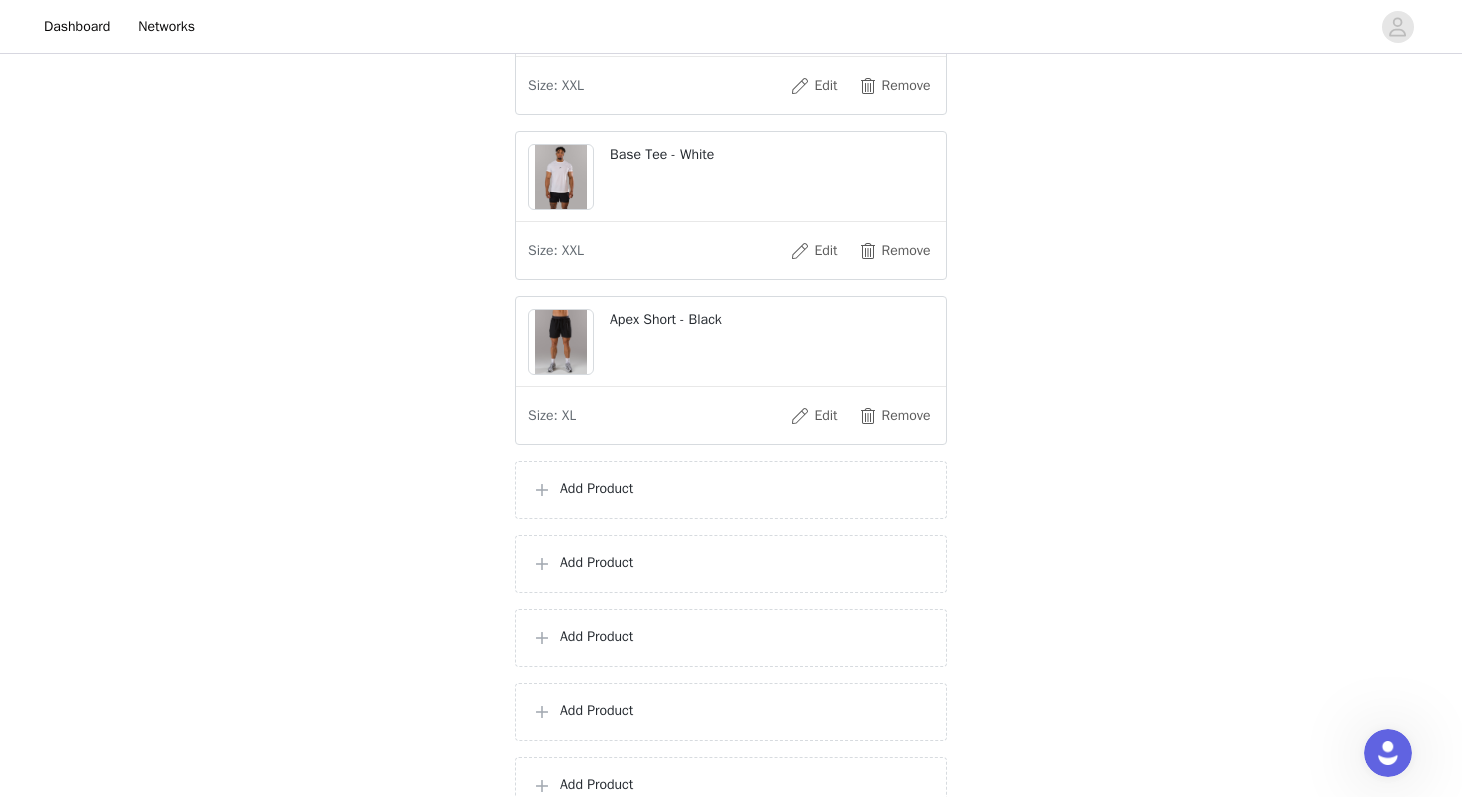 click on "Add Product" at bounding box center [731, 490] 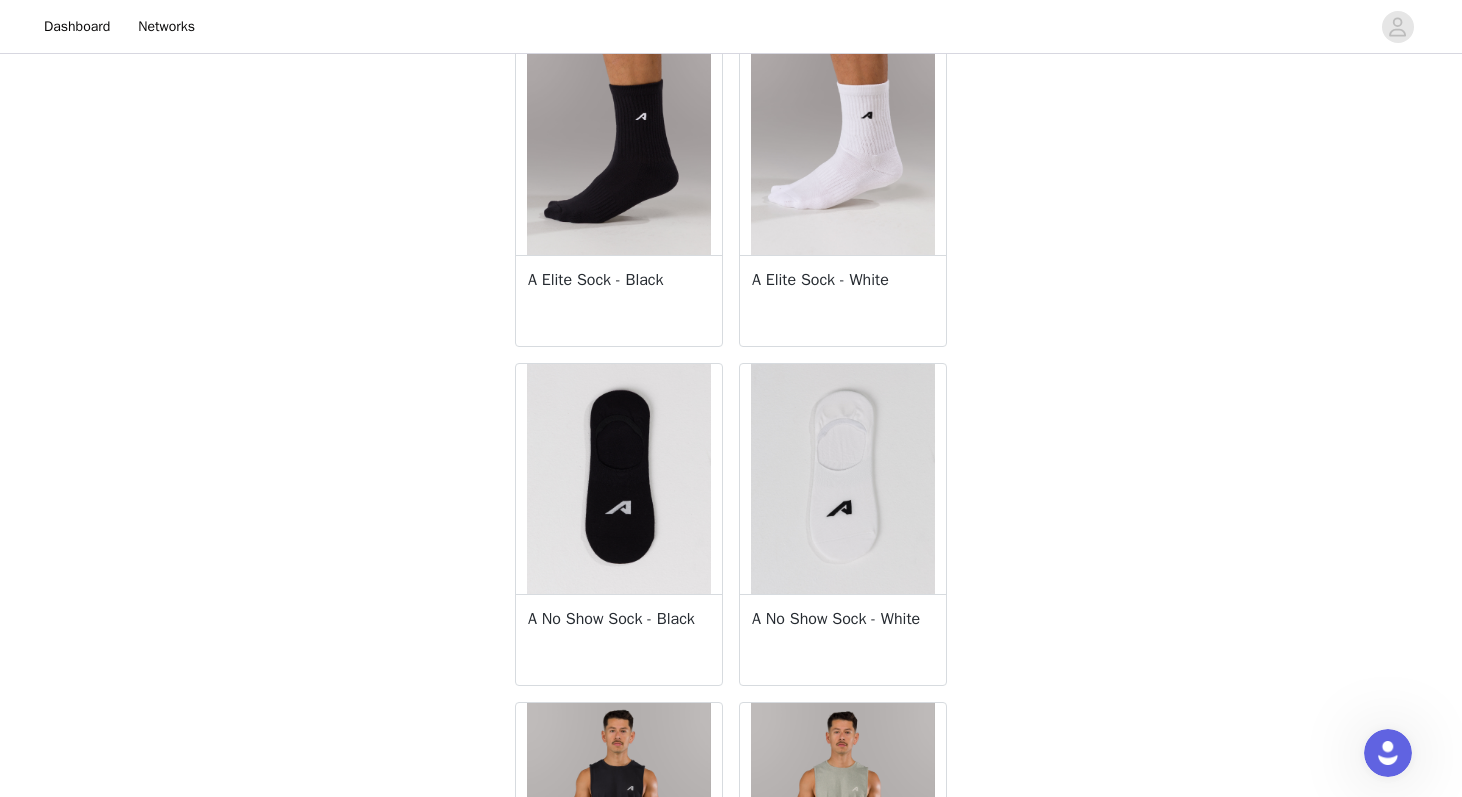 click on "A Elite Sock - White" at bounding box center (843, 280) 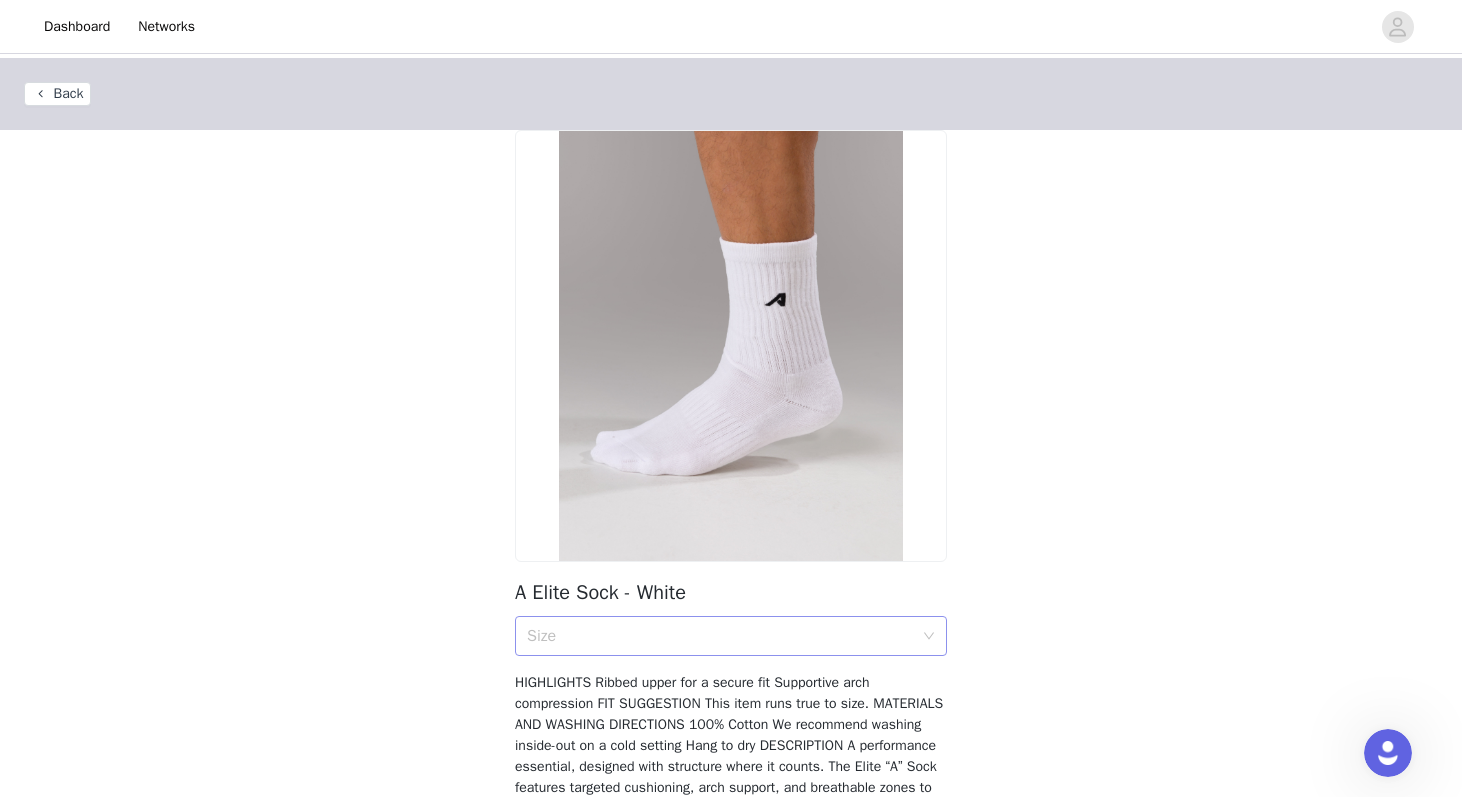 click on "Size" at bounding box center (724, 636) 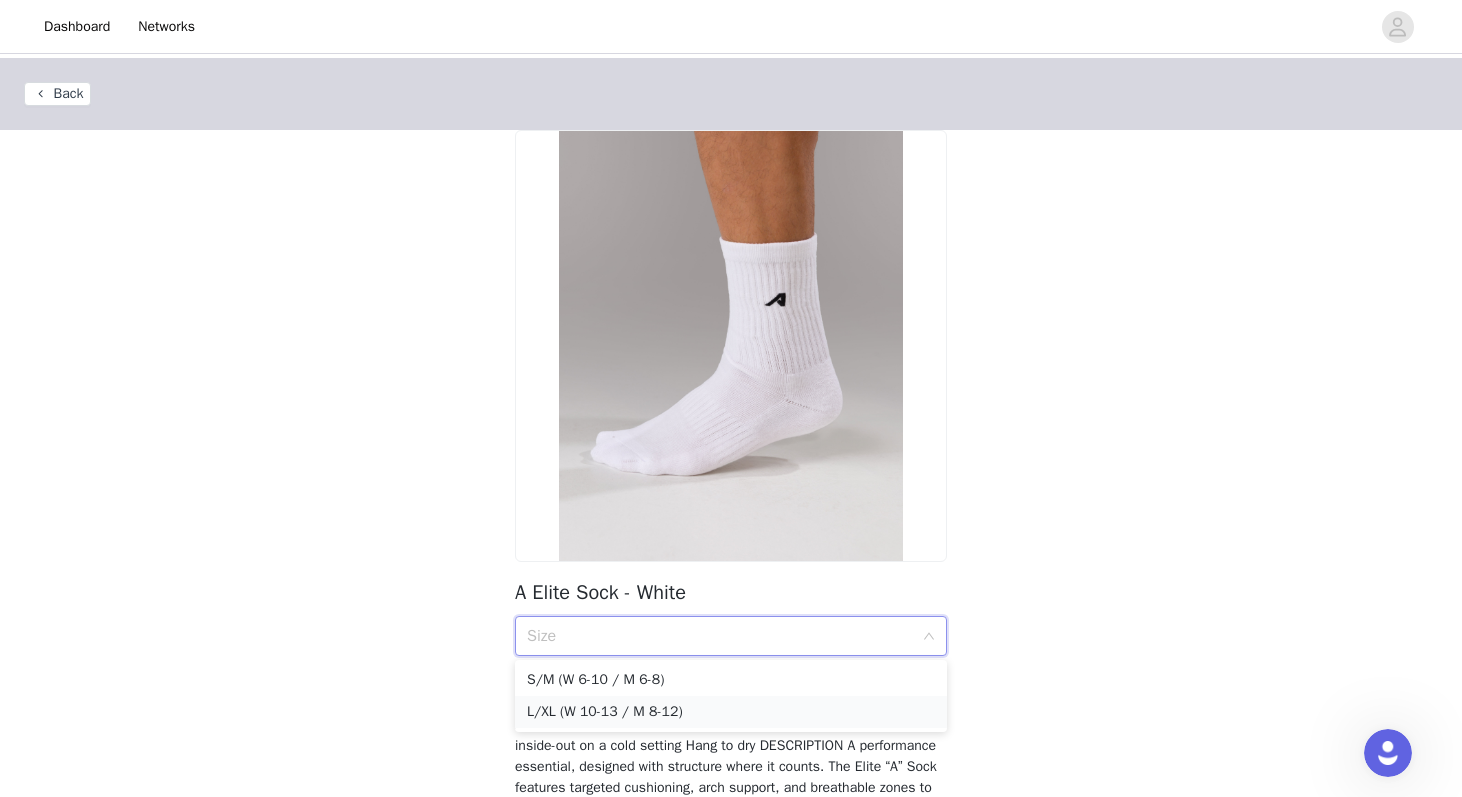 click on "L/XL (W 10-13 / M 8-12)" at bounding box center (731, 712) 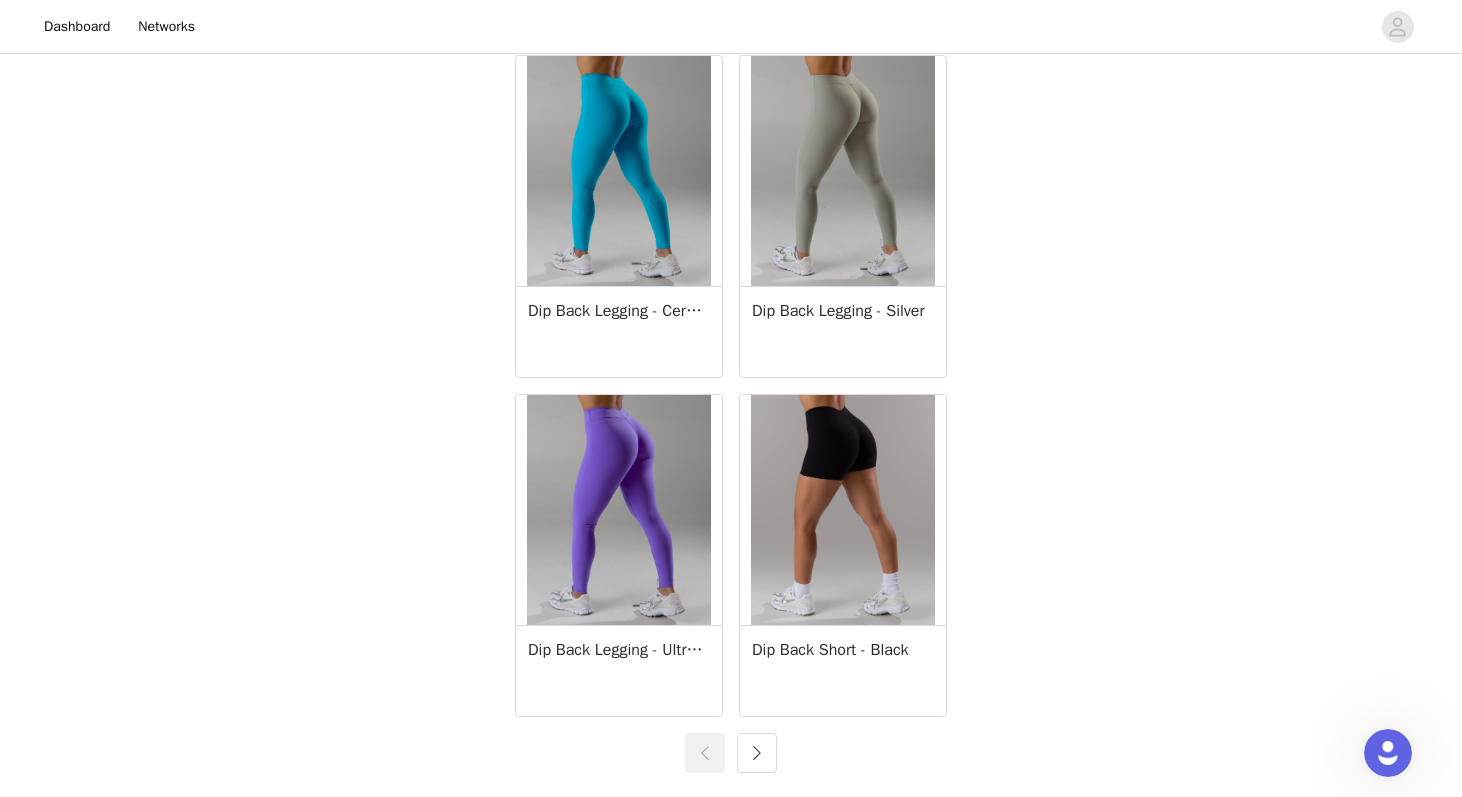 scroll, scrollTop: 3465, scrollLeft: 0, axis: vertical 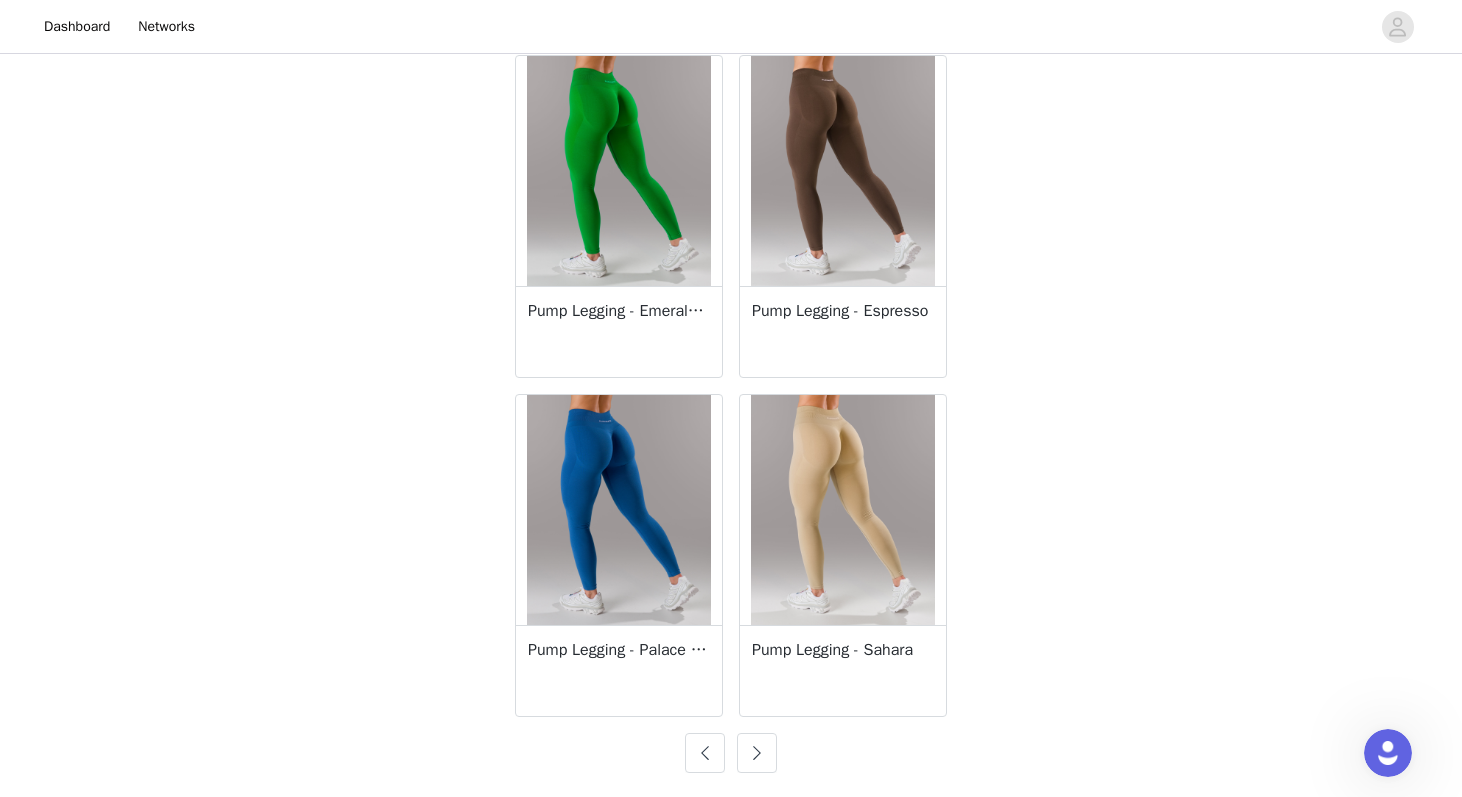 click at bounding box center [757, 753] 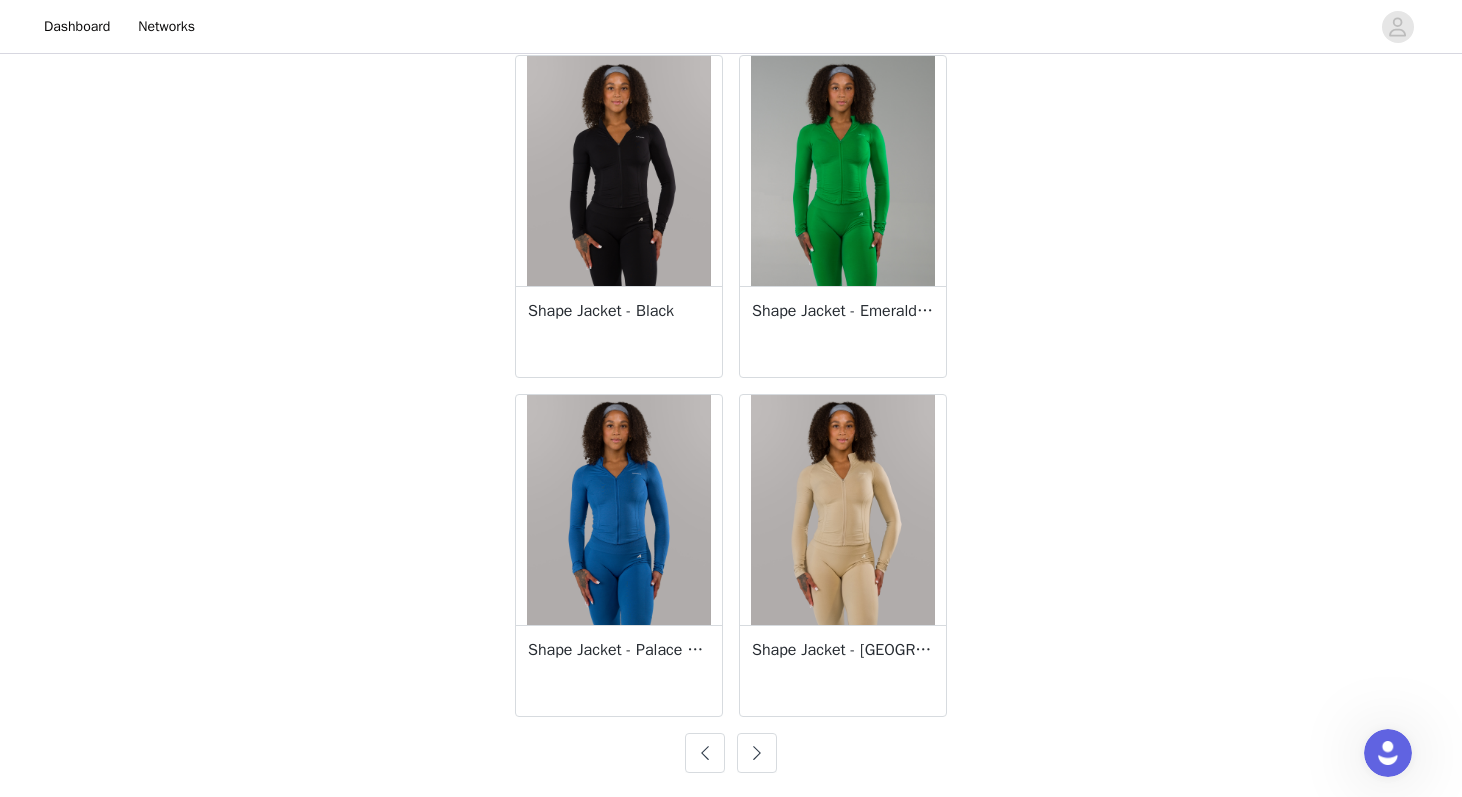 scroll, scrollTop: 3465, scrollLeft: 0, axis: vertical 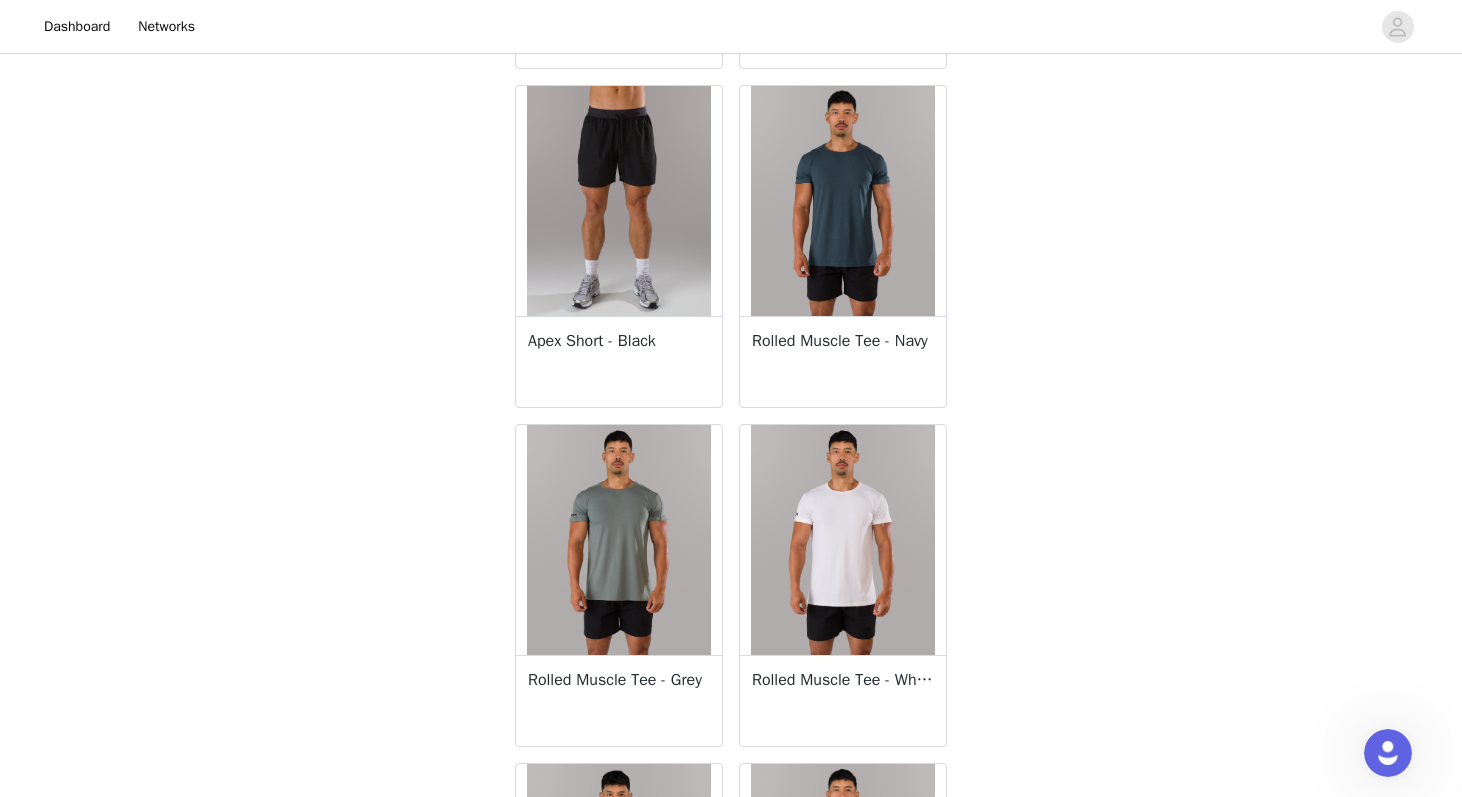 click on "Rolled Muscle Tee - Navy" at bounding box center (843, 341) 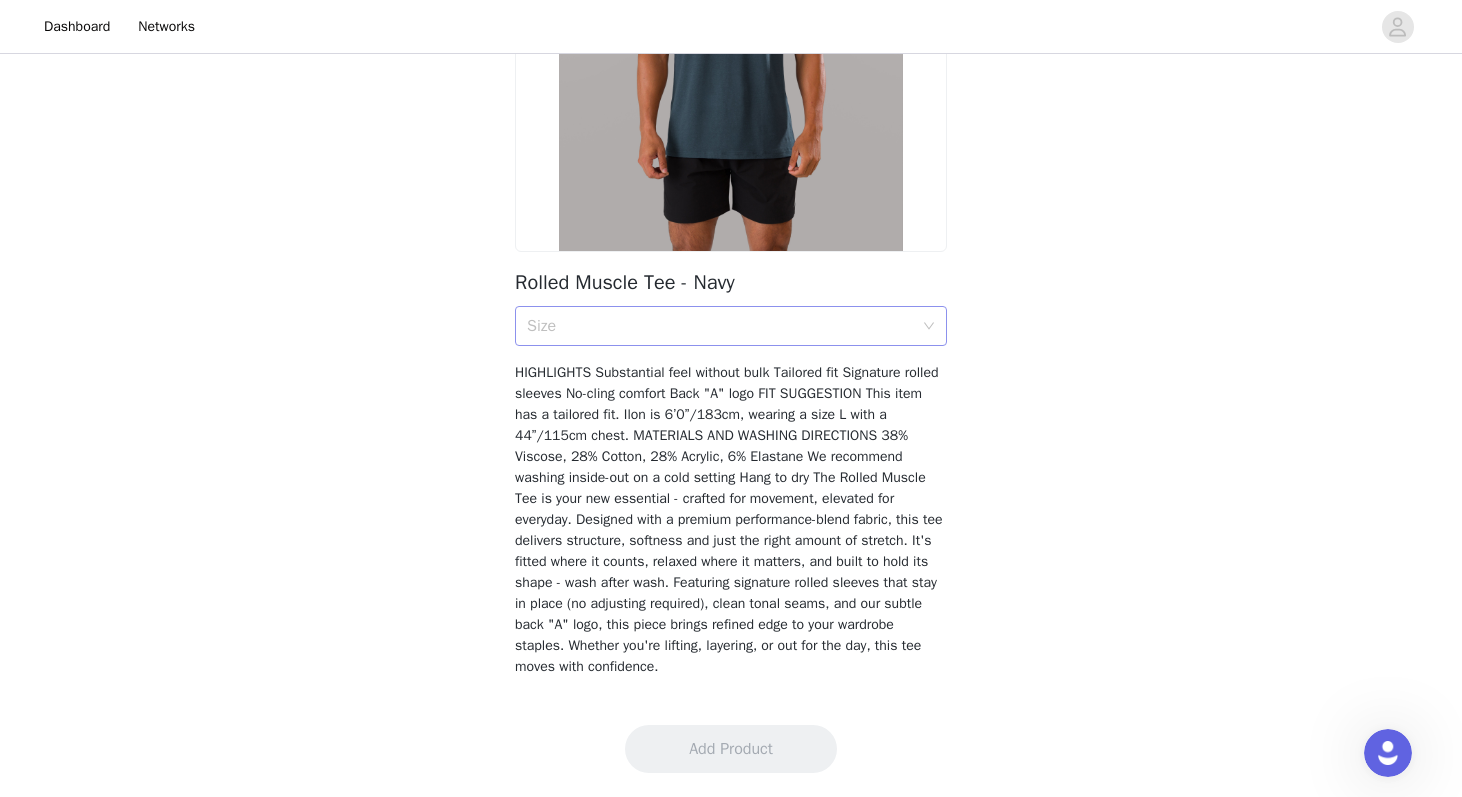 scroll, scrollTop: 310, scrollLeft: 0, axis: vertical 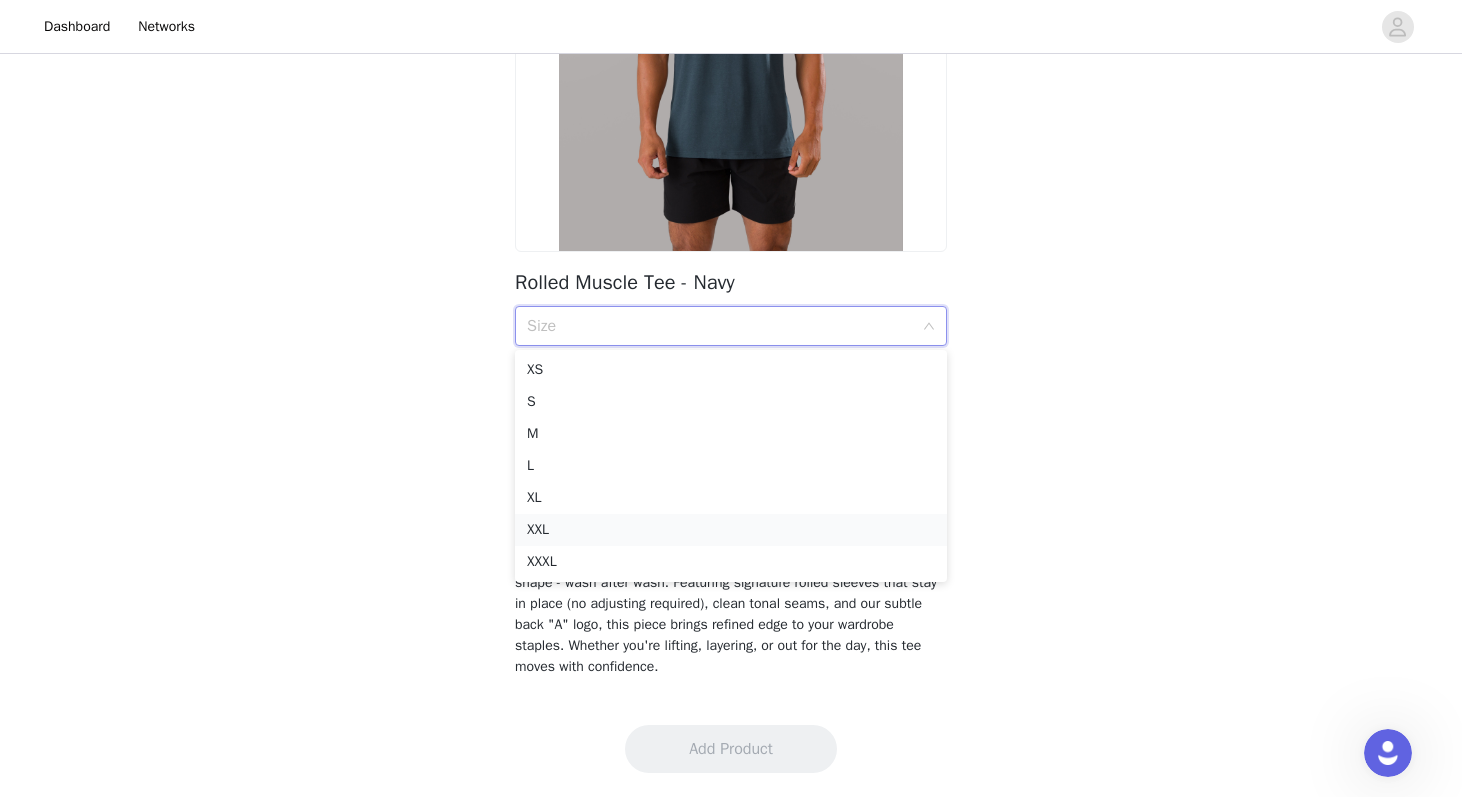 click on "XXL" at bounding box center [731, 530] 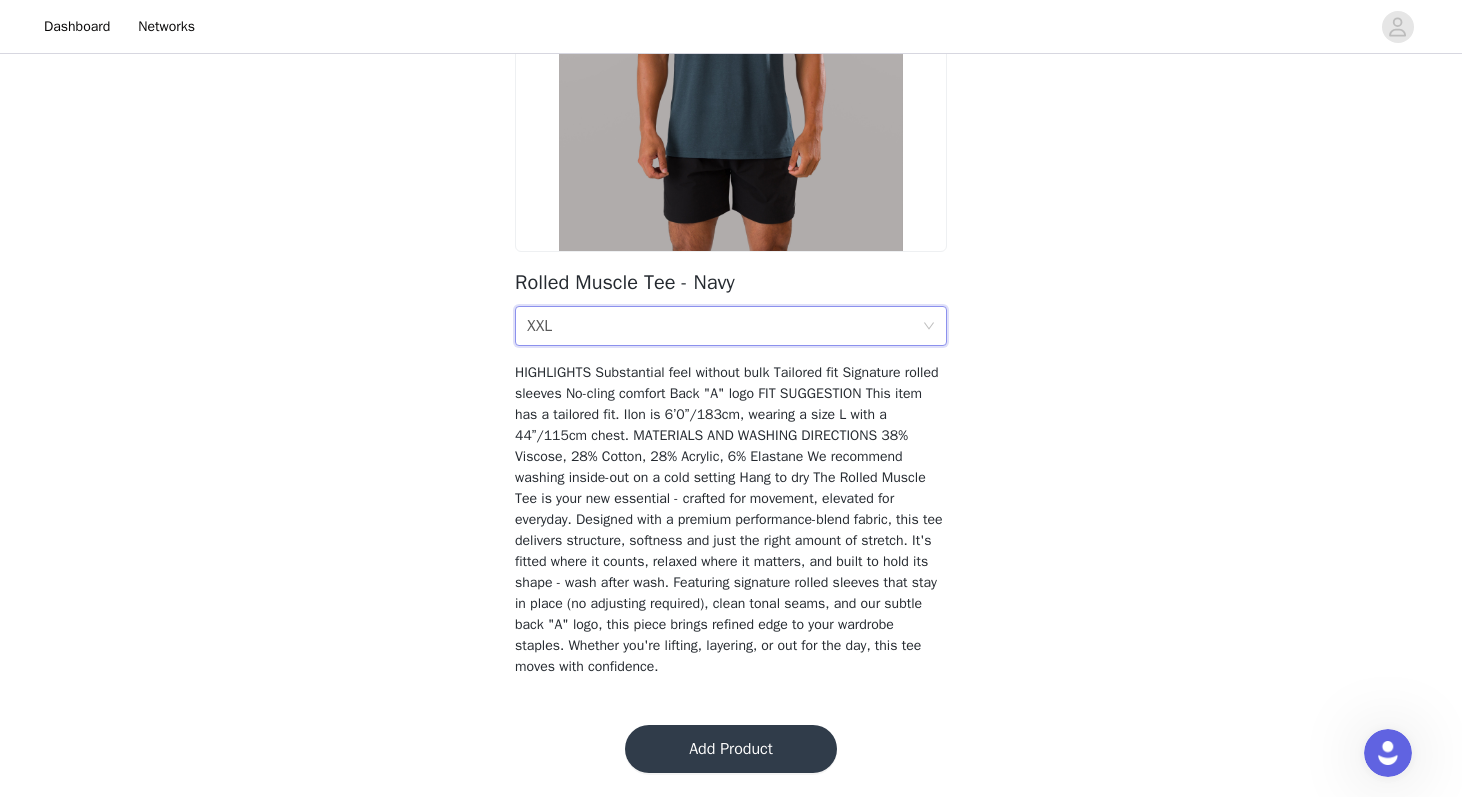 scroll, scrollTop: 310, scrollLeft: 0, axis: vertical 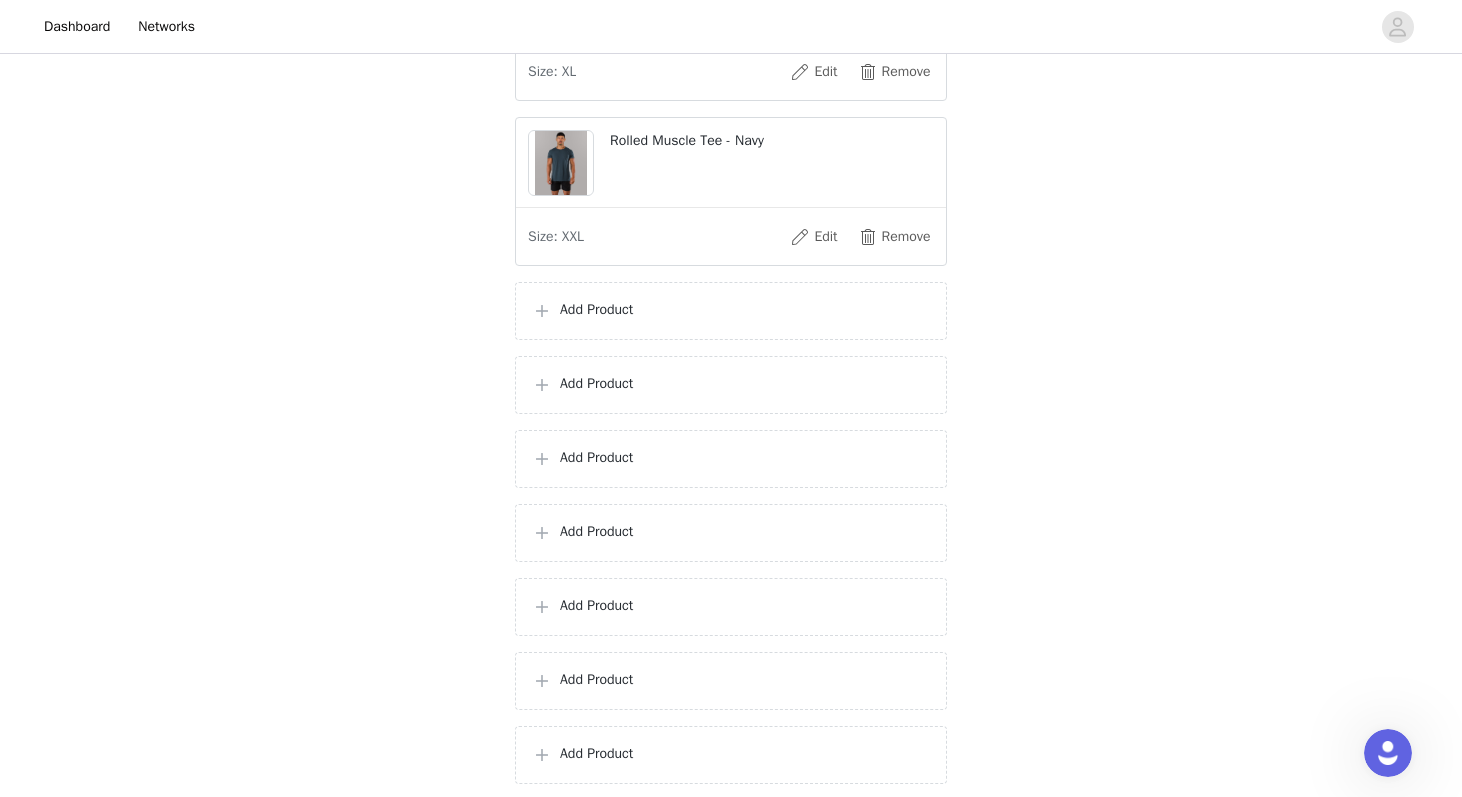 click on "Add Product" at bounding box center [745, 309] 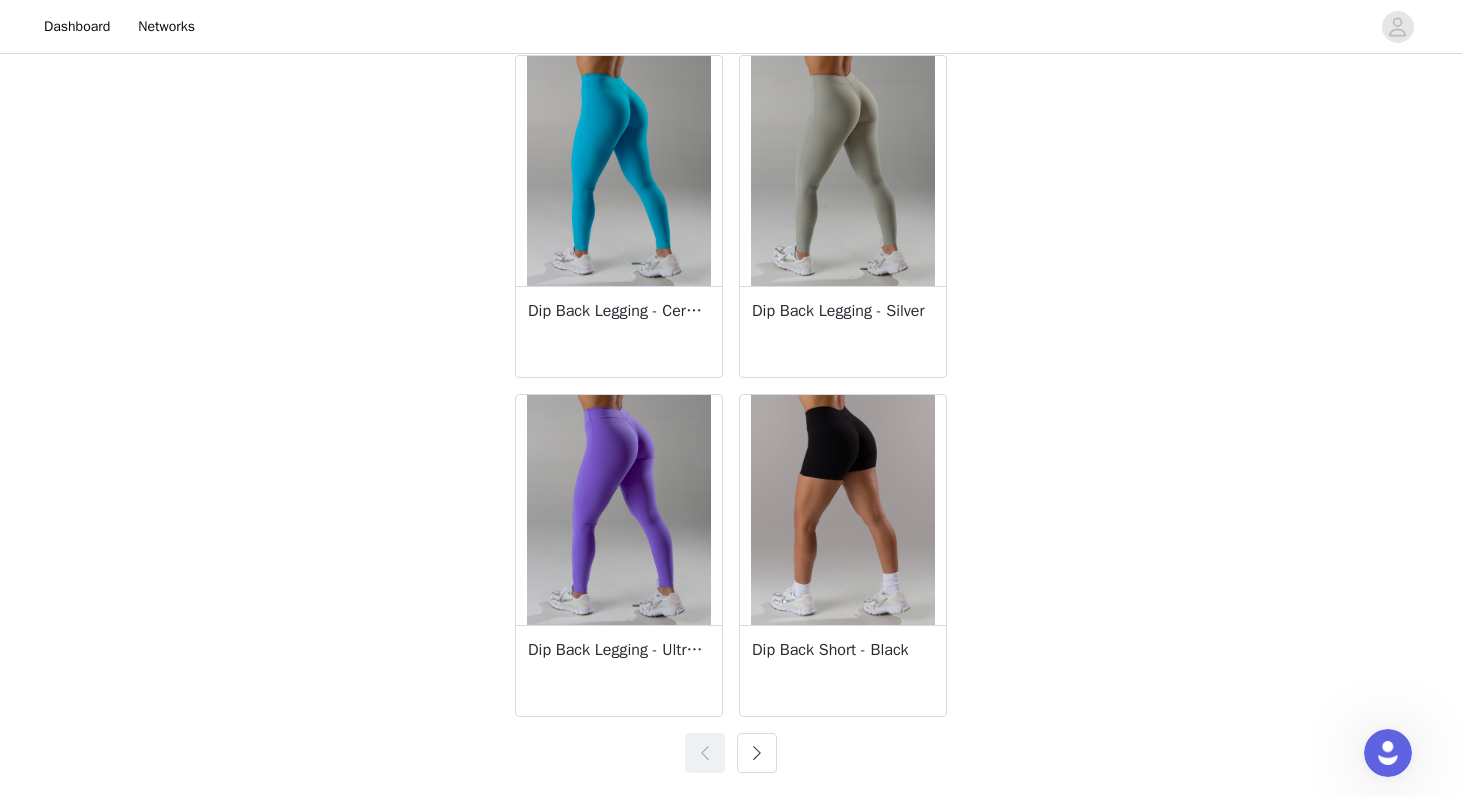 scroll, scrollTop: 3465, scrollLeft: 0, axis: vertical 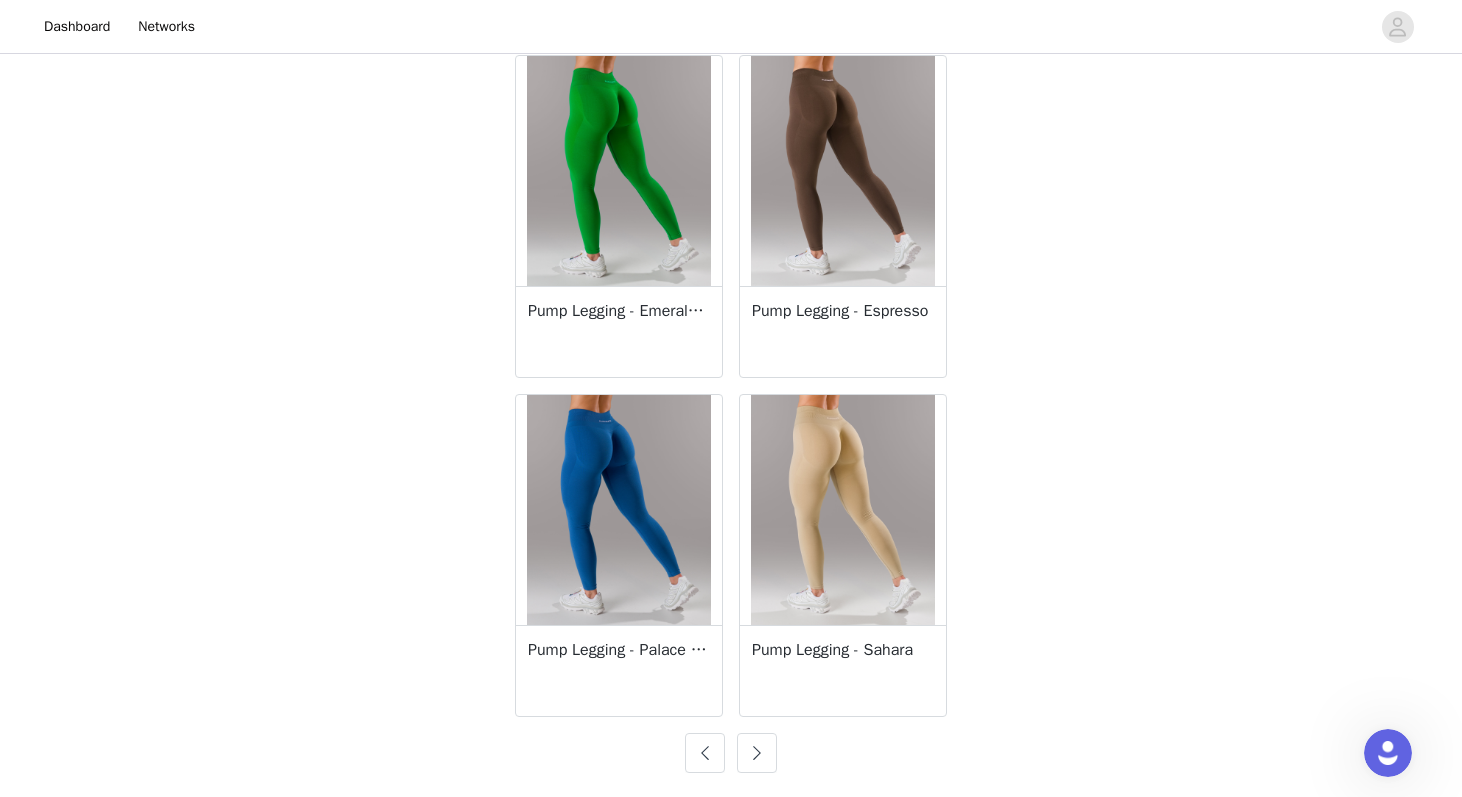 click at bounding box center (757, 753) 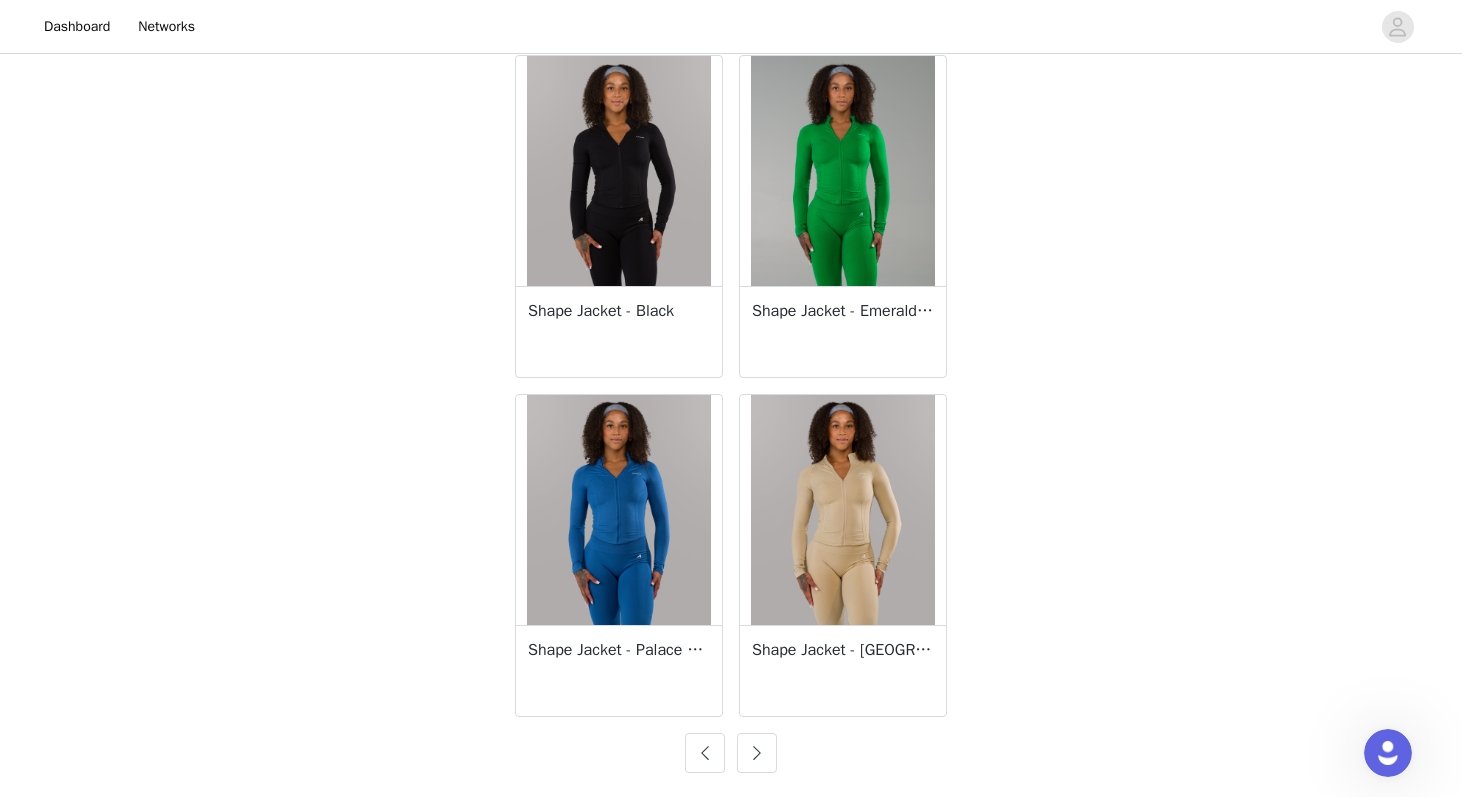 click at bounding box center (757, 753) 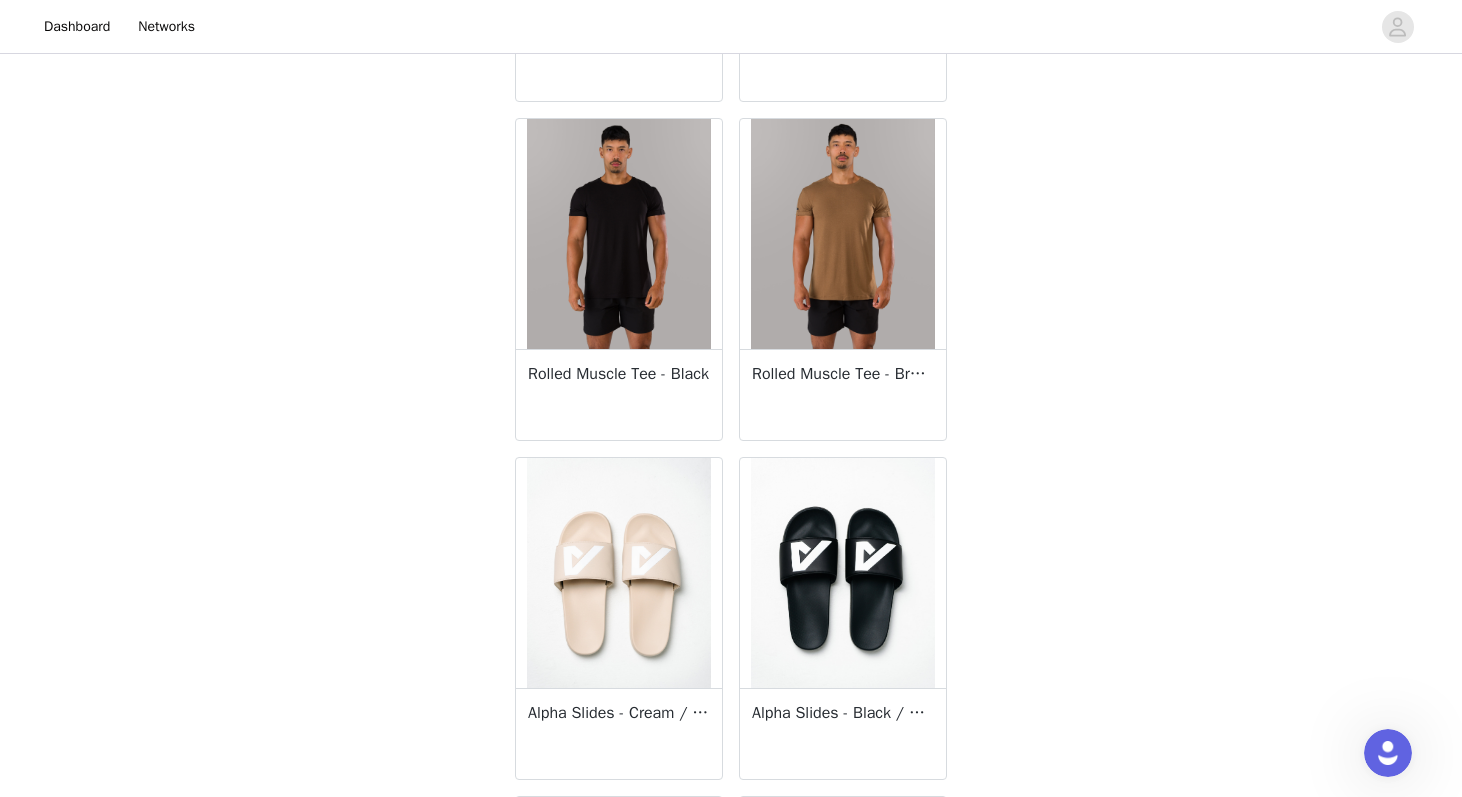 scroll, scrollTop: 2195, scrollLeft: 0, axis: vertical 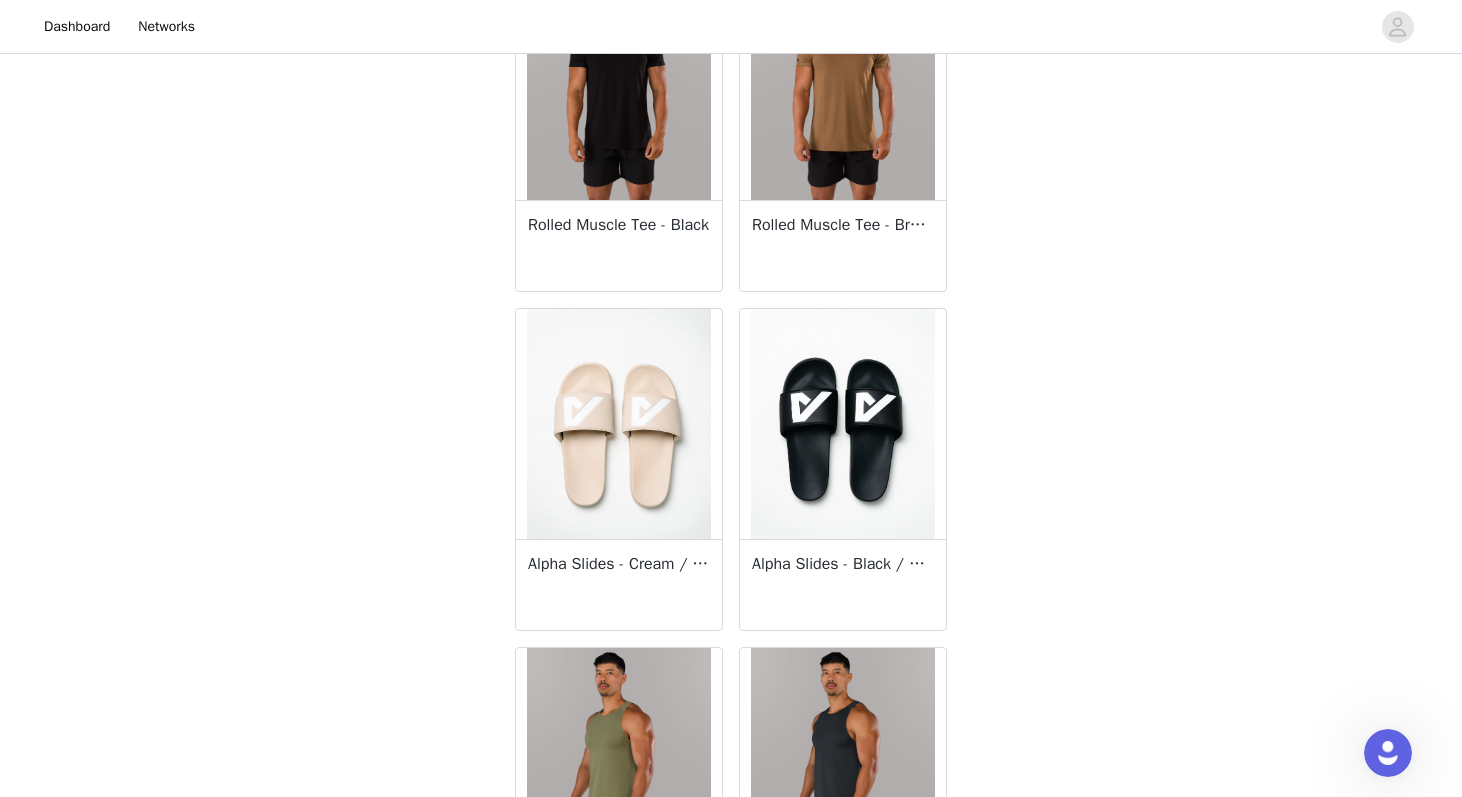 click at bounding box center (843, 424) 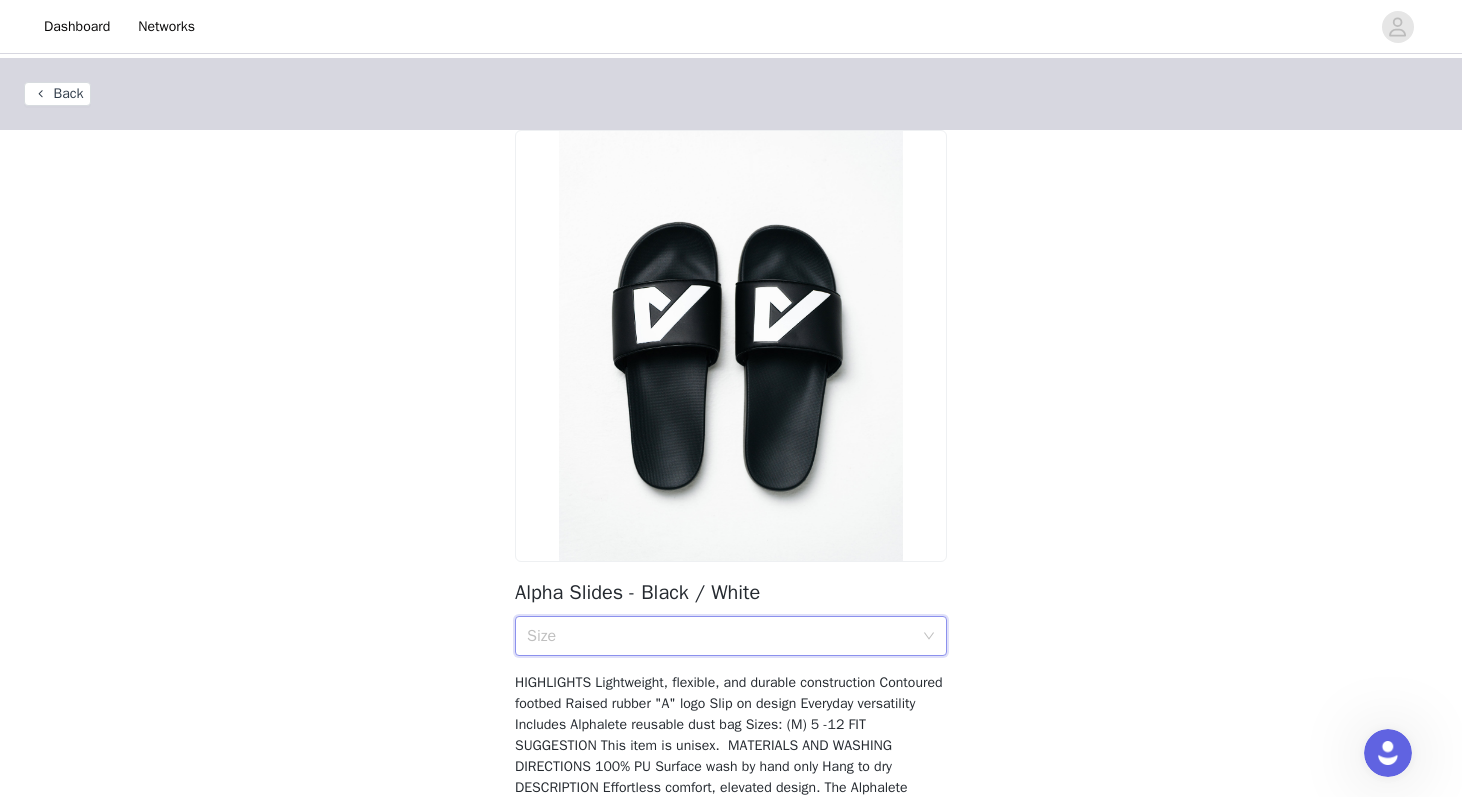 click on "Size" at bounding box center [724, 636] 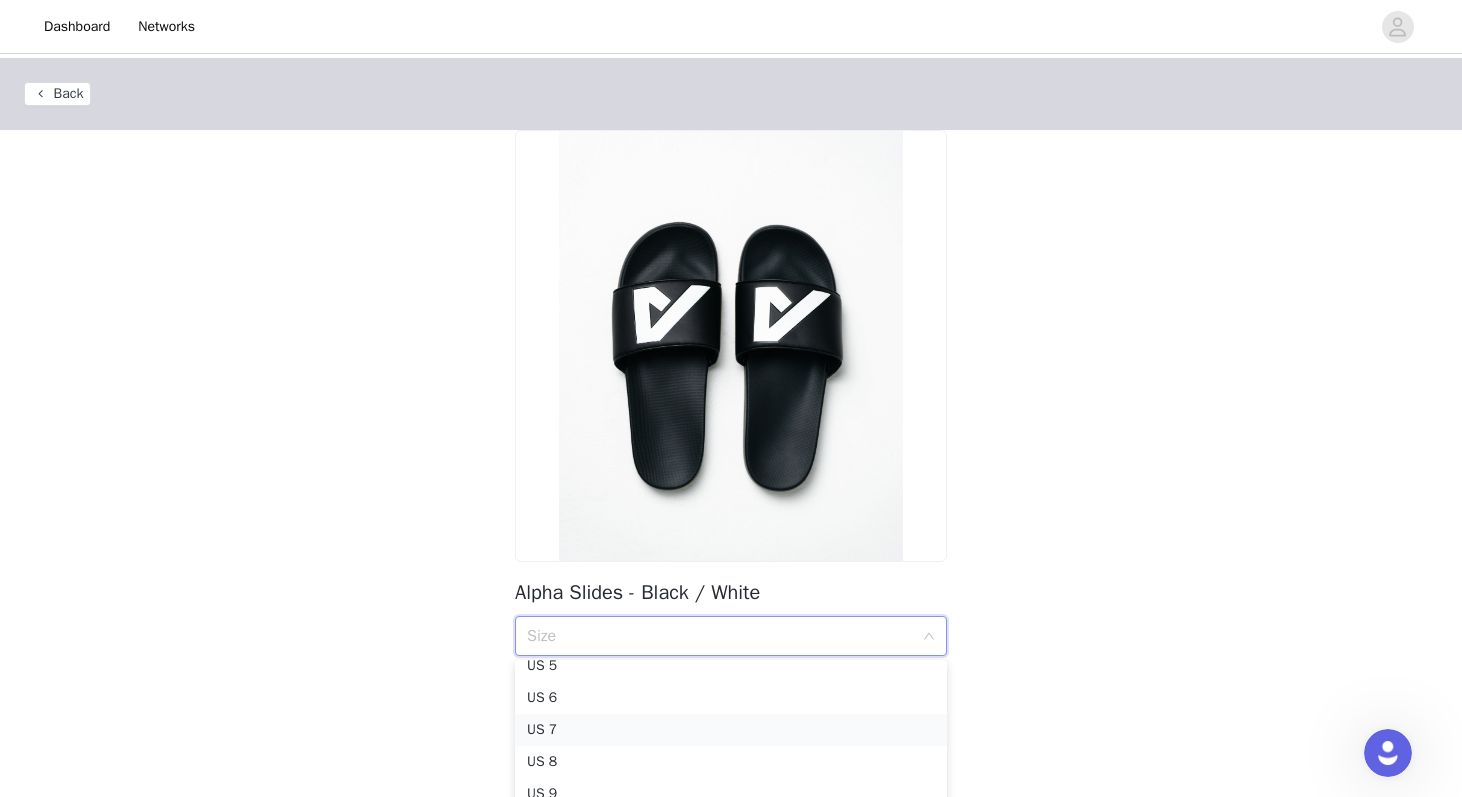scroll, scrollTop: 14, scrollLeft: 0, axis: vertical 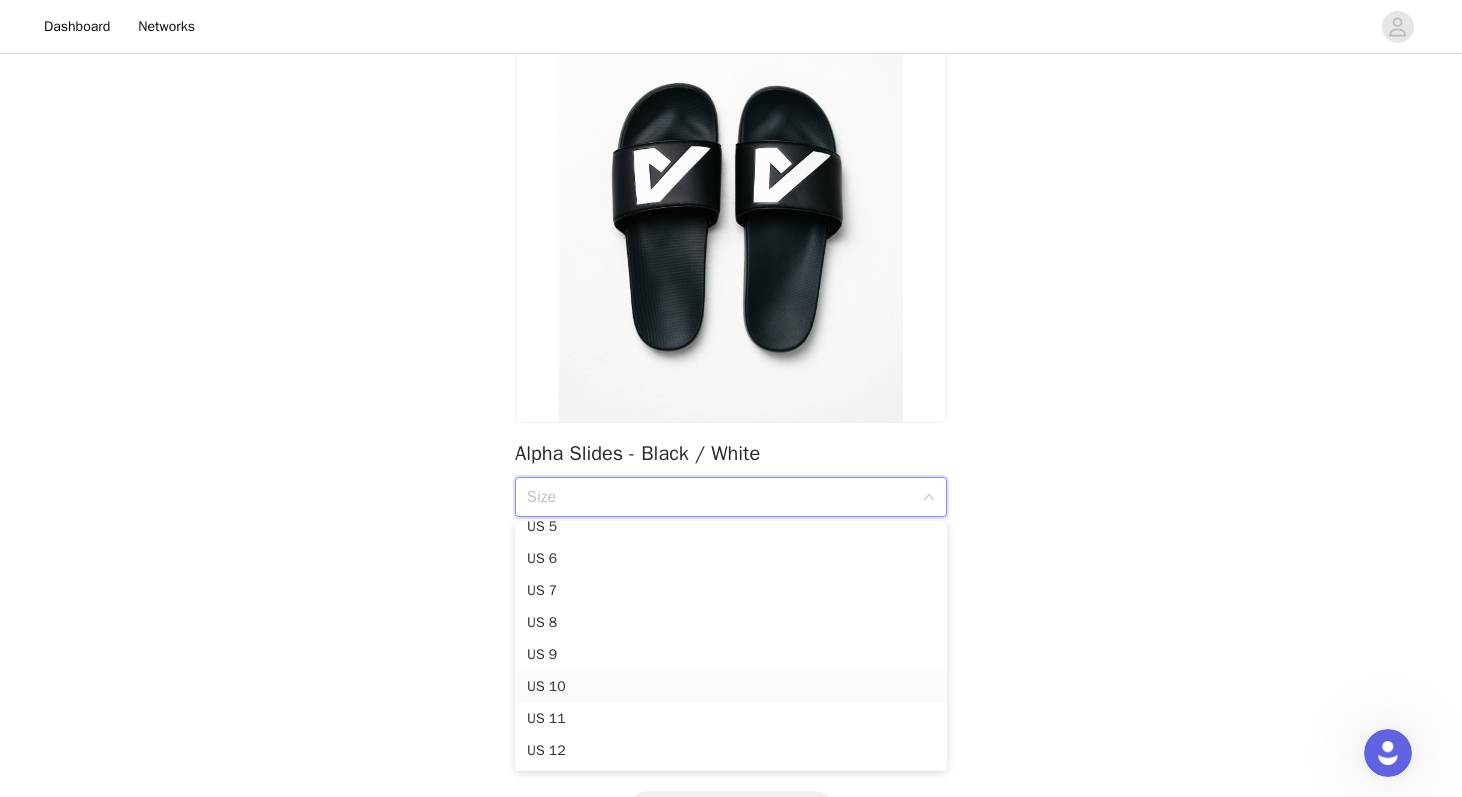 click on "US 10" at bounding box center (731, 687) 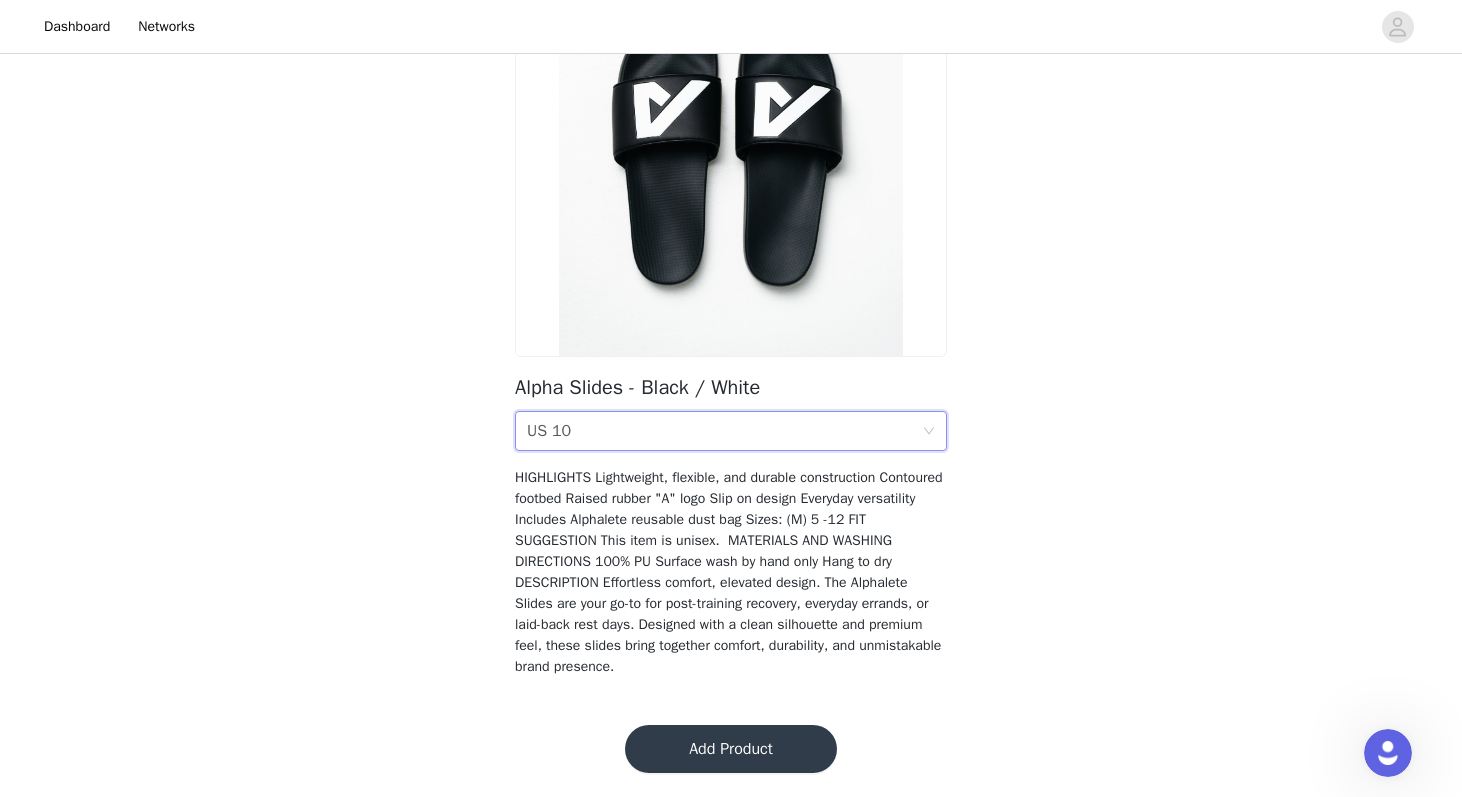 scroll, scrollTop: 205, scrollLeft: 0, axis: vertical 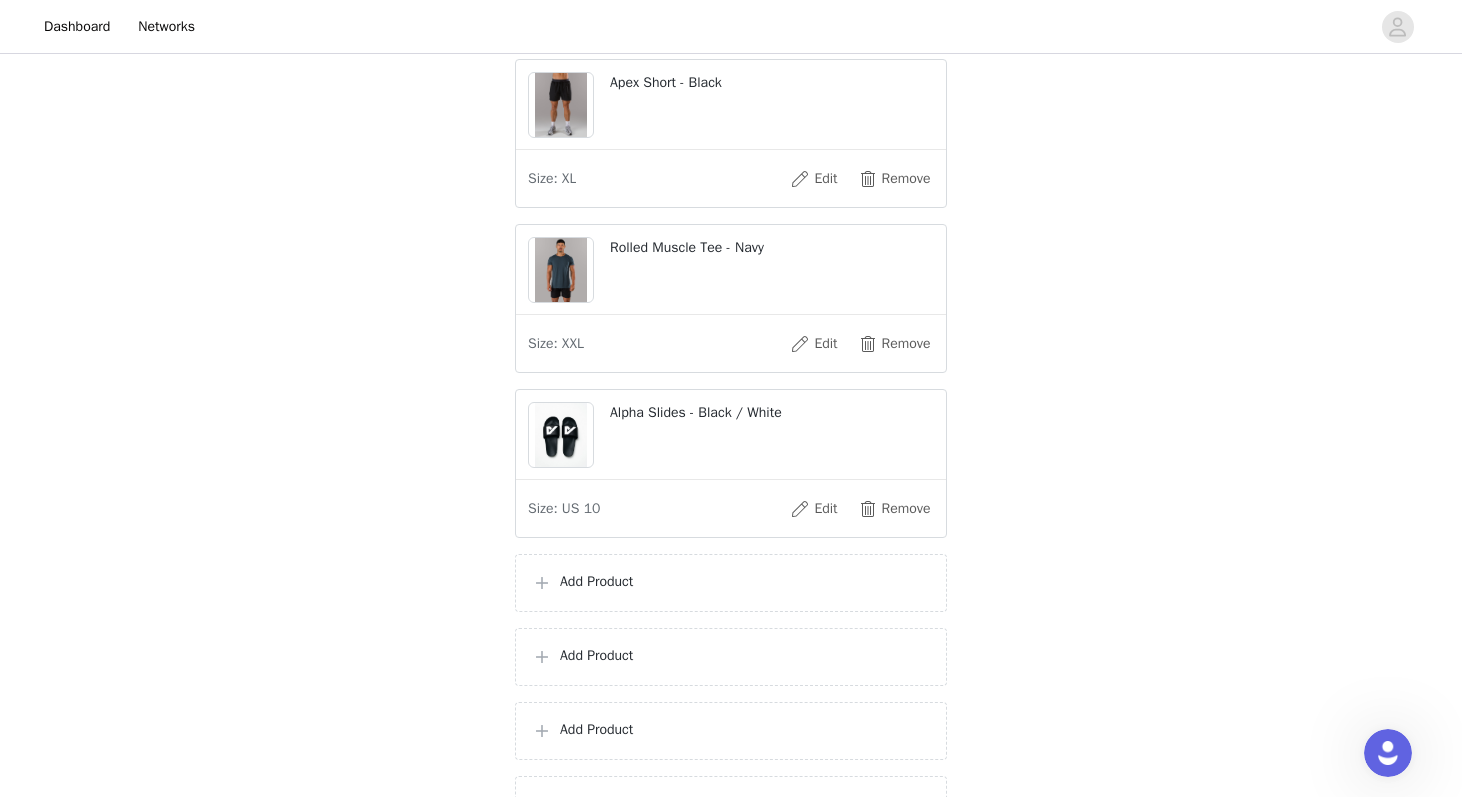 click on "Add Product" at bounding box center (745, 581) 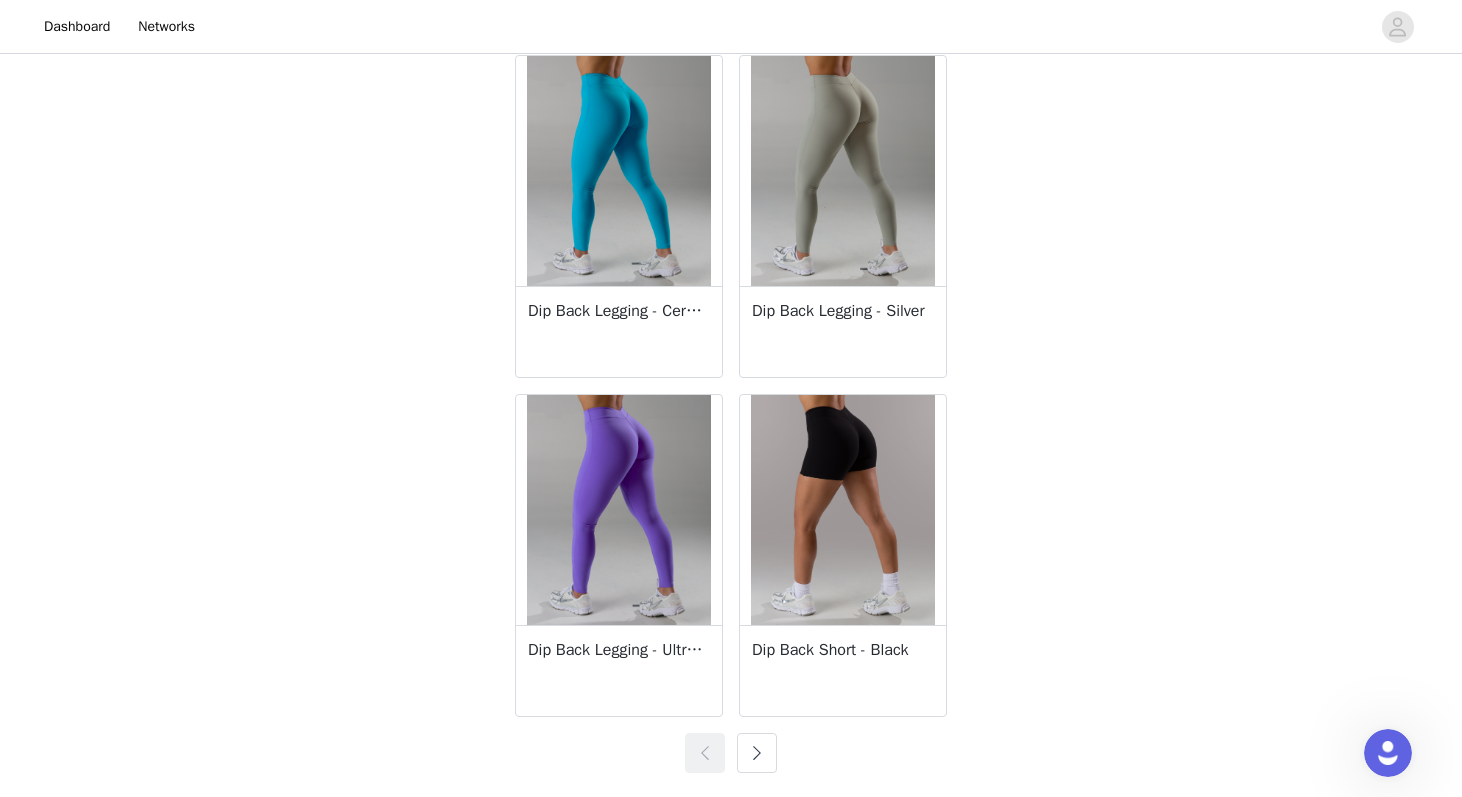 scroll, scrollTop: 3465, scrollLeft: 0, axis: vertical 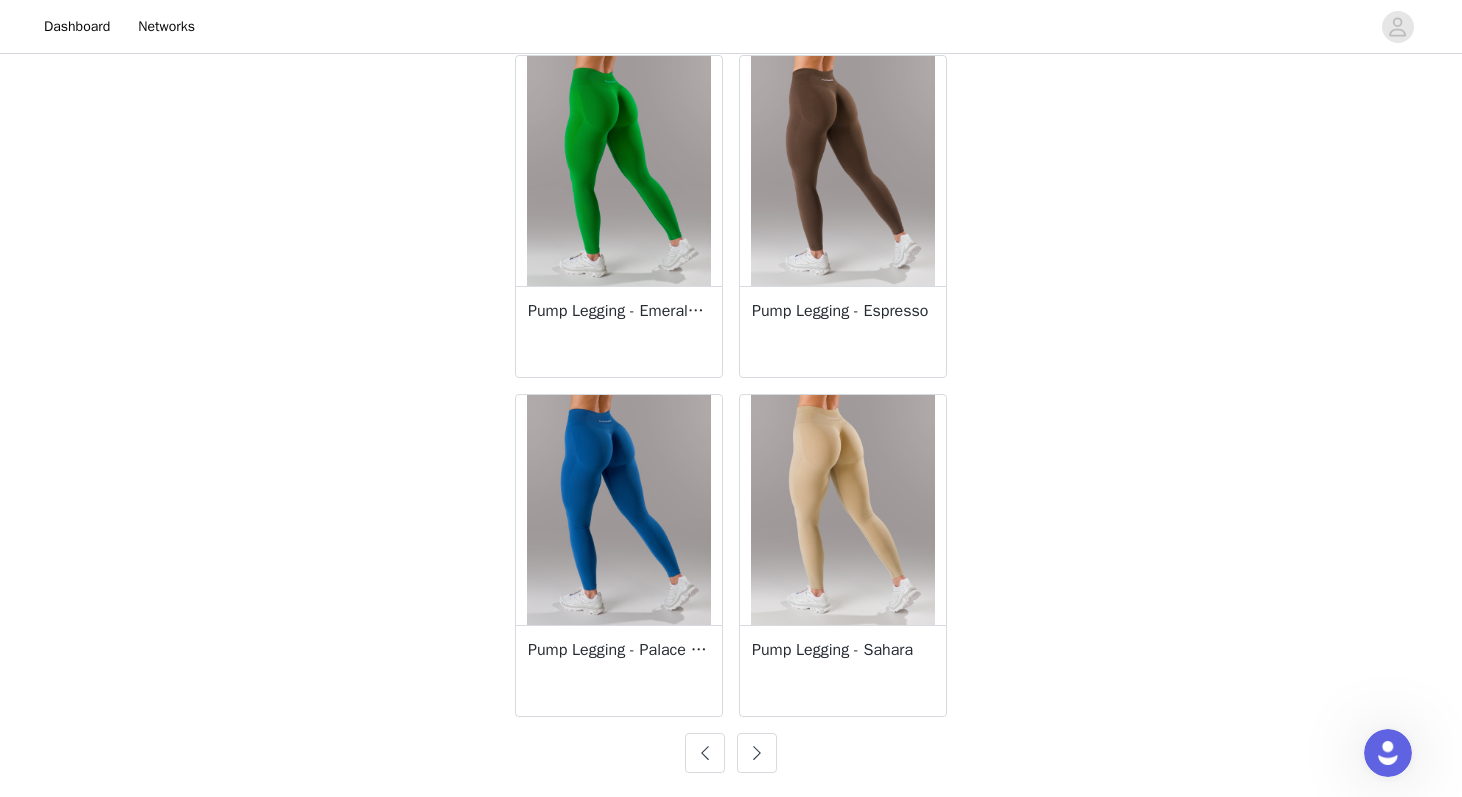 click at bounding box center [757, 753] 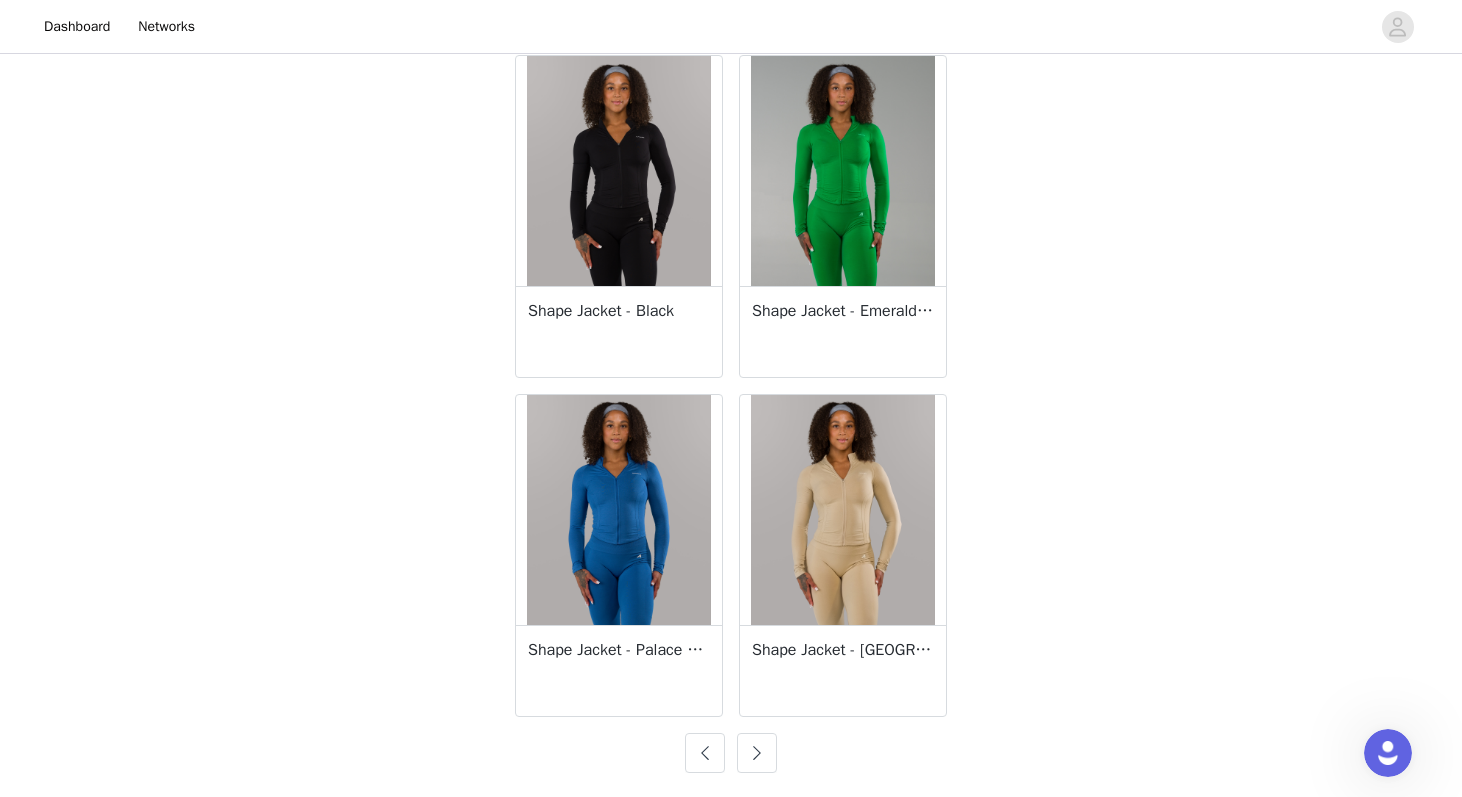 click at bounding box center [757, 753] 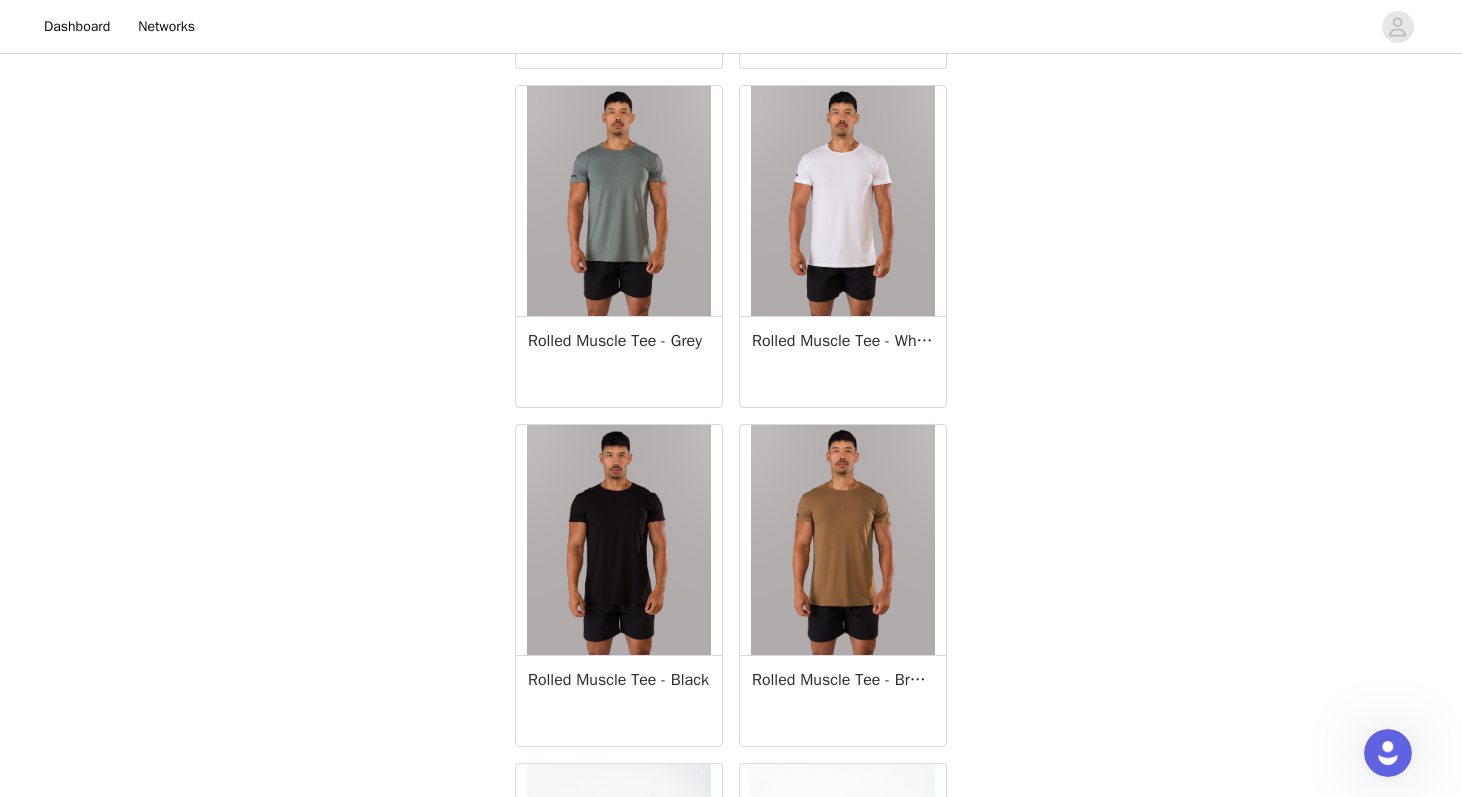 scroll, scrollTop: 1658, scrollLeft: 0, axis: vertical 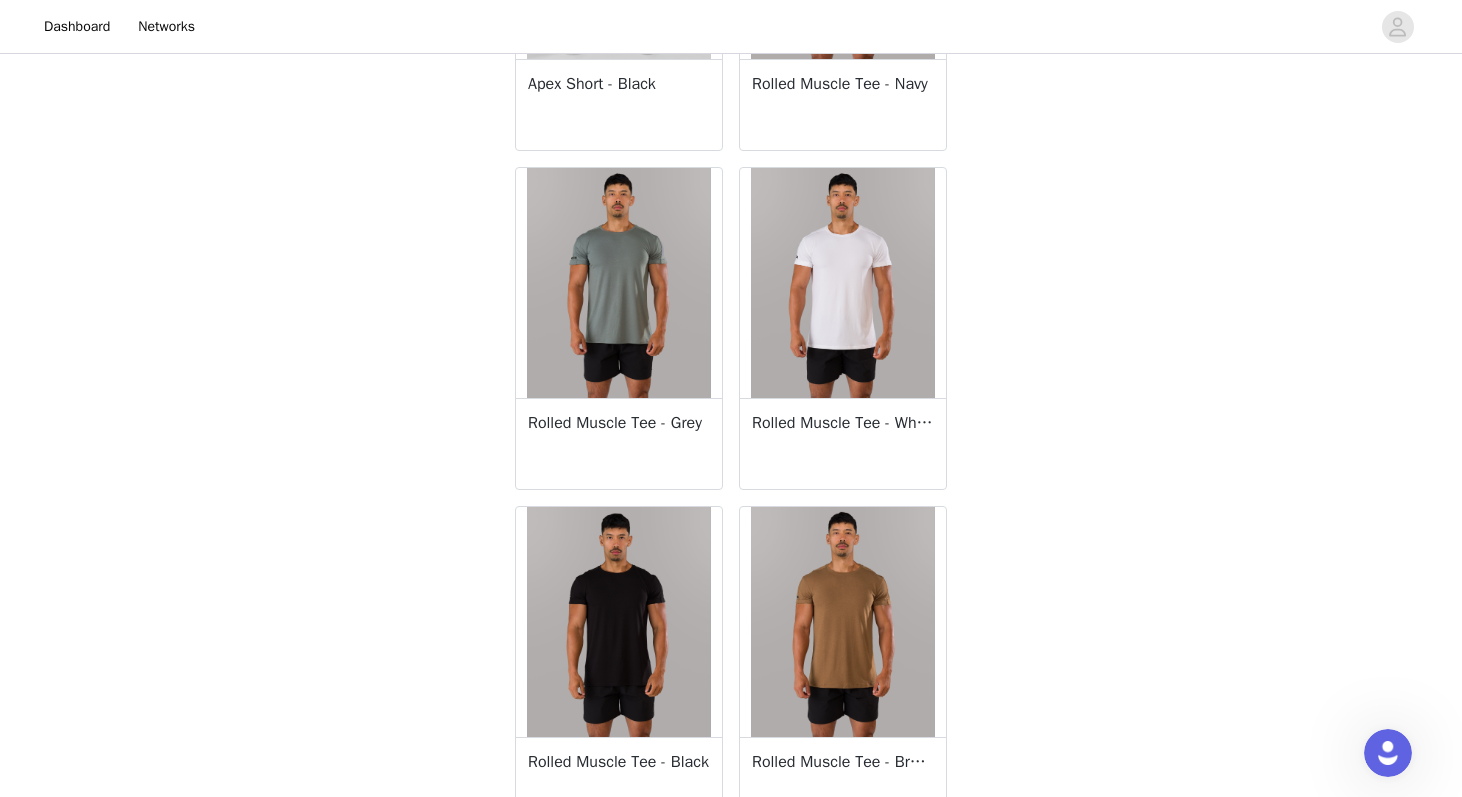 click on "Rolled Muscle Tee - White" at bounding box center (843, 423) 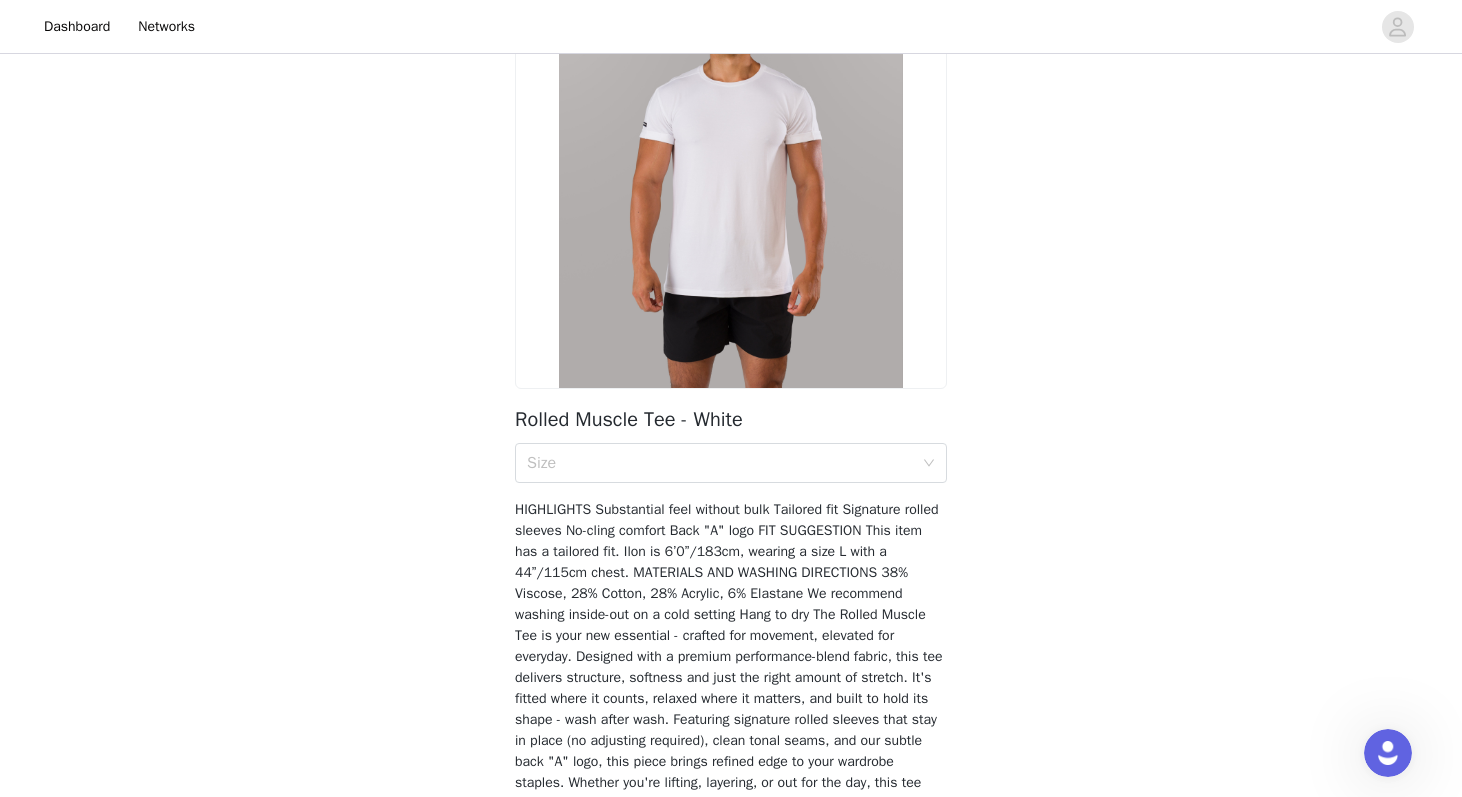 scroll, scrollTop: 218, scrollLeft: 0, axis: vertical 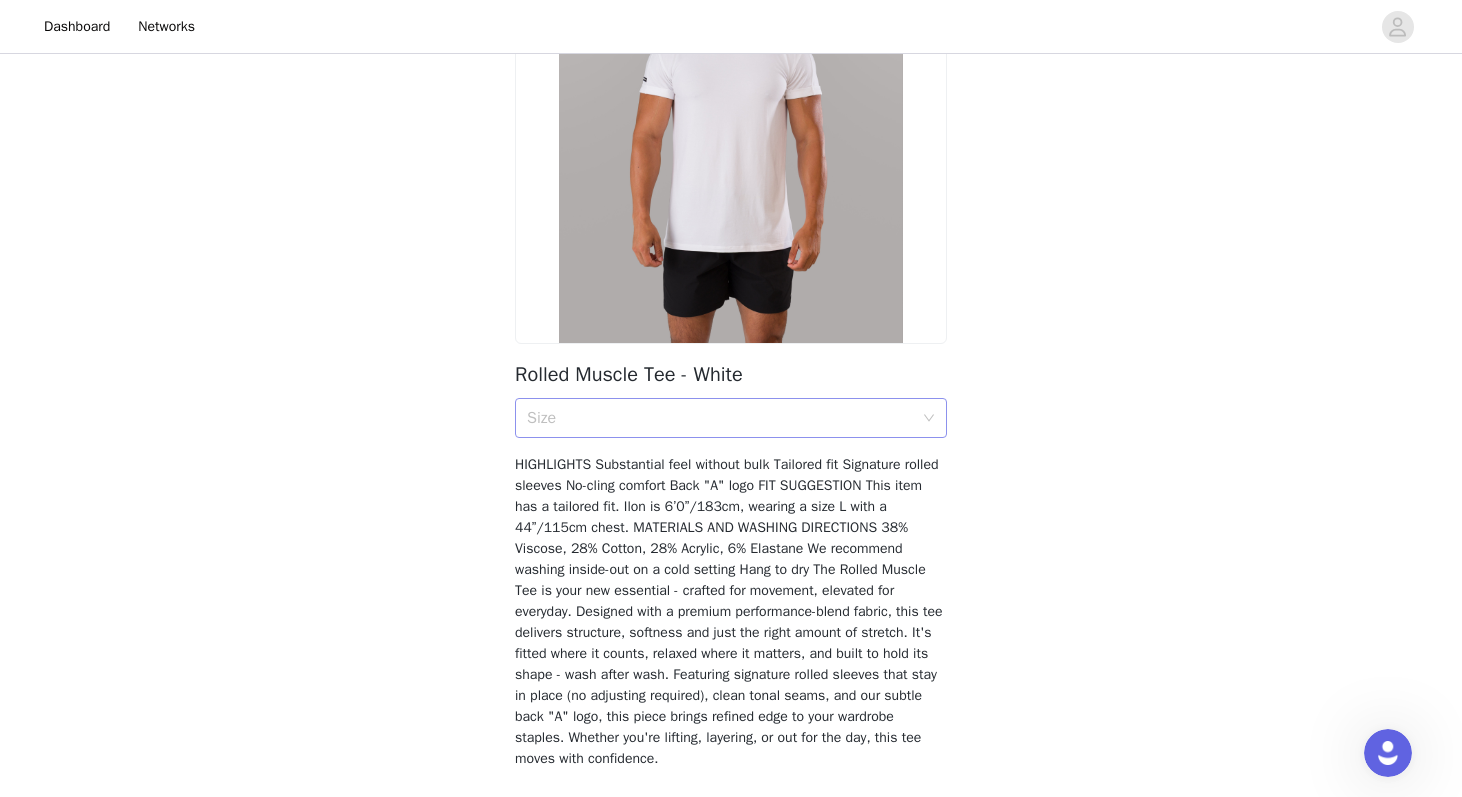 click on "Size" at bounding box center [720, 418] 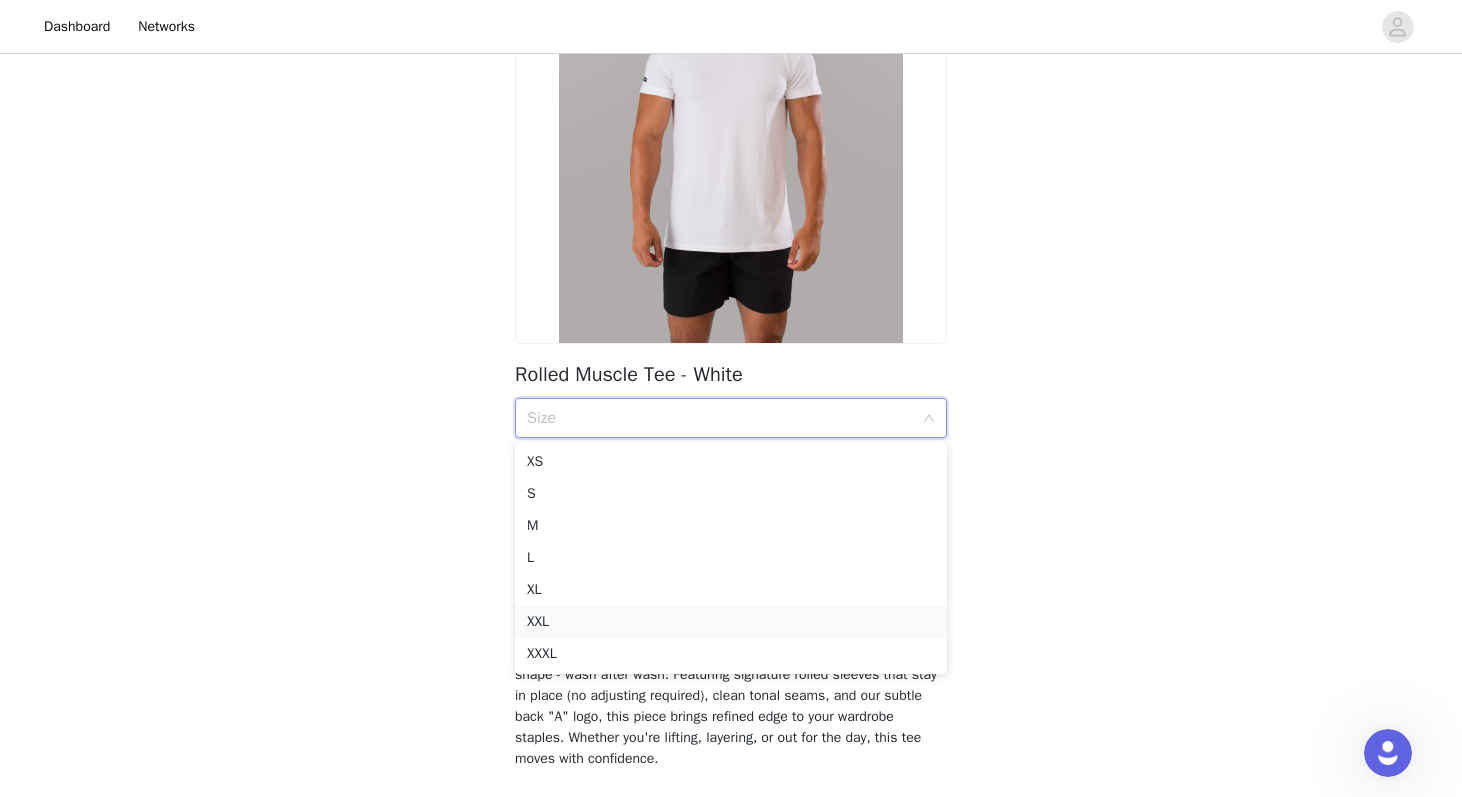 click on "XXL" at bounding box center [731, 622] 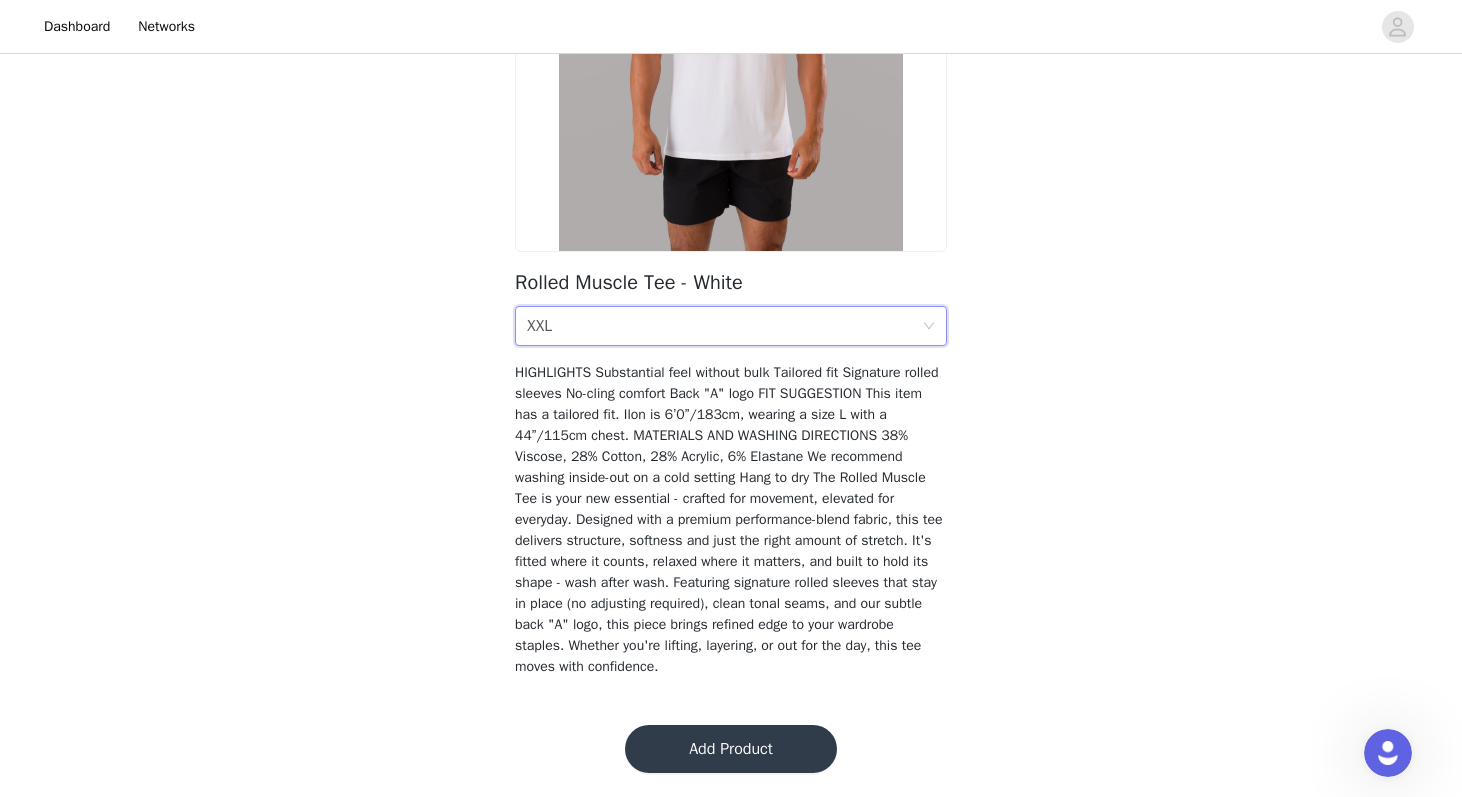 scroll, scrollTop: 310, scrollLeft: 0, axis: vertical 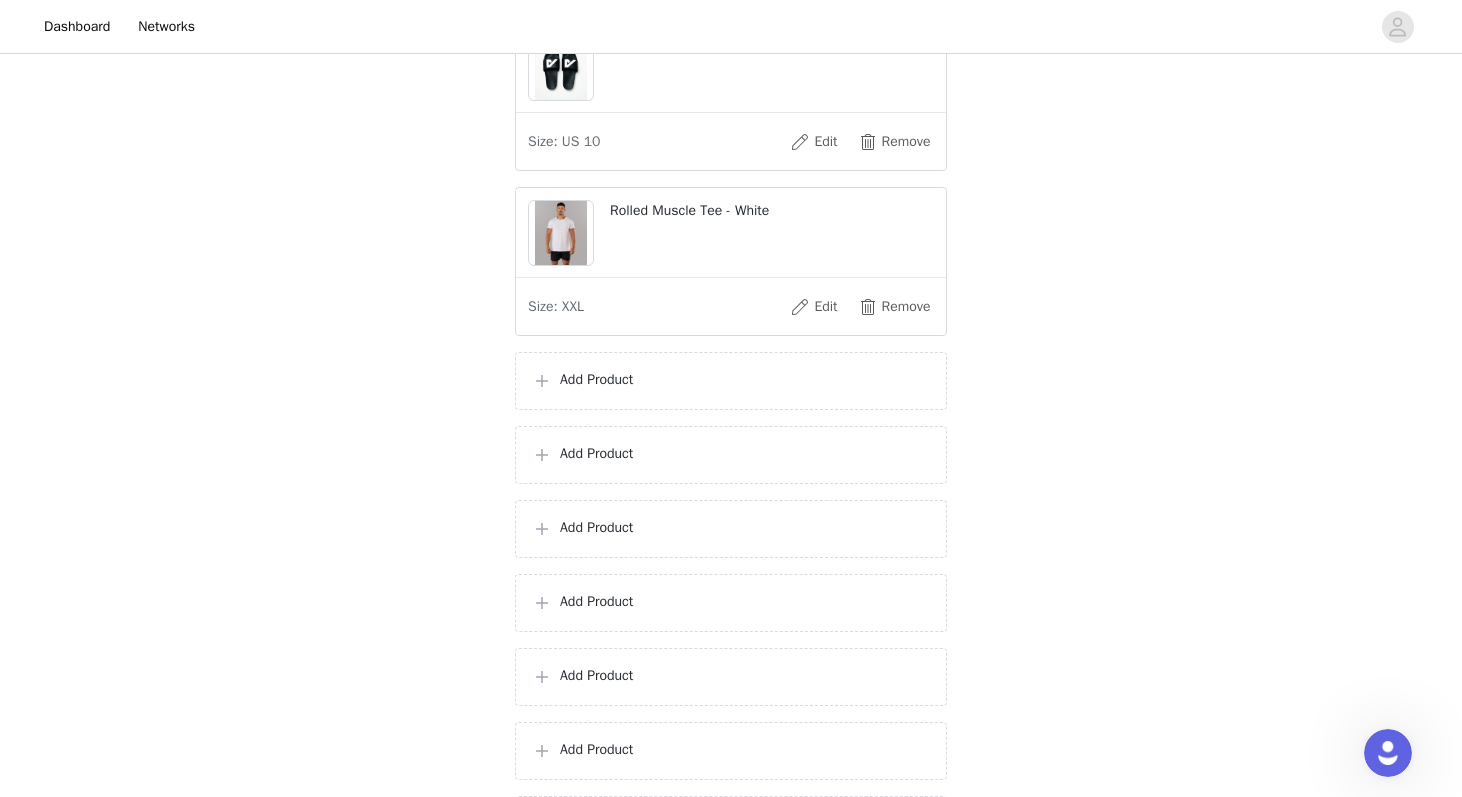 click on "Add Product" at bounding box center (731, 381) 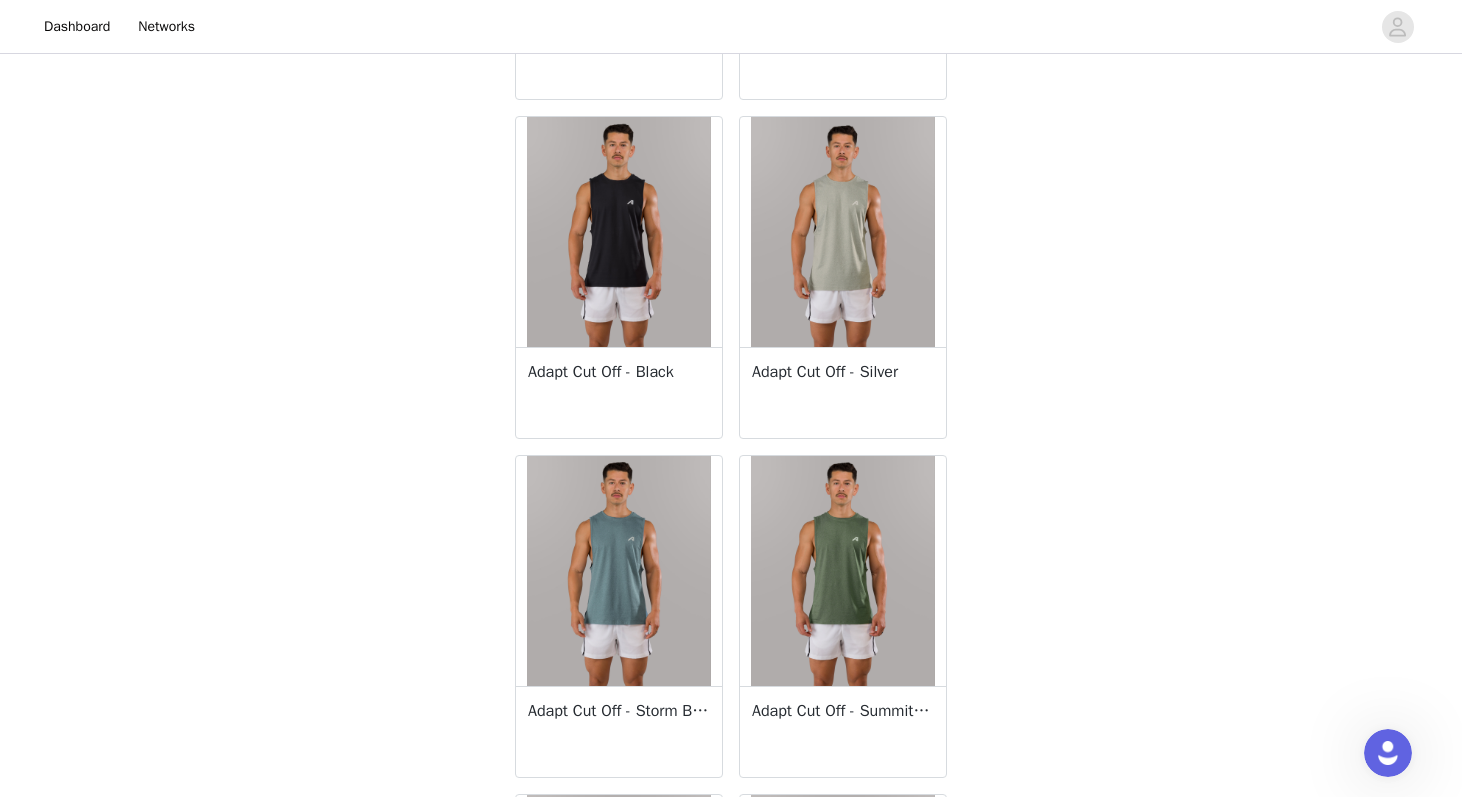 scroll, scrollTop: 681, scrollLeft: 0, axis: vertical 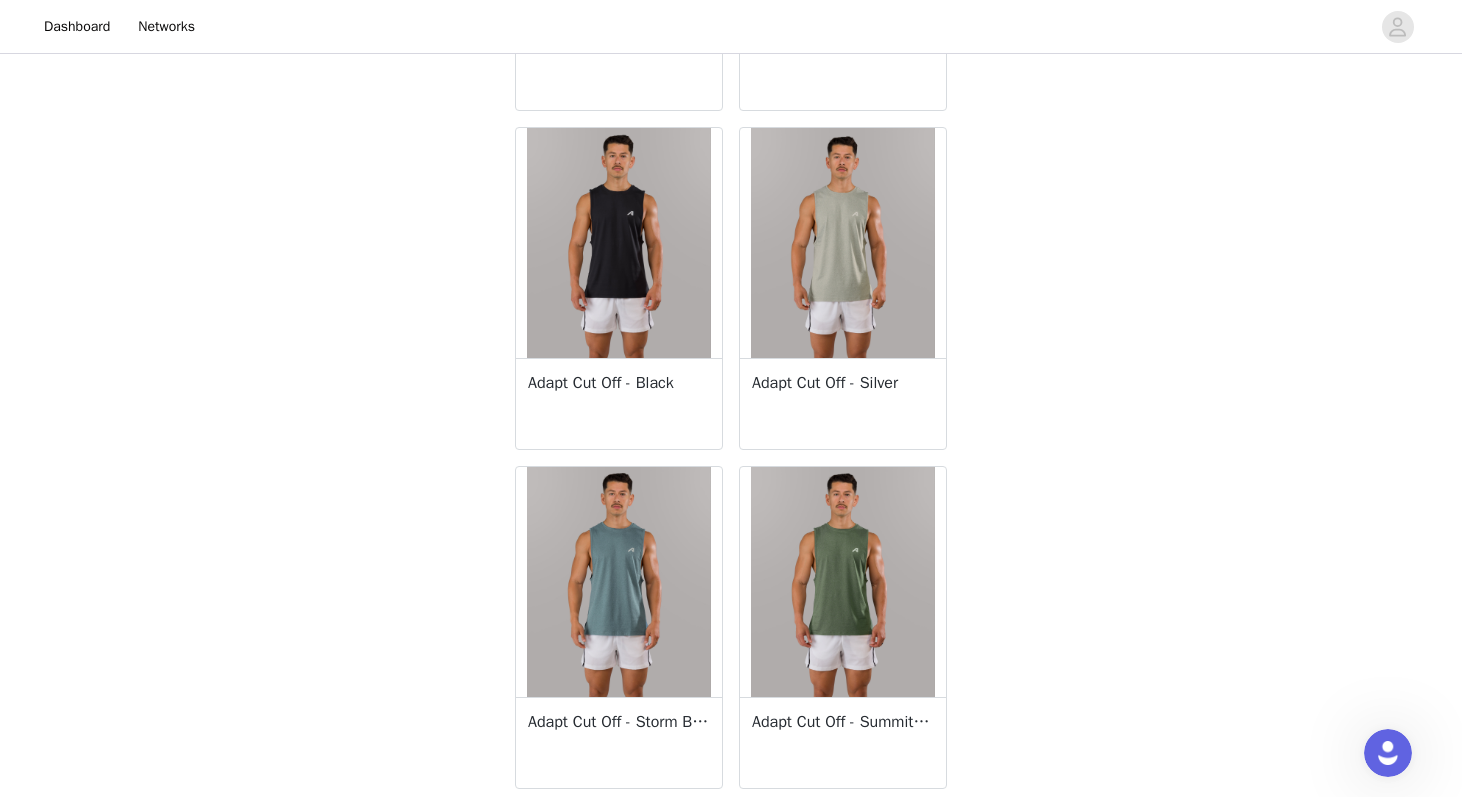 click on "Adapt Cut Off - Silver" at bounding box center [843, 383] 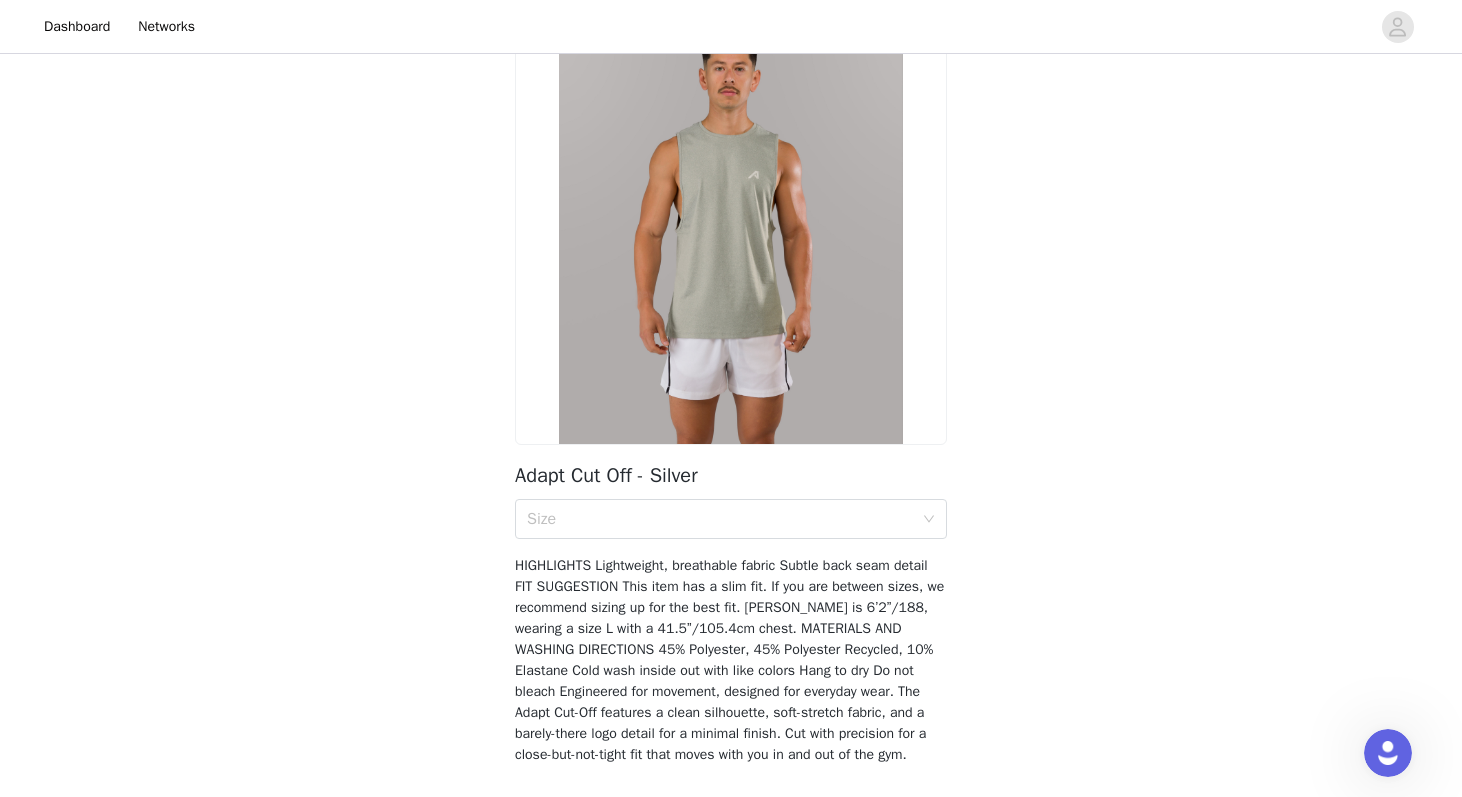 scroll, scrollTop: 110, scrollLeft: 0, axis: vertical 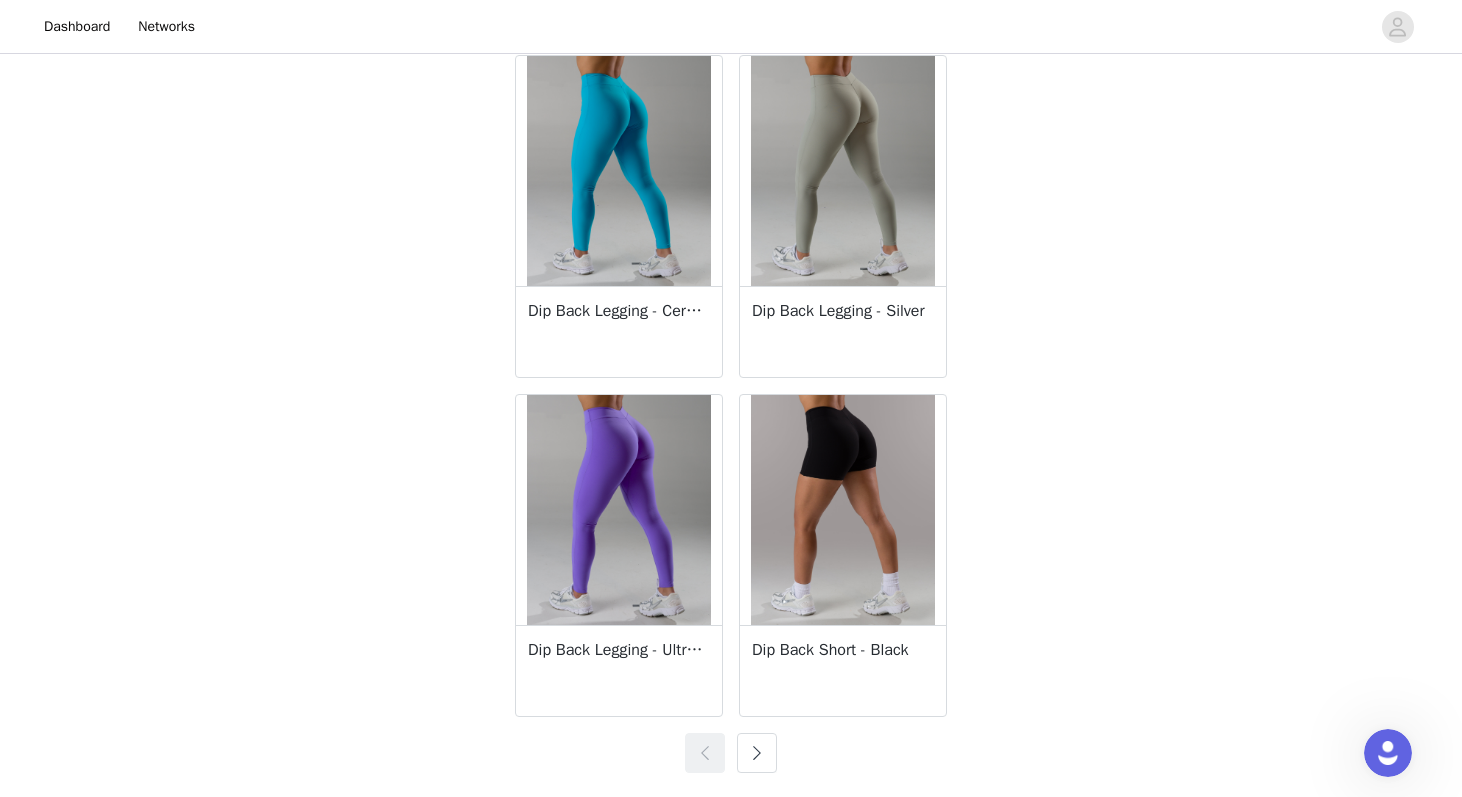 click at bounding box center [757, 753] 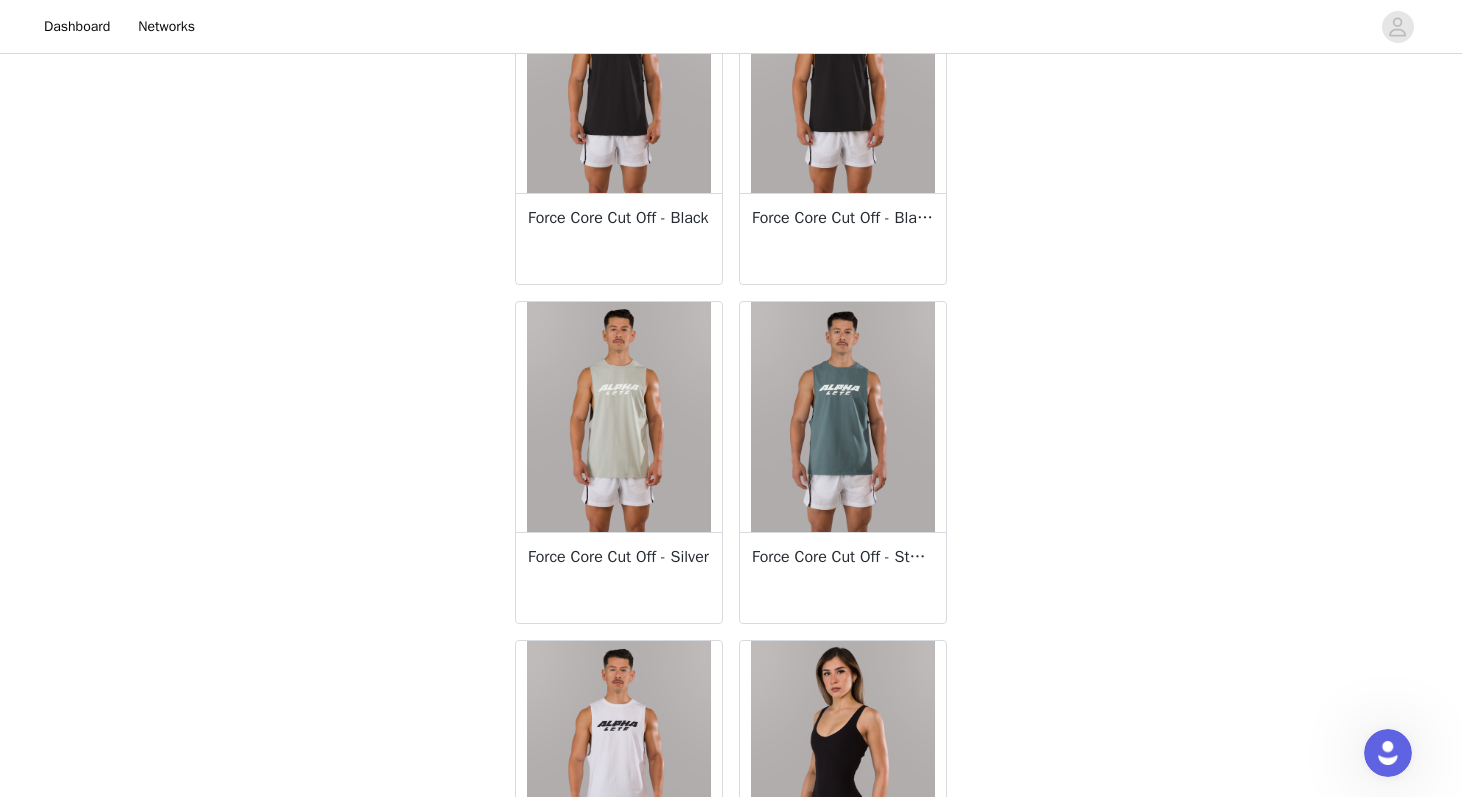 scroll, scrollTop: 766, scrollLeft: 0, axis: vertical 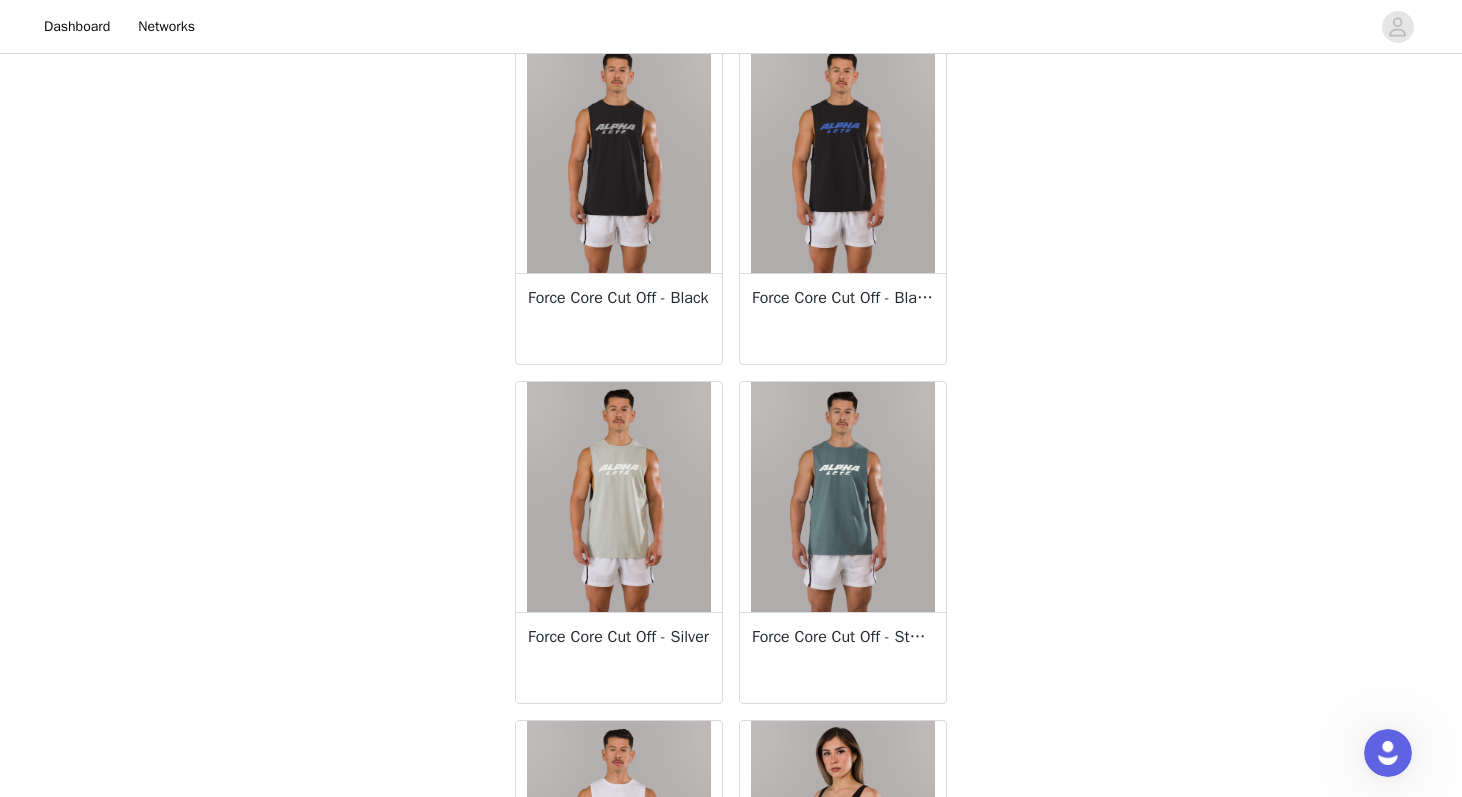 click on "Force Core Cut Off - Silver" at bounding box center (619, 637) 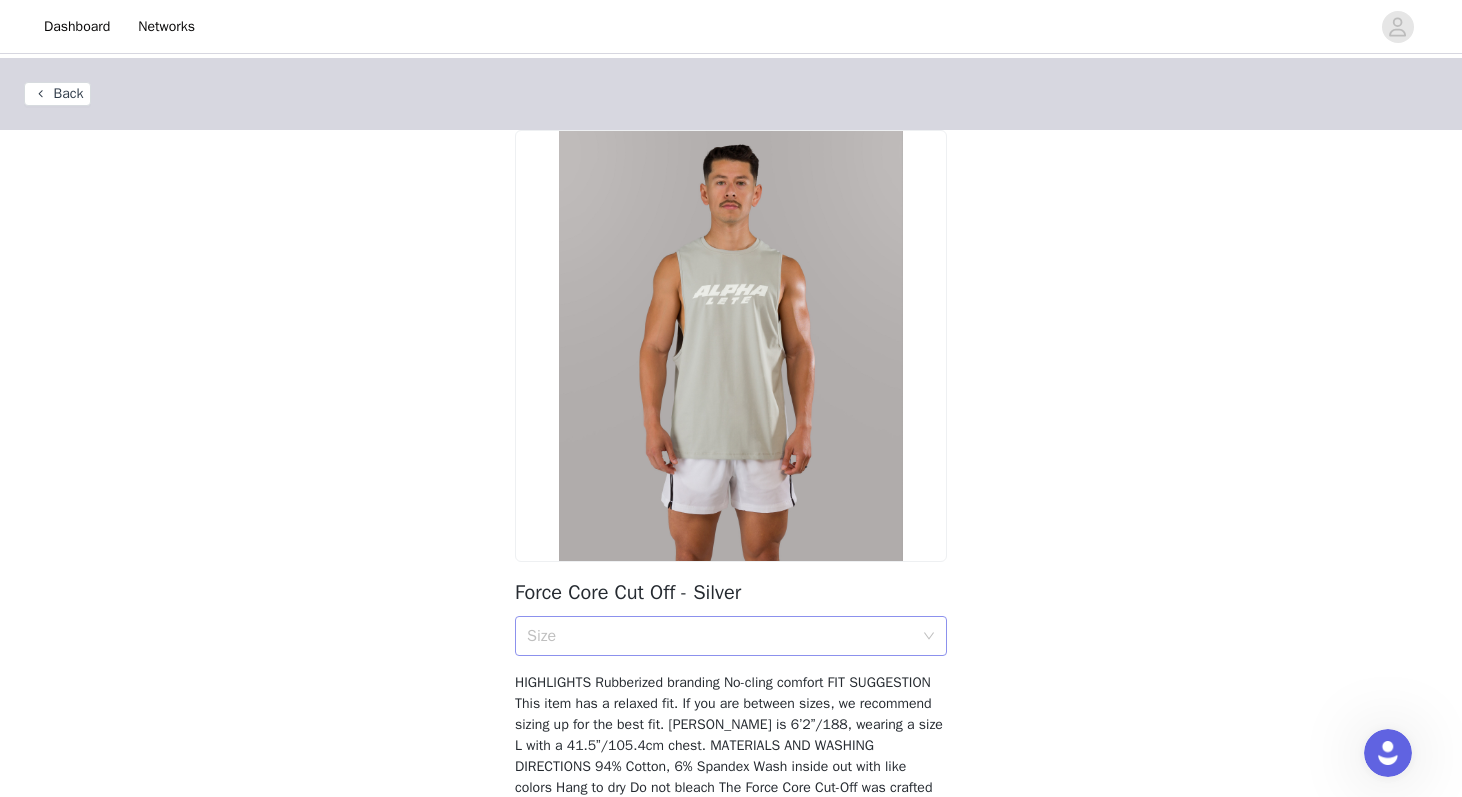 click on "Size" at bounding box center [720, 636] 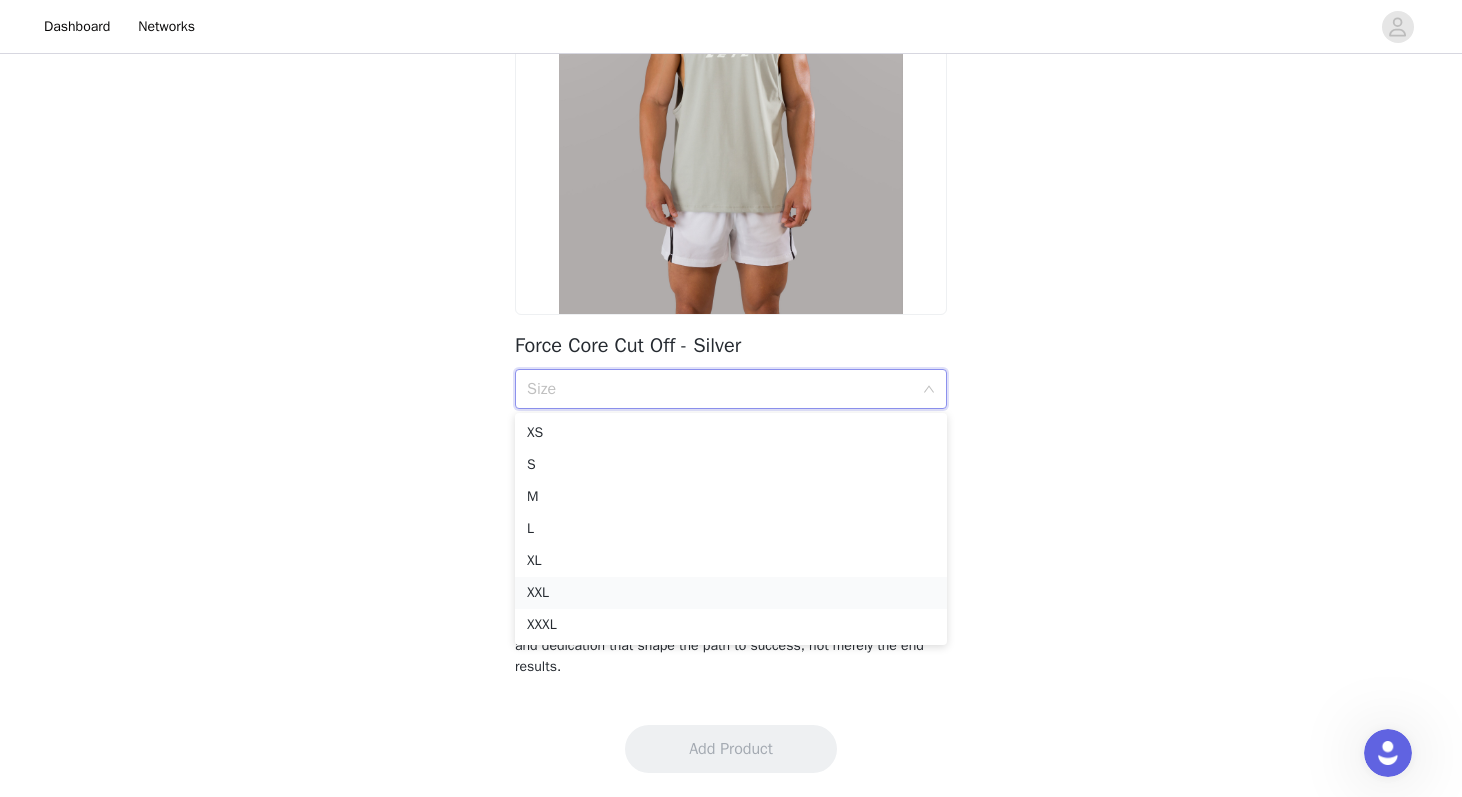 scroll, scrollTop: 247, scrollLeft: 0, axis: vertical 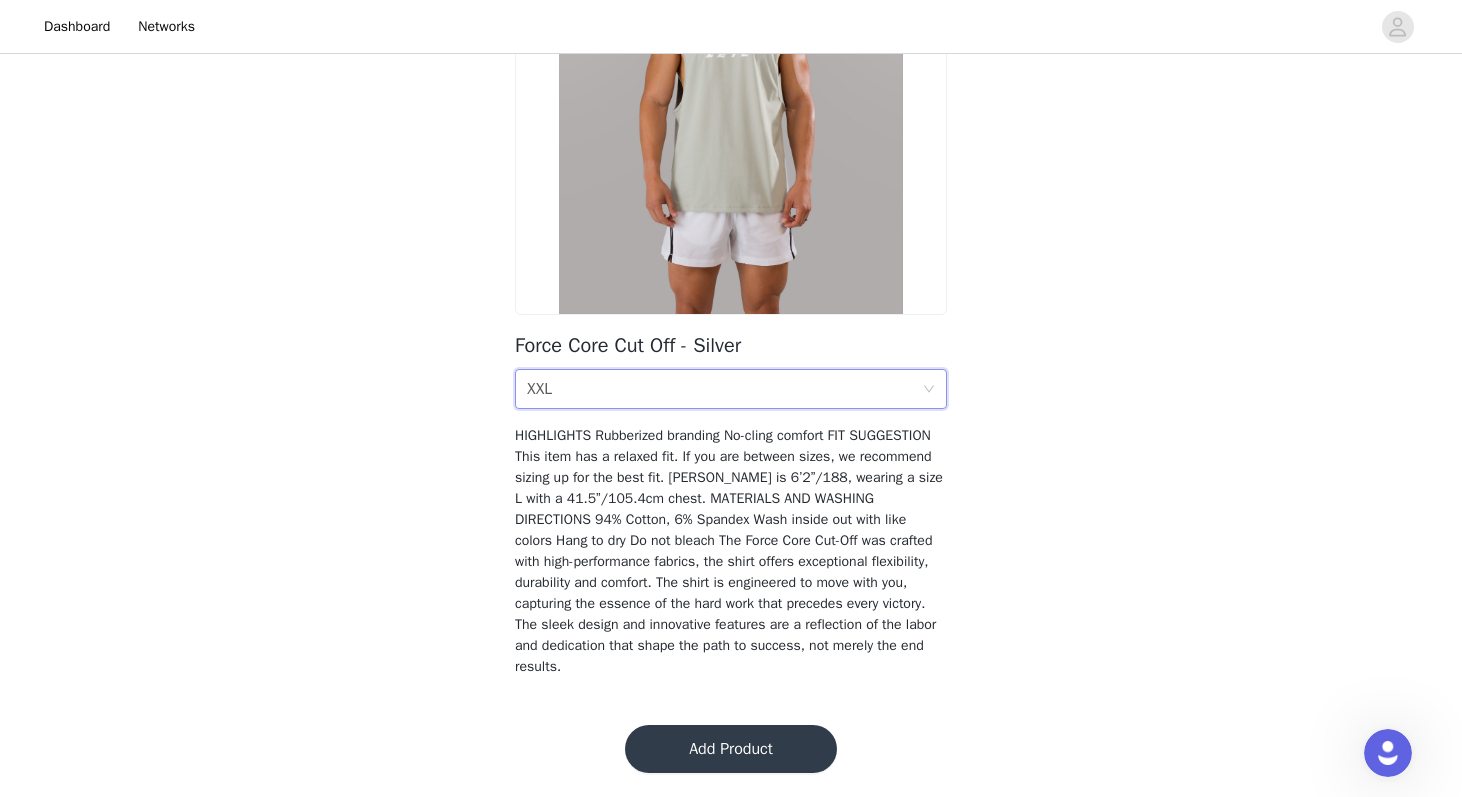 click on "Add Product" at bounding box center (731, 749) 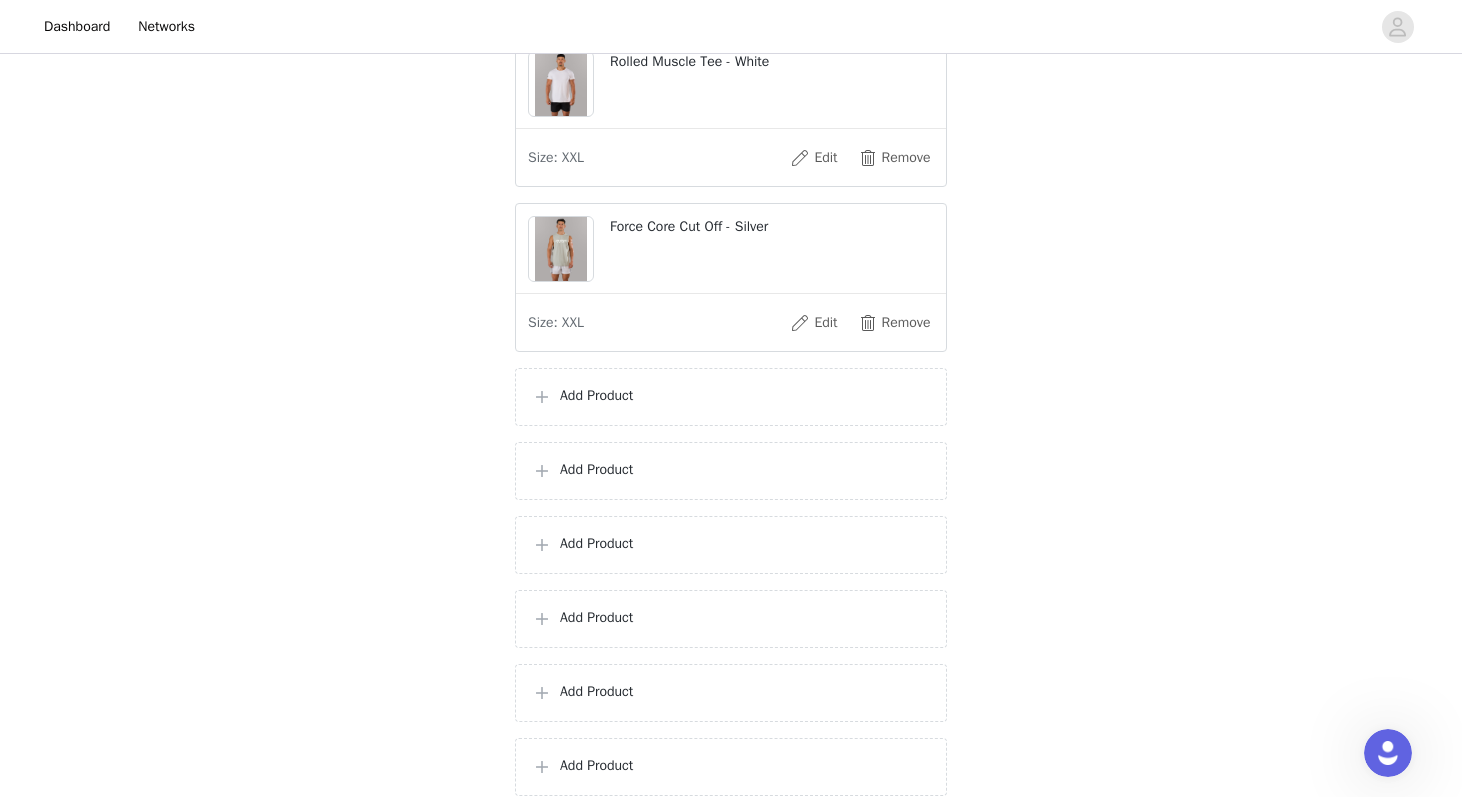 scroll, scrollTop: 1287, scrollLeft: 0, axis: vertical 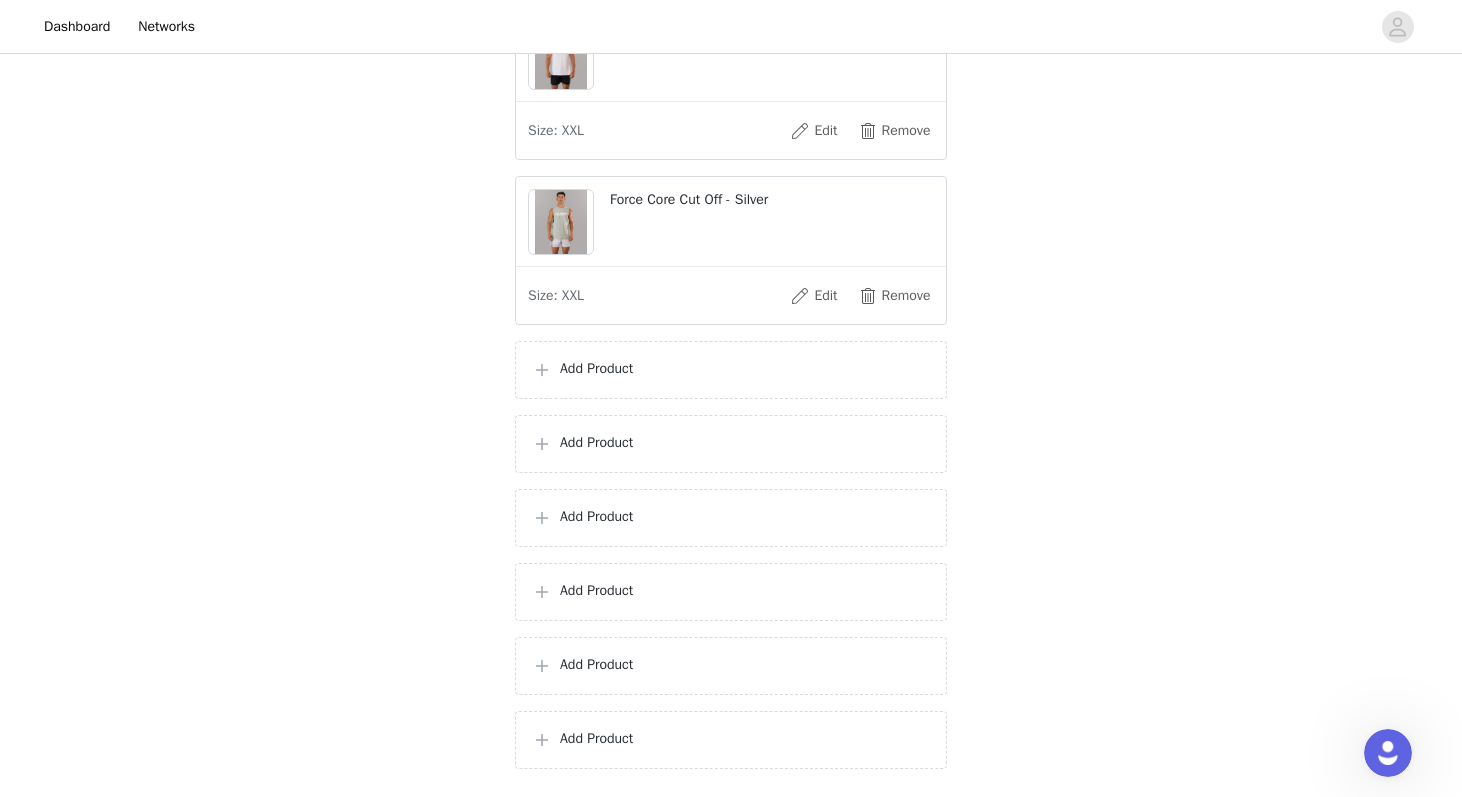 click on "Add Product" at bounding box center [745, 368] 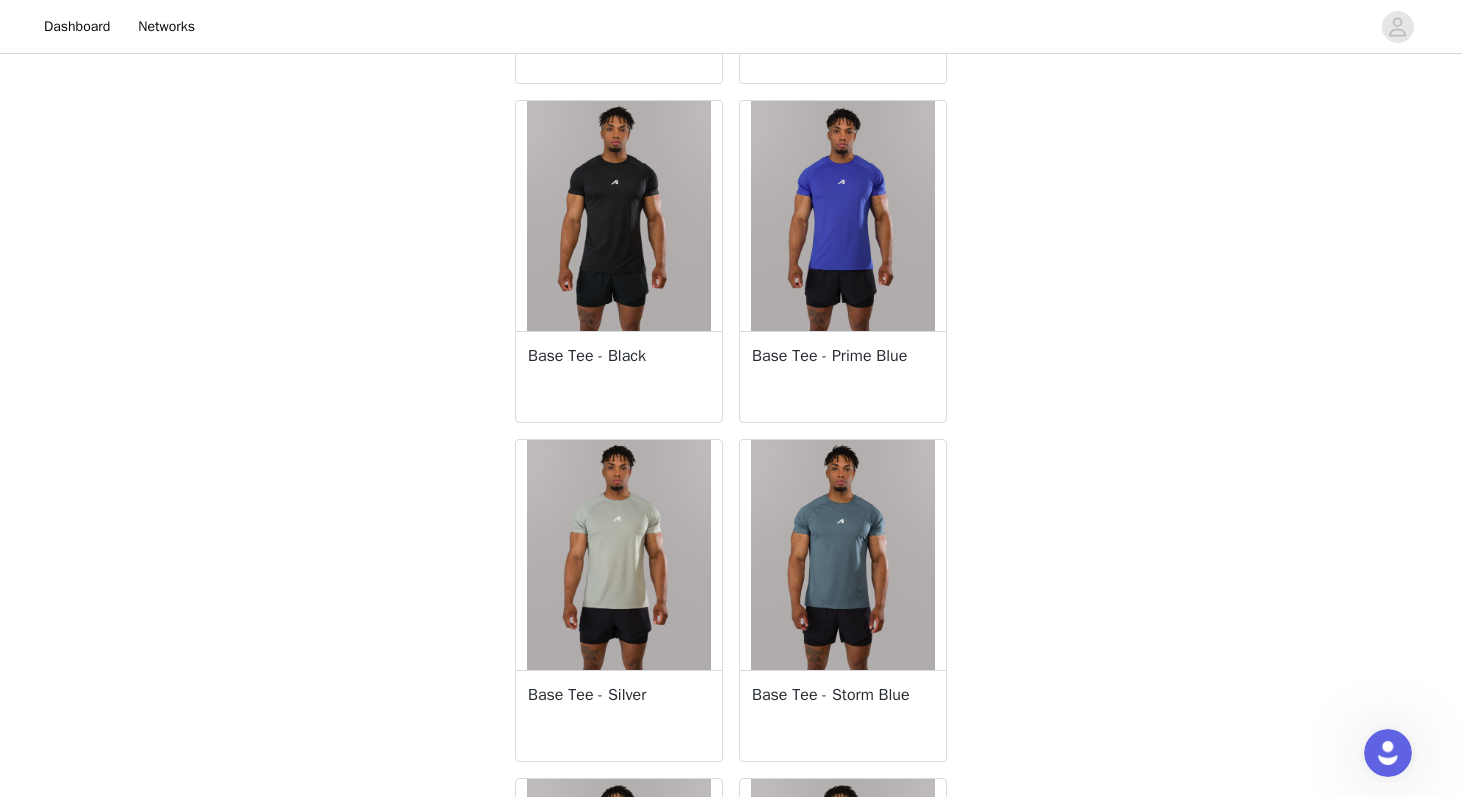 scroll, scrollTop: 2402, scrollLeft: 0, axis: vertical 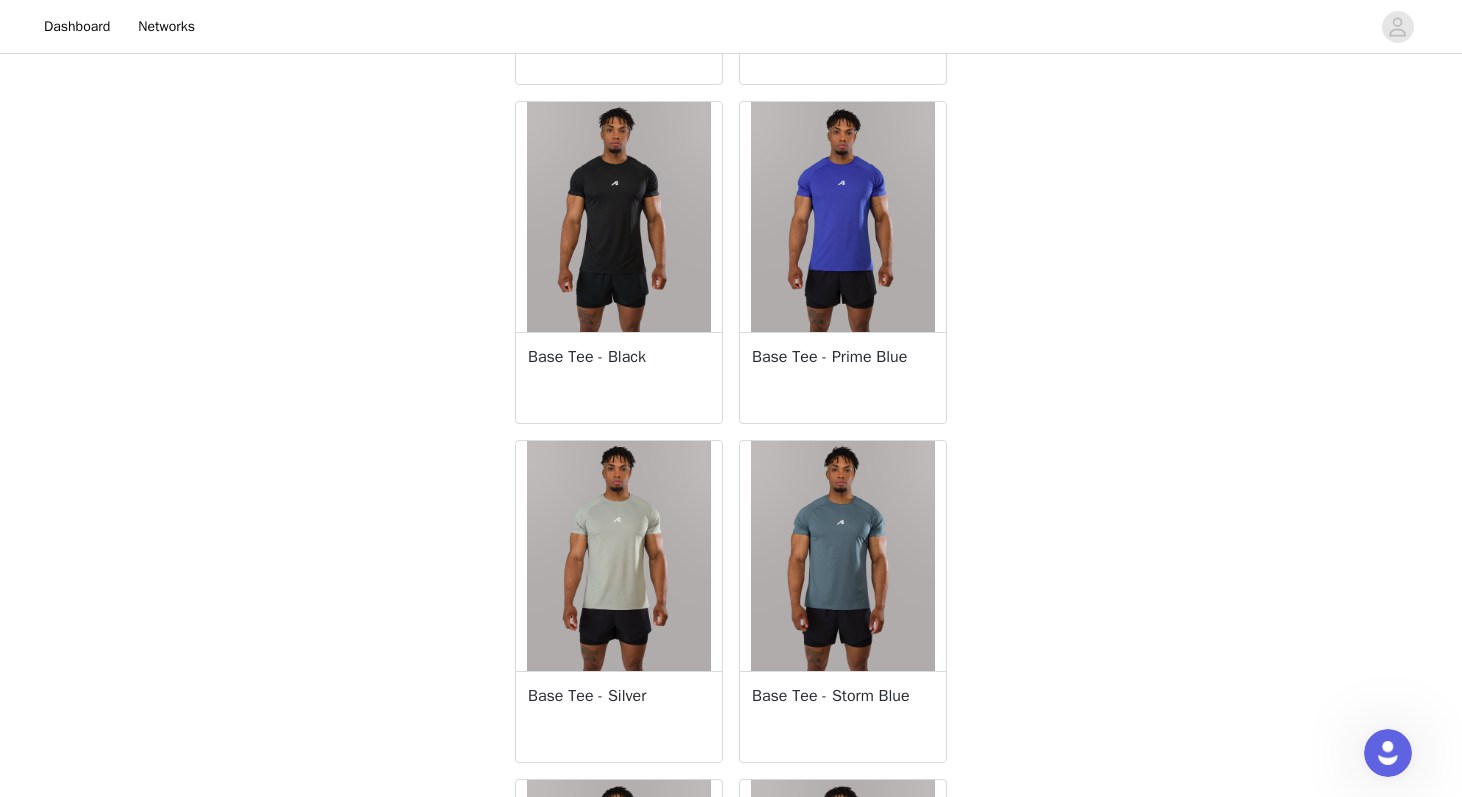 click at bounding box center (843, 556) 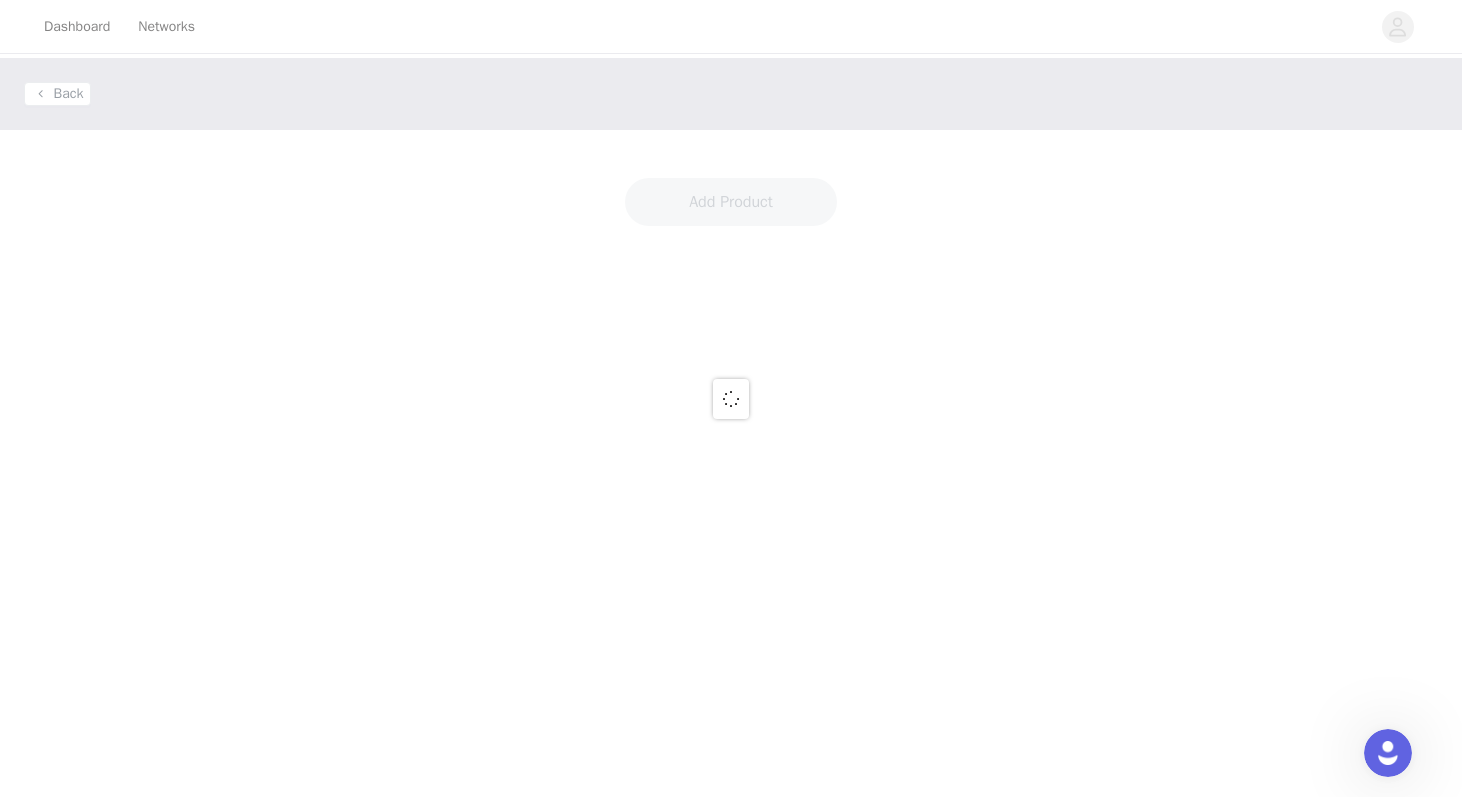 scroll, scrollTop: 0, scrollLeft: 0, axis: both 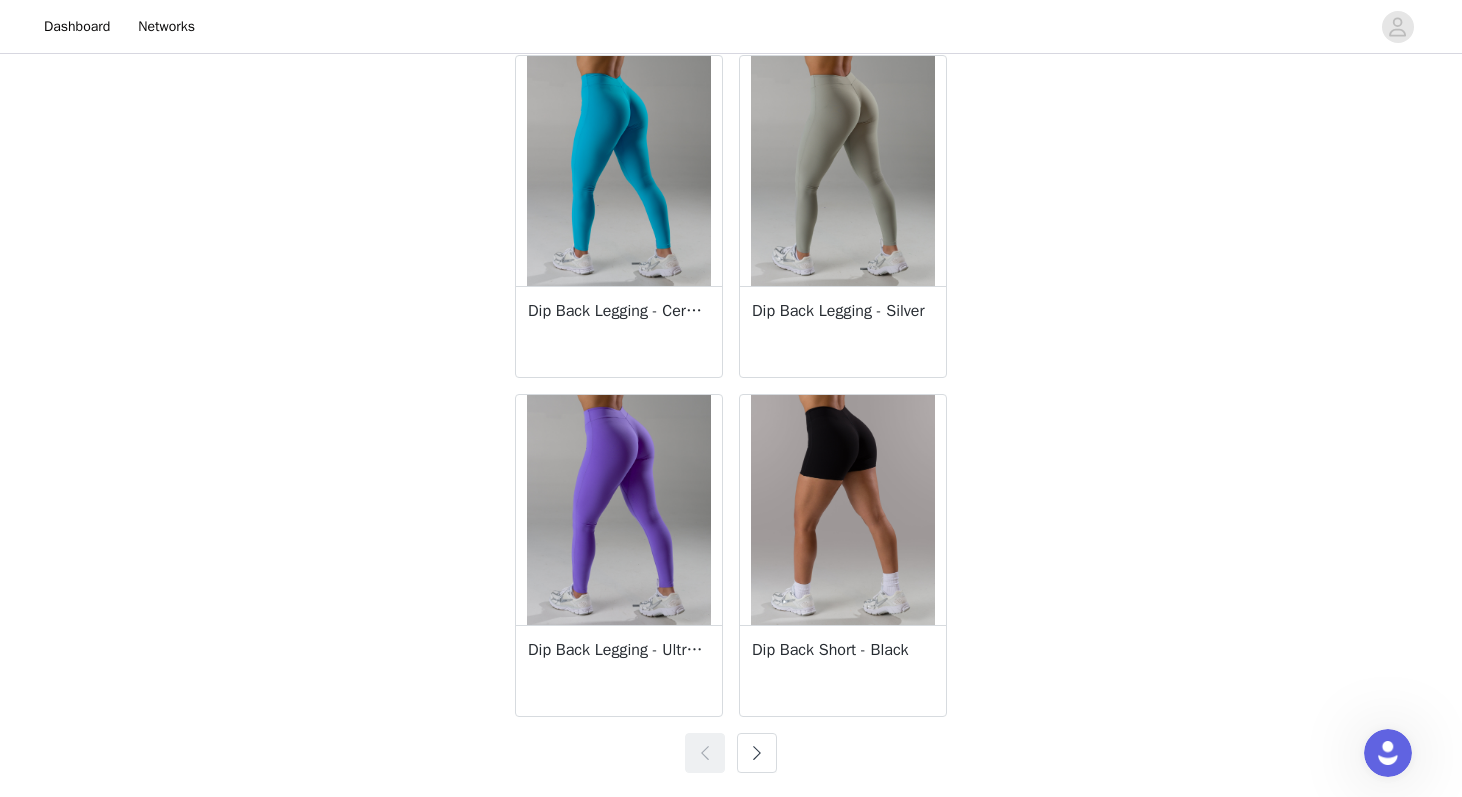 click at bounding box center [757, 753] 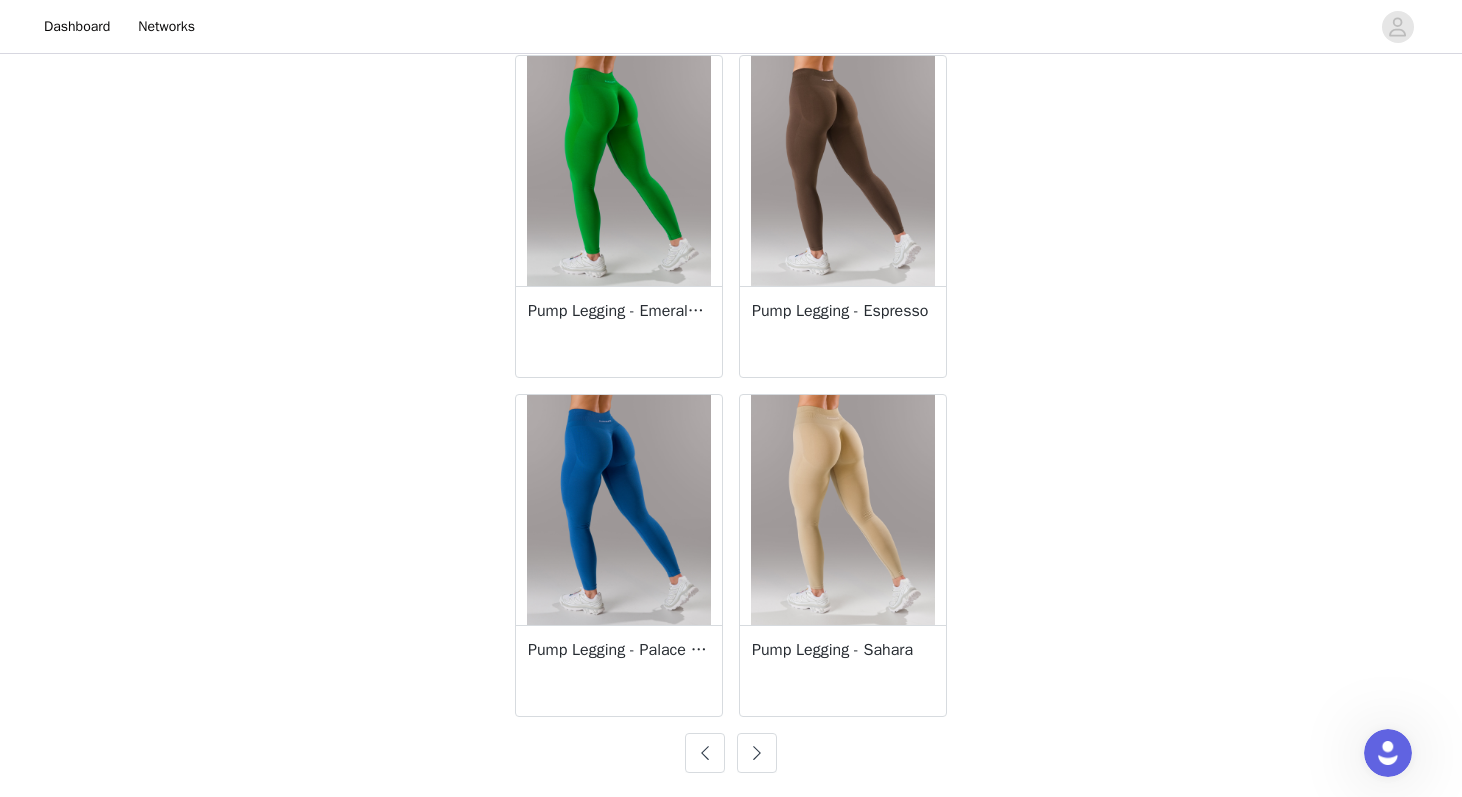 click at bounding box center [757, 753] 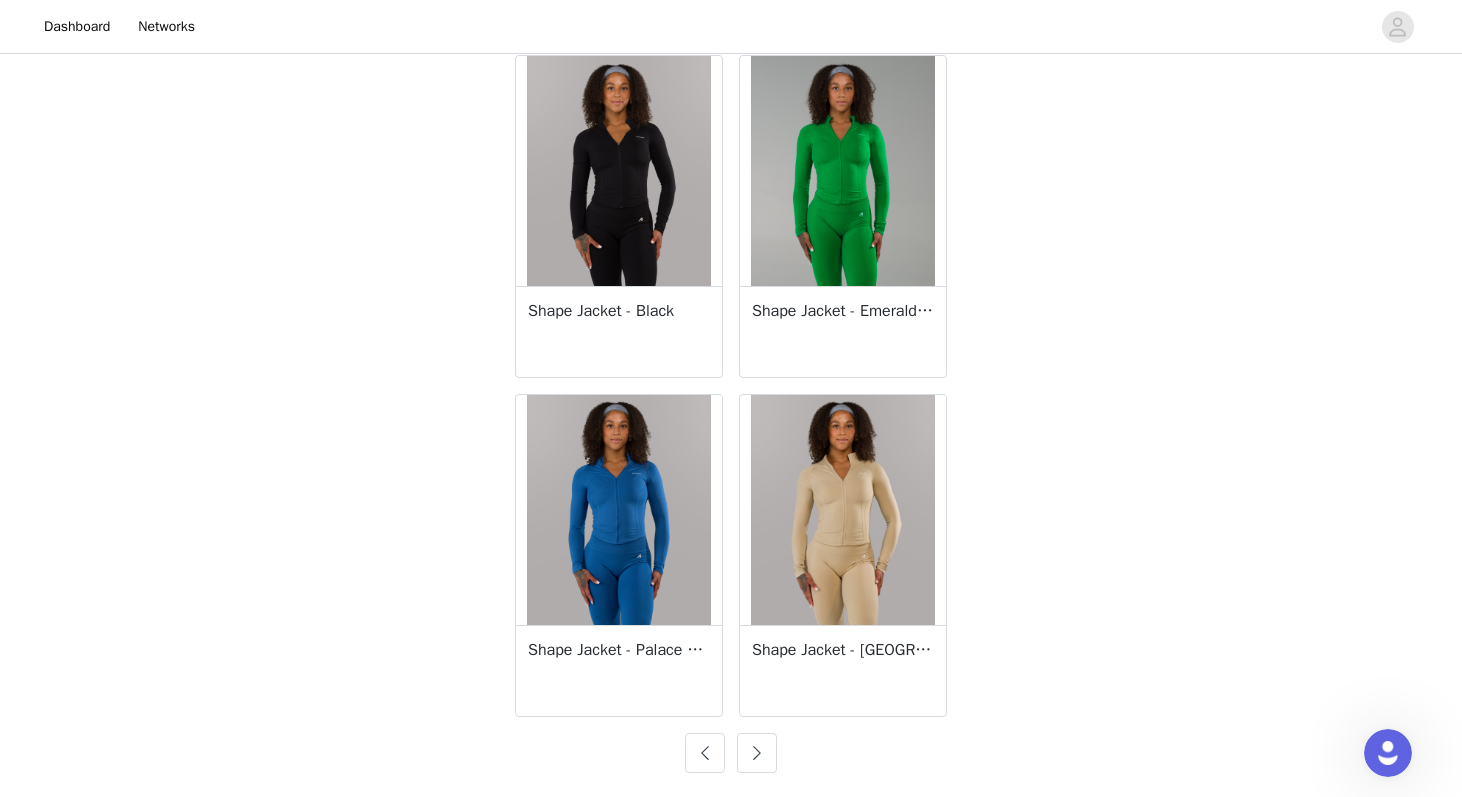 scroll, scrollTop: 3465, scrollLeft: 0, axis: vertical 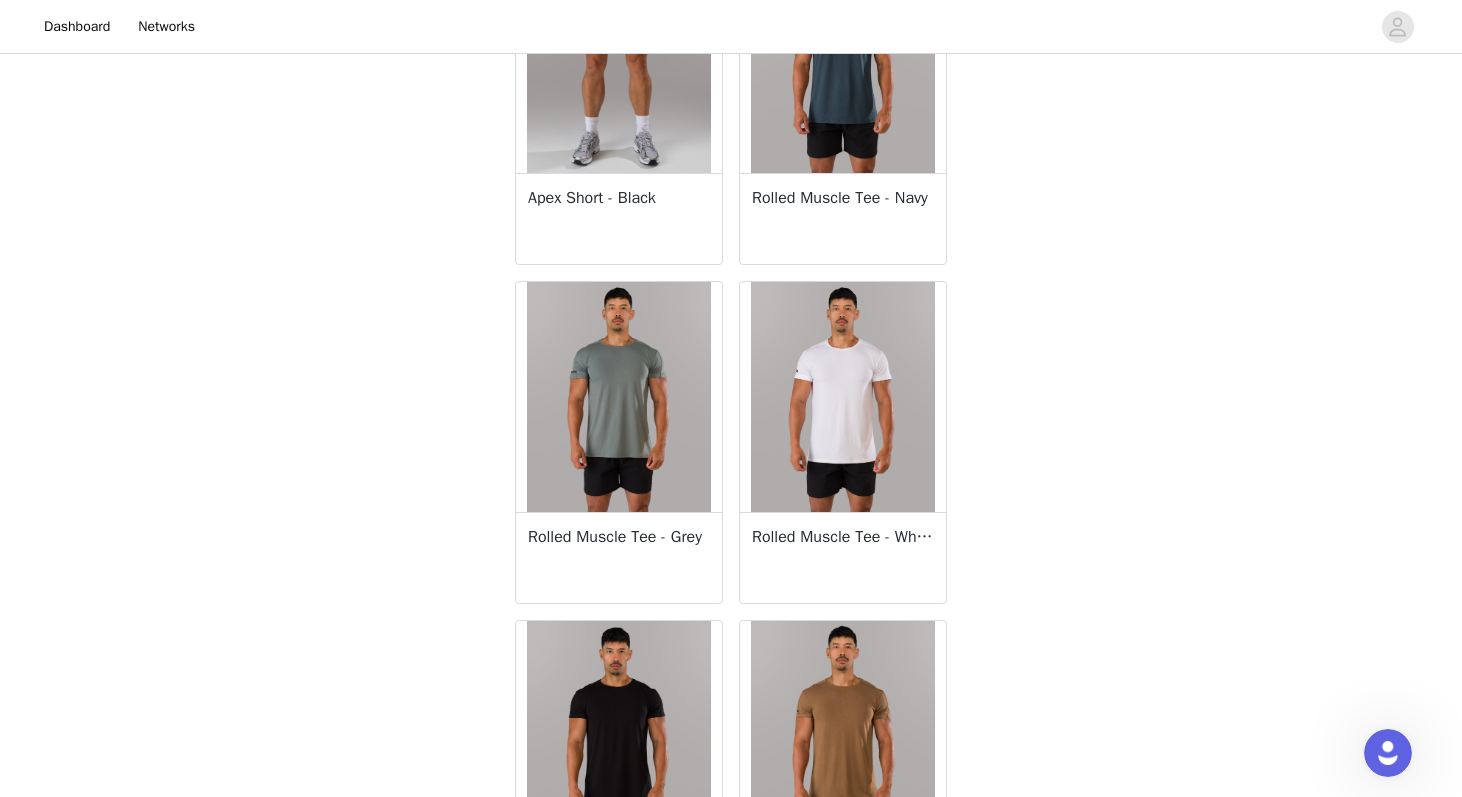 click at bounding box center (619, 397) 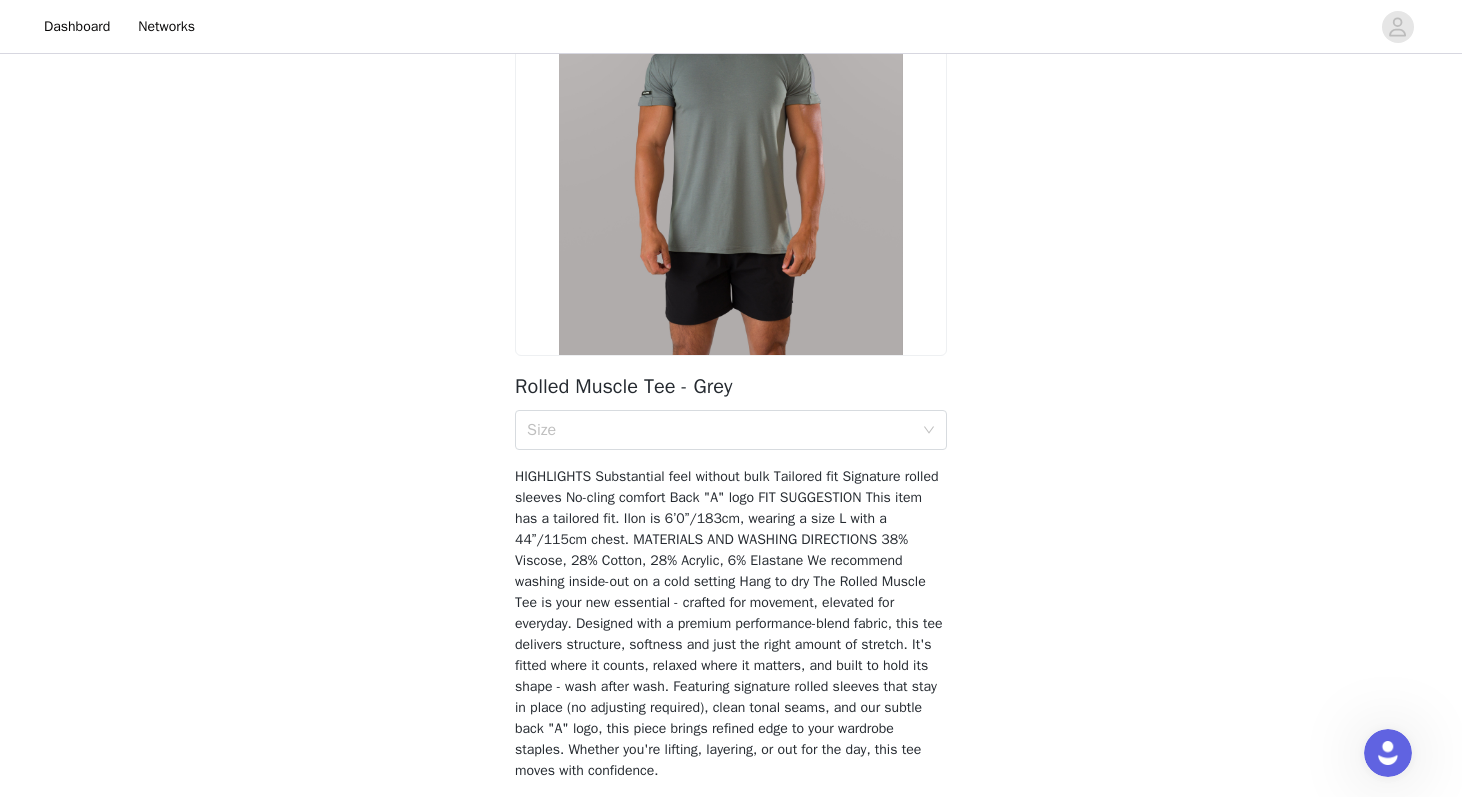 scroll, scrollTop: 253, scrollLeft: 0, axis: vertical 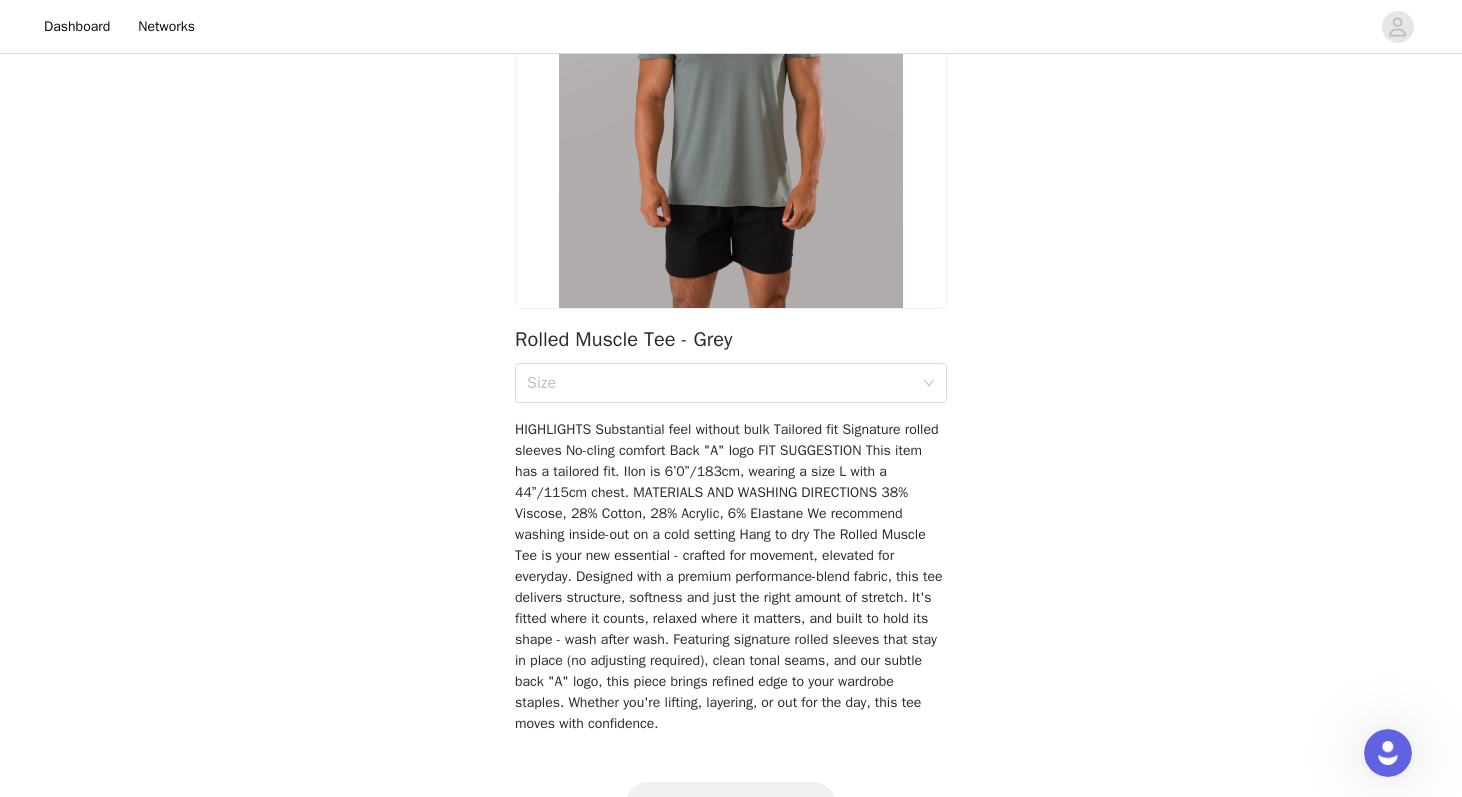 click at bounding box center [731, 93] 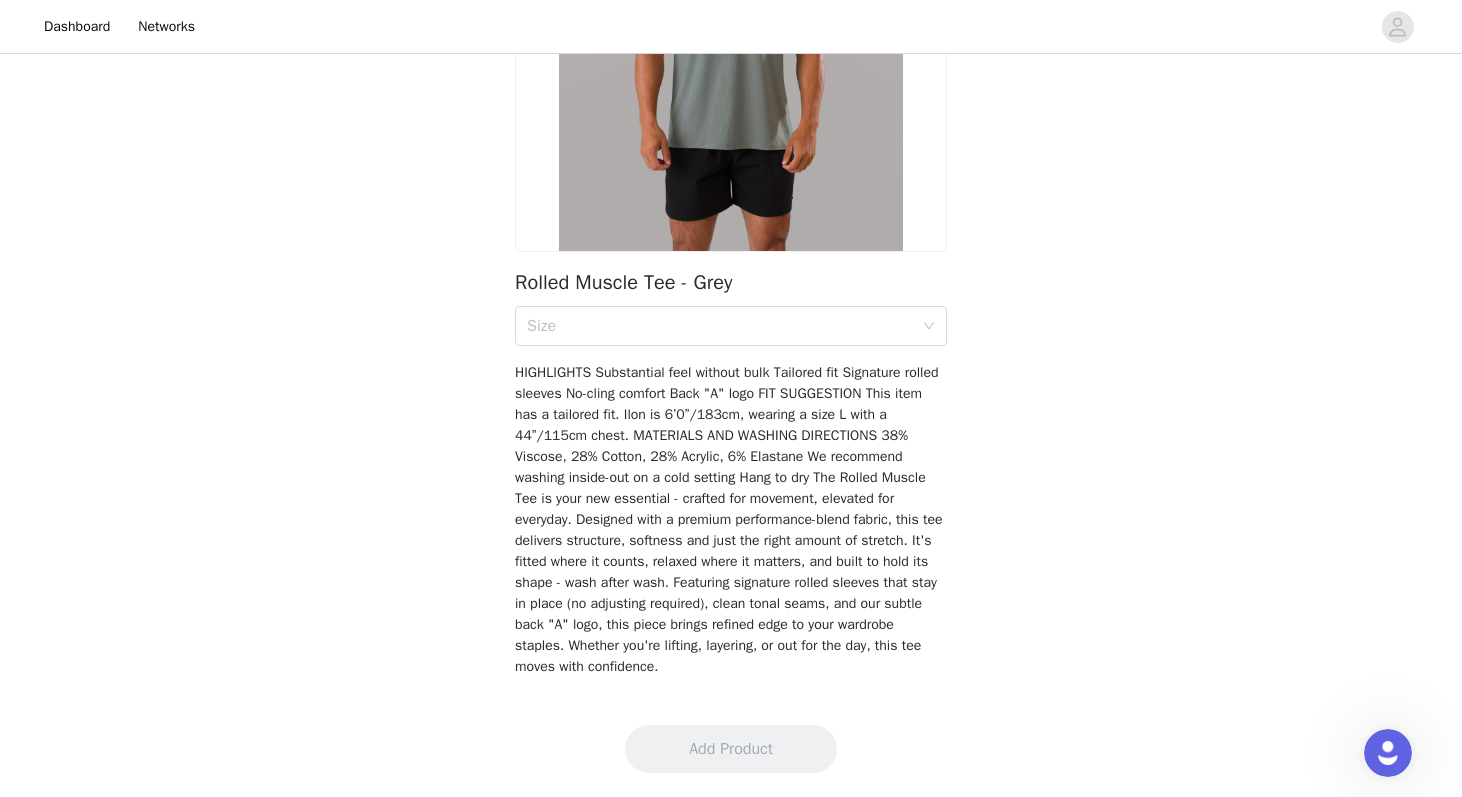 scroll, scrollTop: 310, scrollLeft: 0, axis: vertical 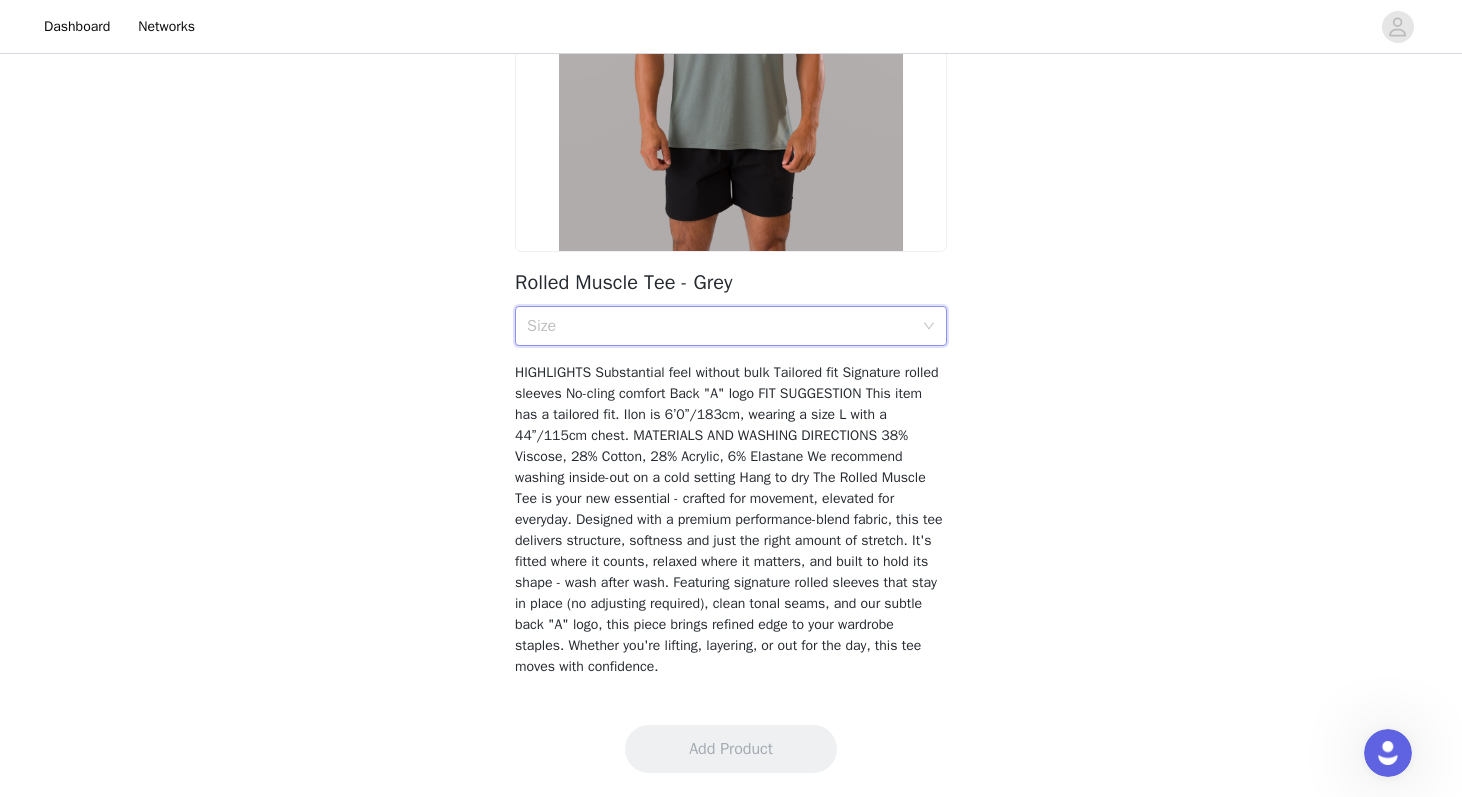 click on "Size" at bounding box center (724, 326) 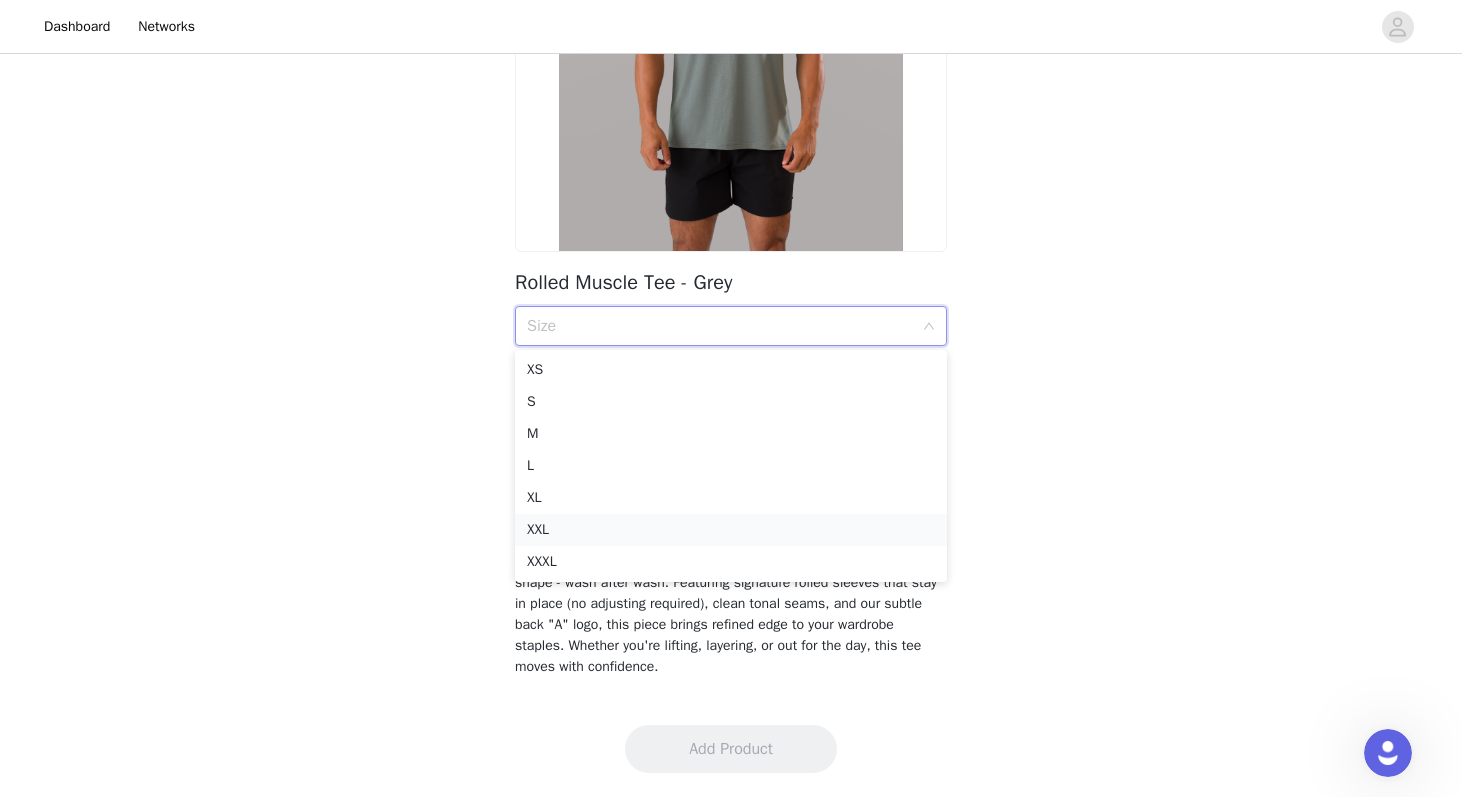 click on "XXL" at bounding box center (731, 530) 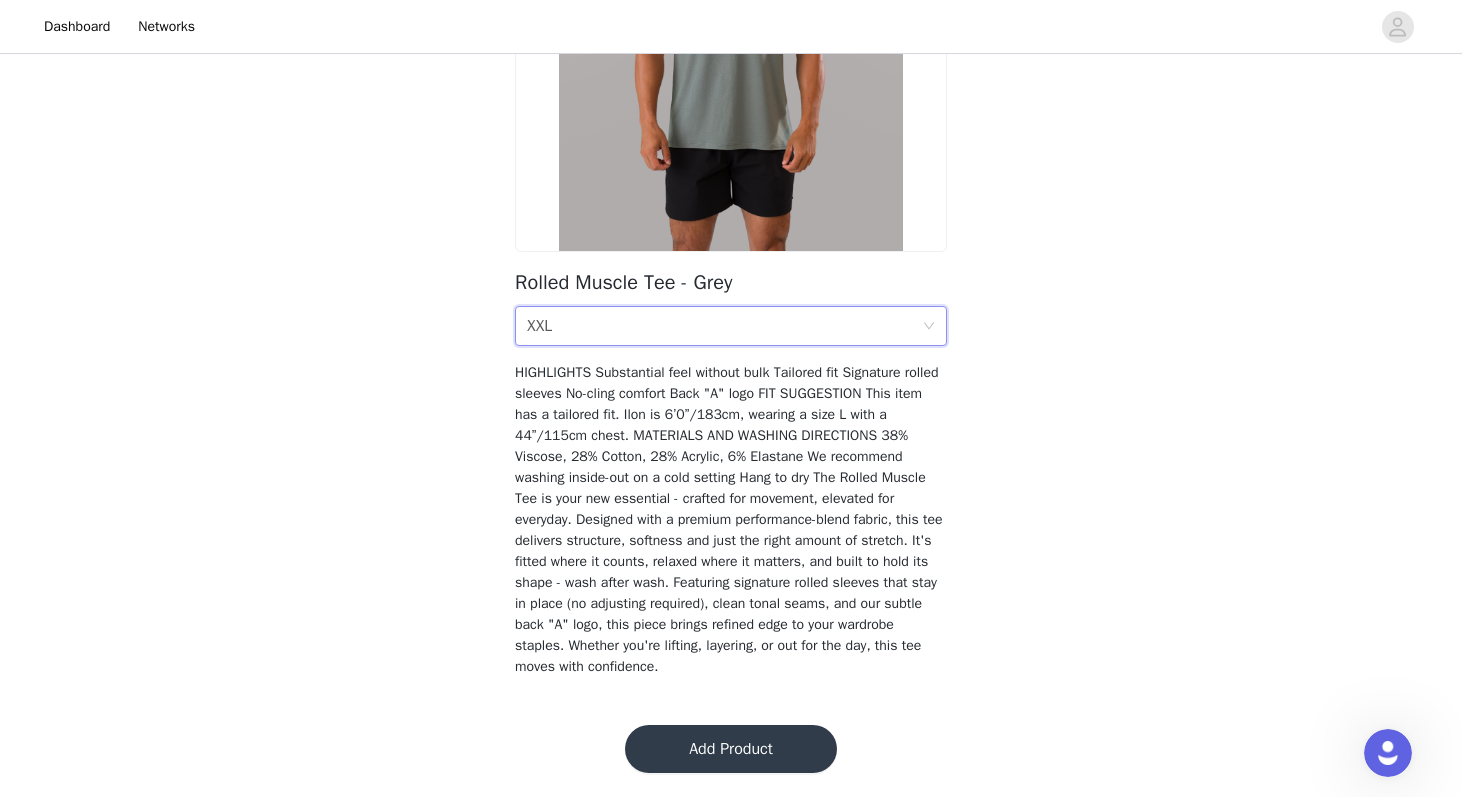 click on "Add Product" at bounding box center (731, 749) 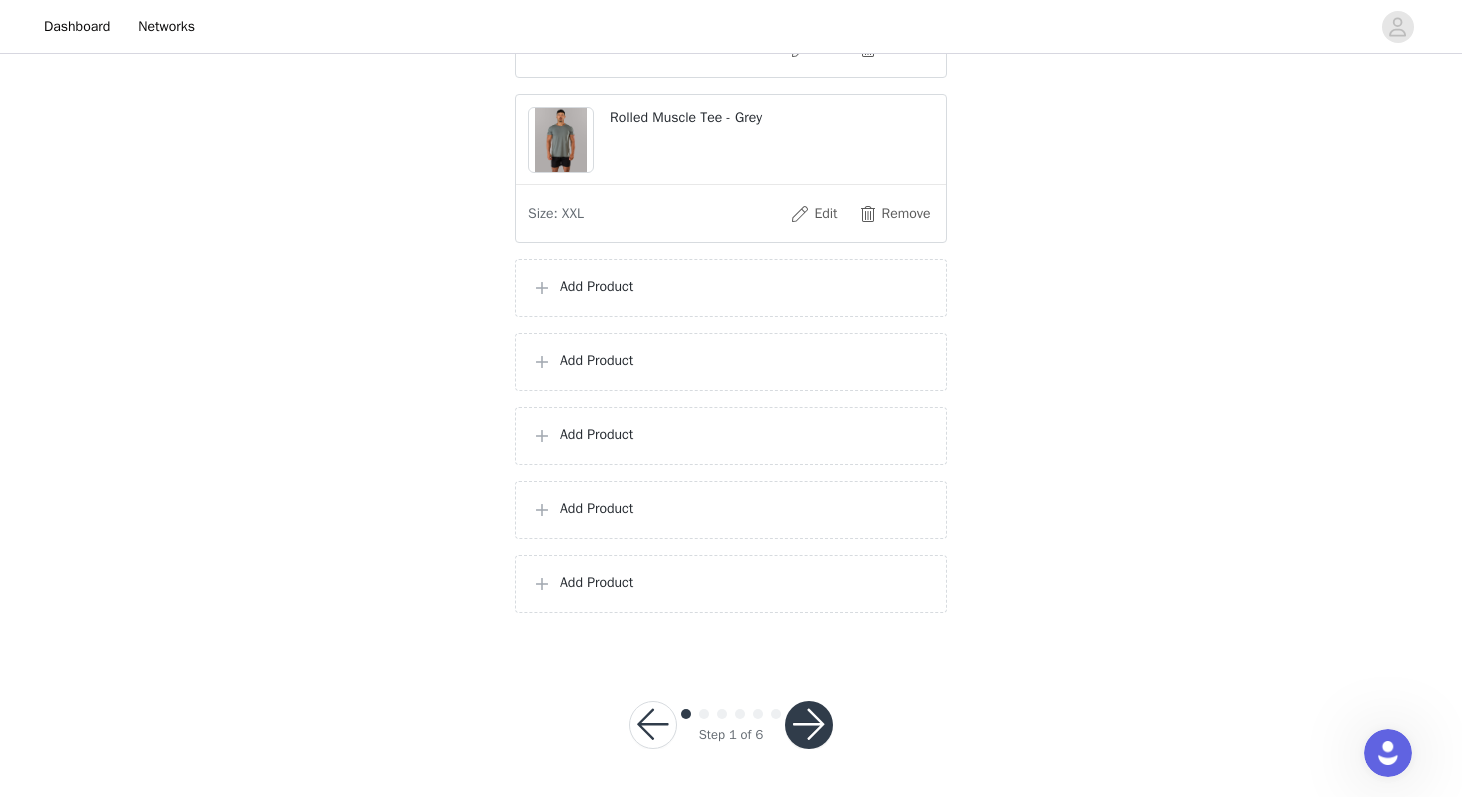 scroll, scrollTop: 1554, scrollLeft: 0, axis: vertical 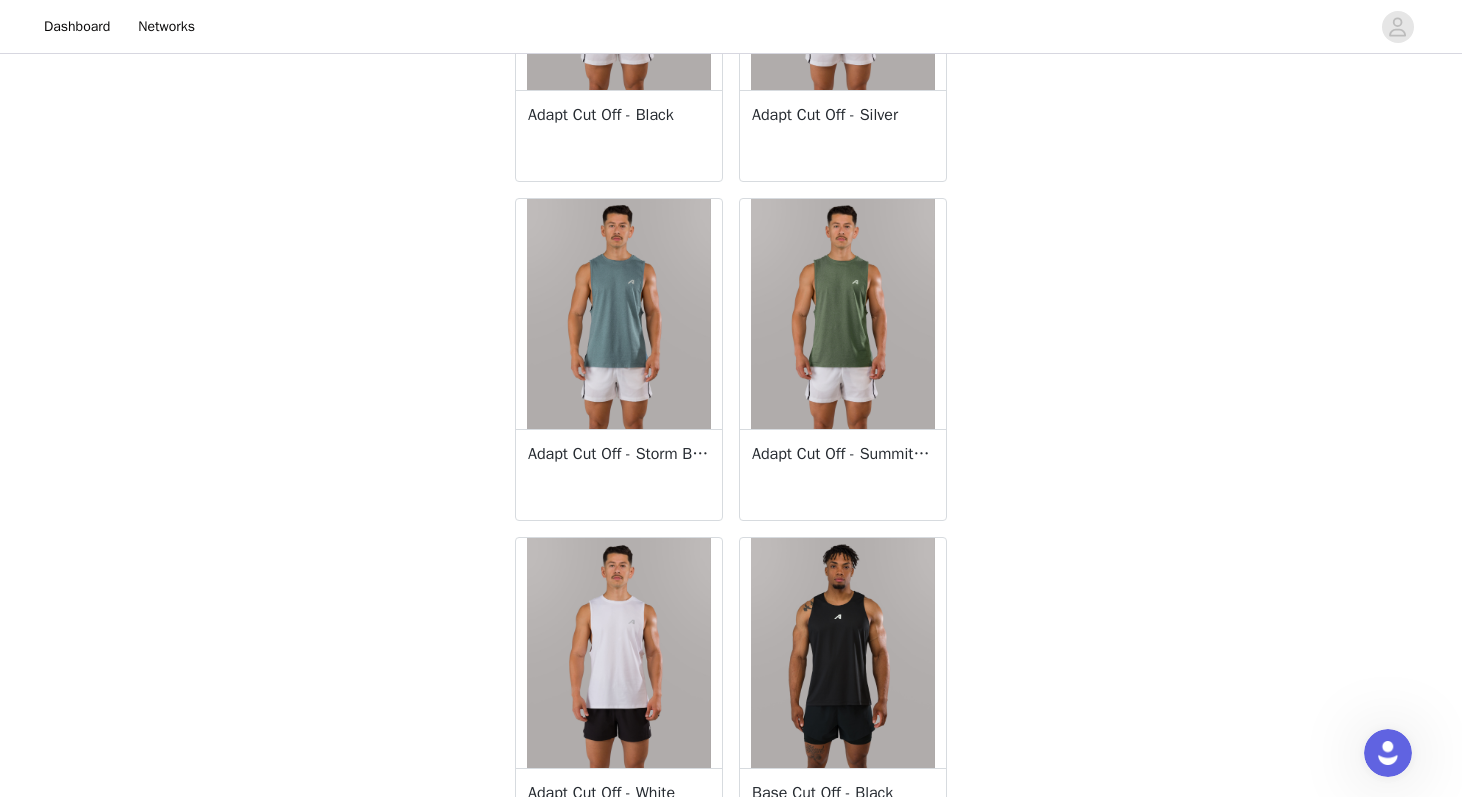 click at bounding box center (619, 314) 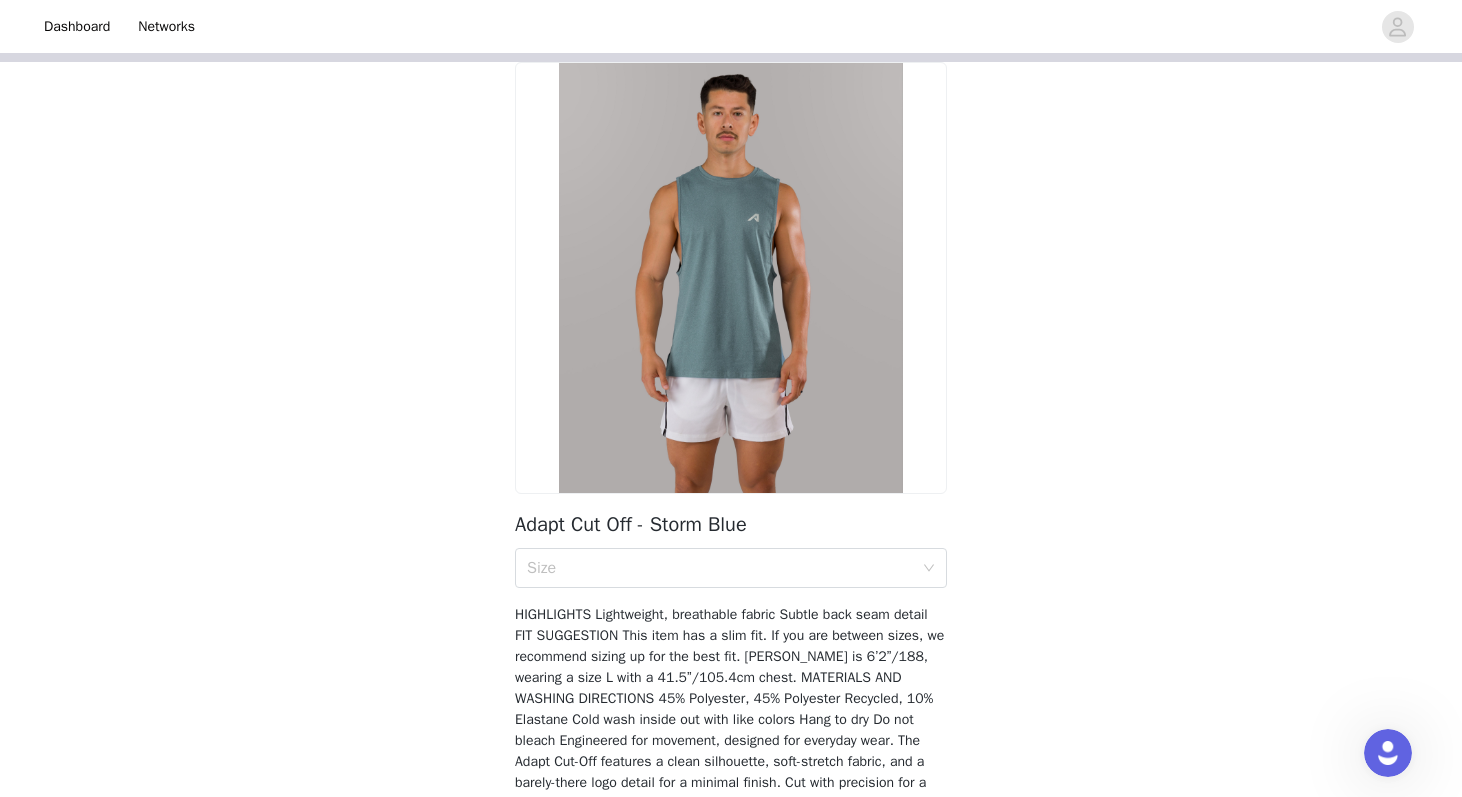 scroll, scrollTop: 121, scrollLeft: 0, axis: vertical 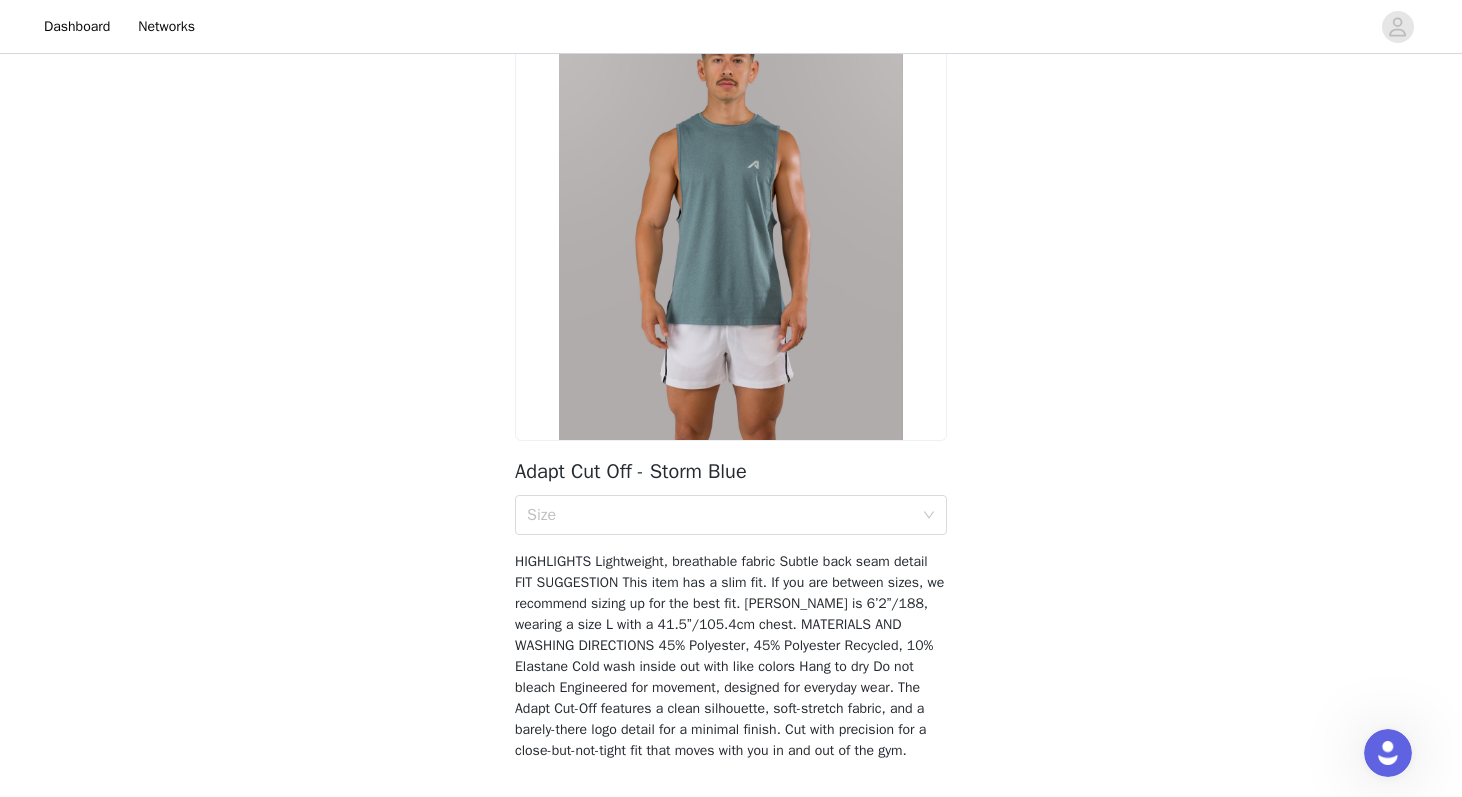 click on "Adapt Cut Off - Storm Blue
Size     HIGHLIGHTS Lightweight, breathable fabric Subtle back seam detail FIT SUGGESTION This item has a slim fit. If you are between sizes, we recommend sizing up for the best fit. Jorge is 6’2”/188, wearing a size L with a 41.5”/105.4cm chest. MATERIALS AND WASHING DIRECTIONS 45% Polyester, 45% Polyester Recycled, 10% Elastane Cold wash inside out with like colors Hang to dry Do not bleach Engineered for movement, designed for everyday wear. The Adapt Cut-Off features a clean silhouette, soft-stretch fabric, and a barely-there logo detail for a minimal finish. Cut with precision for a close-but-not-tight fit that moves with you in and out of the gym." at bounding box center [731, 397] 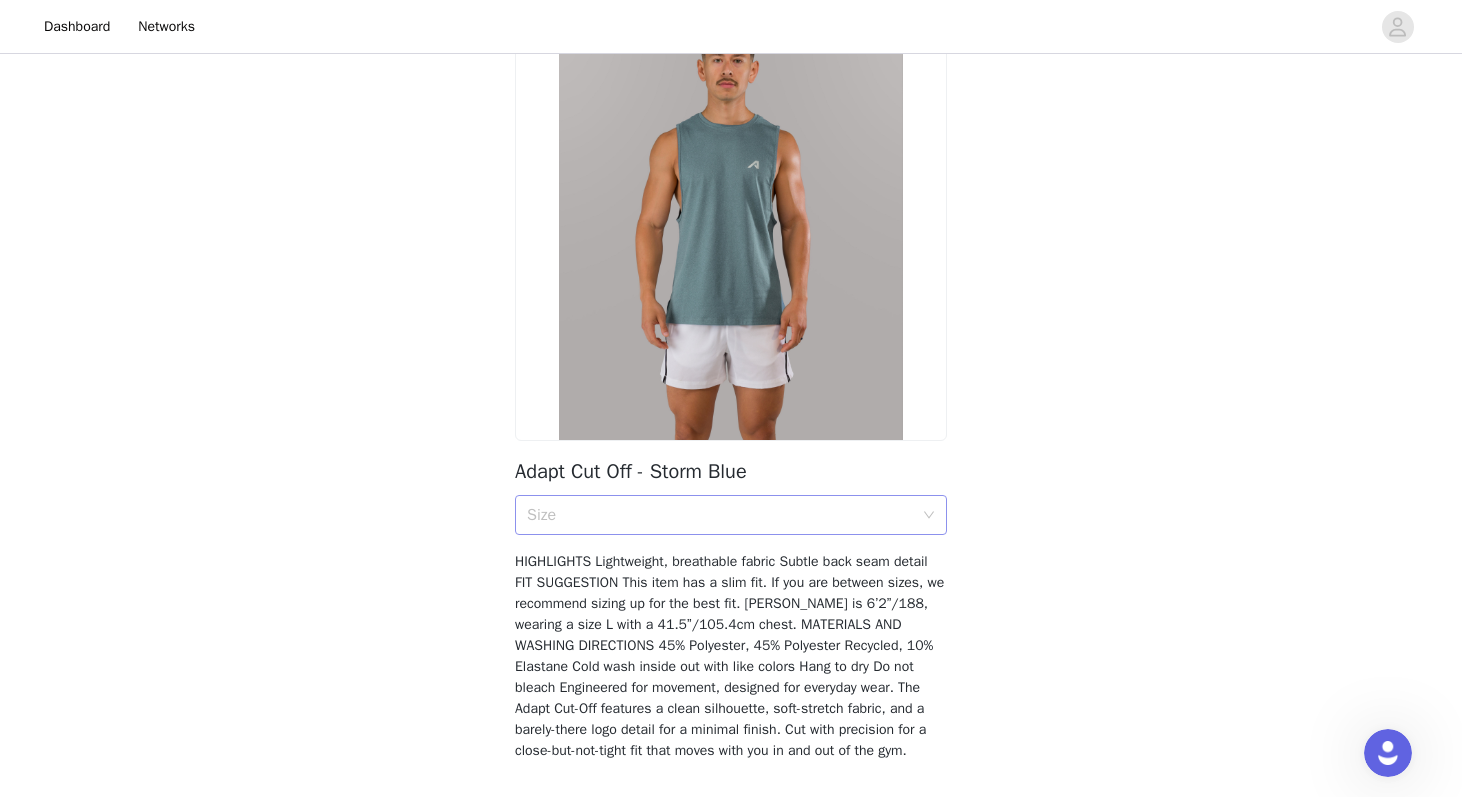 click on "Size" at bounding box center [720, 515] 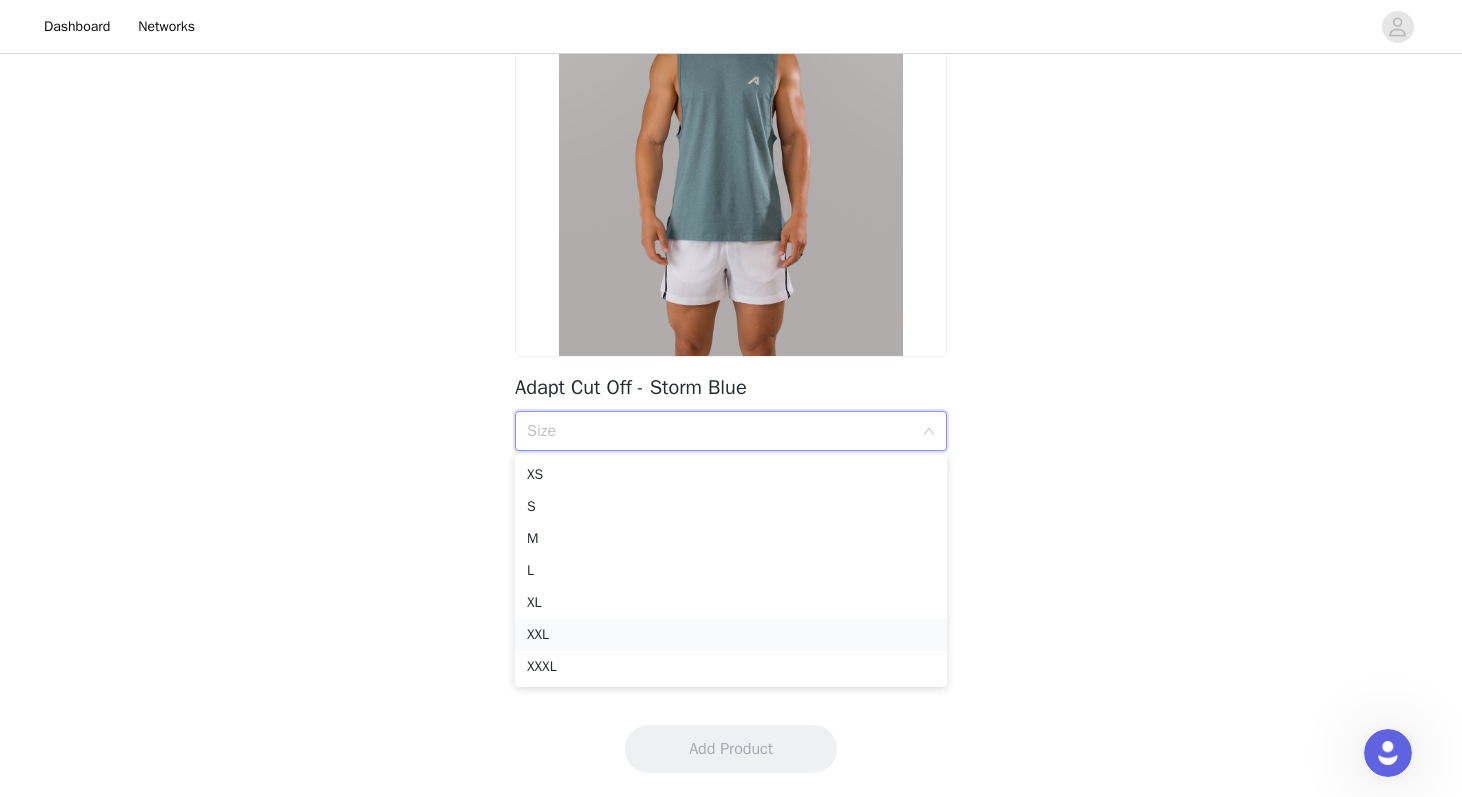 scroll, scrollTop: 226, scrollLeft: 0, axis: vertical 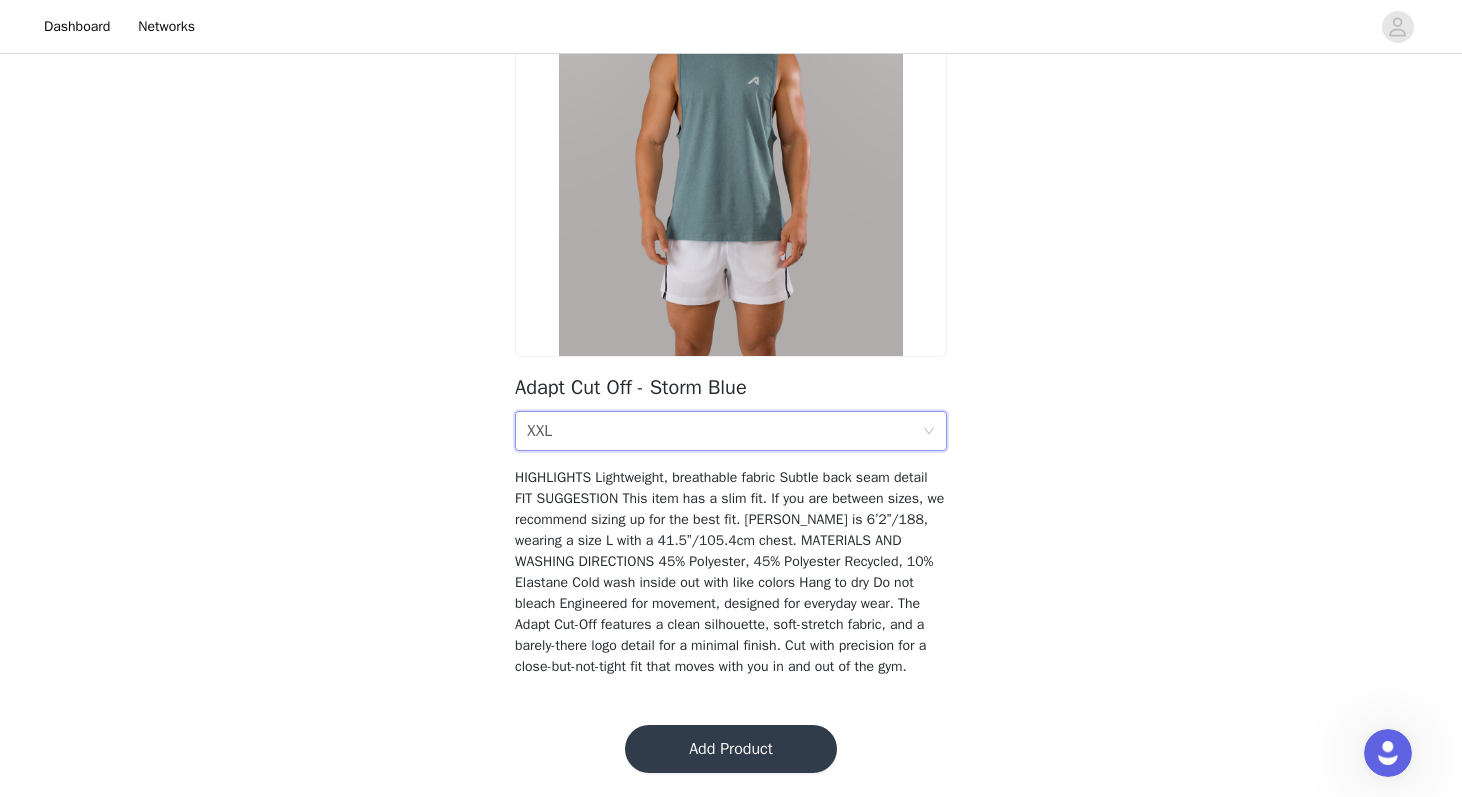 click on "Add Product" at bounding box center [731, 749] 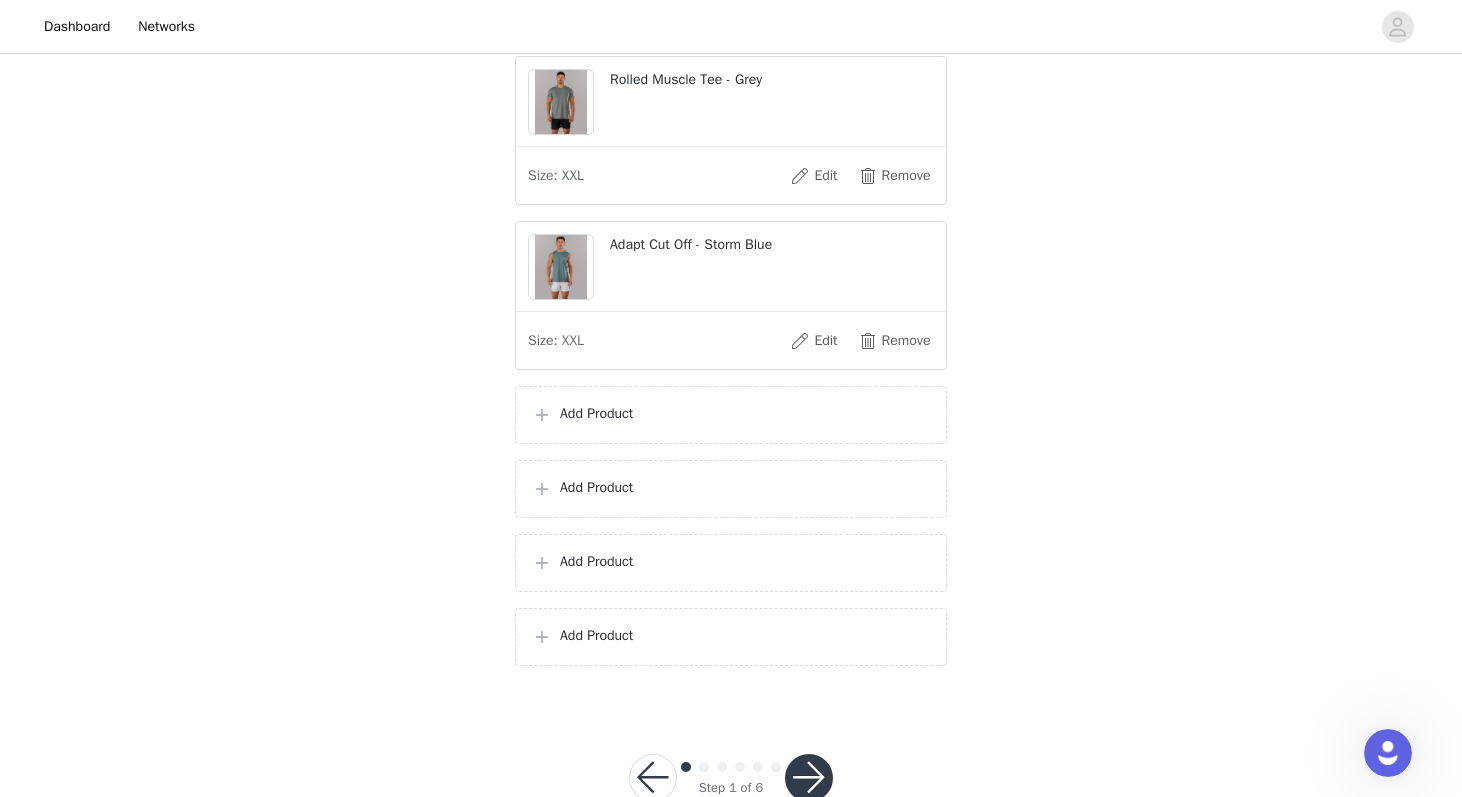 scroll, scrollTop: 1624, scrollLeft: 0, axis: vertical 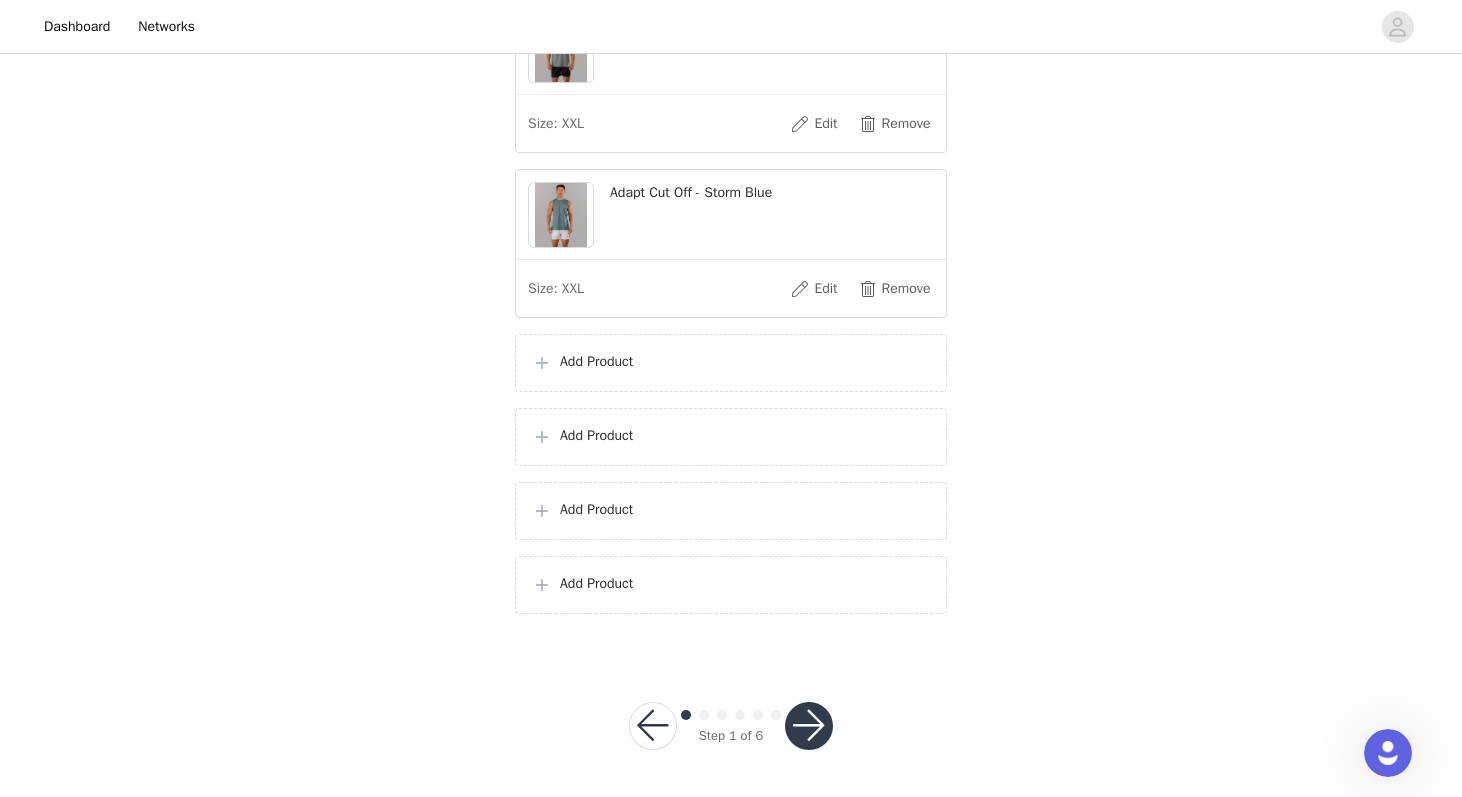 click on "Add Product" at bounding box center (745, 361) 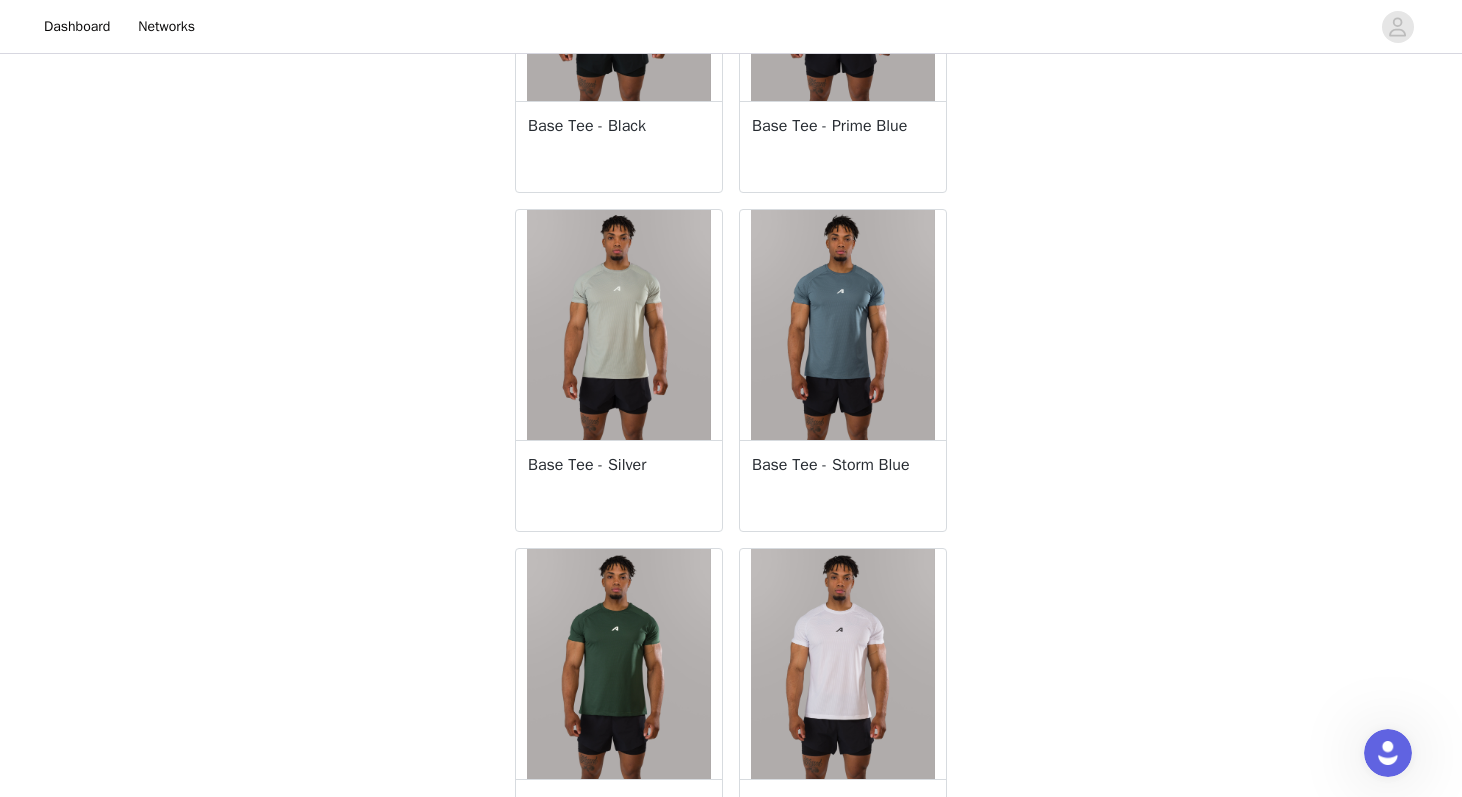scroll, scrollTop: 2738, scrollLeft: 0, axis: vertical 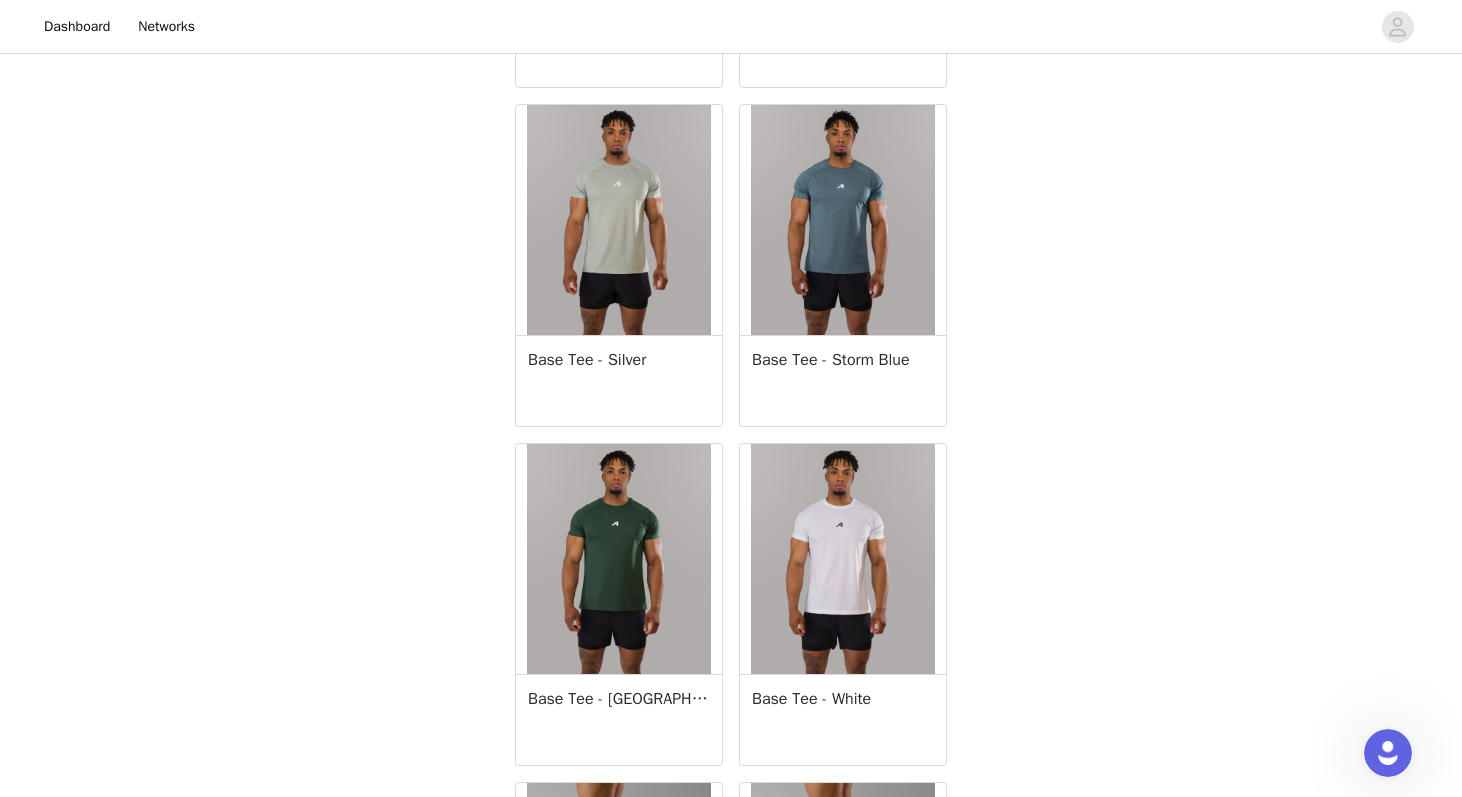 click on "Base Tee - Storm Blue" at bounding box center [843, 360] 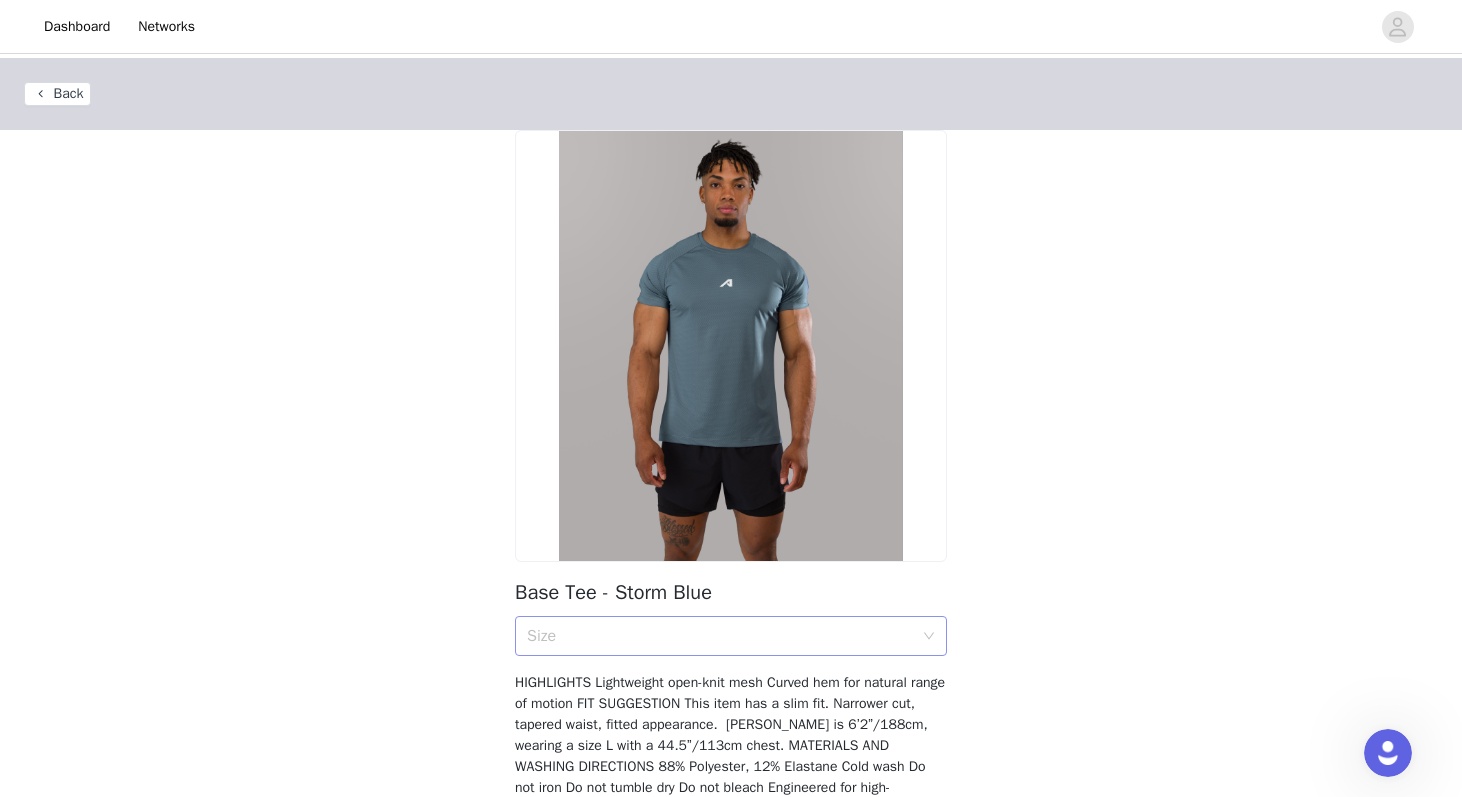 click on "Size" at bounding box center [720, 636] 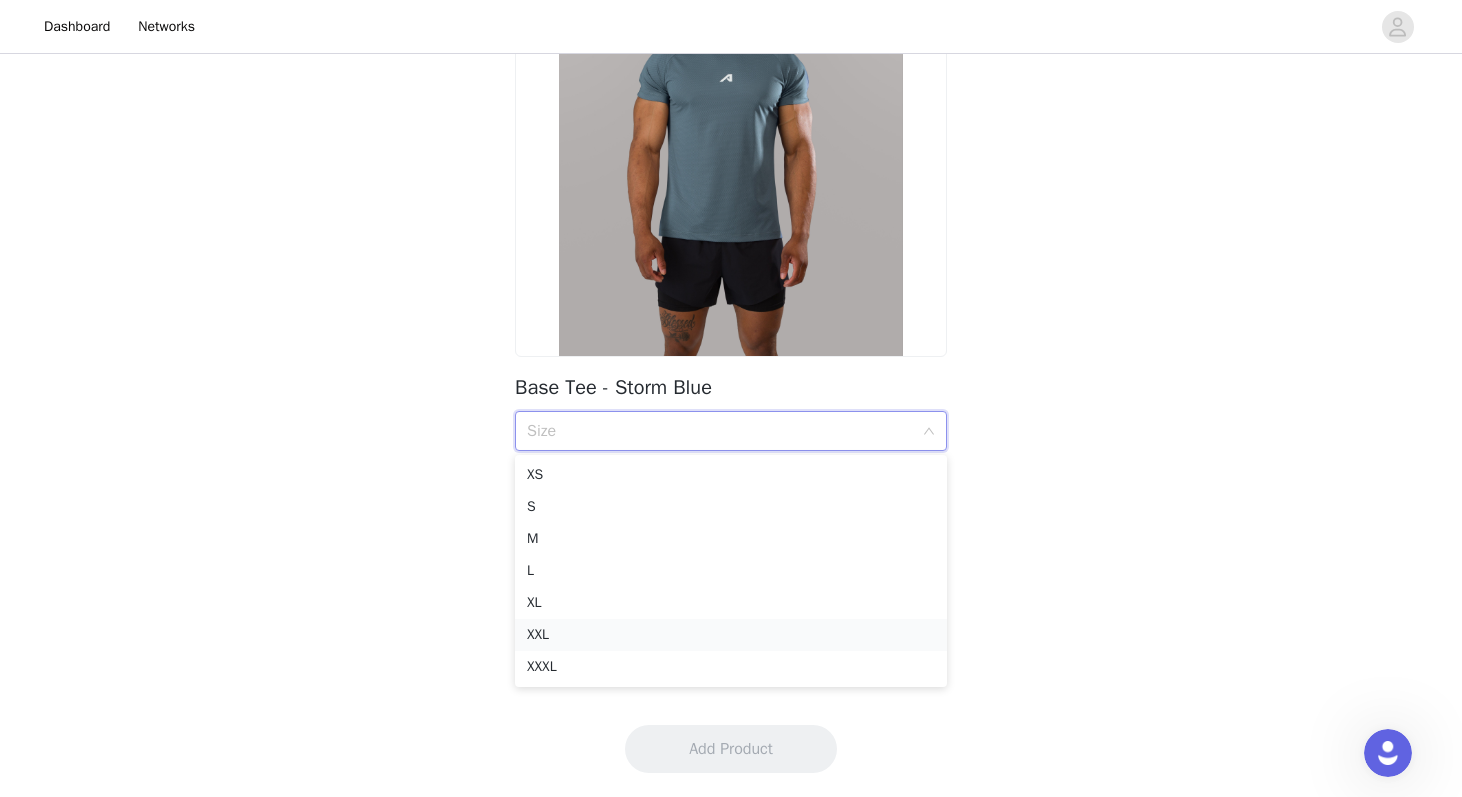 scroll, scrollTop: 205, scrollLeft: 0, axis: vertical 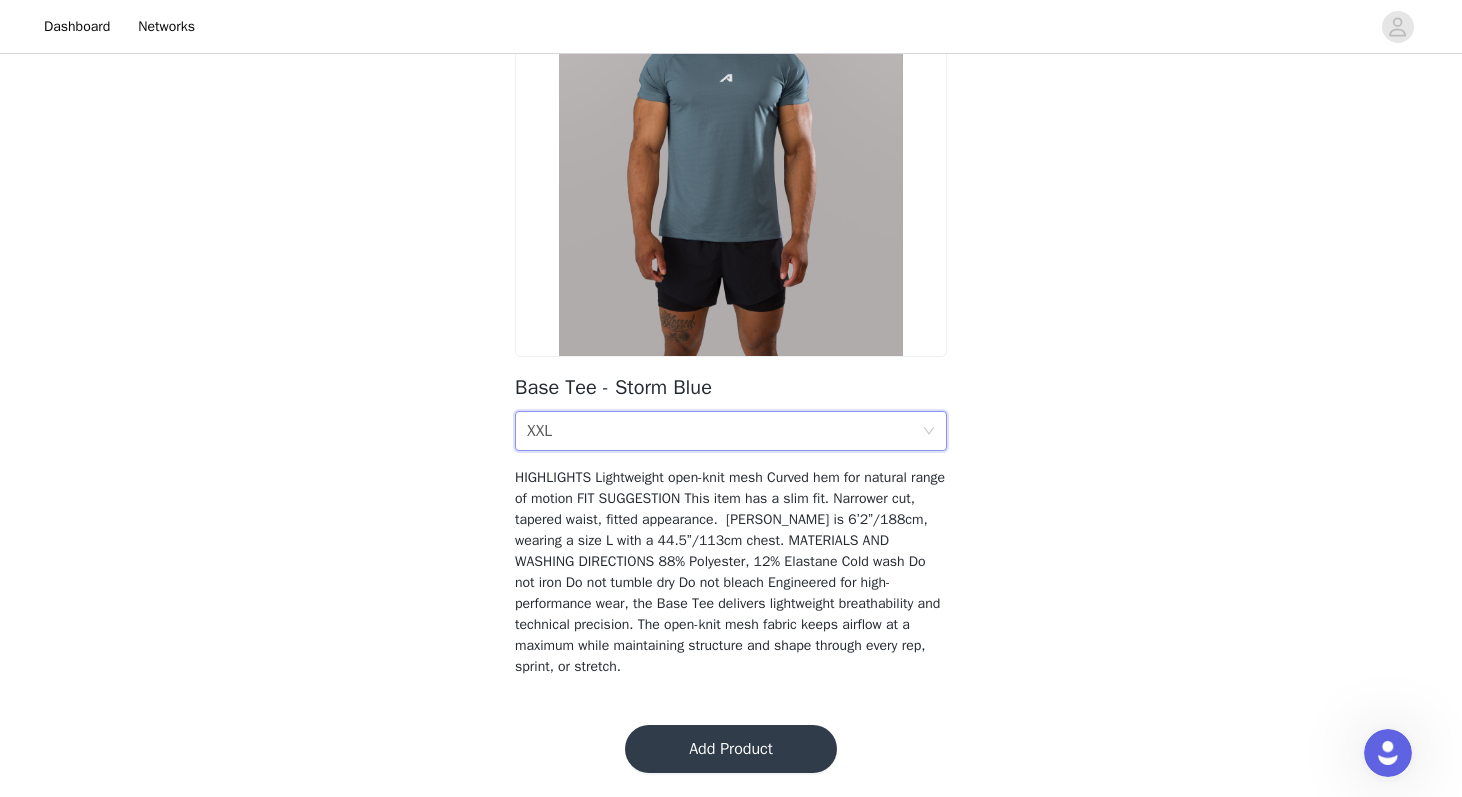 click on "Add Product" at bounding box center (731, 749) 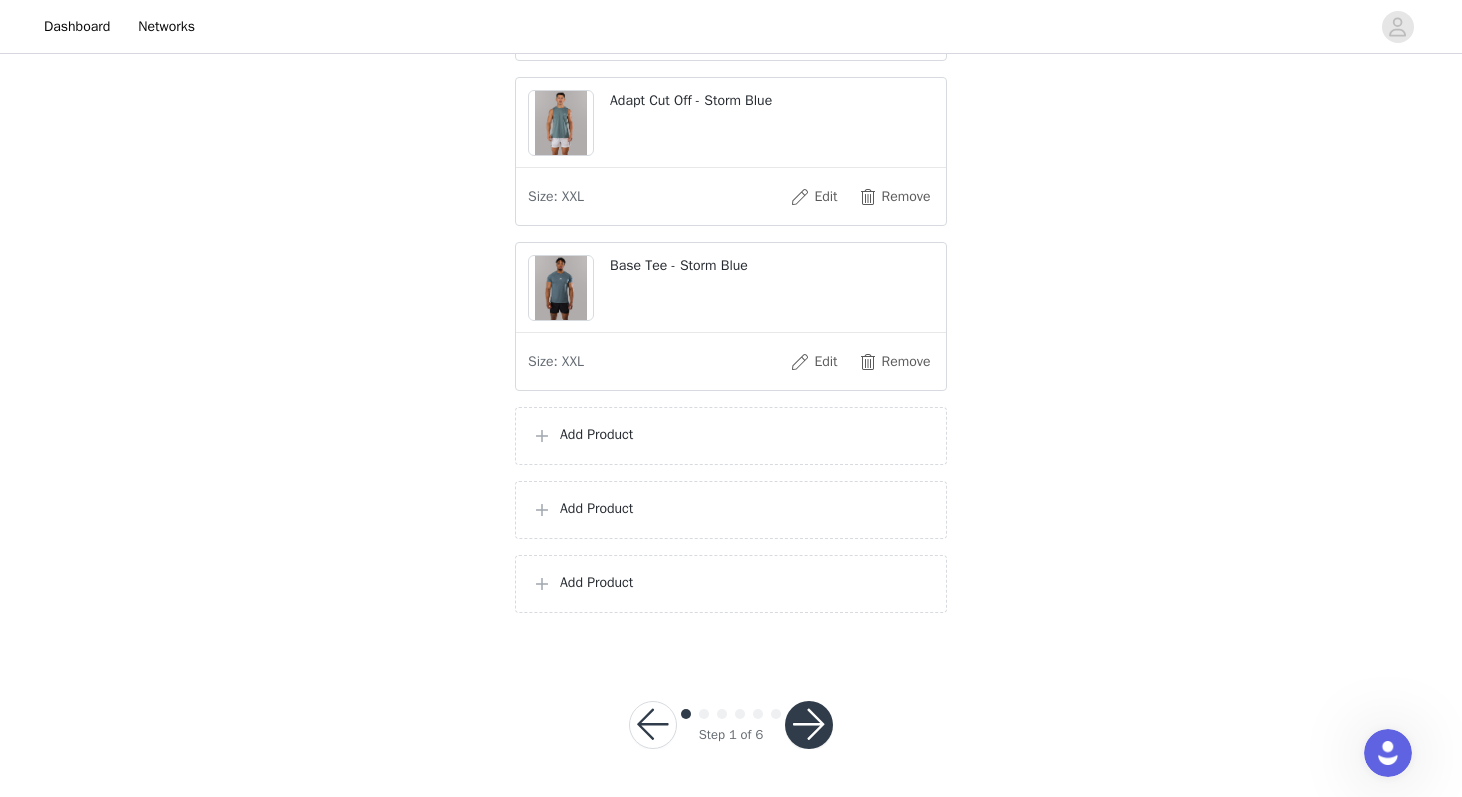 scroll, scrollTop: 1737, scrollLeft: 0, axis: vertical 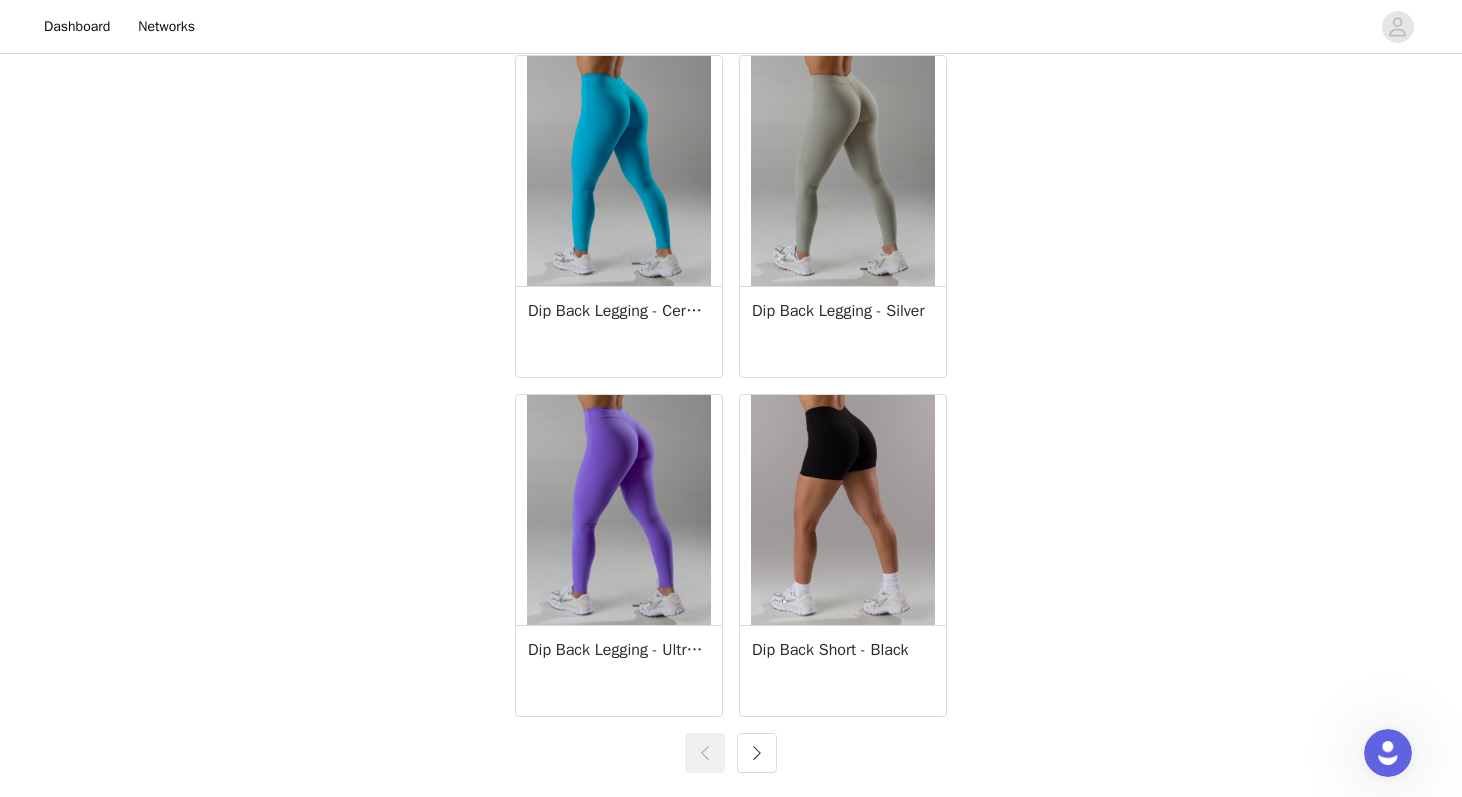 click at bounding box center (757, 753) 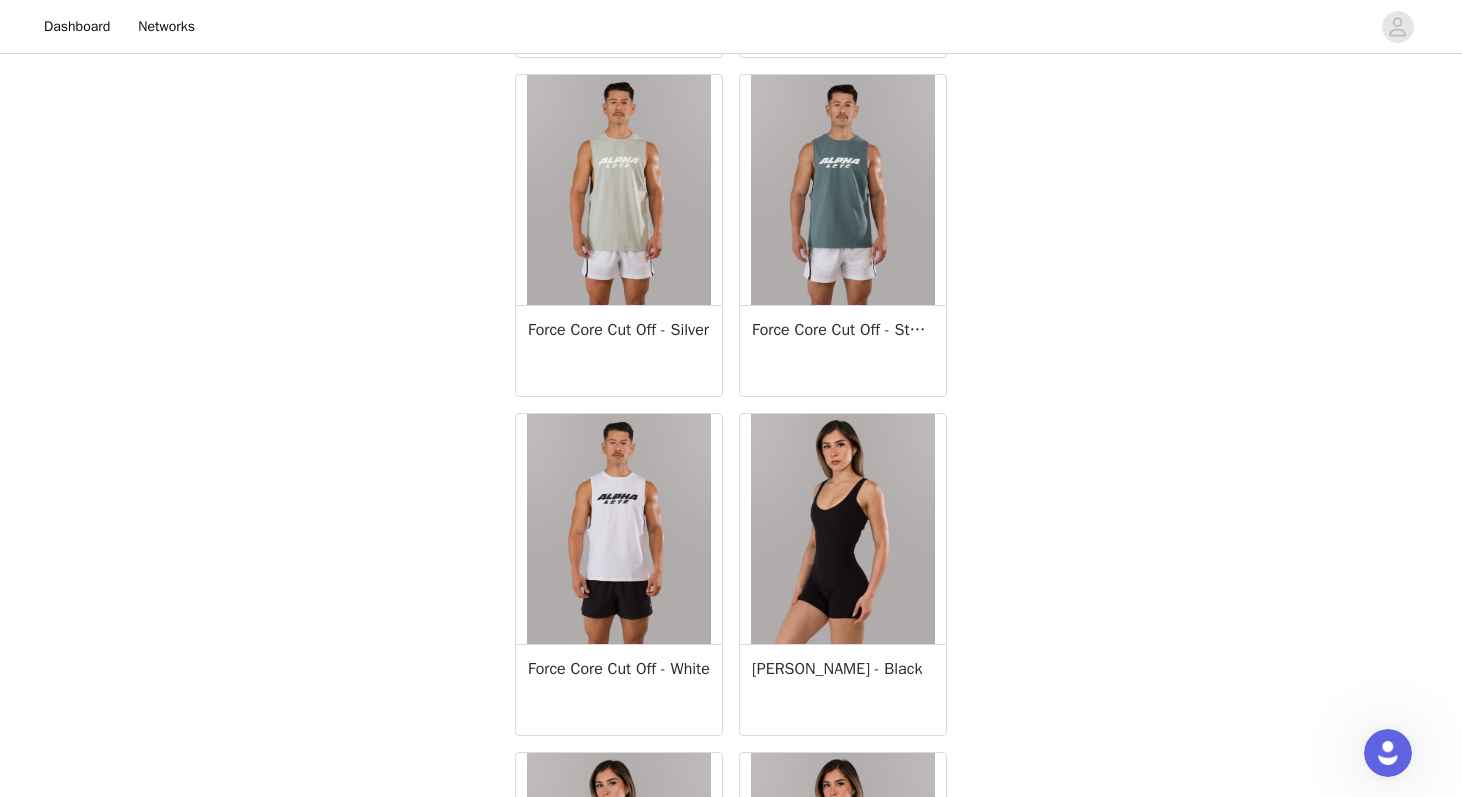 scroll, scrollTop: 1116, scrollLeft: 0, axis: vertical 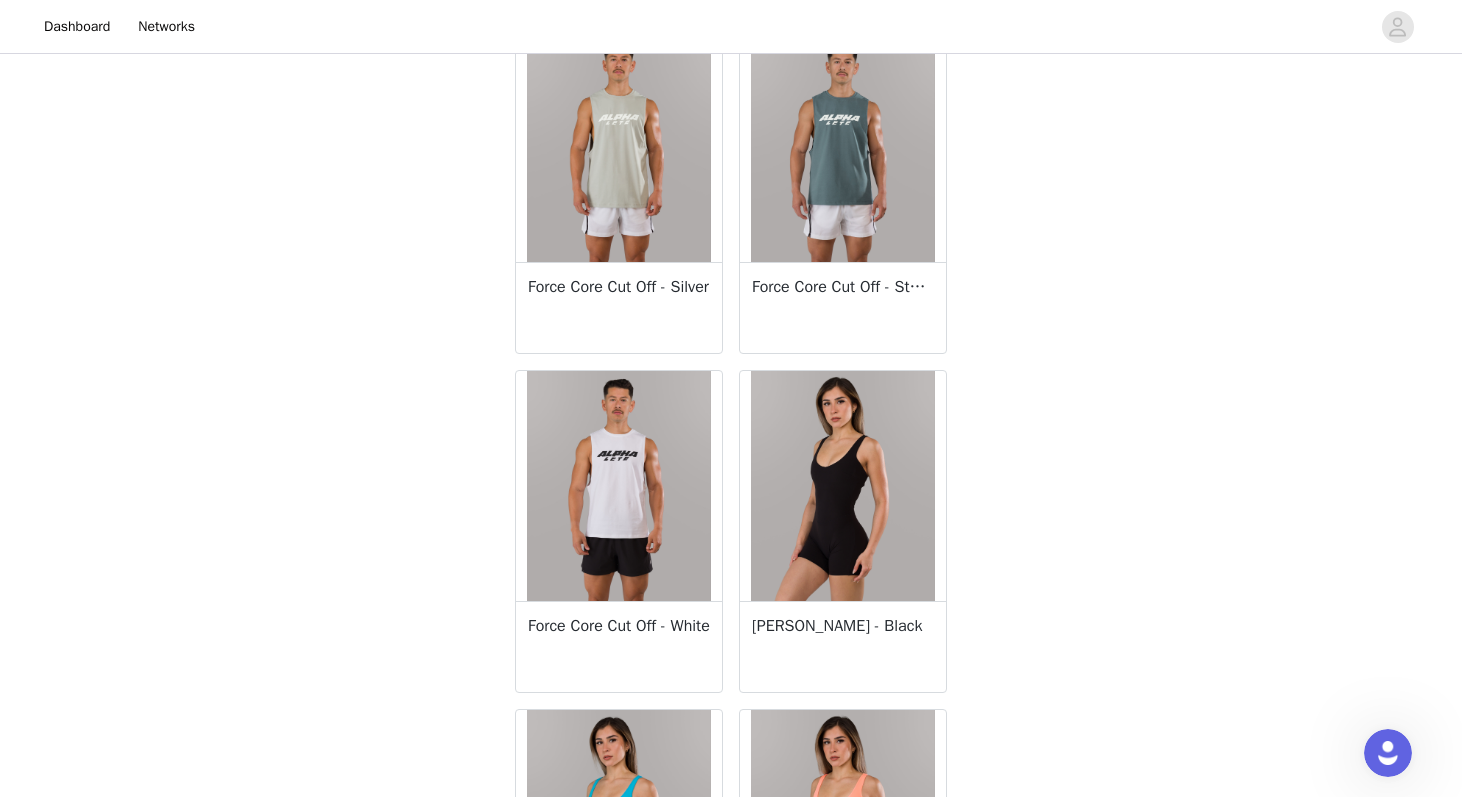click on "Force Core Cut Off - Silver" at bounding box center [619, 307] 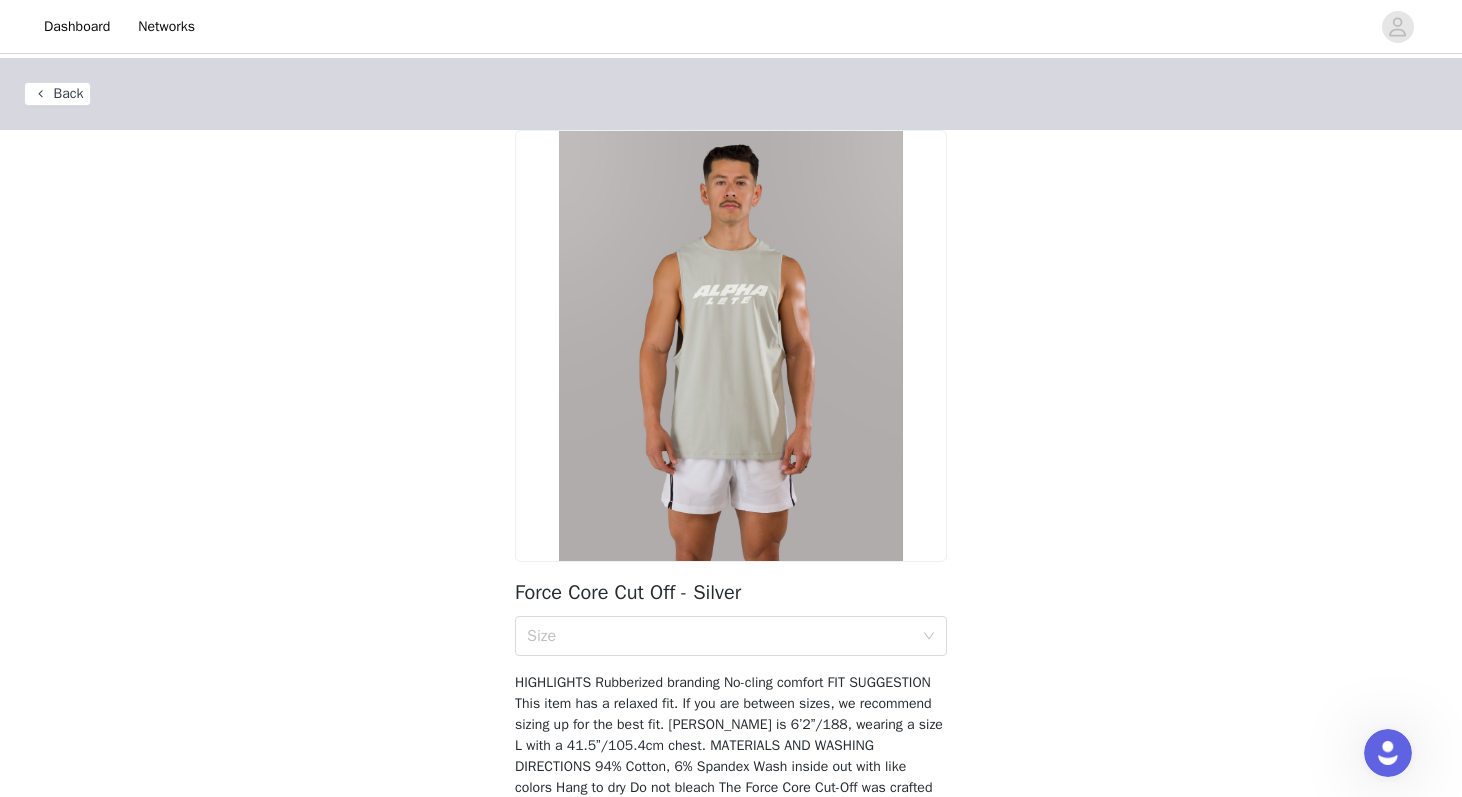 scroll, scrollTop: 160, scrollLeft: 0, axis: vertical 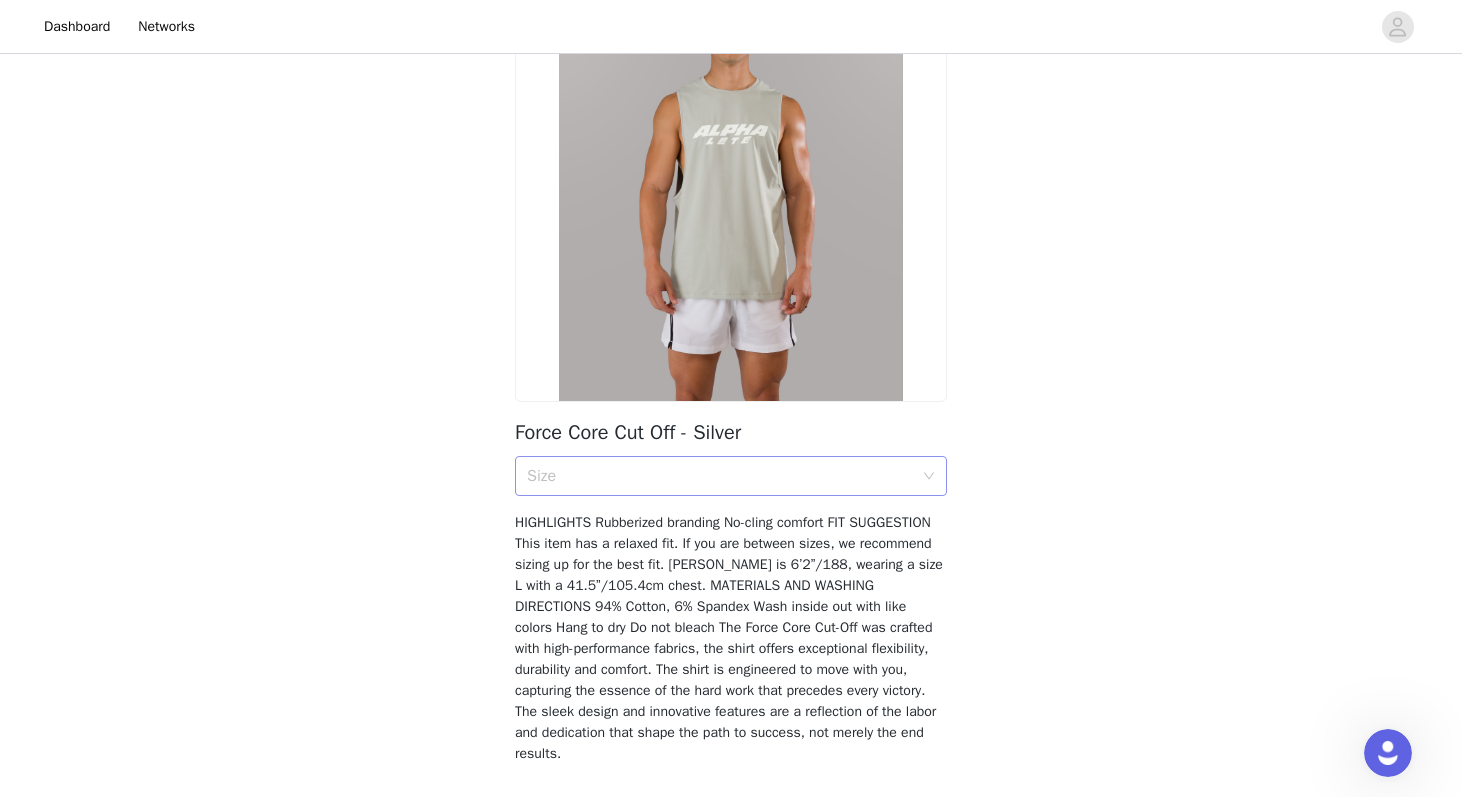click on "Size" at bounding box center [720, 476] 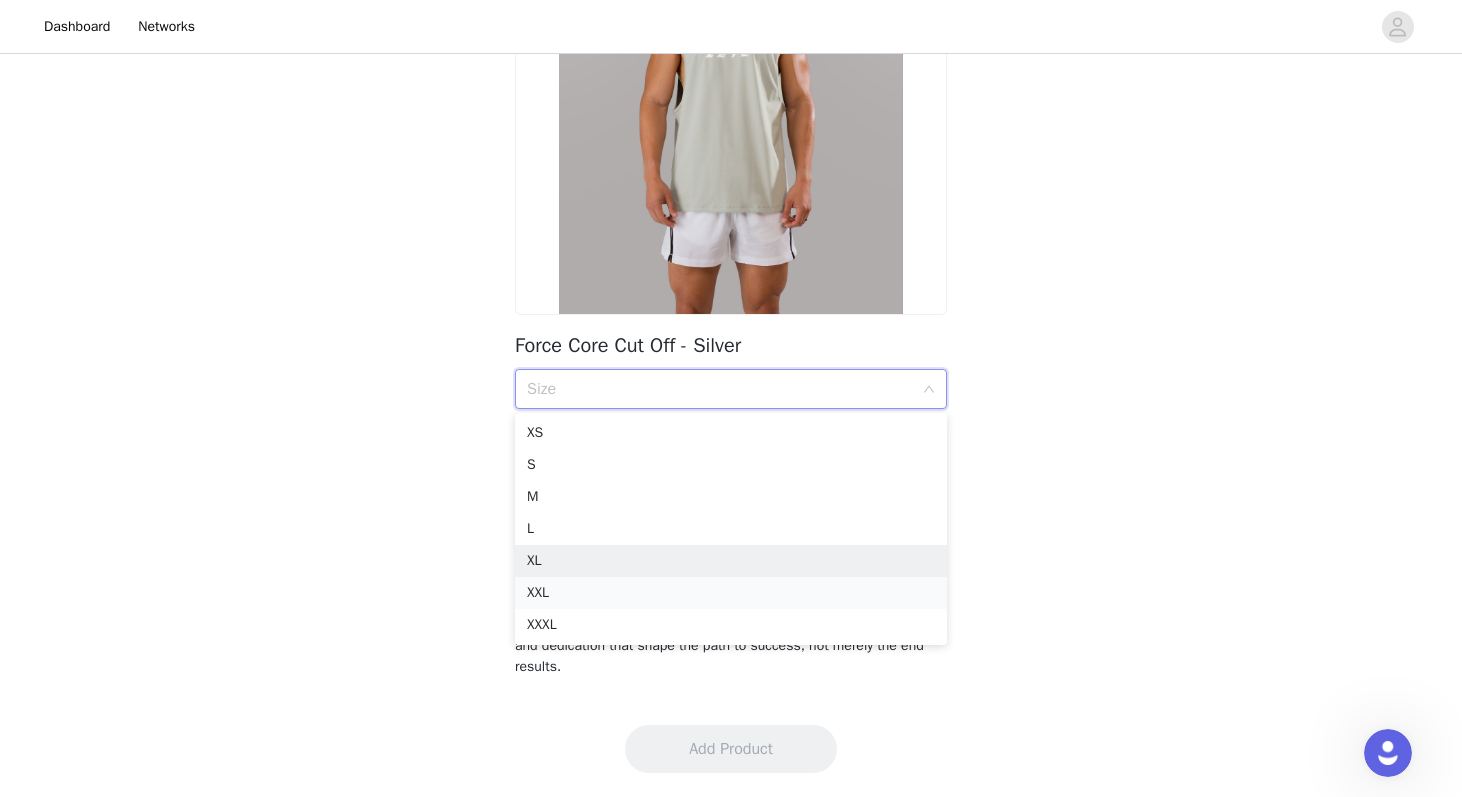 scroll, scrollTop: 247, scrollLeft: 0, axis: vertical 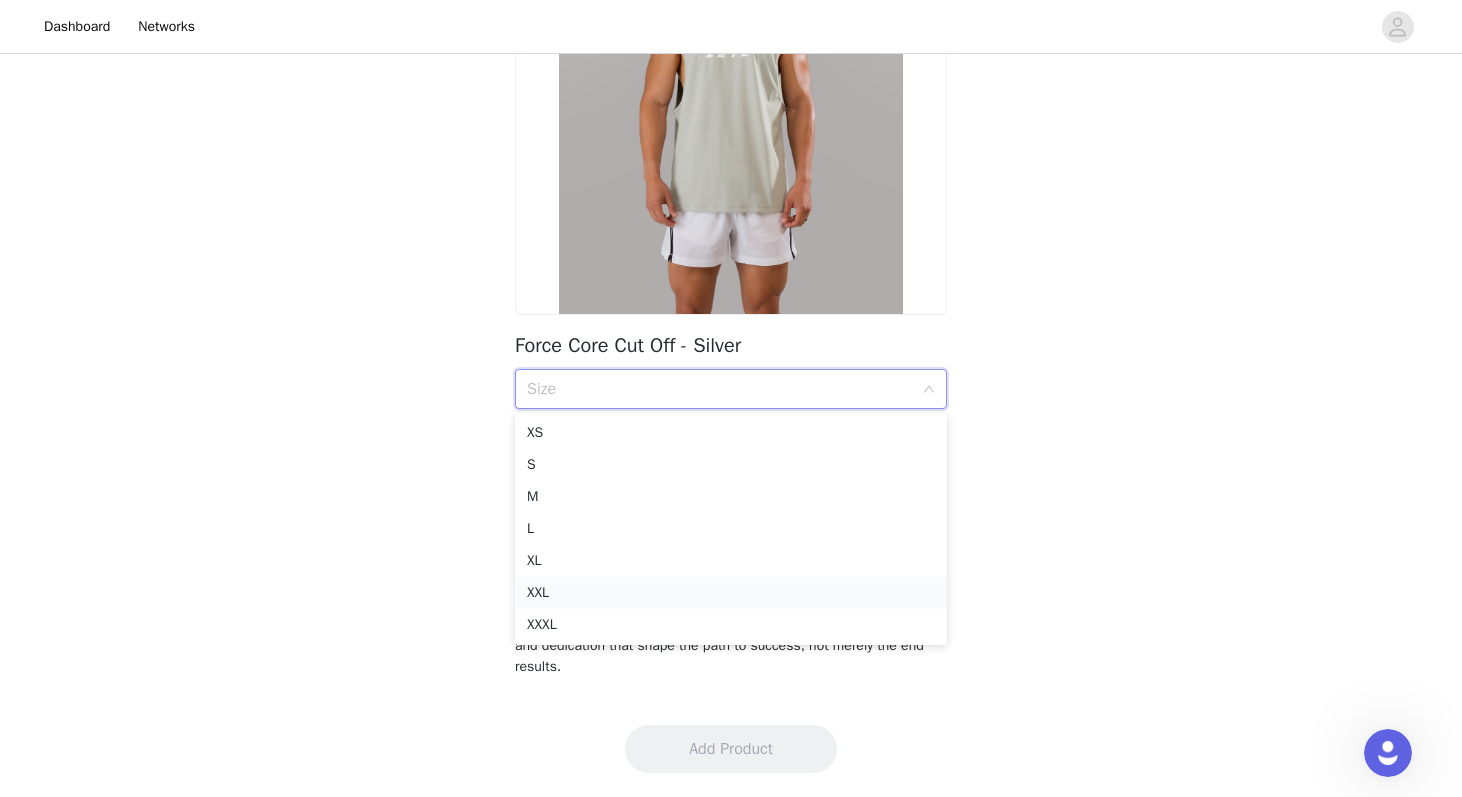 click on "XXL" at bounding box center (731, 593) 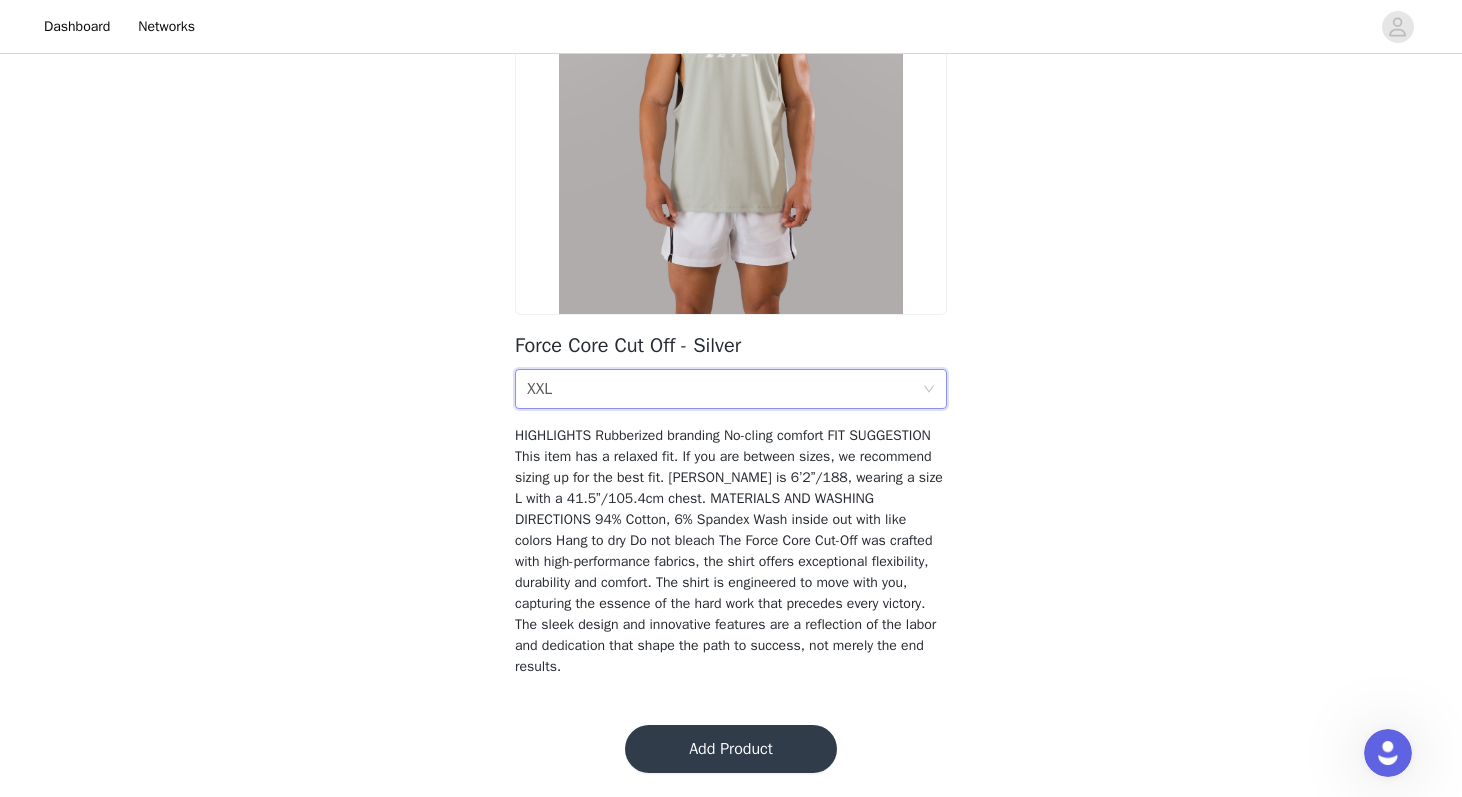 click on "Add Product" at bounding box center (731, 749) 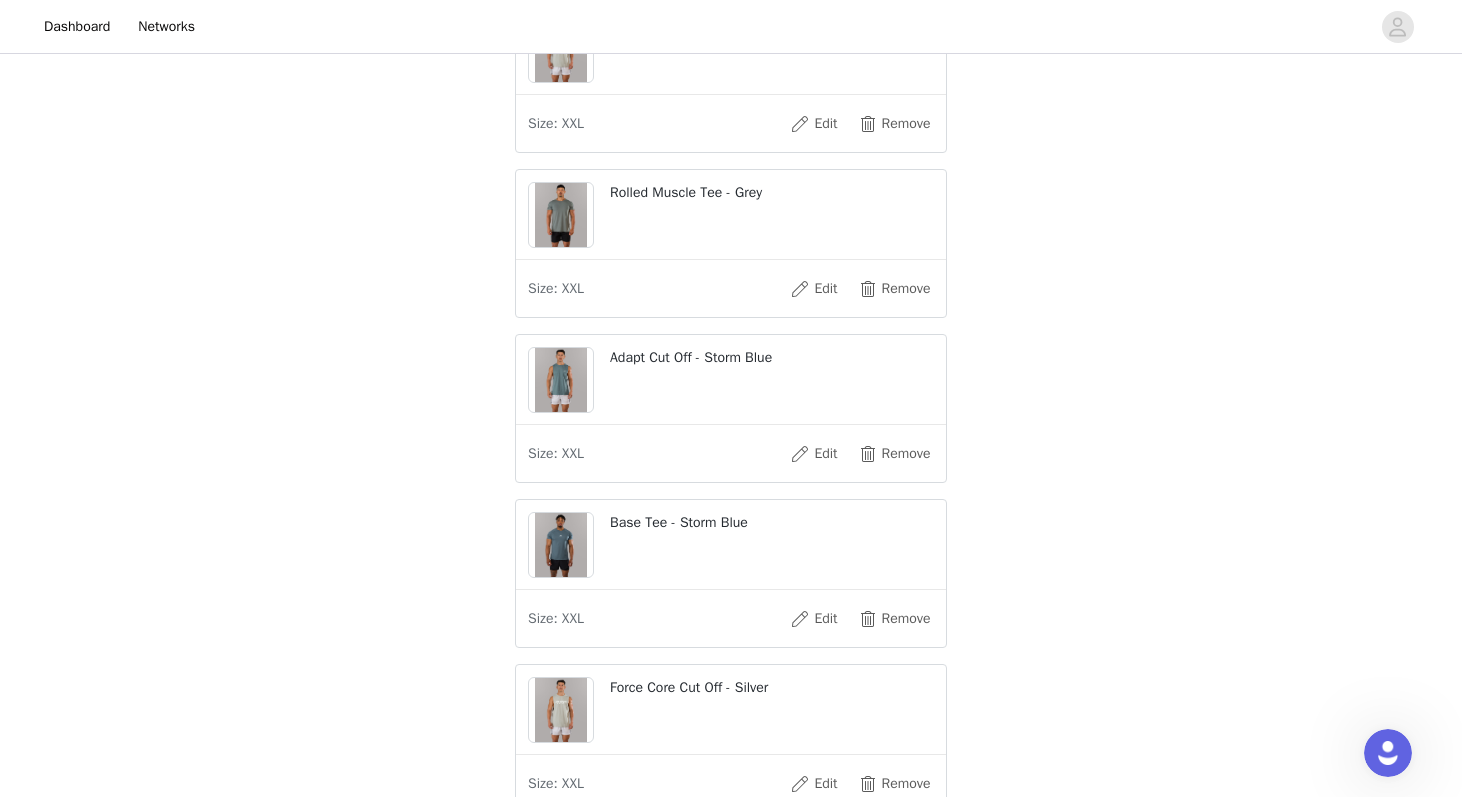 scroll, scrollTop: 1087, scrollLeft: 0, axis: vertical 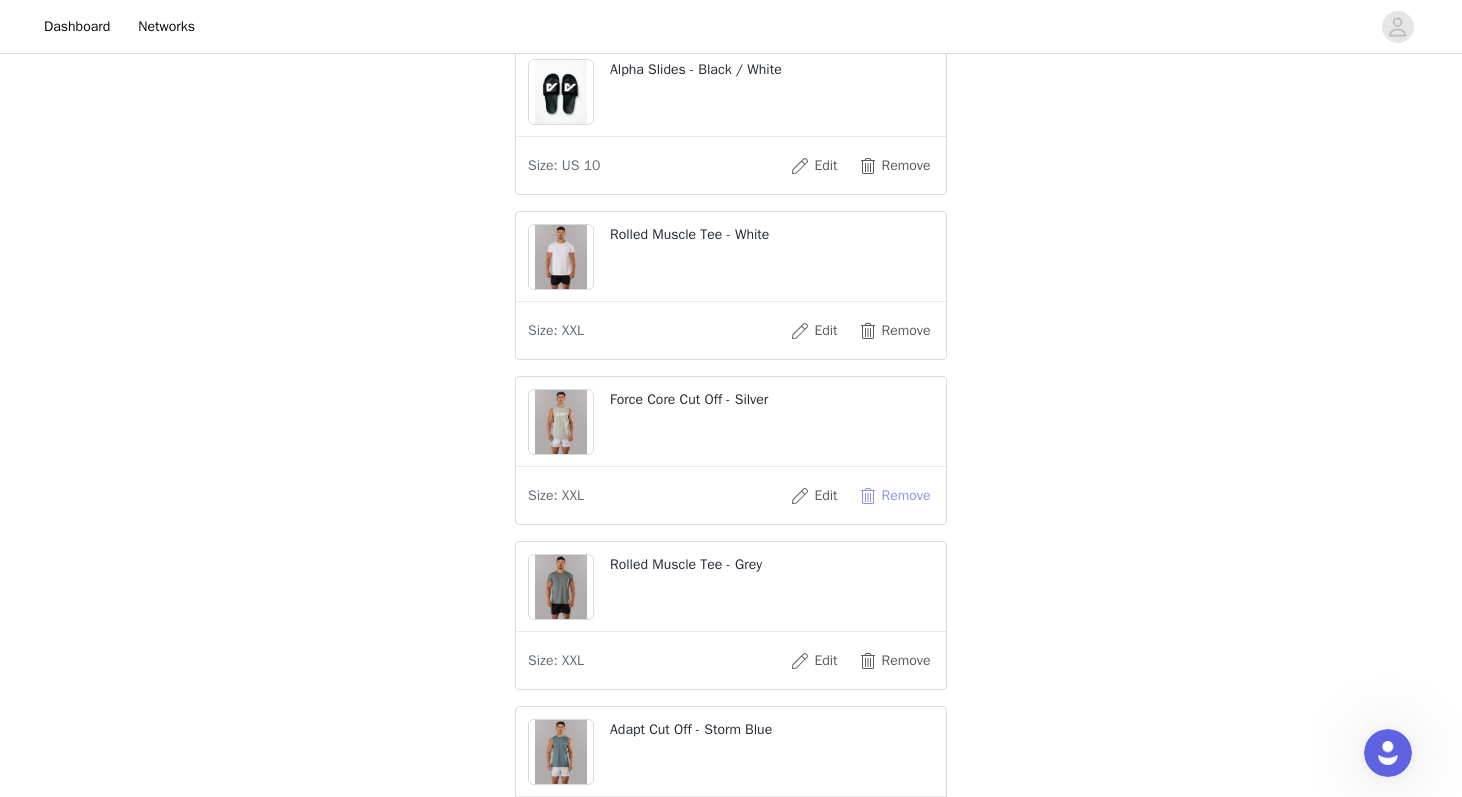 click on "Remove" at bounding box center (894, 496) 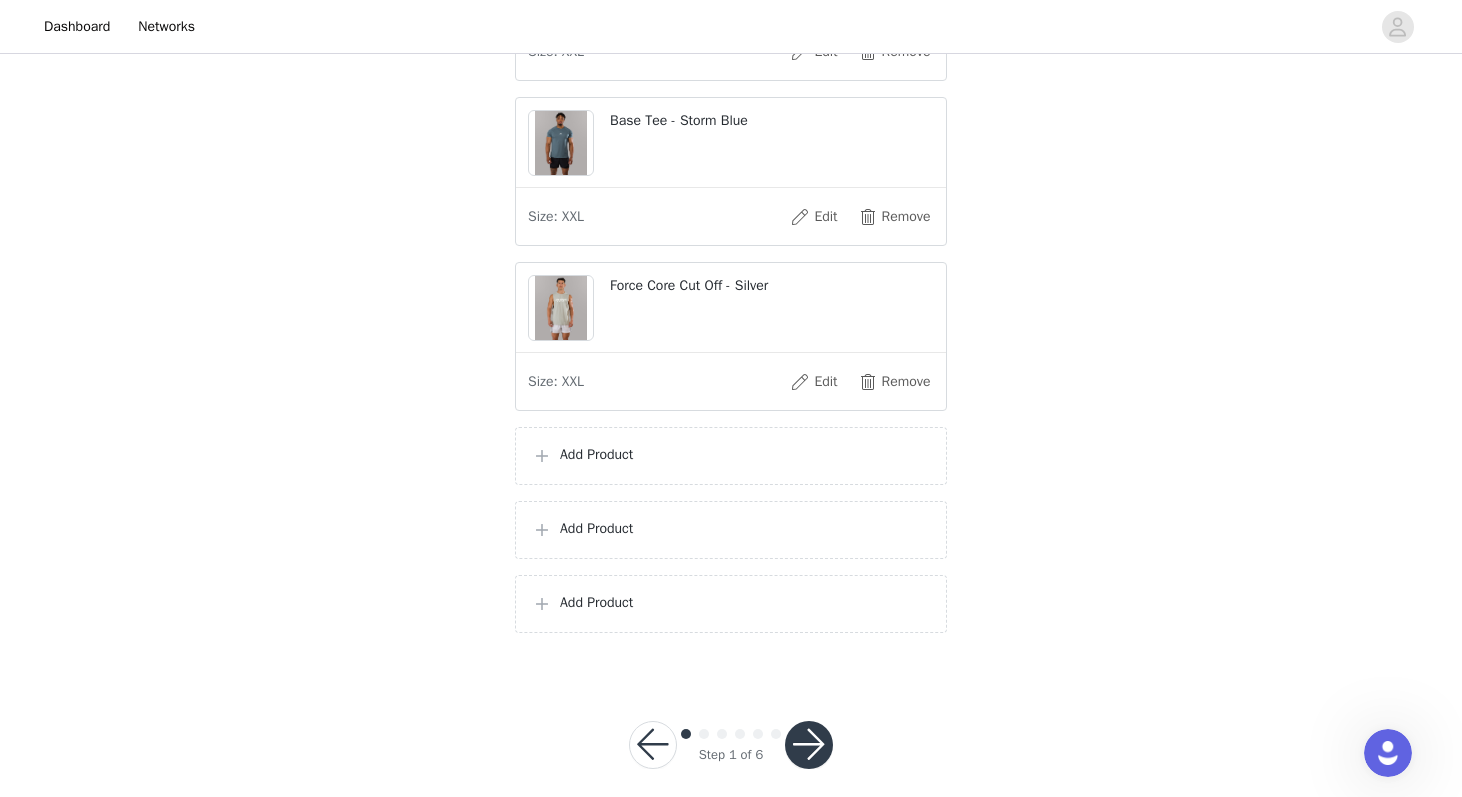 scroll, scrollTop: 1697, scrollLeft: 0, axis: vertical 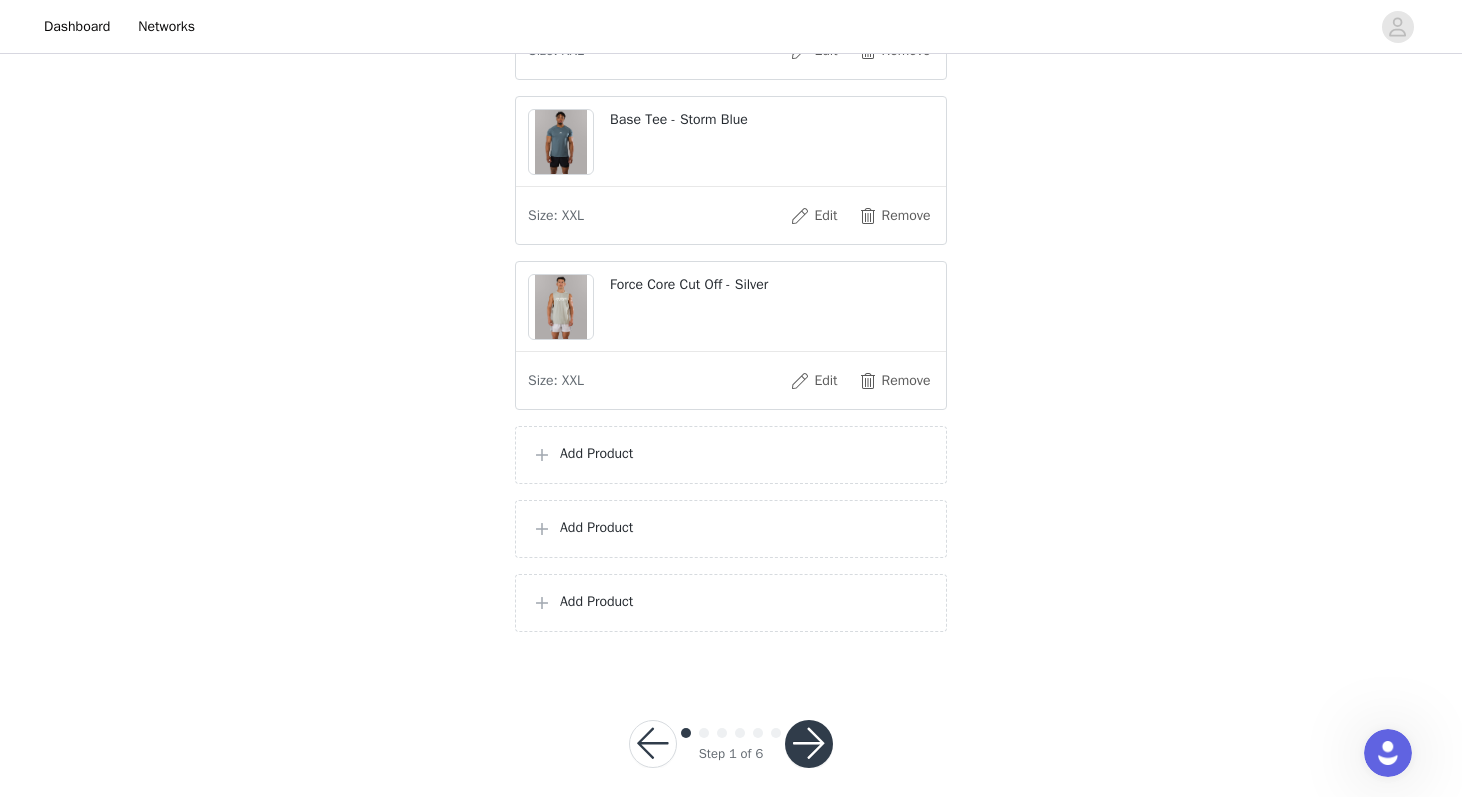 click on "Add Product" at bounding box center (745, 453) 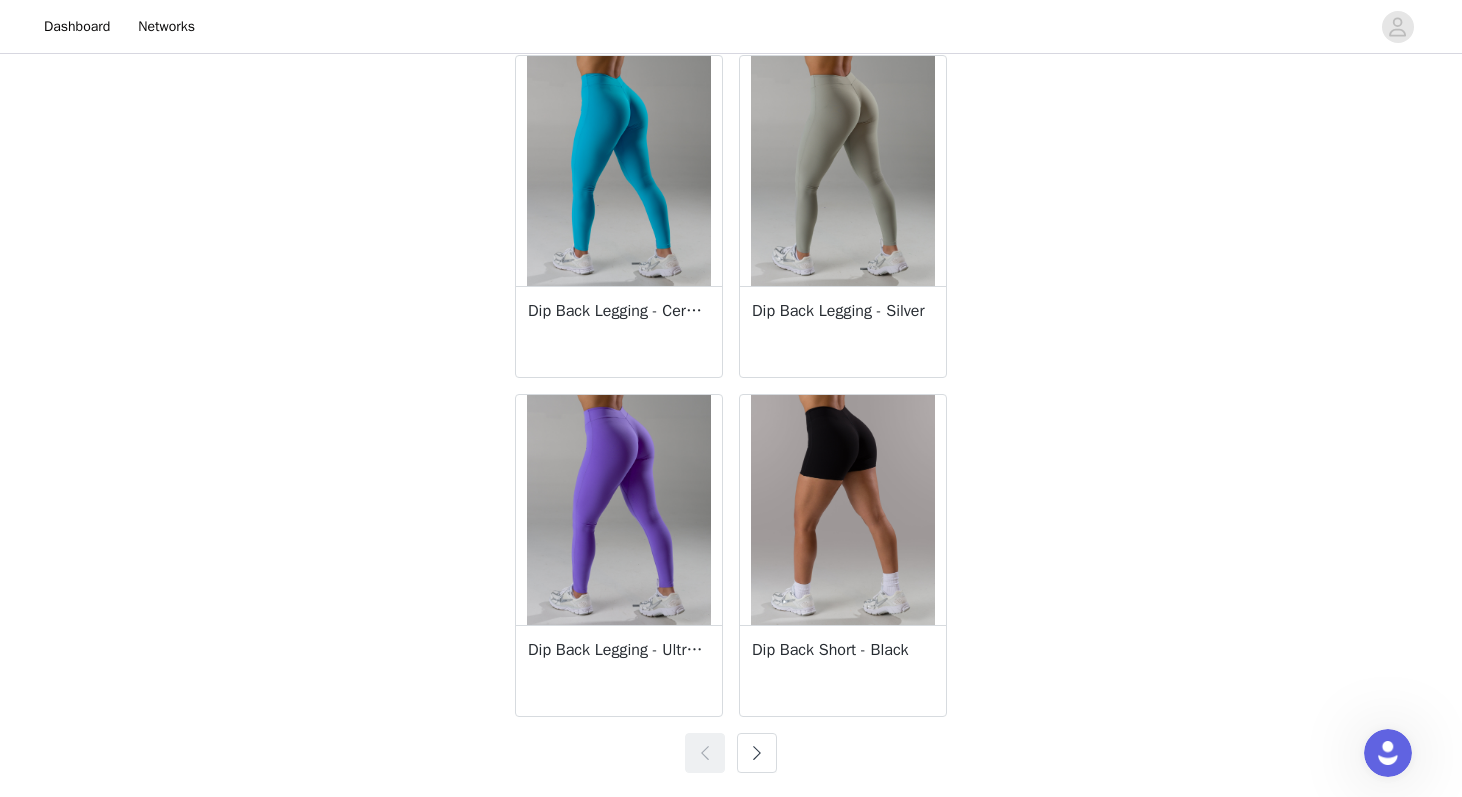 scroll, scrollTop: 3465, scrollLeft: 0, axis: vertical 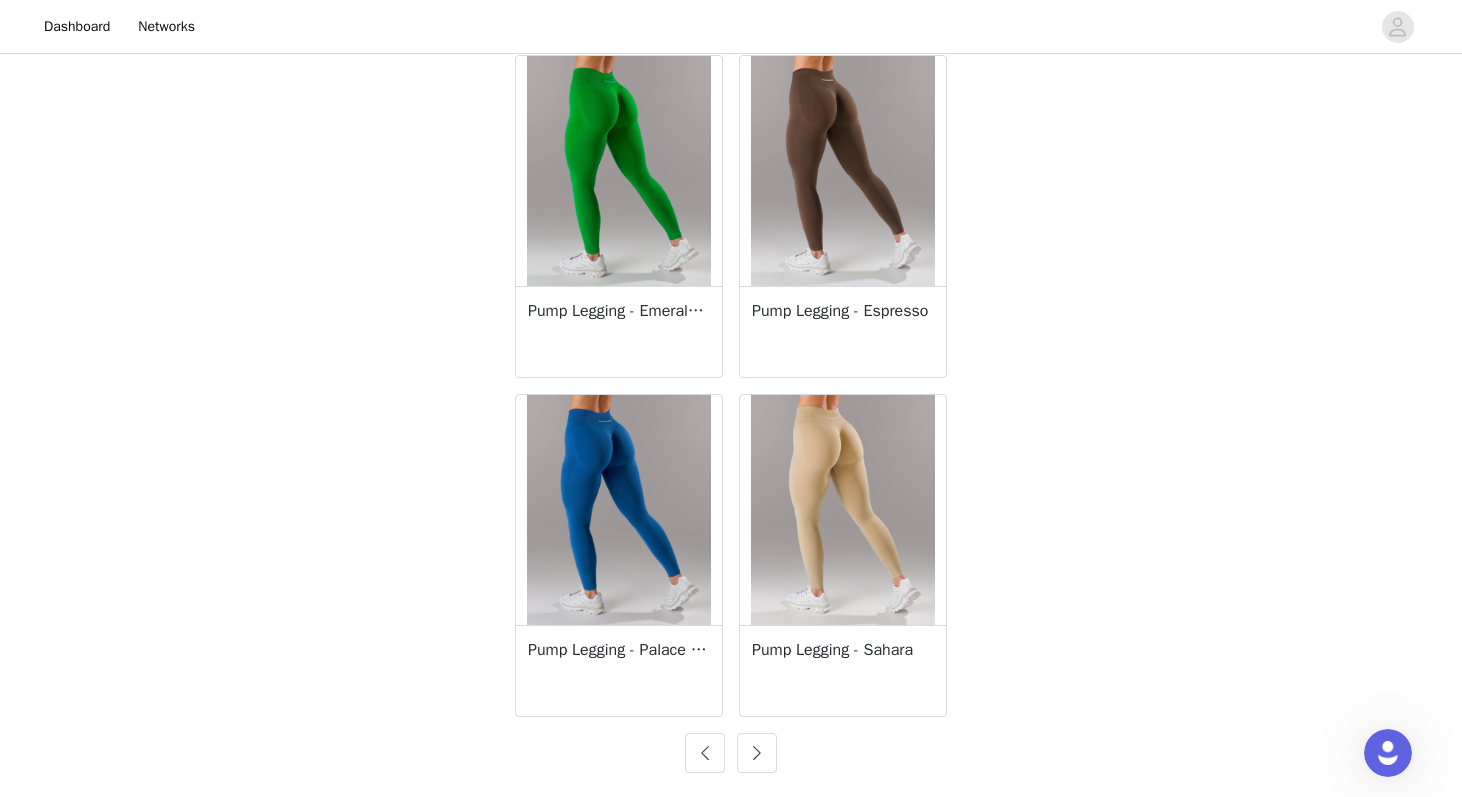 click at bounding box center (757, 753) 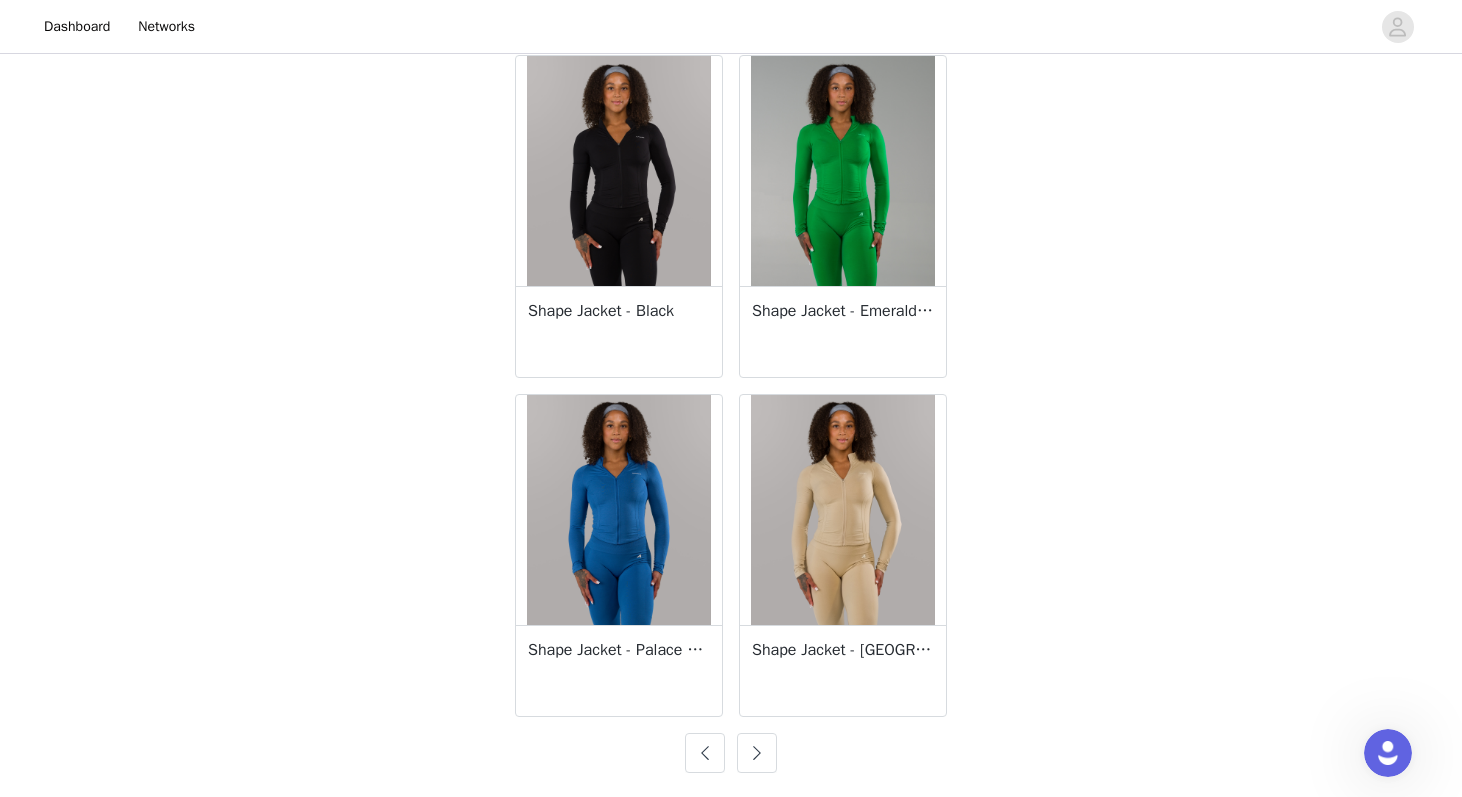 scroll, scrollTop: 3465, scrollLeft: 0, axis: vertical 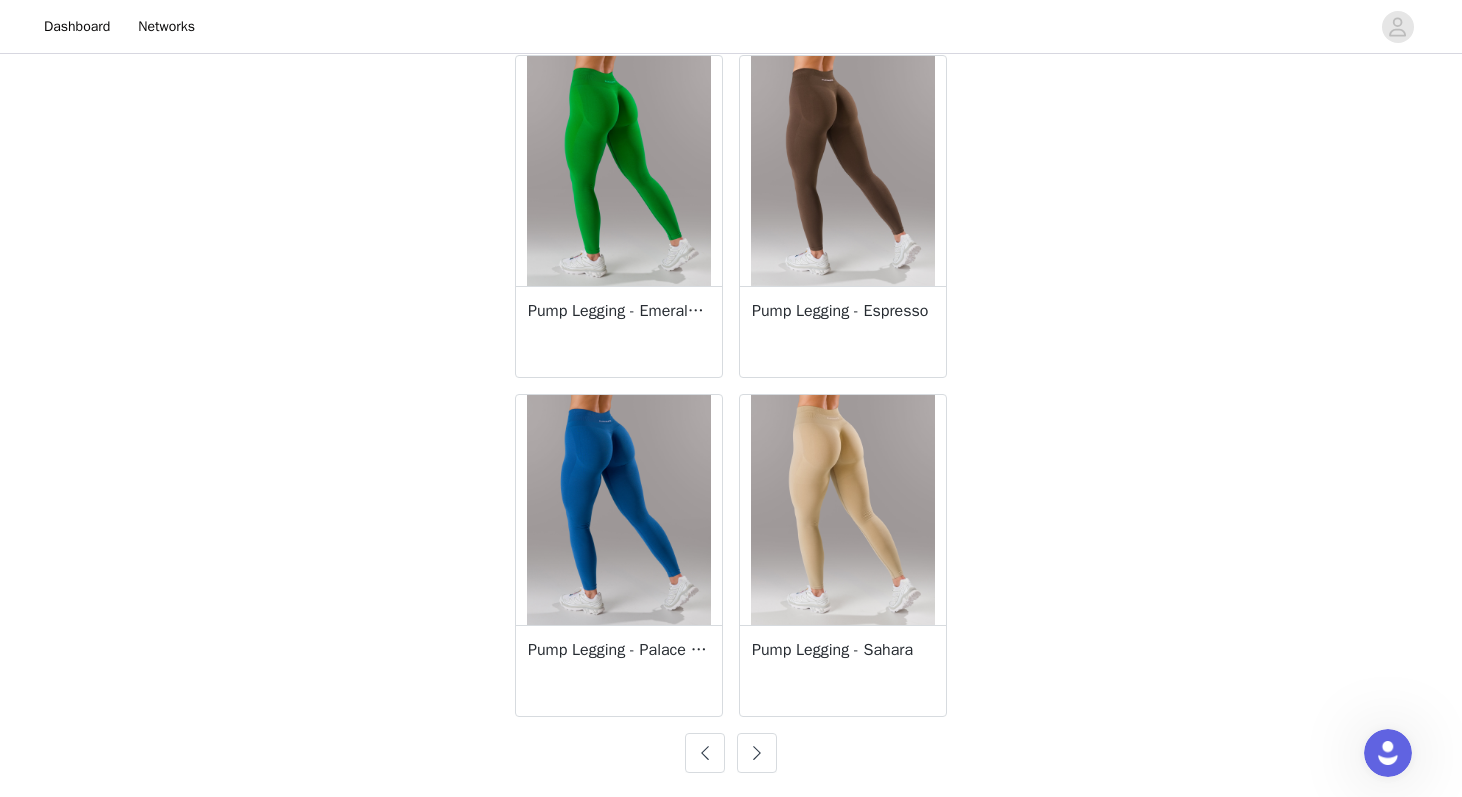 click at bounding box center (843, 510) 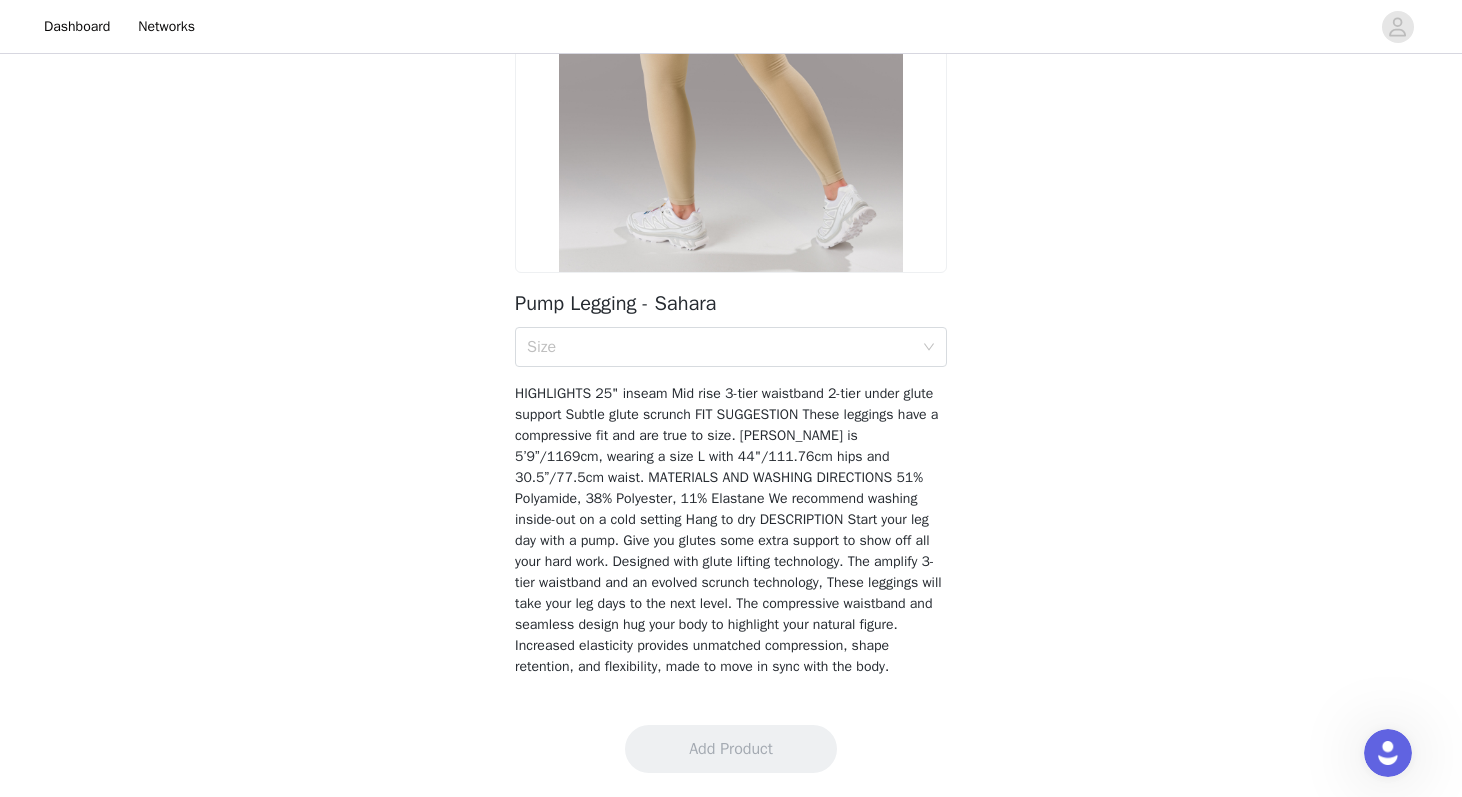 scroll, scrollTop: 310, scrollLeft: 0, axis: vertical 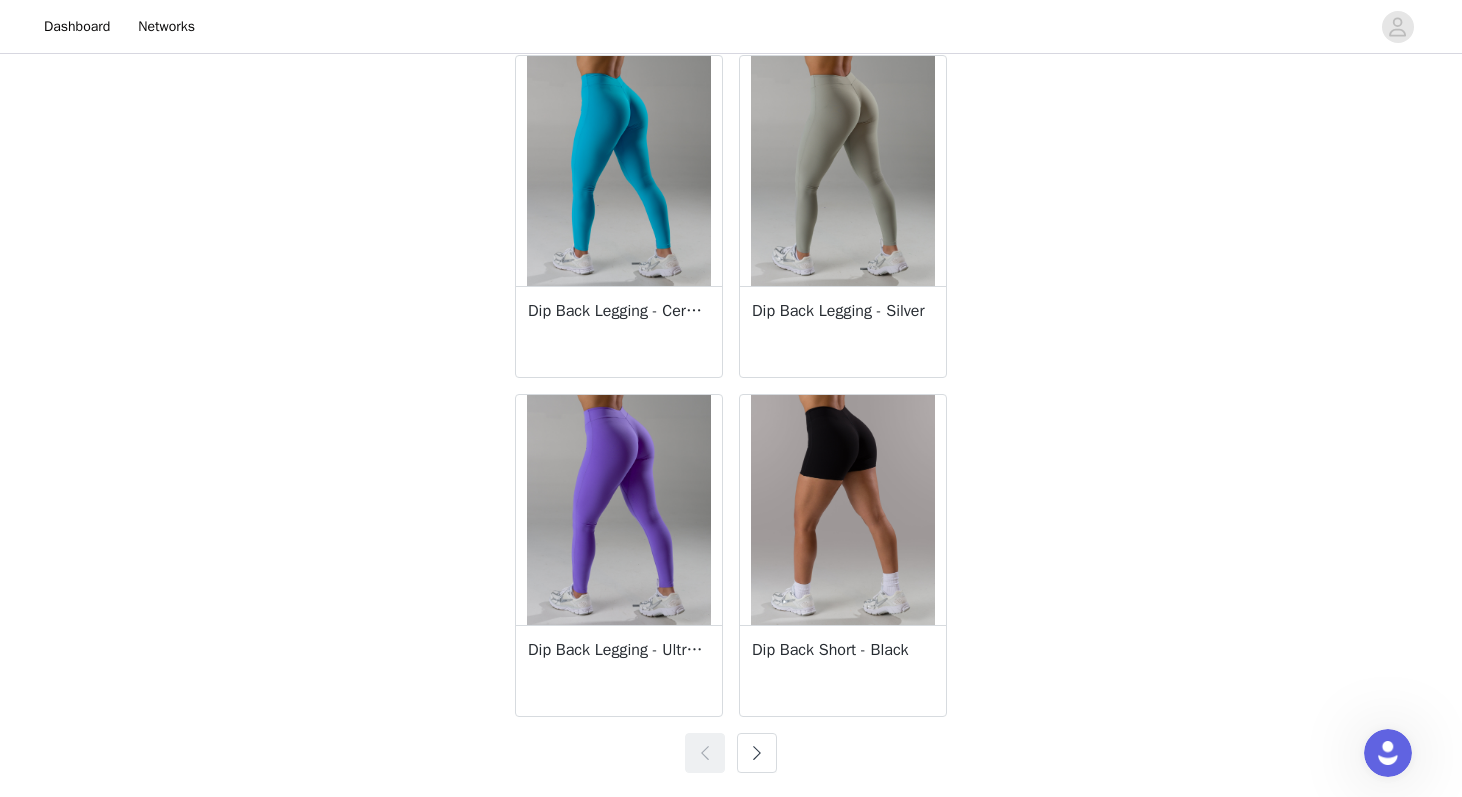 click at bounding box center (757, 753) 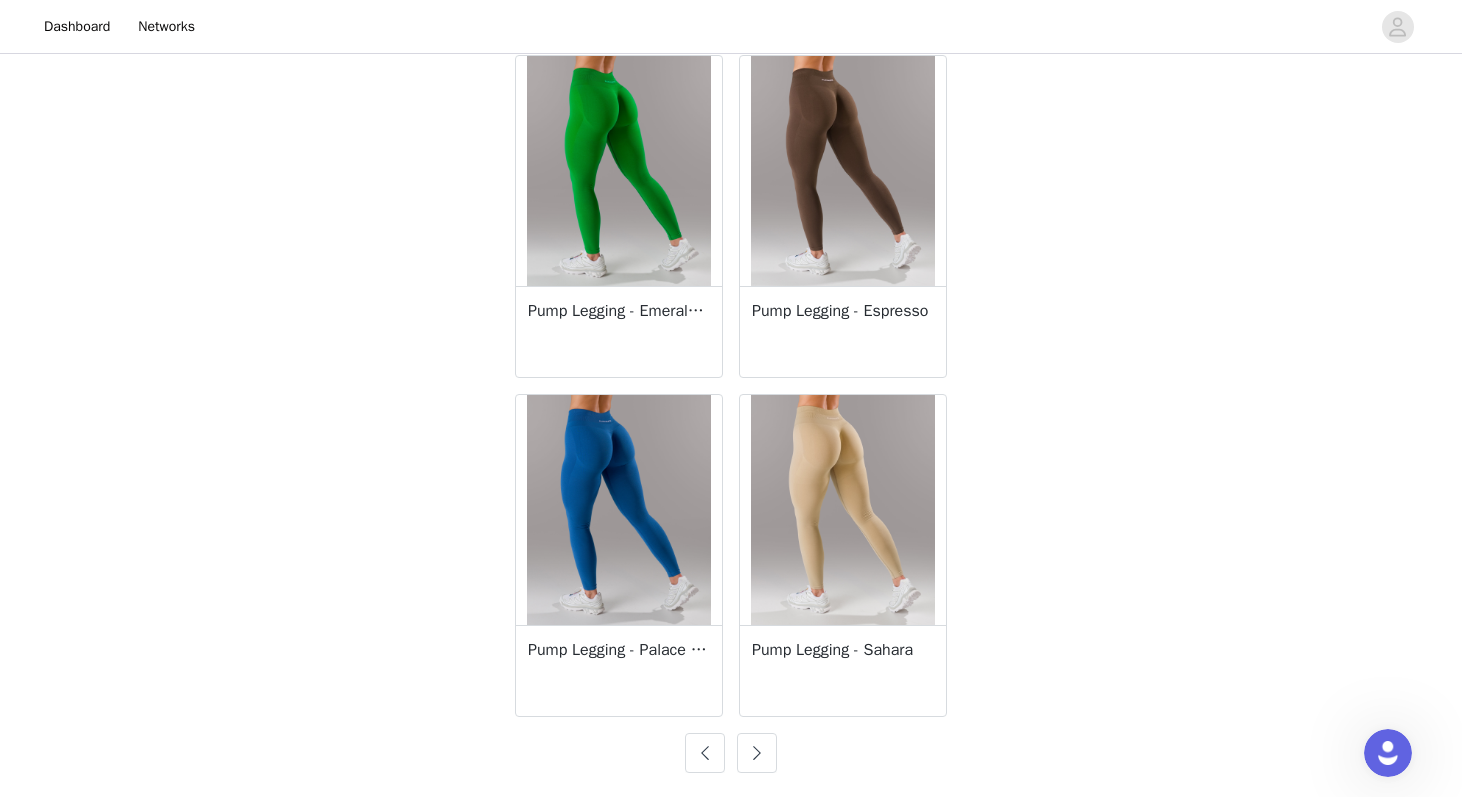 scroll, scrollTop: 3465, scrollLeft: 0, axis: vertical 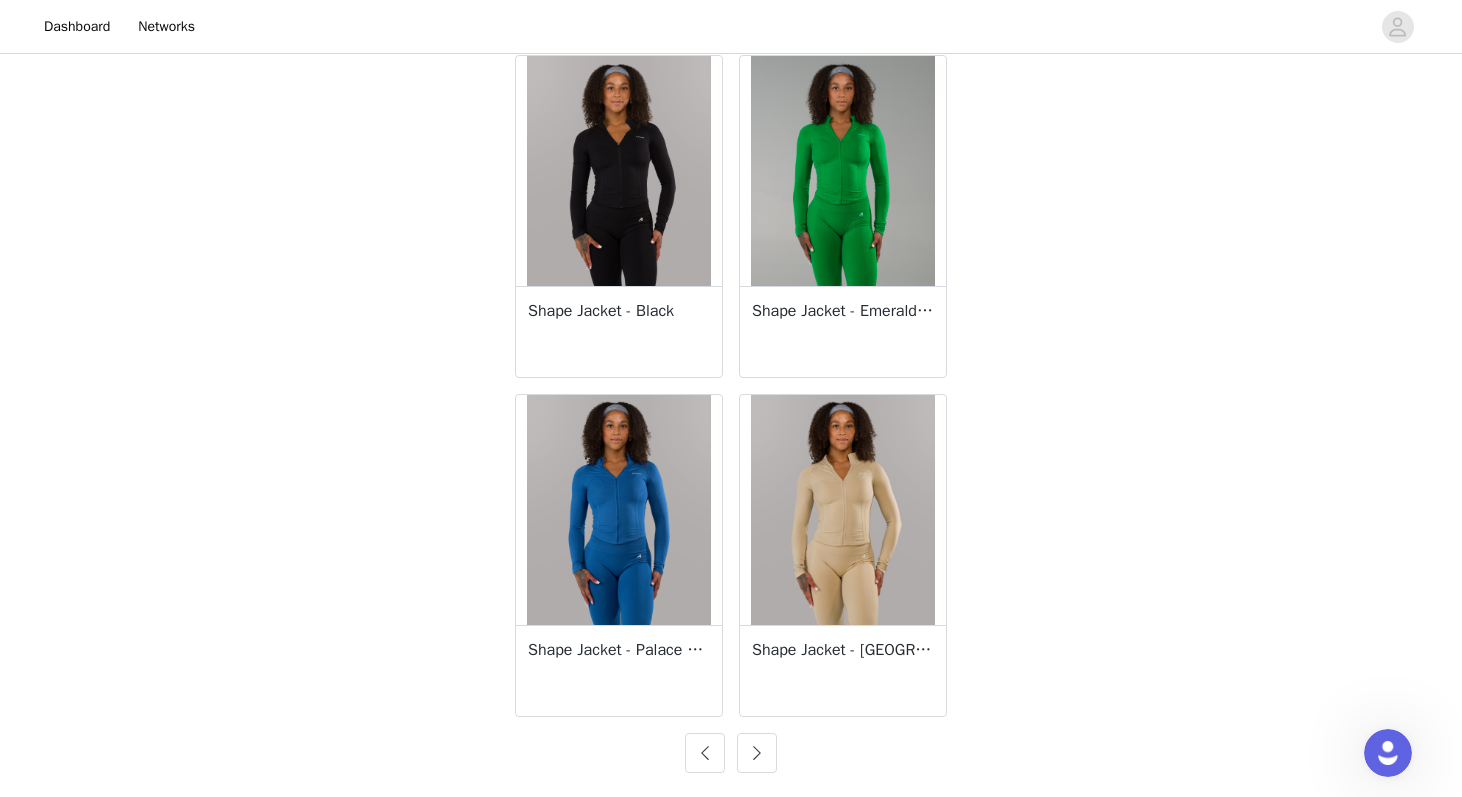 click at bounding box center [757, 753] 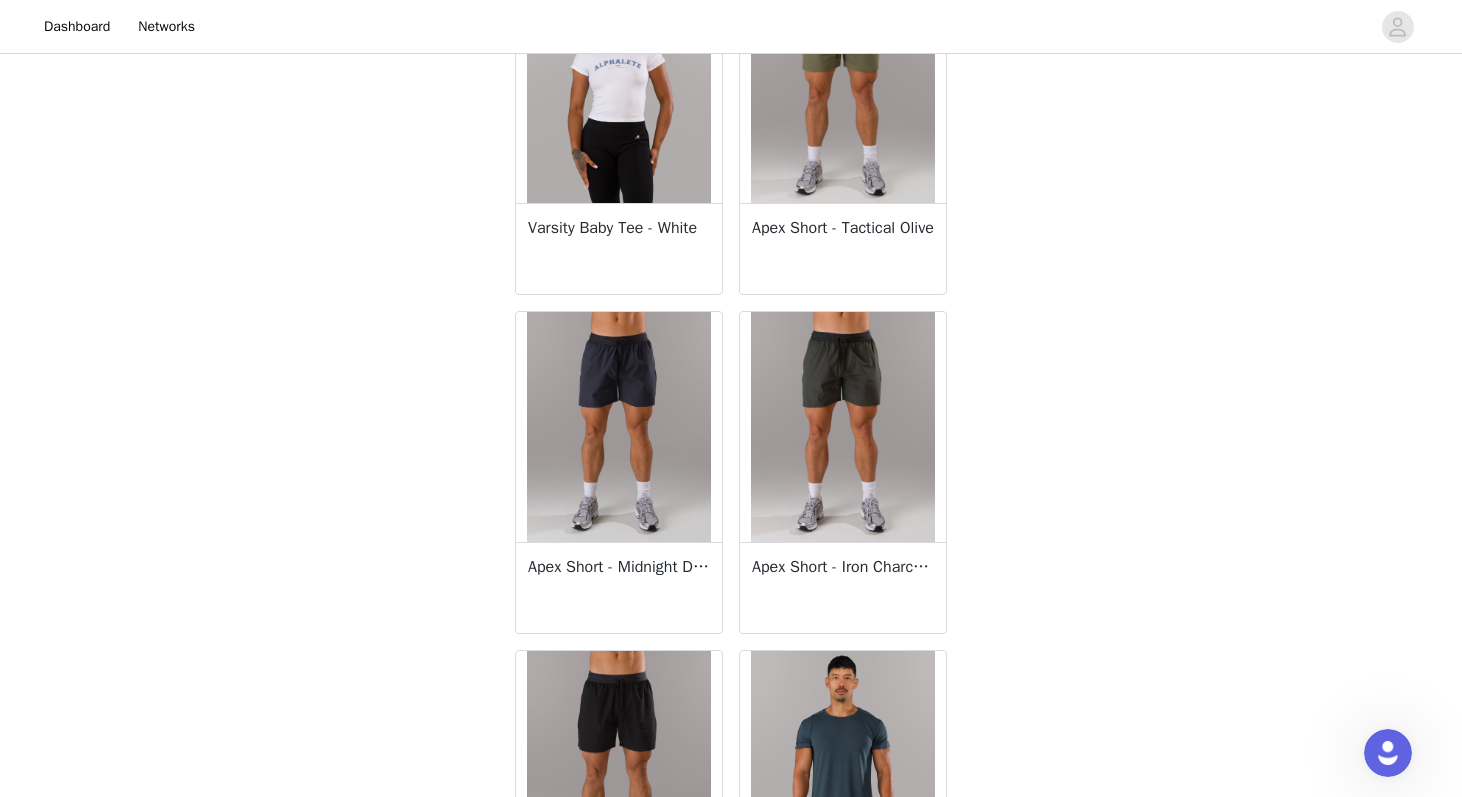 scroll, scrollTop: 836, scrollLeft: 0, axis: vertical 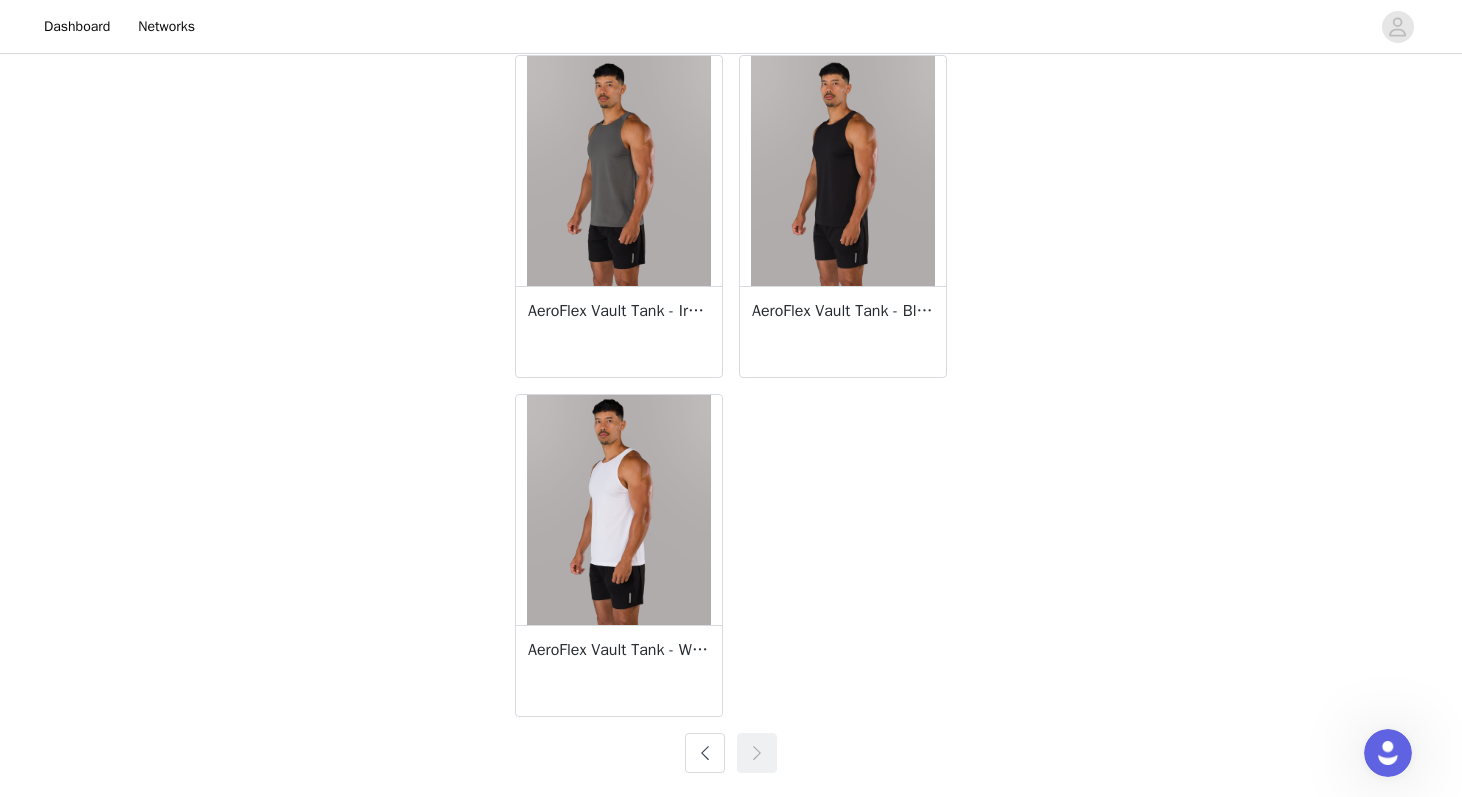 click at bounding box center (705, 753) 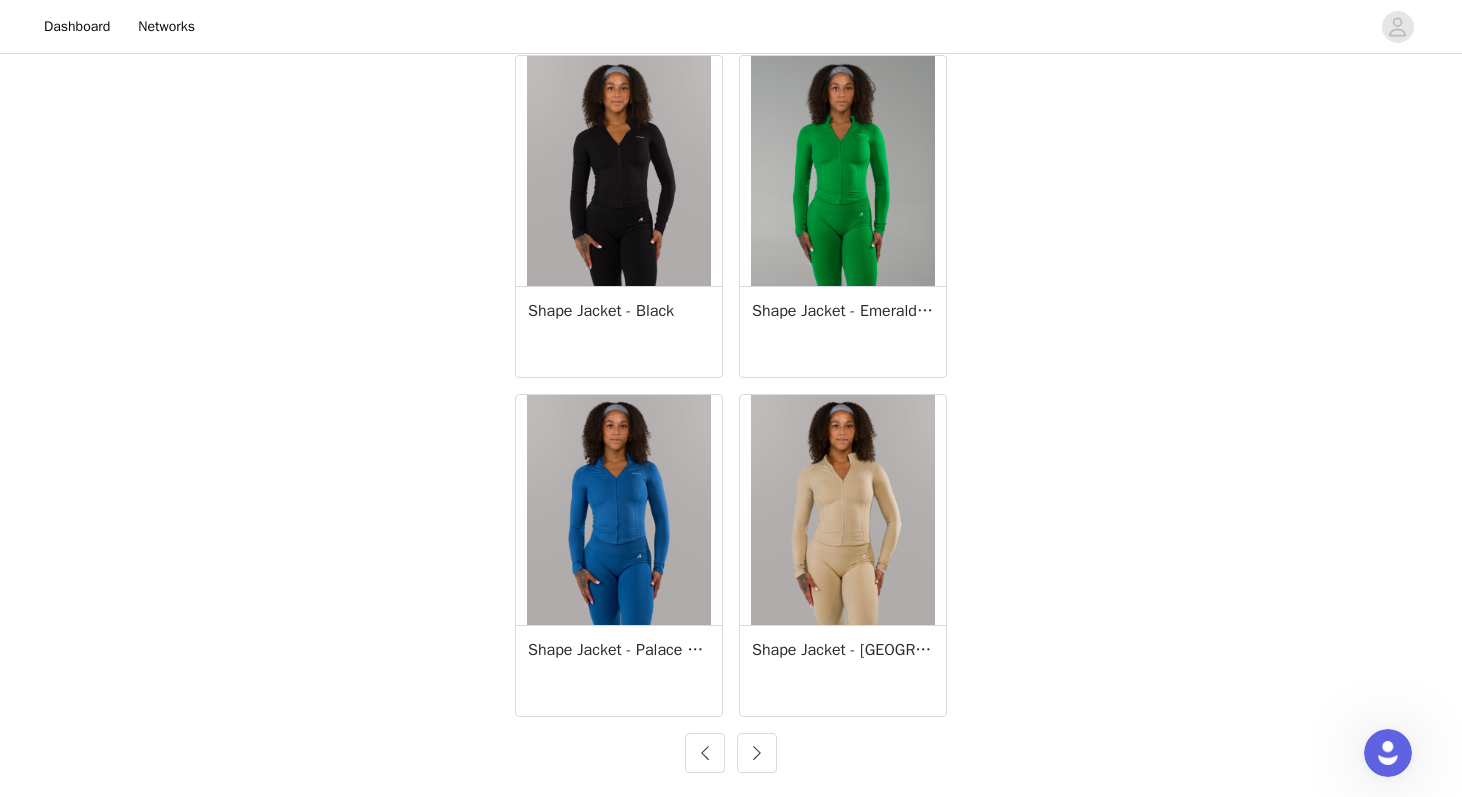scroll, scrollTop: 3465, scrollLeft: 0, axis: vertical 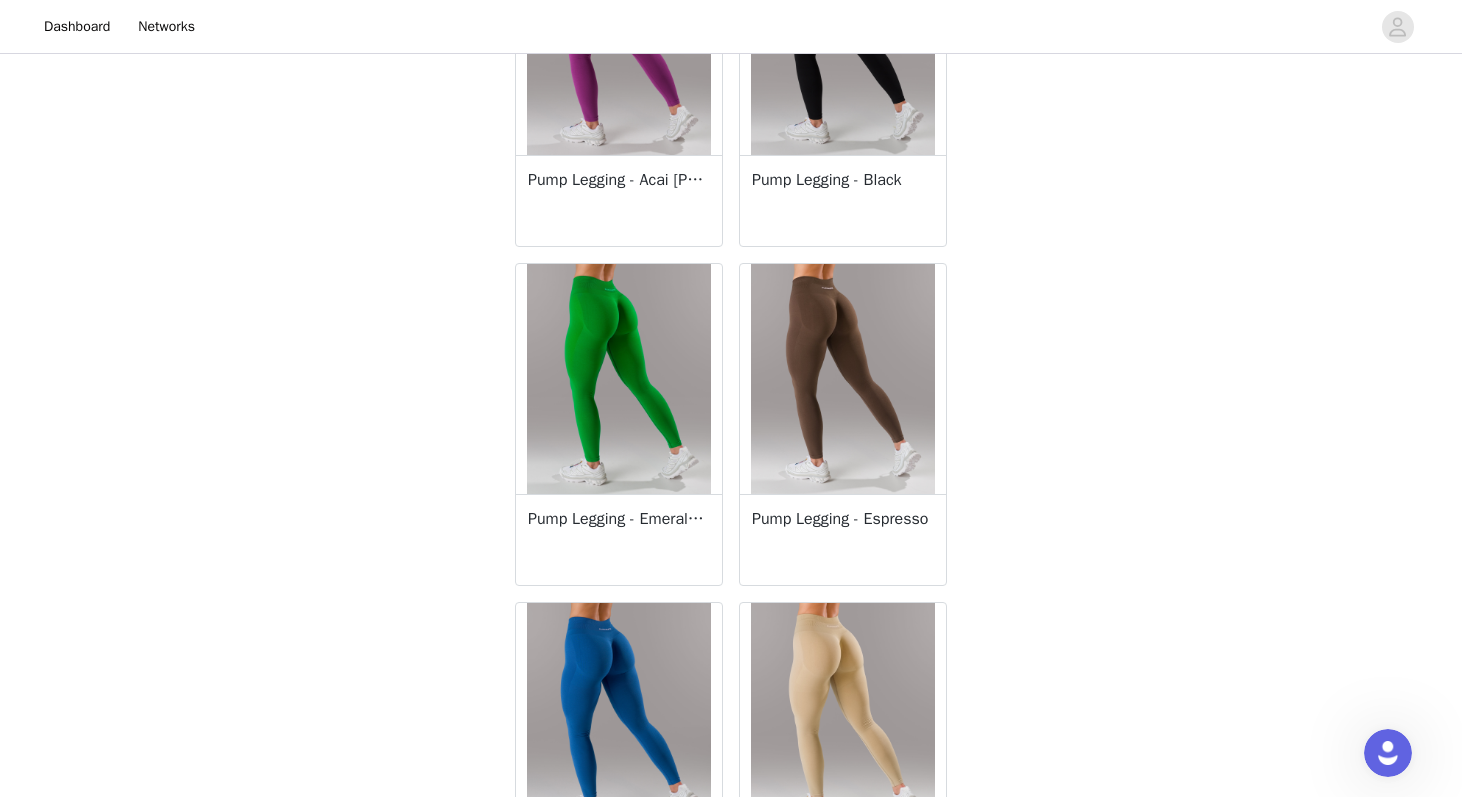click on "Pump Legging - Acai Berry" at bounding box center [619, 180] 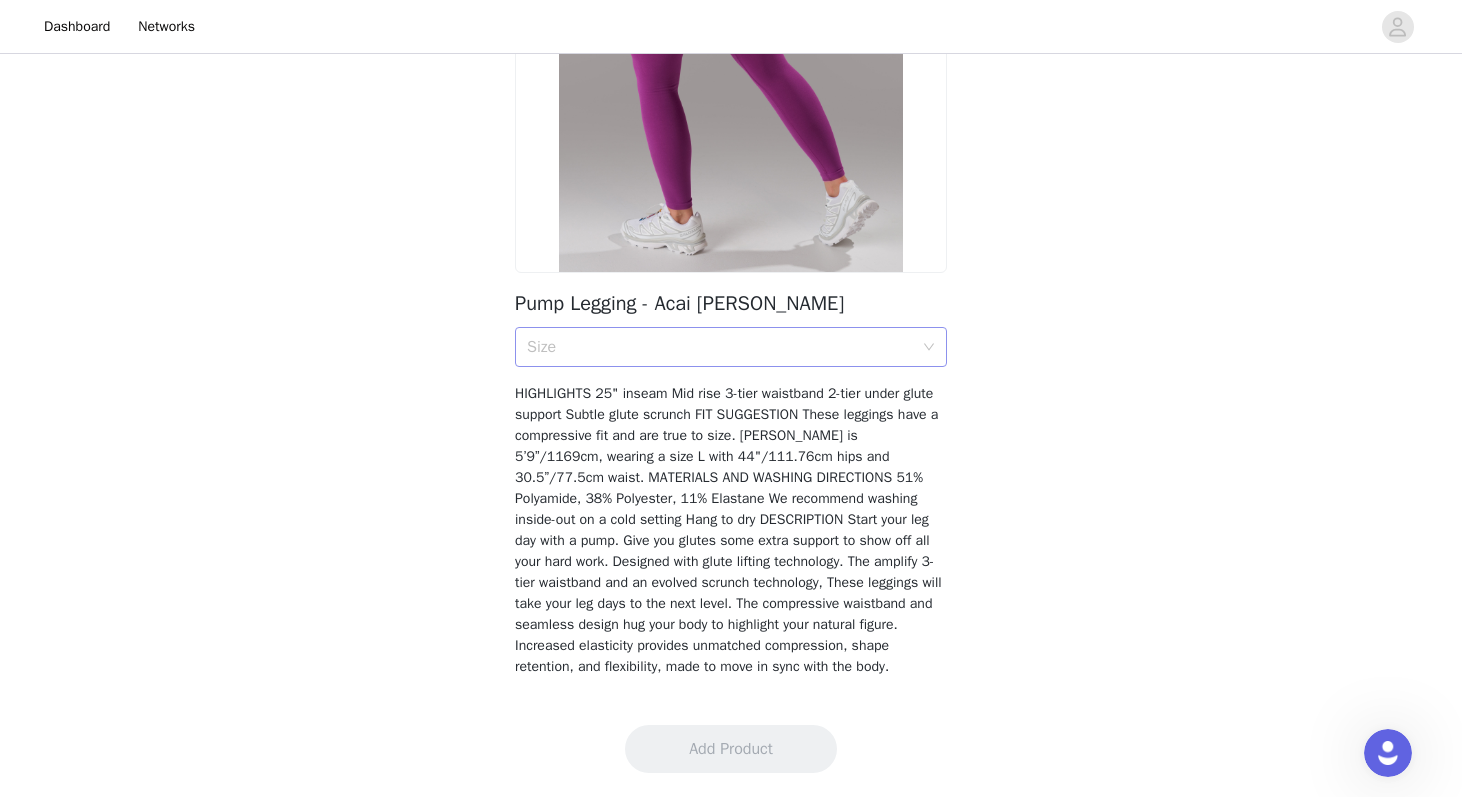 scroll, scrollTop: 310, scrollLeft: 0, axis: vertical 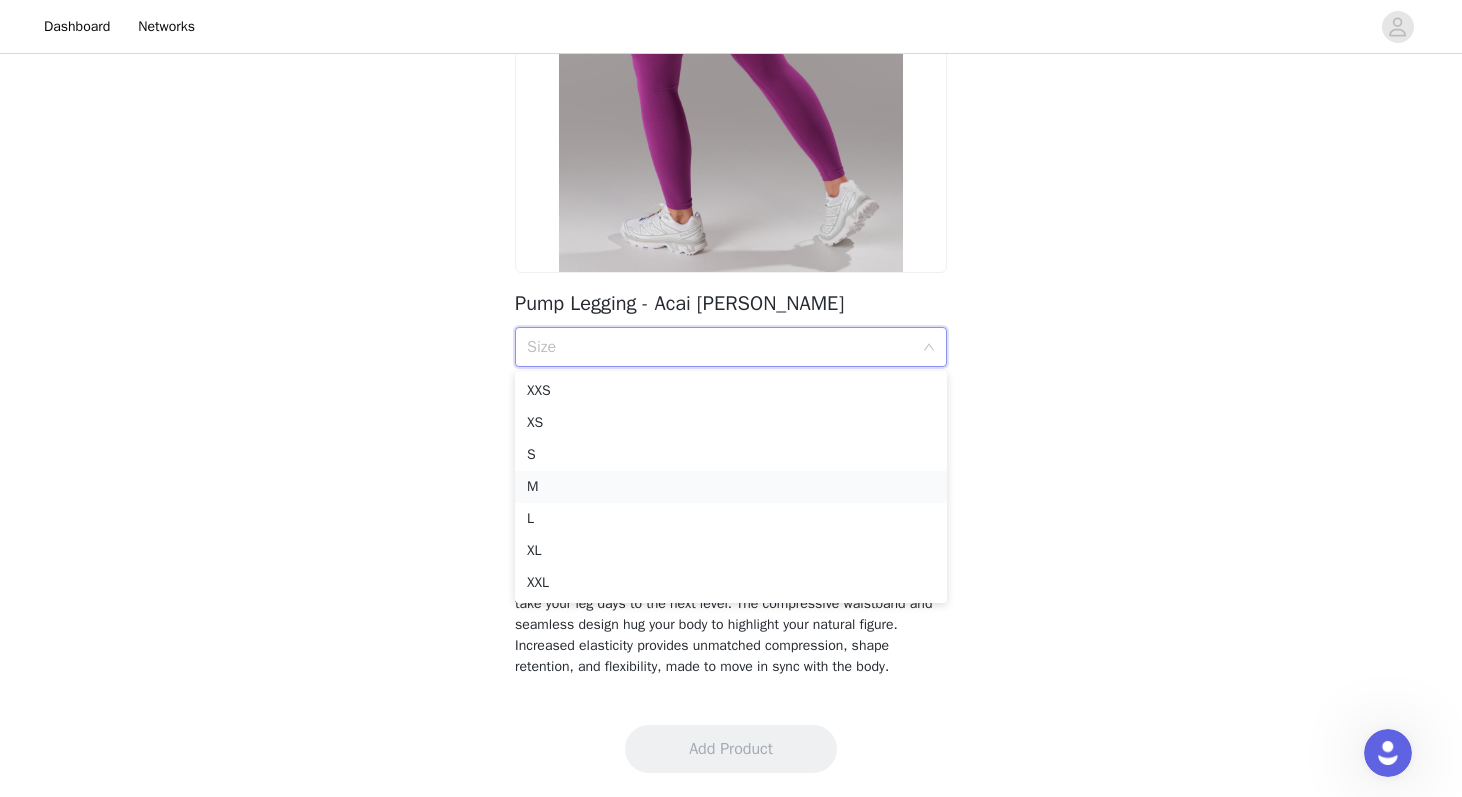 click on "M" at bounding box center (731, 487) 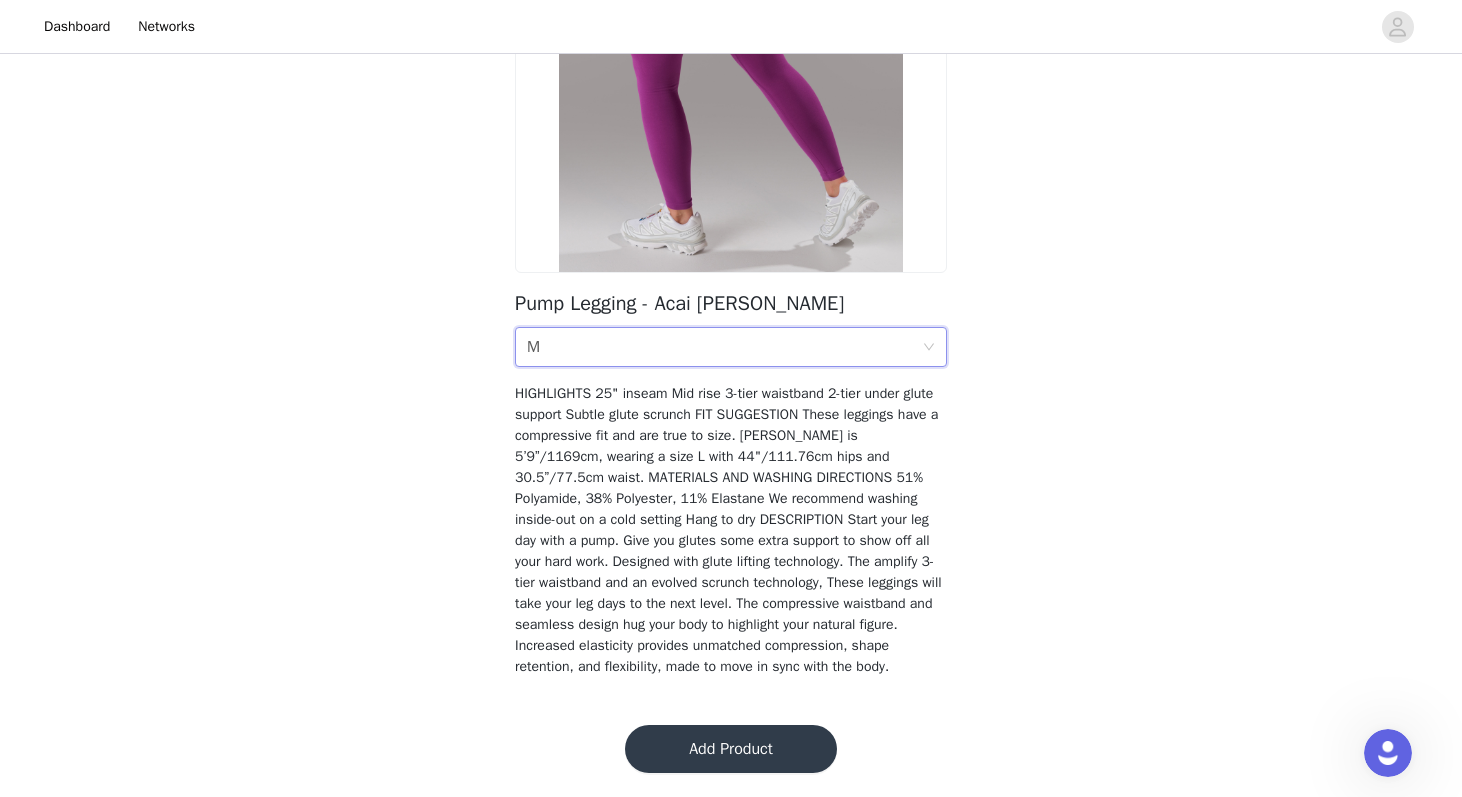 click on "Back
Pump Legging - Acai Berry
Size M     HIGHLIGHTS 25" inseam Mid rise 3-tier waistband 2-tier under glute support Subtle glute scrunch FIT SUGGESTION These leggings have a compressive fit and are true to size. Cora is 5’9”/1169cm, wearing a size L with 44"/111.76cm hips and 30.5”/77.5cm waist. MATERIALS AND WASHING DIRECTIONS 51% Polyamide, 38% Polyester, 11% Elastane We recommend washing inside-out on a cold setting Hang to dry DESCRIPTION Start your leg day with a pump. Give you glutes some extra support to show off all your hard work. Designed with glute lifting technology. The amplify 3-tier waistband and an evolved scrunch technology, These leggings will take your leg days to the next level. The compressive waistband and seamless design hug your body to highlight your natural figure. Increased elasticity provides unmatched compression, shape retention, and flexibility, made to move in sync with the body." at bounding box center [731, 235] 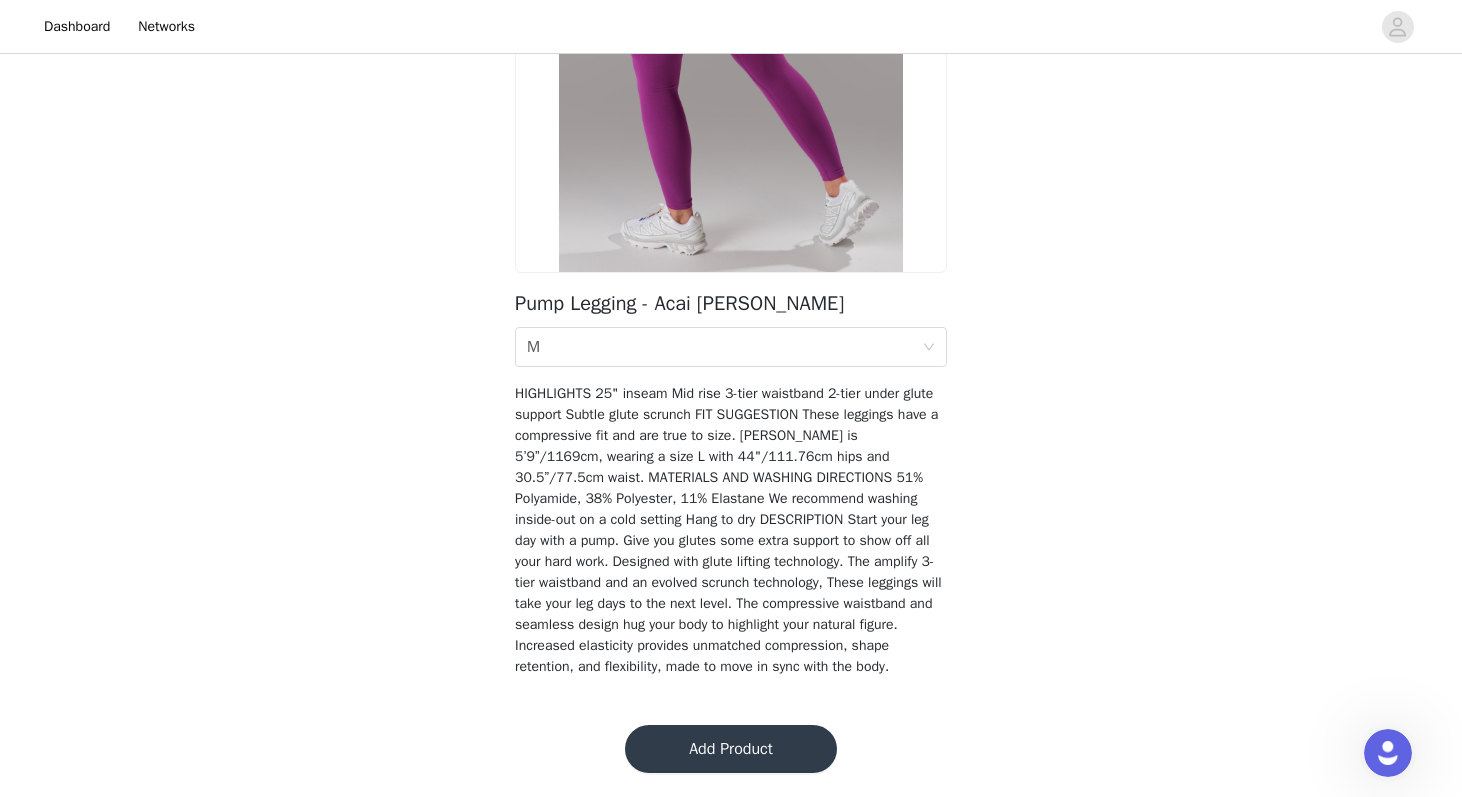 click on "Add Product" at bounding box center (731, 749) 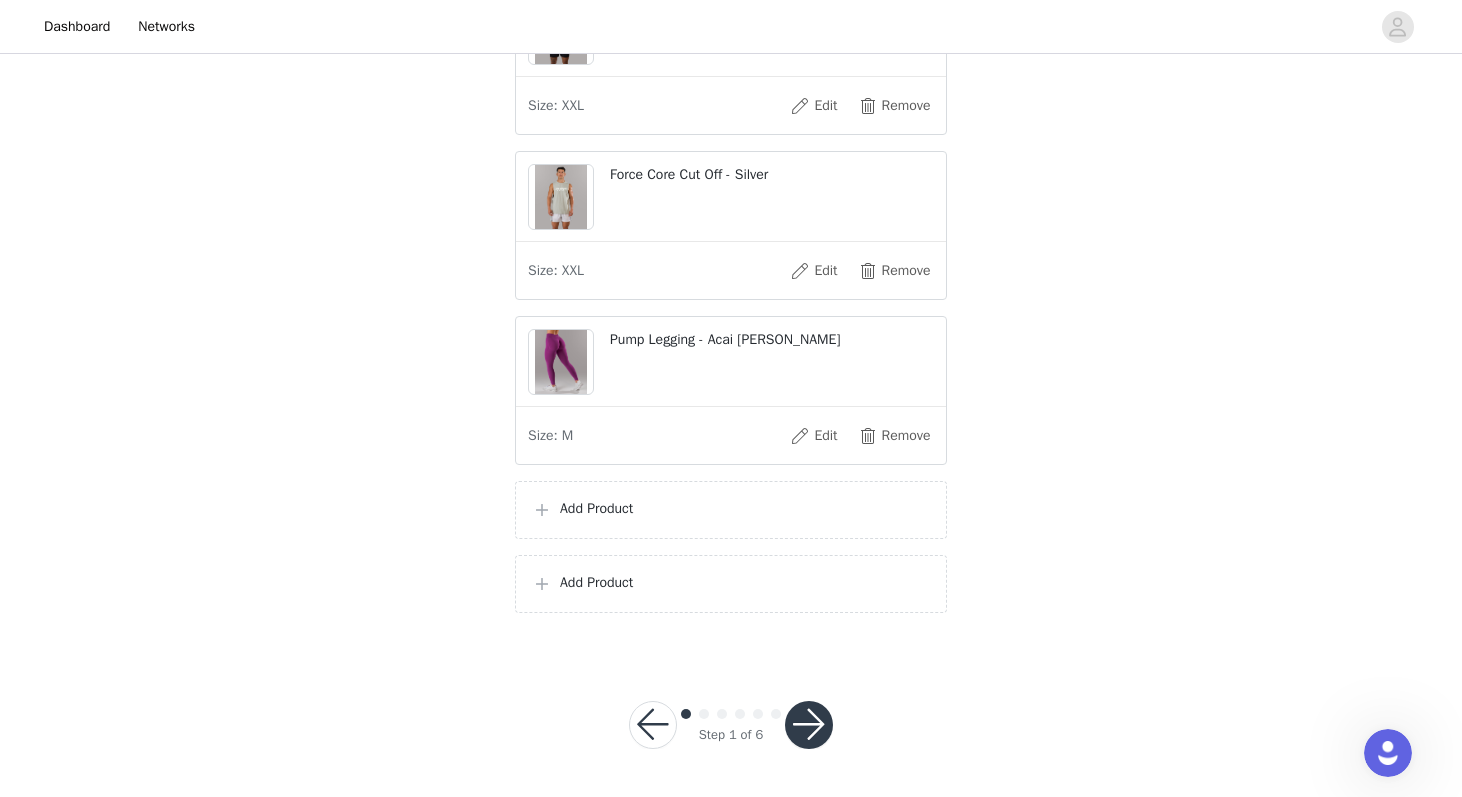 scroll, scrollTop: 1827, scrollLeft: 0, axis: vertical 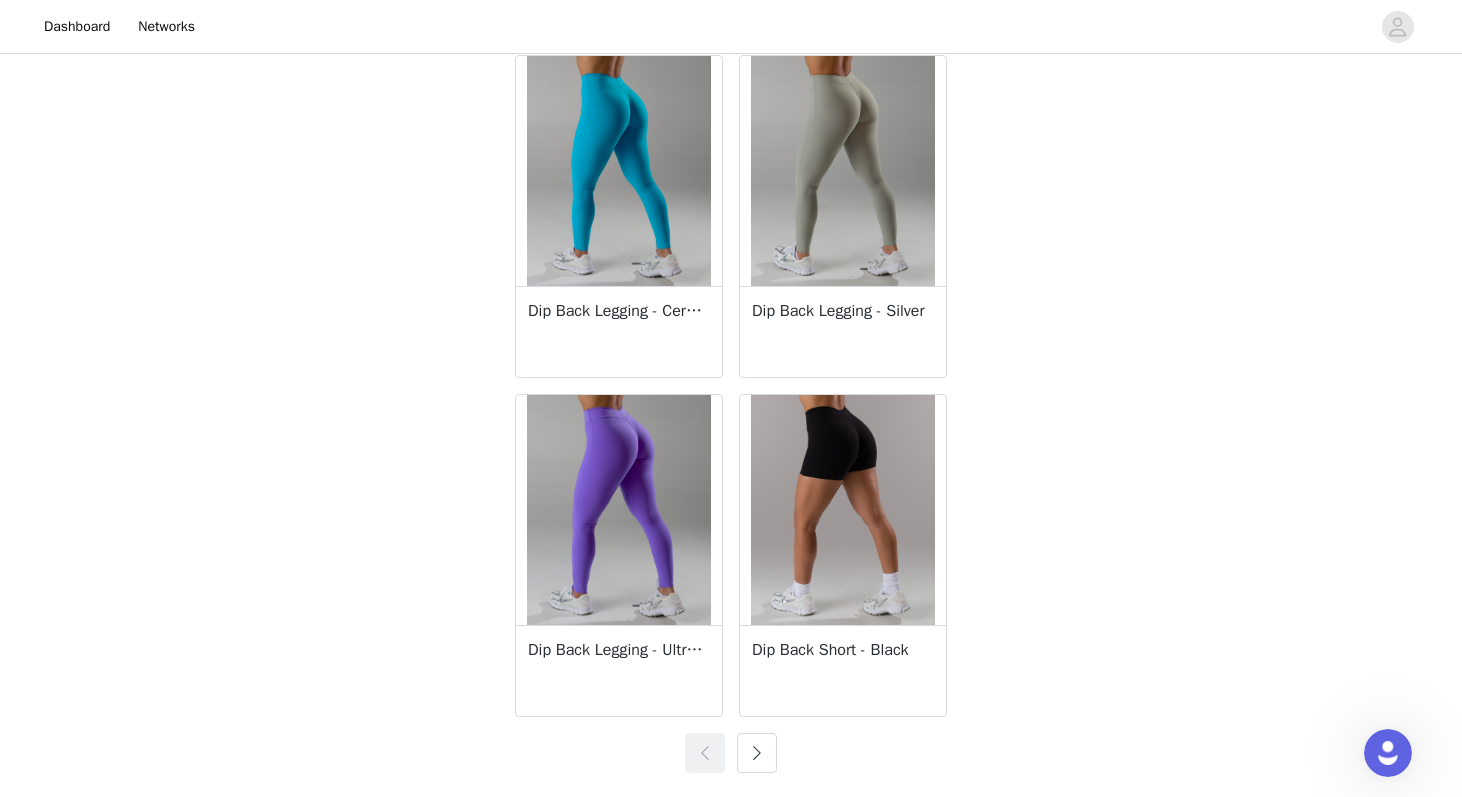 click at bounding box center (757, 753) 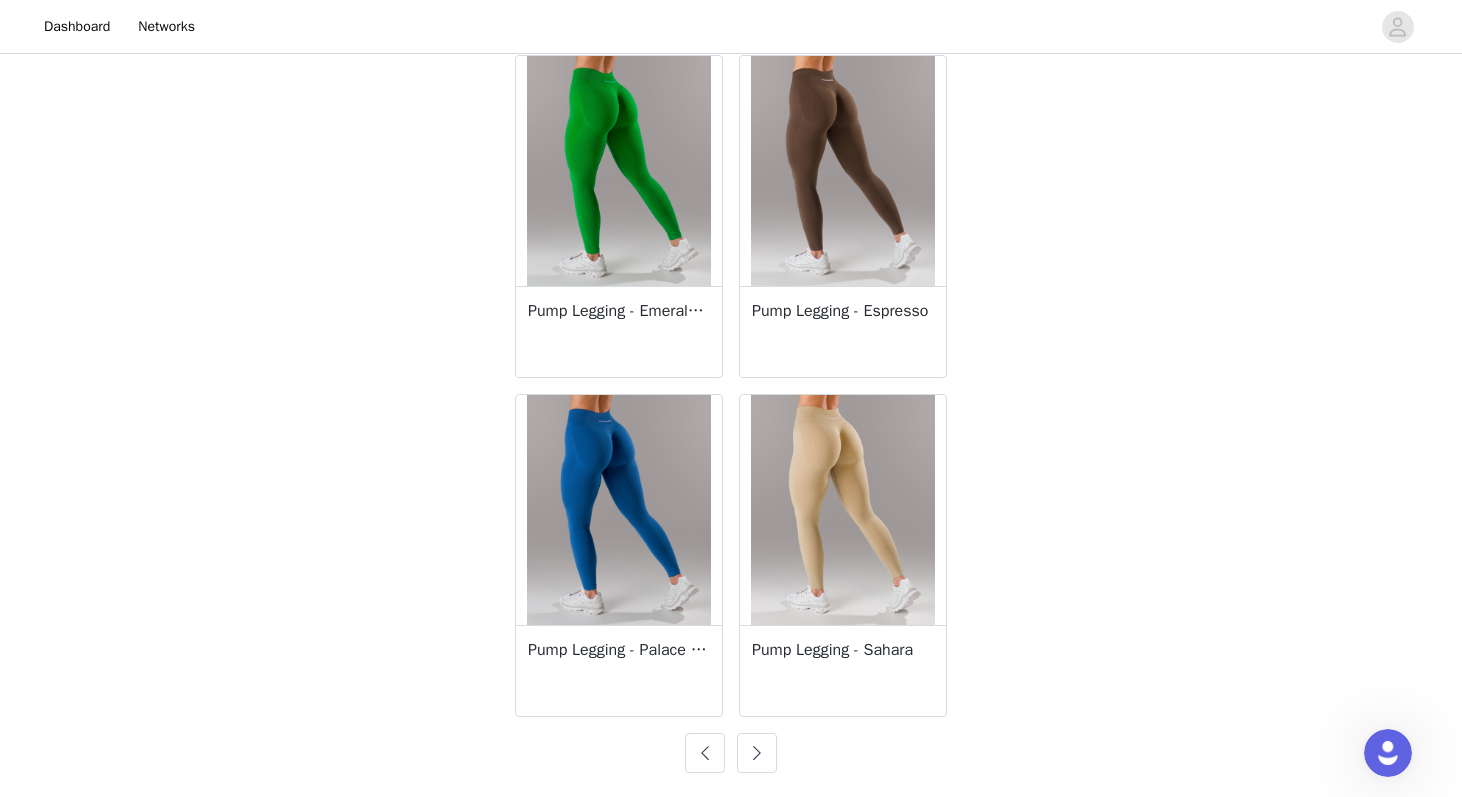 scroll, scrollTop: 3465, scrollLeft: 0, axis: vertical 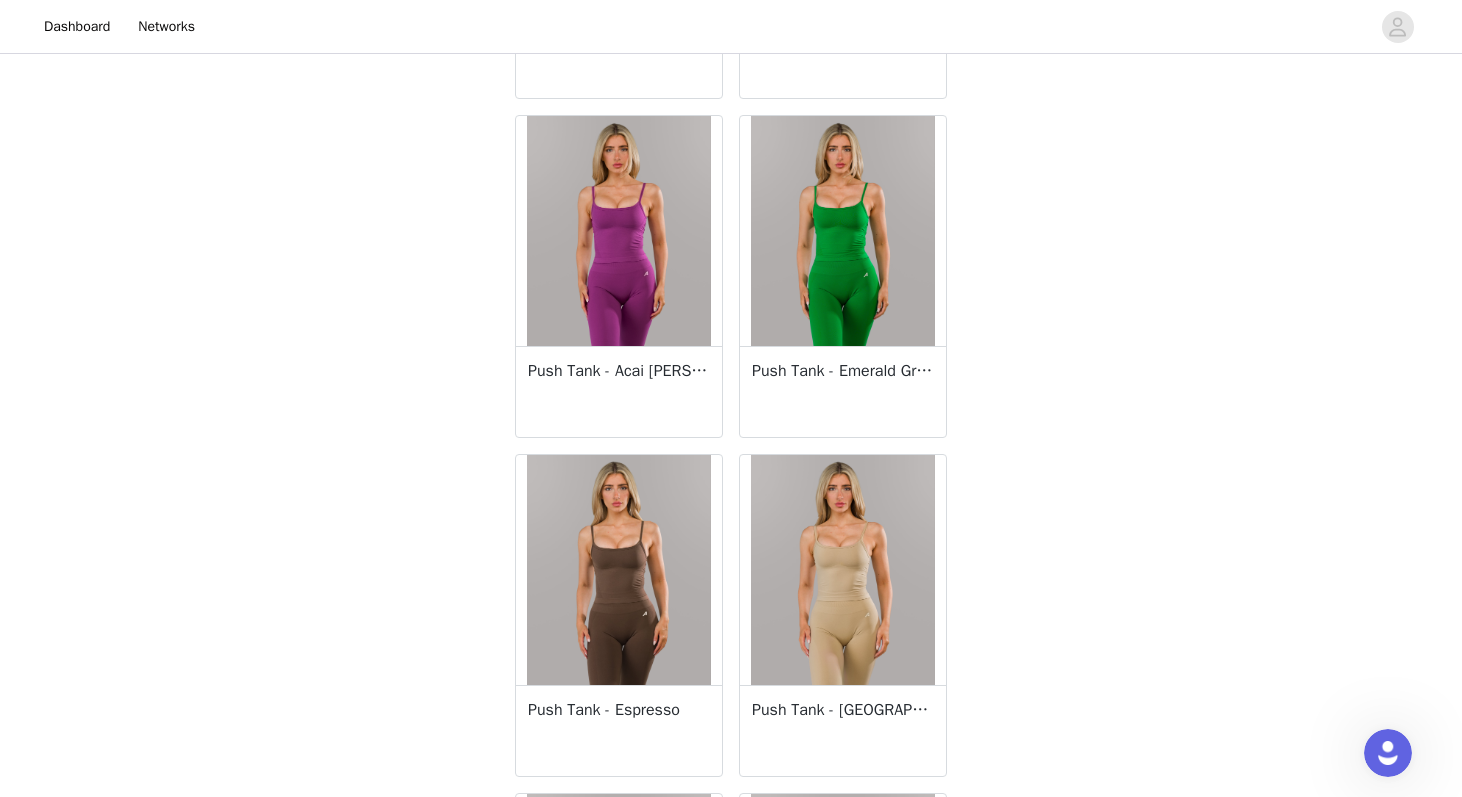 click on "Push Tank - Acai Berry" at bounding box center [619, 371] 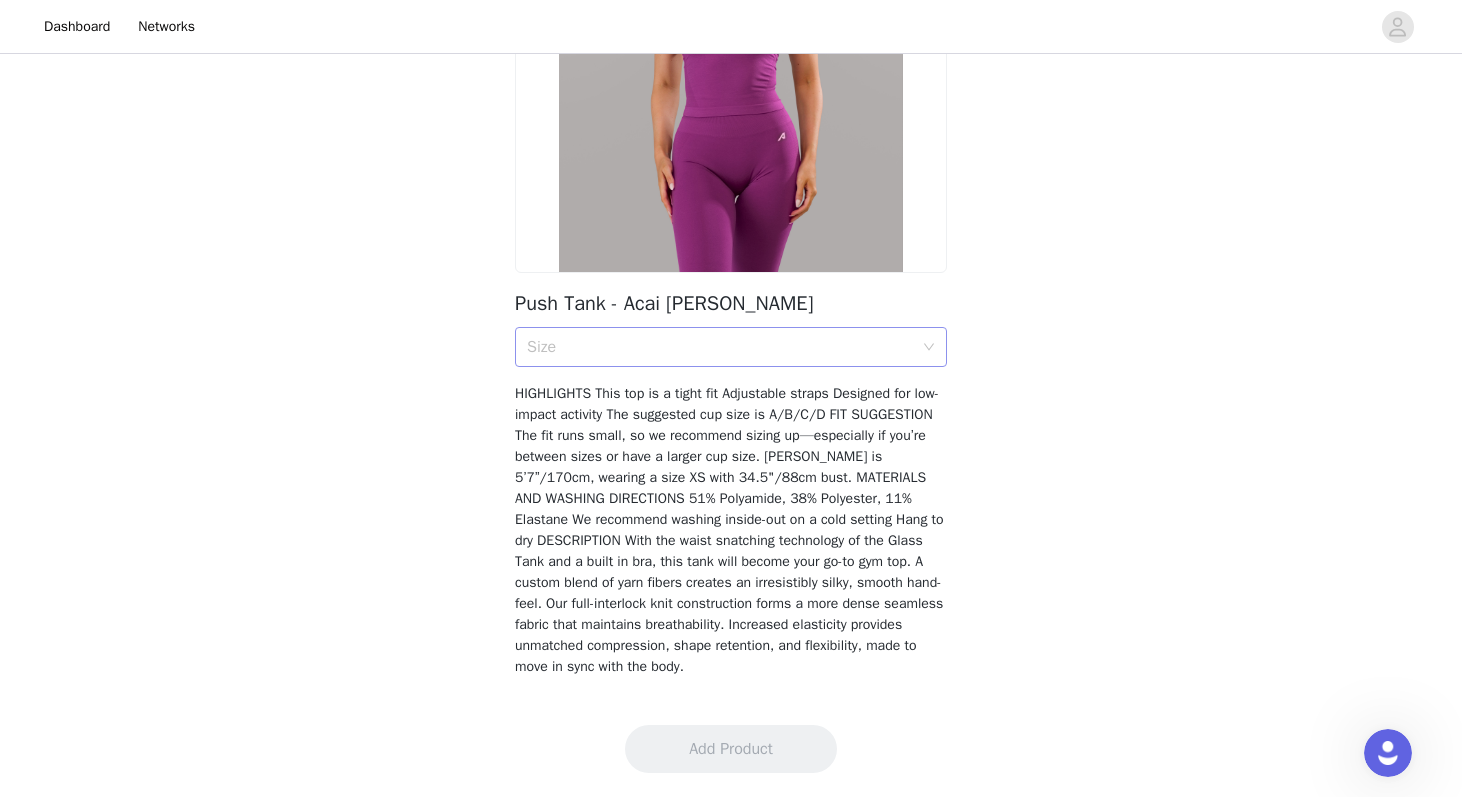 scroll, scrollTop: 310, scrollLeft: 0, axis: vertical 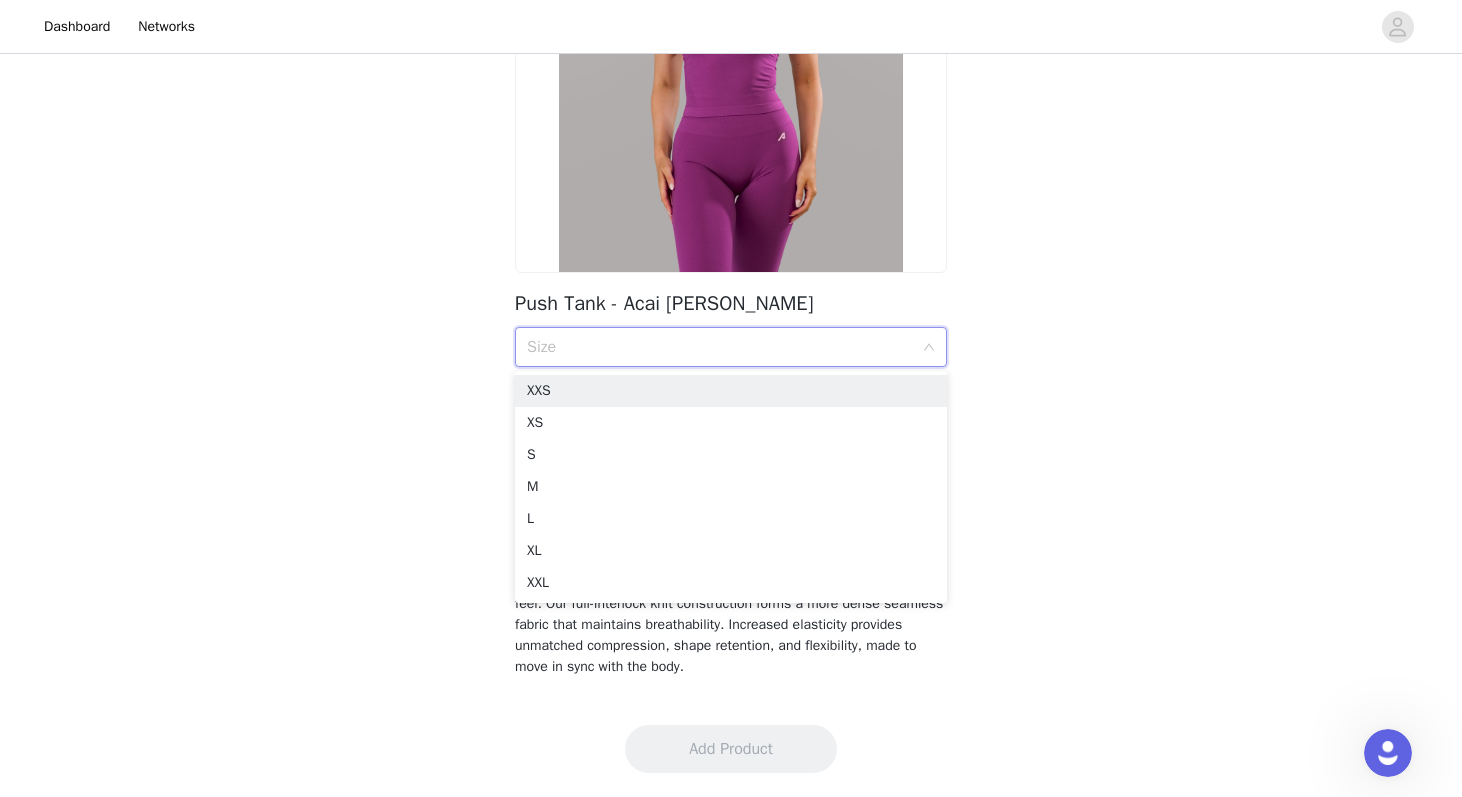 click on "Back
Push Tank - Acai Berry
Size      HIGHLIGHTS This top is a tight fit Adjustable straps Designed for low-impact activity The suggested cup size is A/B/C/D FIT SUGGESTION The fit runs small, so we recommend sizing up—especially if you’re between sizes or have a larger cup size. Skyler is 5’7”/170cm, wearing a size XS with 34.5"/88cm bust. MATERIALS AND WASHING DIRECTIONS 51% Polyamide, 38% Polyester, 11% Elastane We recommend washing inside-out on a cold setting Hang to dry DESCRIPTION With the waist snatching technology of the Glass Tank and a built in bra, this tank will become your go-to gym top. A custom blend of yarn fibers creates an irresistibly silky, smooth hand-feel. Our full-interlock knit construction forms a more dense seamless fabric that maintains breathability. Increased elasticity provides unmatched compression, shape retention, and flexibility, made to move in sync with the body." at bounding box center [731, 235] 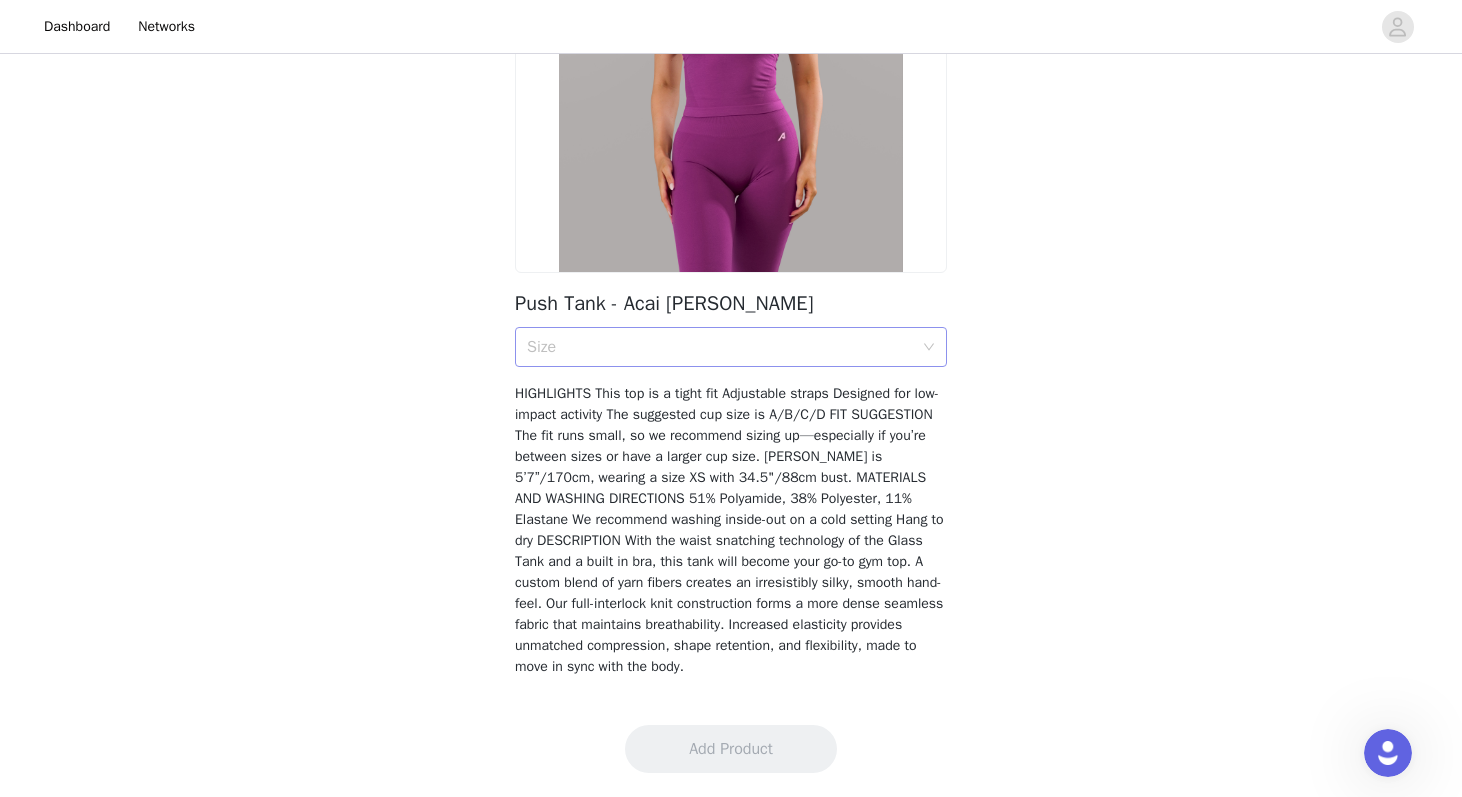scroll, scrollTop: 310, scrollLeft: 0, axis: vertical 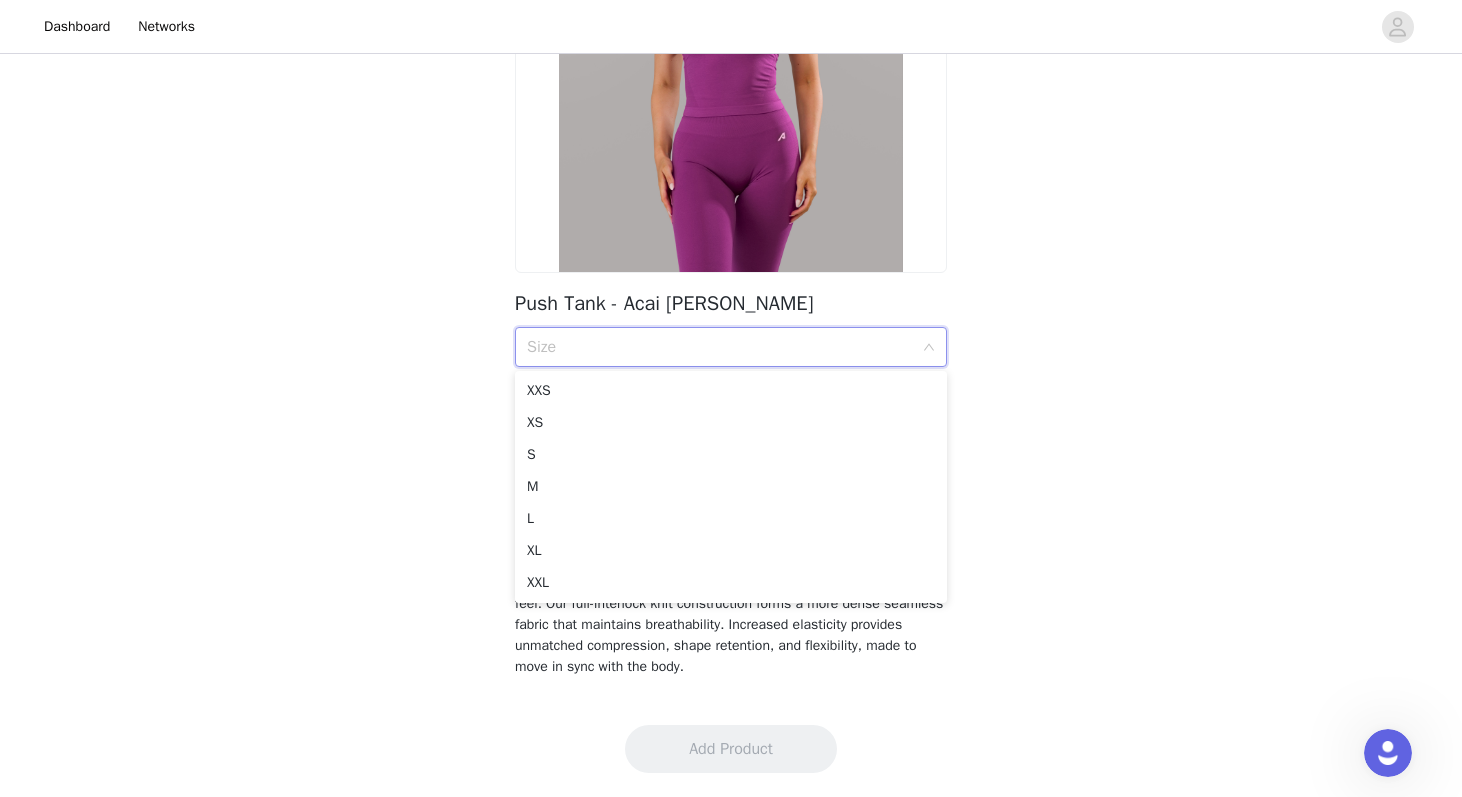 click on "Back
Push Tank - Acai Berry
Size      HIGHLIGHTS This top is a tight fit Adjustable straps Designed for low-impact activity The suggested cup size is A/B/C/D FIT SUGGESTION The fit runs small, so we recommend sizing up—especially if you’re between sizes or have a larger cup size. Skyler is 5’7”/170cm, wearing a size XS with 34.5"/88cm bust. MATERIALS AND WASHING DIRECTIONS 51% Polyamide, 38% Polyester, 11% Elastane We recommend washing inside-out on a cold setting Hang to dry DESCRIPTION With the waist snatching technology of the Glass Tank and a built in bra, this tank will become your go-to gym top. A custom blend of yarn fibers creates an irresistibly silky, smooth hand-feel. Our full-interlock knit construction forms a more dense seamless fabric that maintains breathability. Increased elasticity provides unmatched compression, shape retention, and flexibility, made to move in sync with the body." at bounding box center (731, 235) 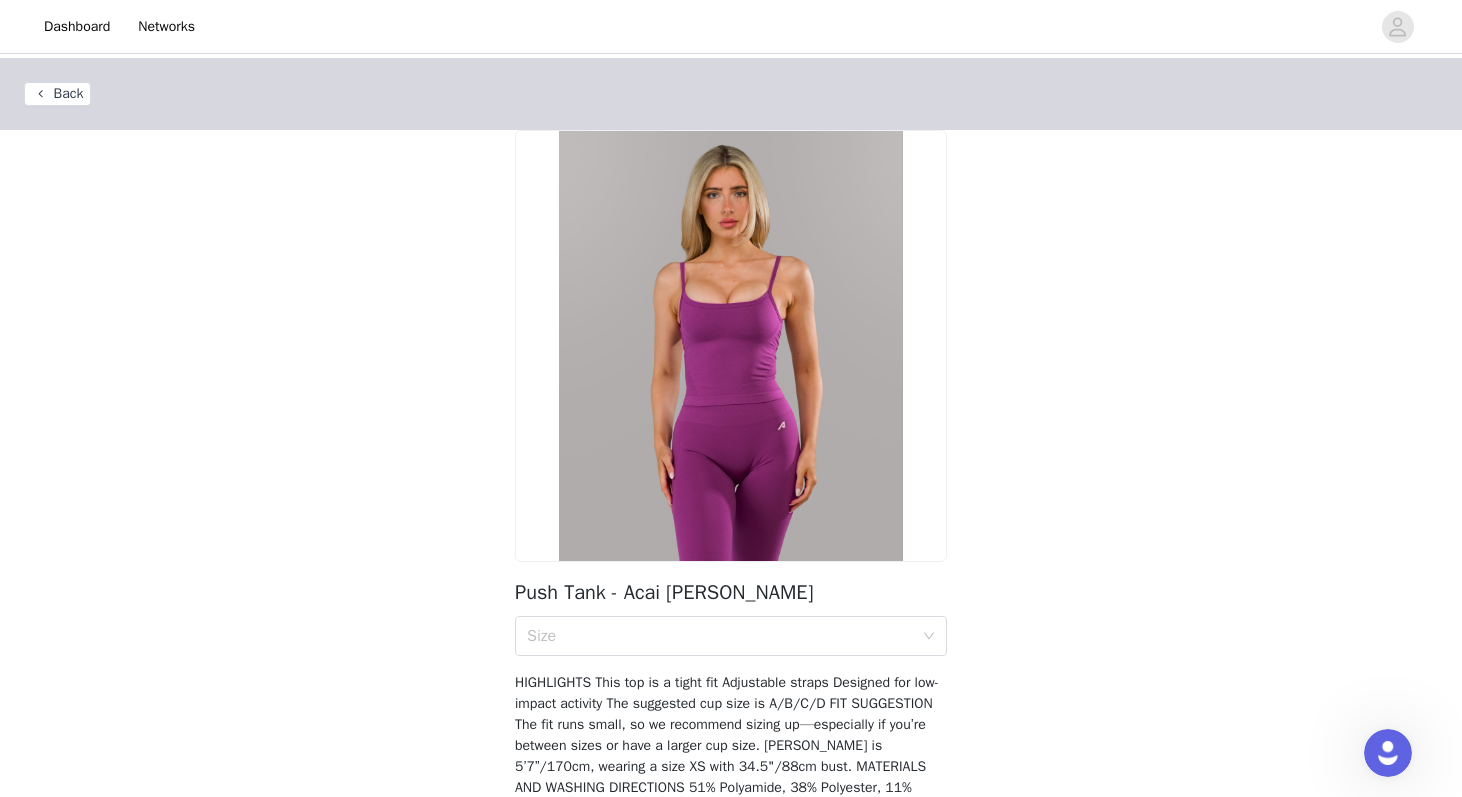 scroll, scrollTop: 0, scrollLeft: 0, axis: both 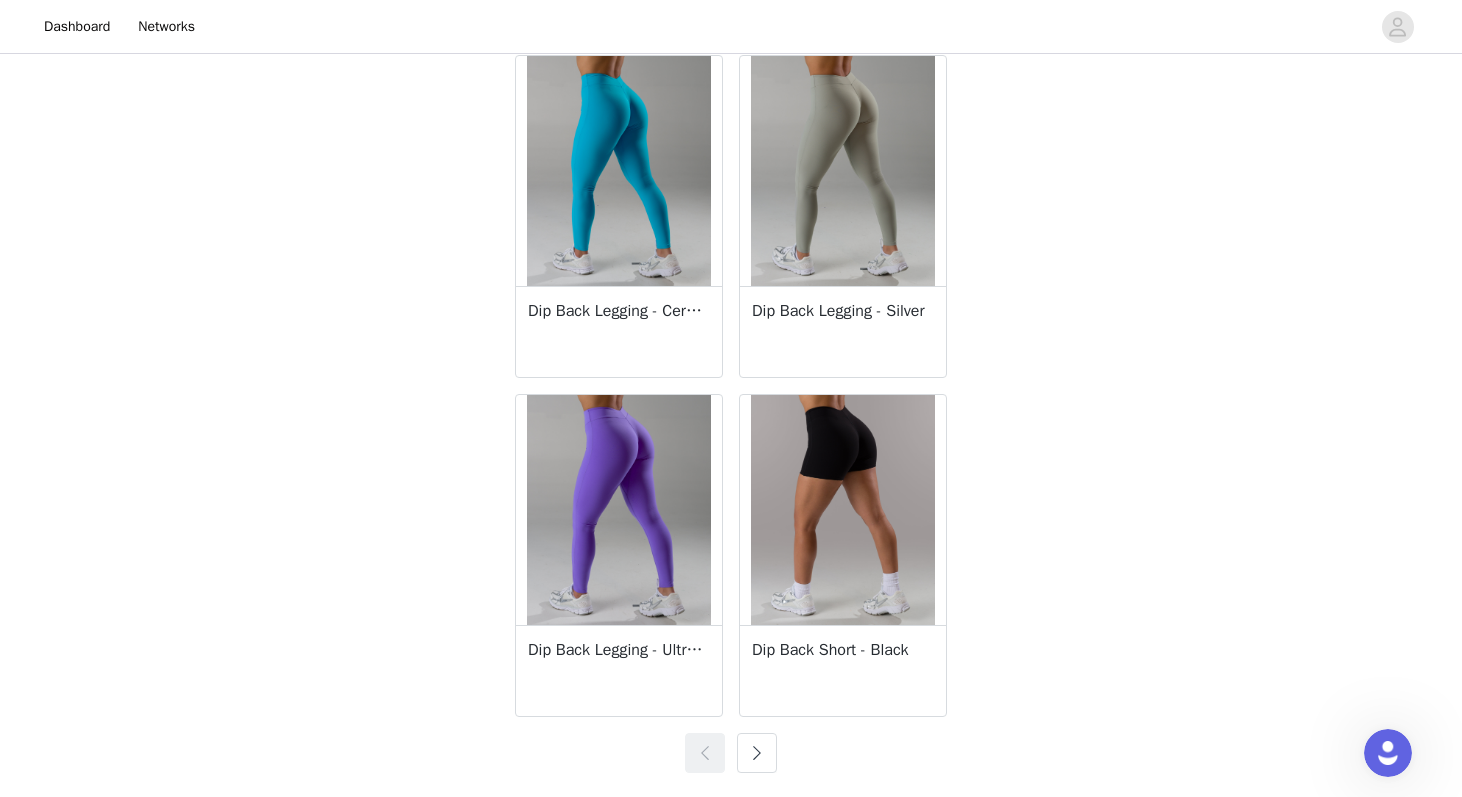 click at bounding box center [757, 753] 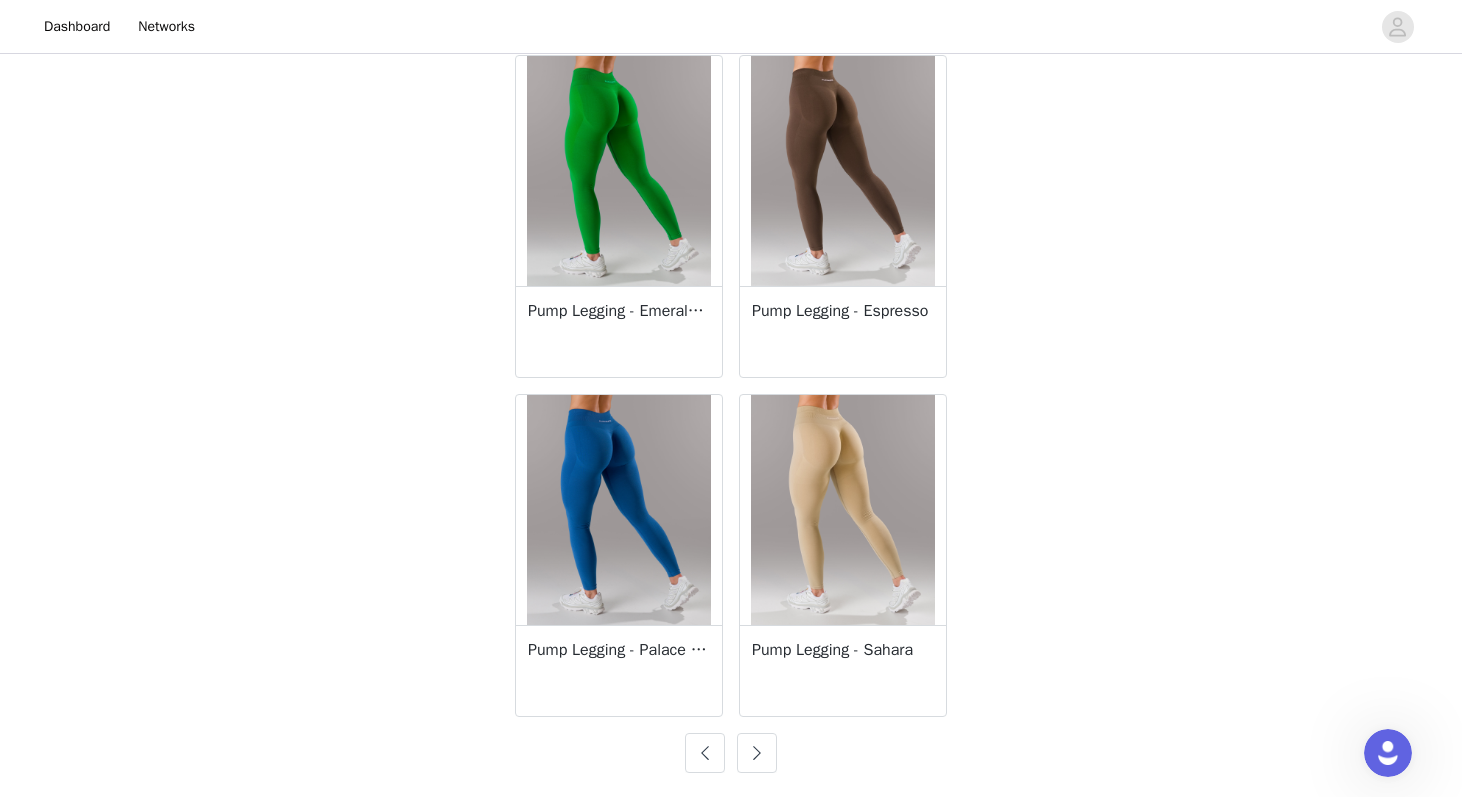 scroll, scrollTop: 3465, scrollLeft: 0, axis: vertical 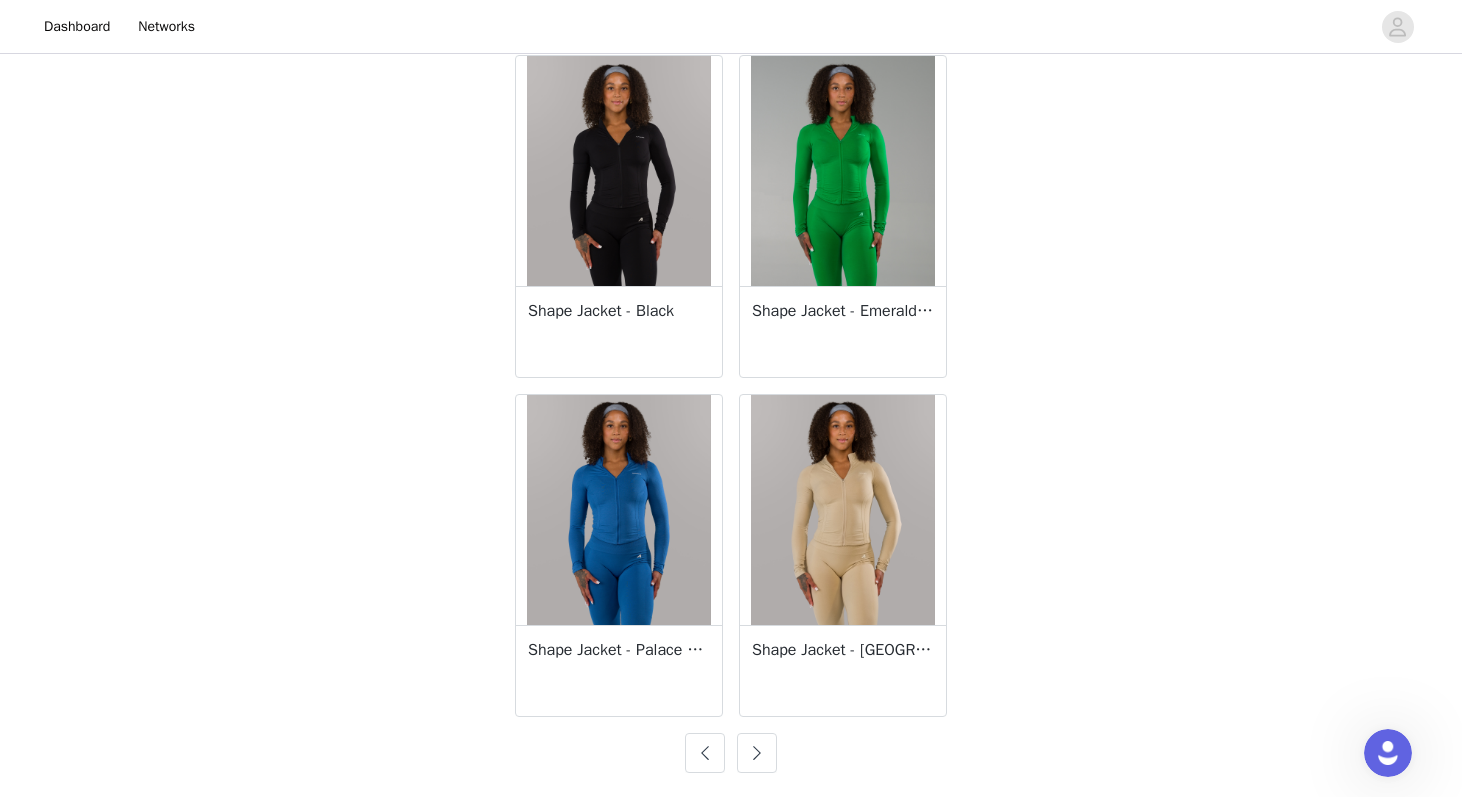 click at bounding box center [757, 753] 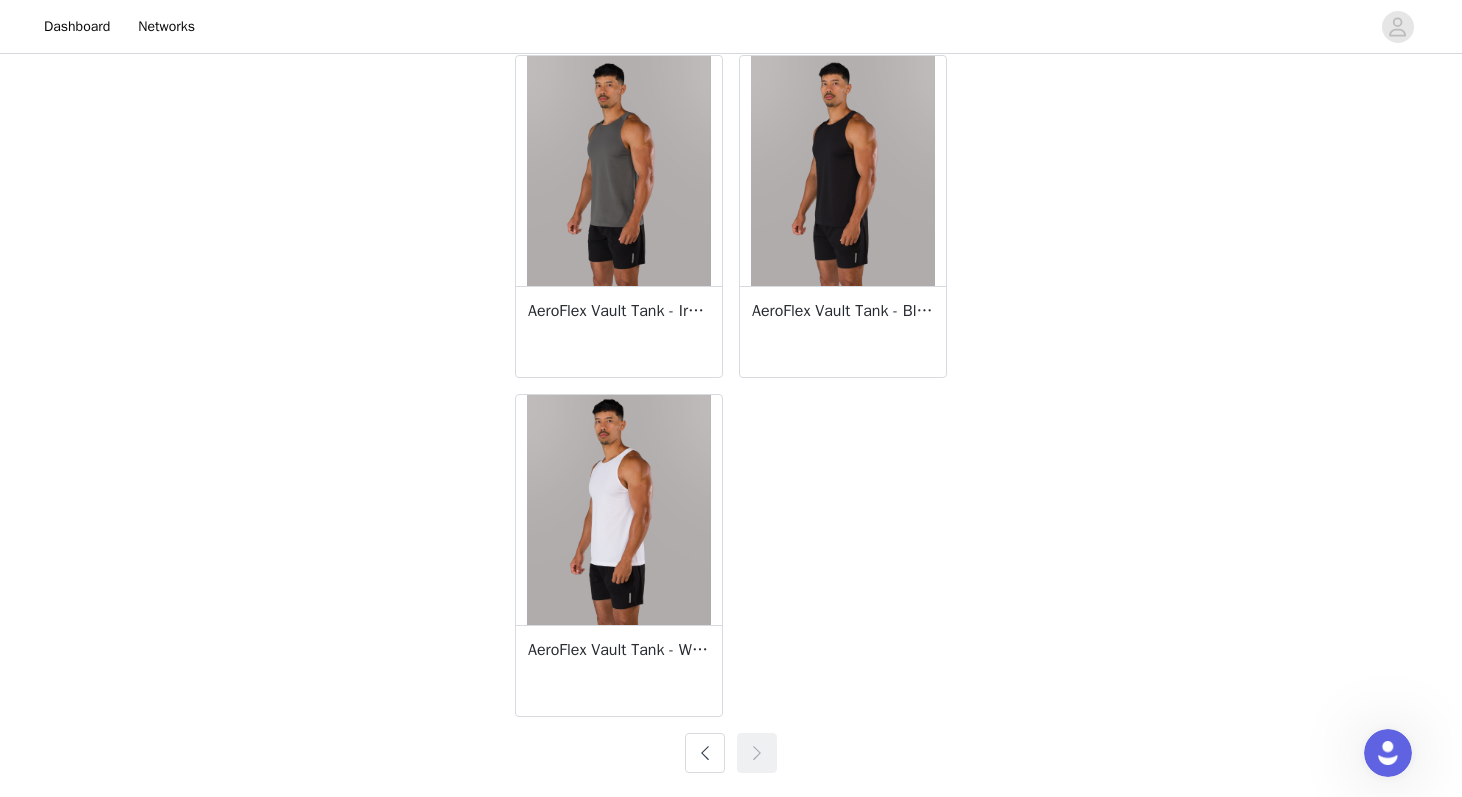 scroll, scrollTop: 3126, scrollLeft: 0, axis: vertical 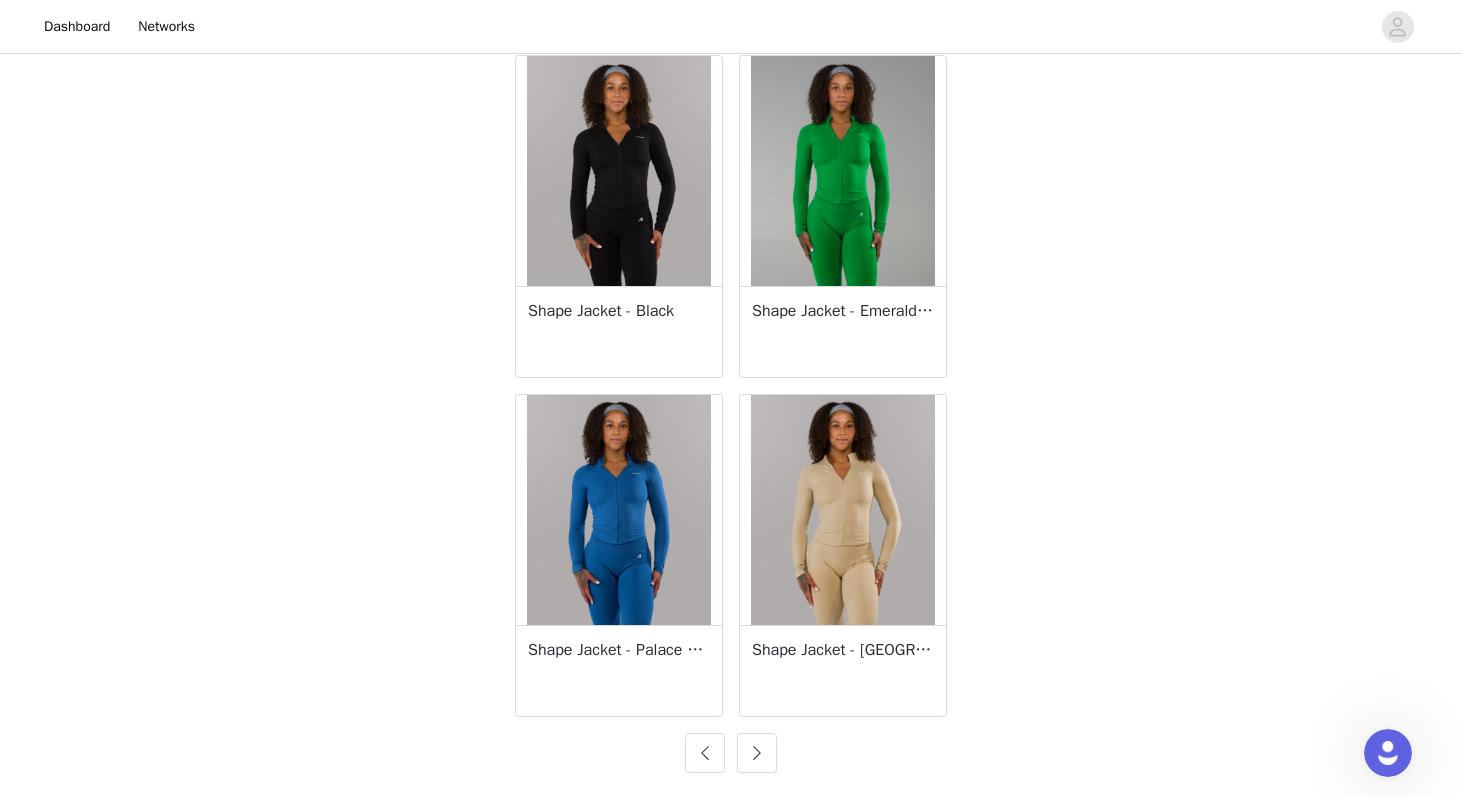 click at bounding box center [705, 753] 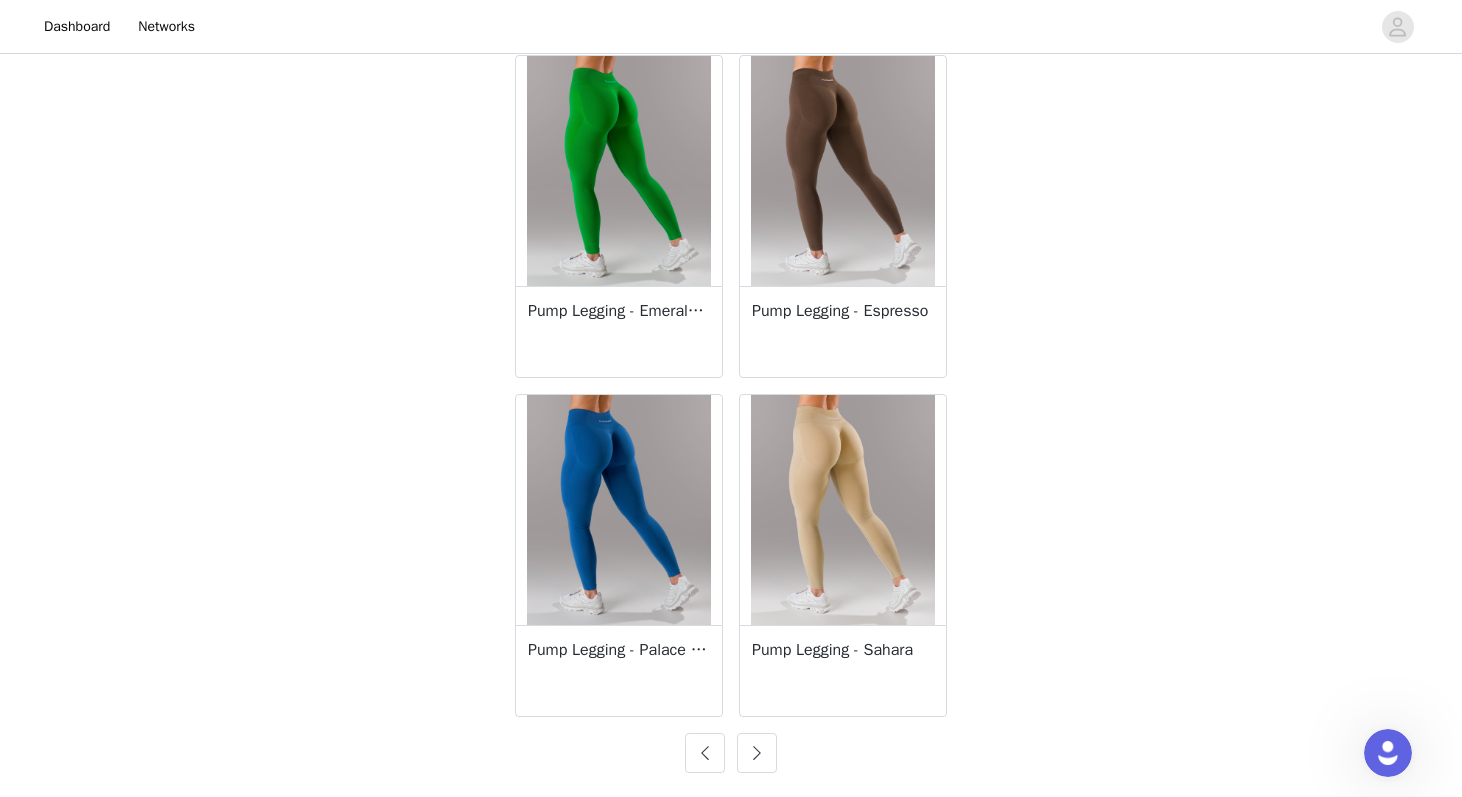 scroll, scrollTop: 3465, scrollLeft: 0, axis: vertical 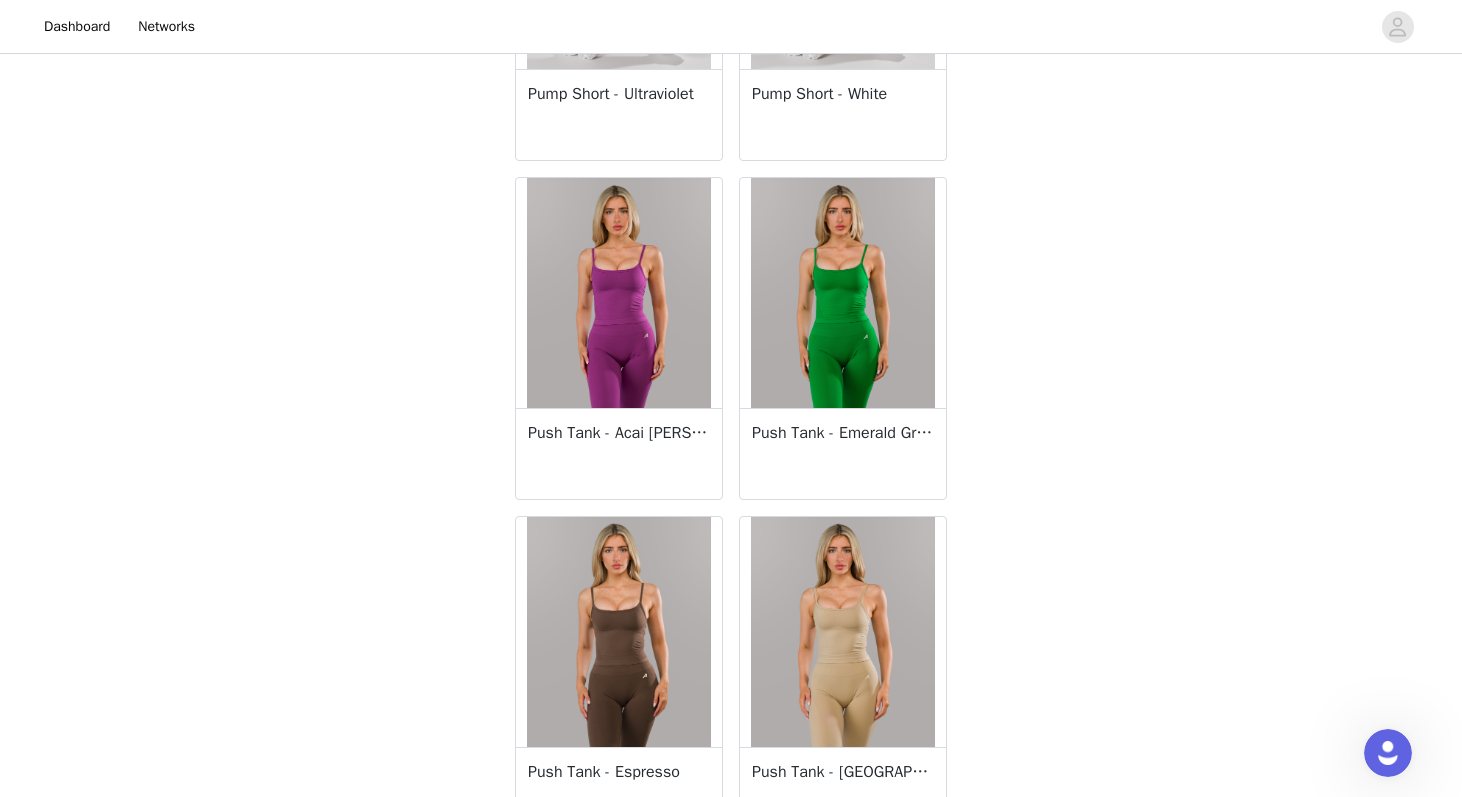 click on "Push Tank - Acai Berry" at bounding box center [619, 433] 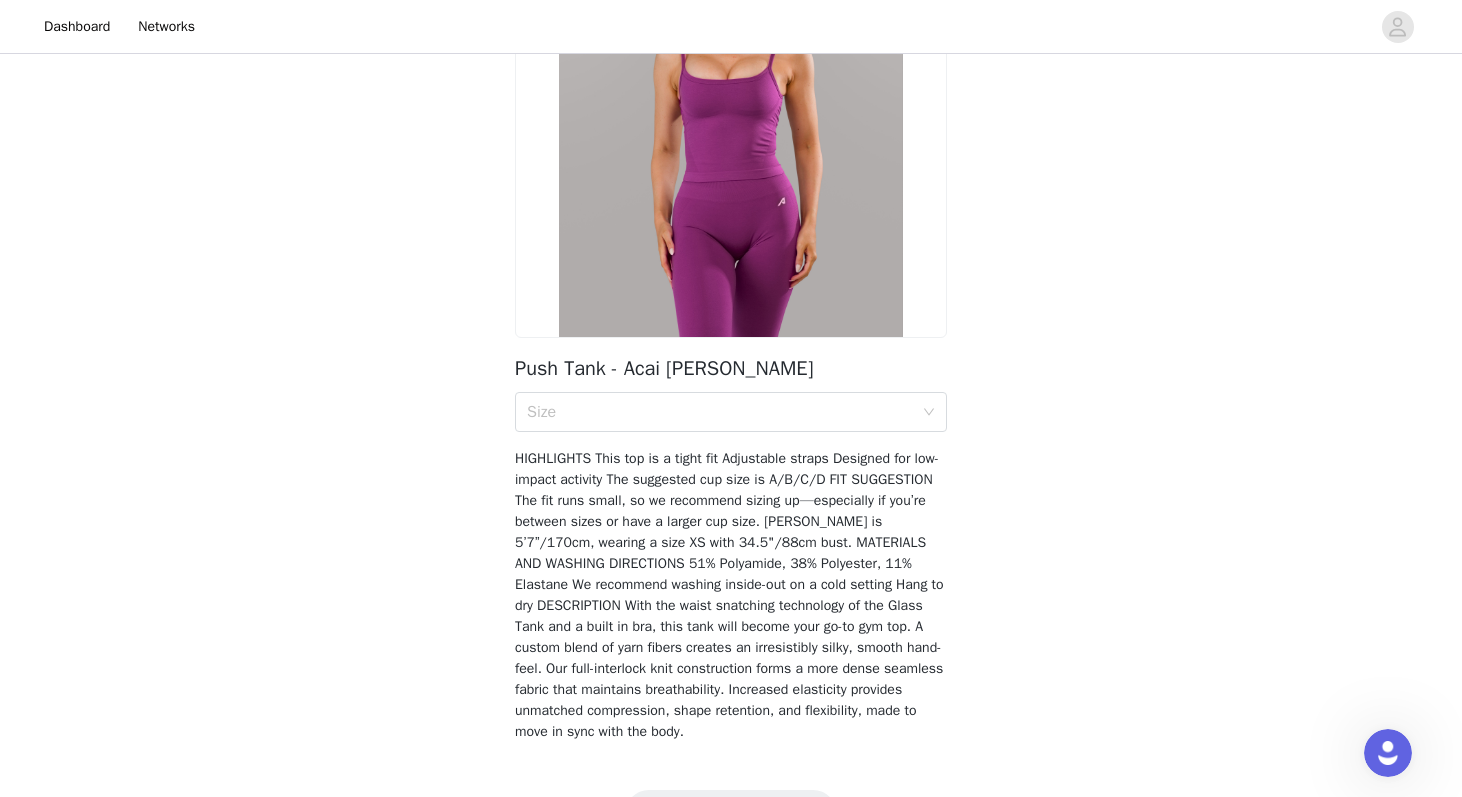 scroll, scrollTop: 304, scrollLeft: 0, axis: vertical 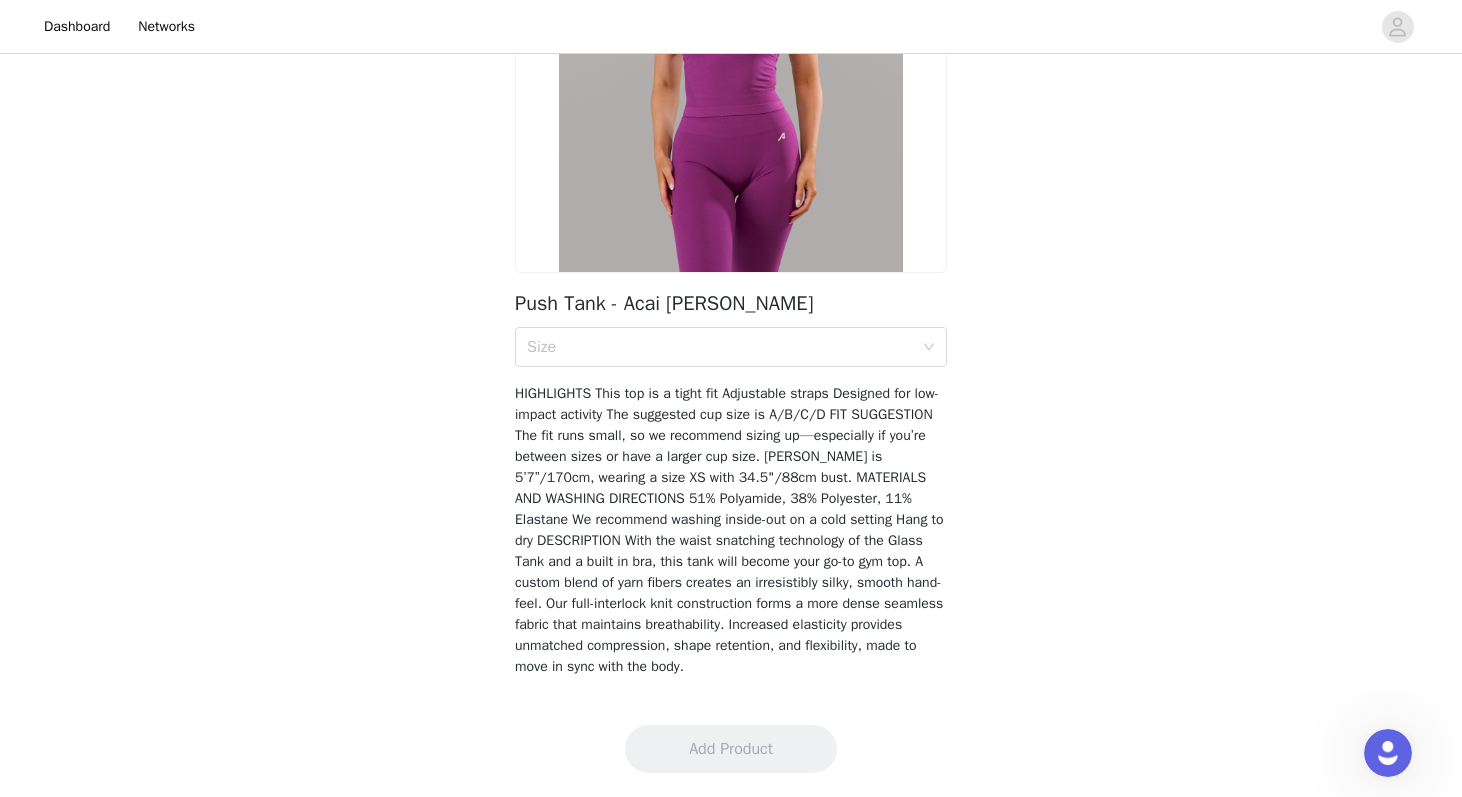 click on "Push Tank - Acai Berry
Size      HIGHLIGHTS This top is a tight fit Adjustable straps Designed for low-impact activity The suggested cup size is A/B/C/D FIT SUGGESTION The fit runs small, so we recommend sizing up—especially if you’re between sizes or have a larger cup size. Skyler is 5’7”/170cm, wearing a size XS with 34.5"/88cm bust. MATERIALS AND WASHING DIRECTIONS 51% Polyamide, 38% Polyester, 11% Elastane We recommend washing inside-out on a cold setting Hang to dry DESCRIPTION With the waist snatching technology of the Glass Tank and a built in bra, this tank will become your go-to gym top. A custom blend of yarn fibers creates an irresistibly silky, smooth hand-feel. Our full-interlock knit construction forms a more dense seamless fabric that maintains breathability. Increased elasticity provides unmatched compression, shape retention, and flexibility, made to move in sync with the body." at bounding box center (731, 271) 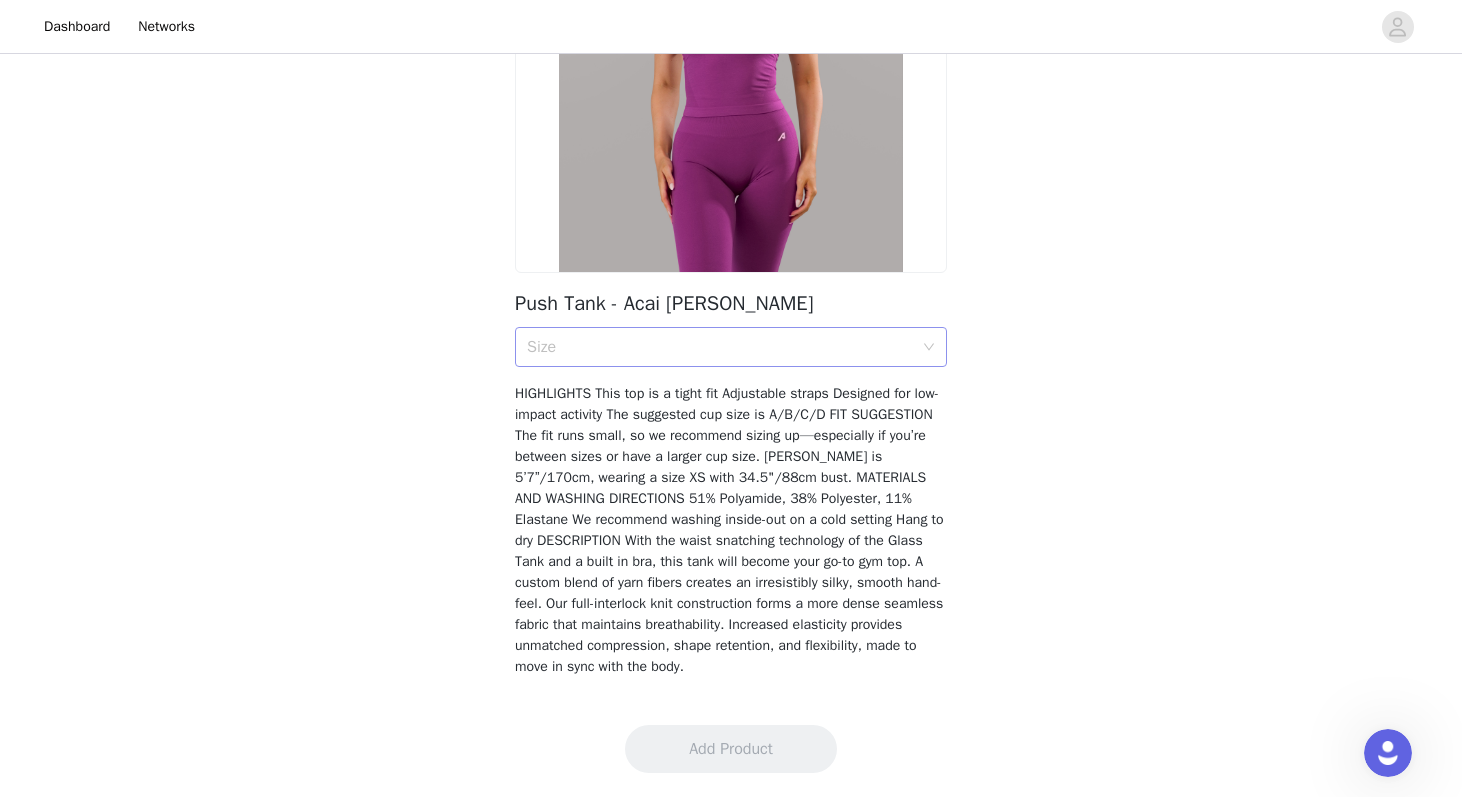 click on "Size" at bounding box center [720, 347] 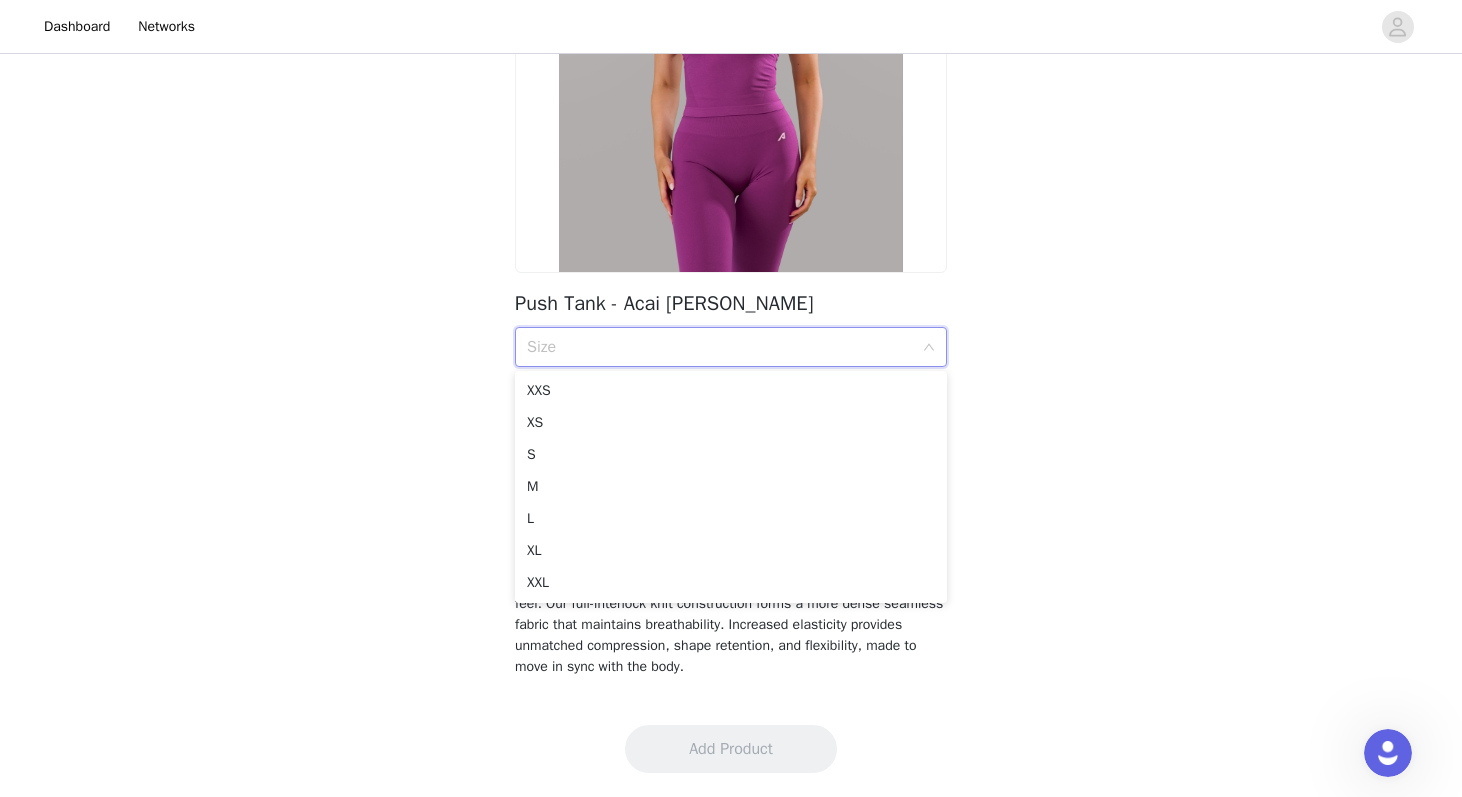 click on "Back
Push Tank - Acai Berry
Size      HIGHLIGHTS This top is a tight fit Adjustable straps Designed for low-impact activity The suggested cup size is A/B/C/D FIT SUGGESTION The fit runs small, so we recommend sizing up—especially if you’re between sizes or have a larger cup size. Skyler is 5’7”/170cm, wearing a size XS with 34.5"/88cm bust. MATERIALS AND WASHING DIRECTIONS 51% Polyamide, 38% Polyester, 11% Elastane We recommend washing inside-out on a cold setting Hang to dry DESCRIPTION With the waist snatching technology of the Glass Tank and a built in bra, this tank will become your go-to gym top. A custom blend of yarn fibers creates an irresistibly silky, smooth hand-feel. Our full-interlock knit construction forms a more dense seamless fabric that maintains breathability. Increased elasticity provides unmatched compression, shape retention, and flexibility, made to move in sync with the body." at bounding box center (731, 235) 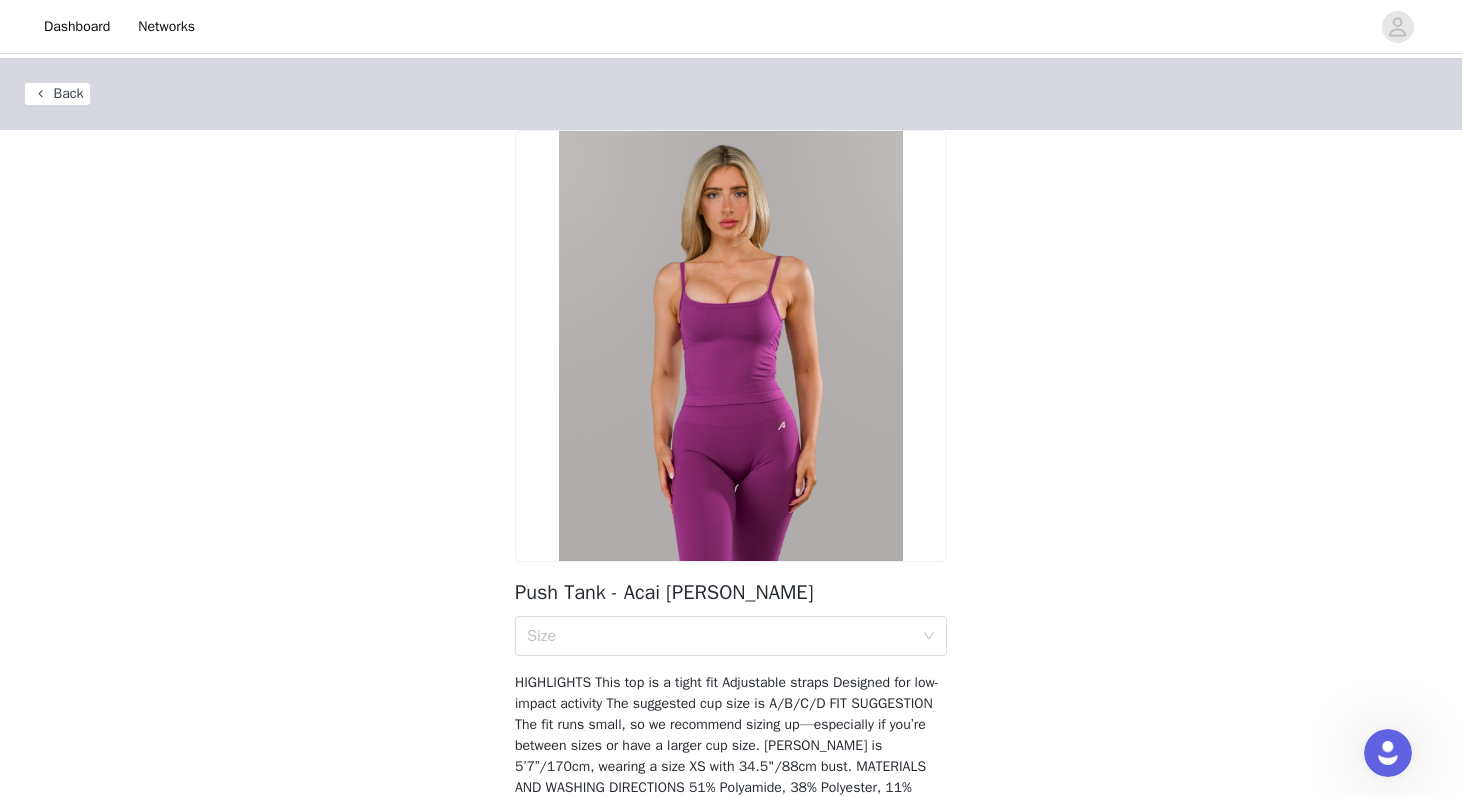 scroll, scrollTop: 0, scrollLeft: 0, axis: both 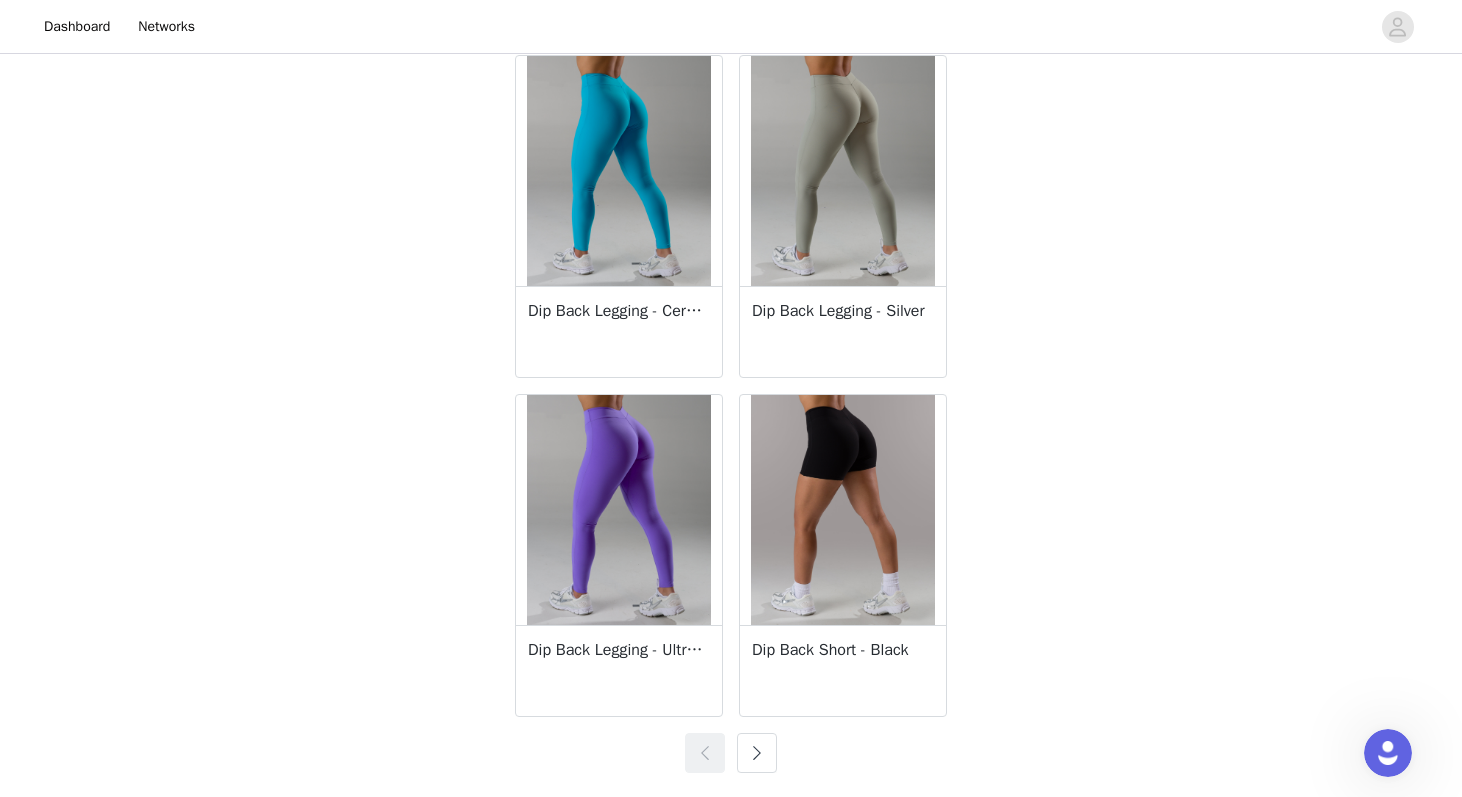 click at bounding box center (757, 753) 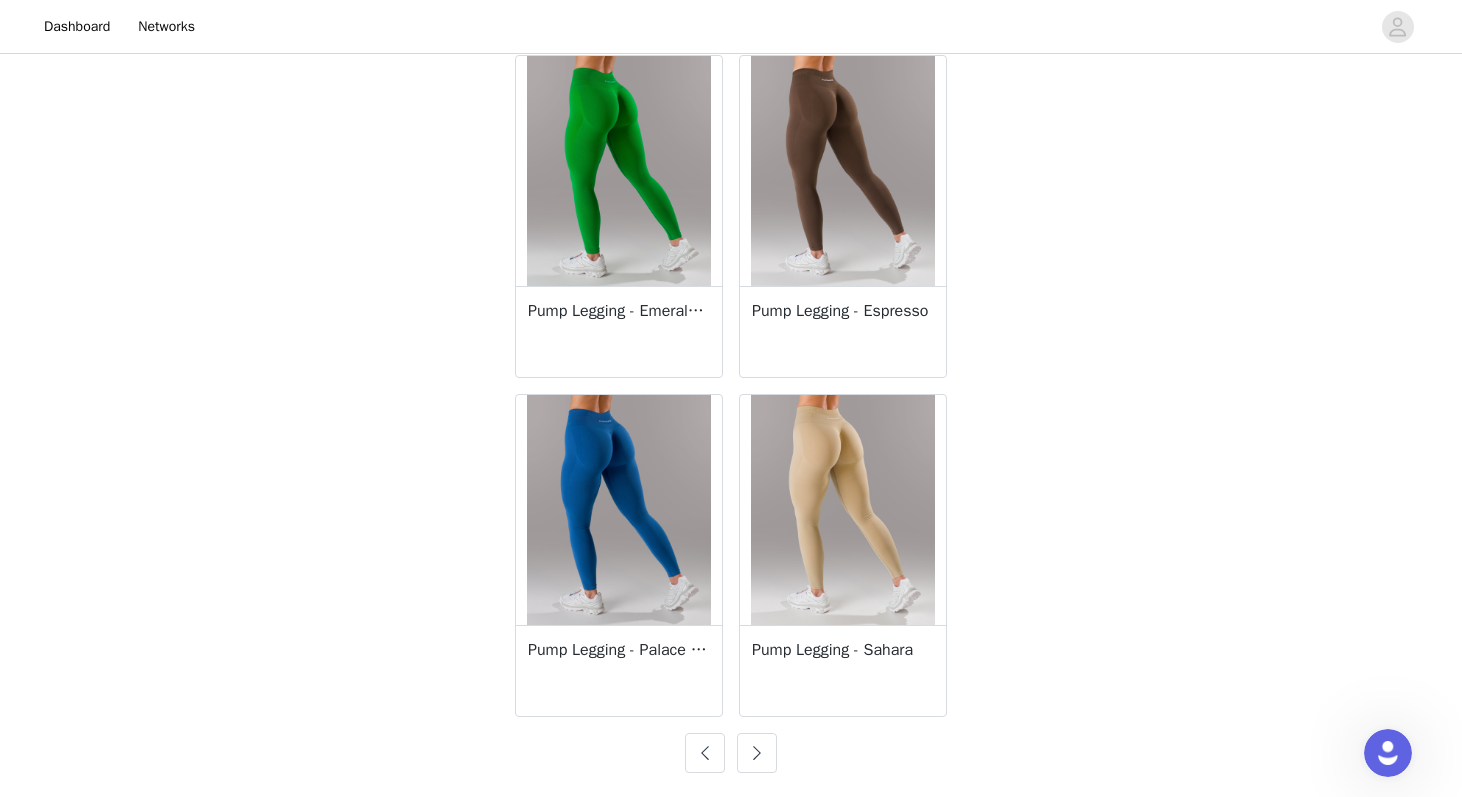 click at bounding box center [757, 753] 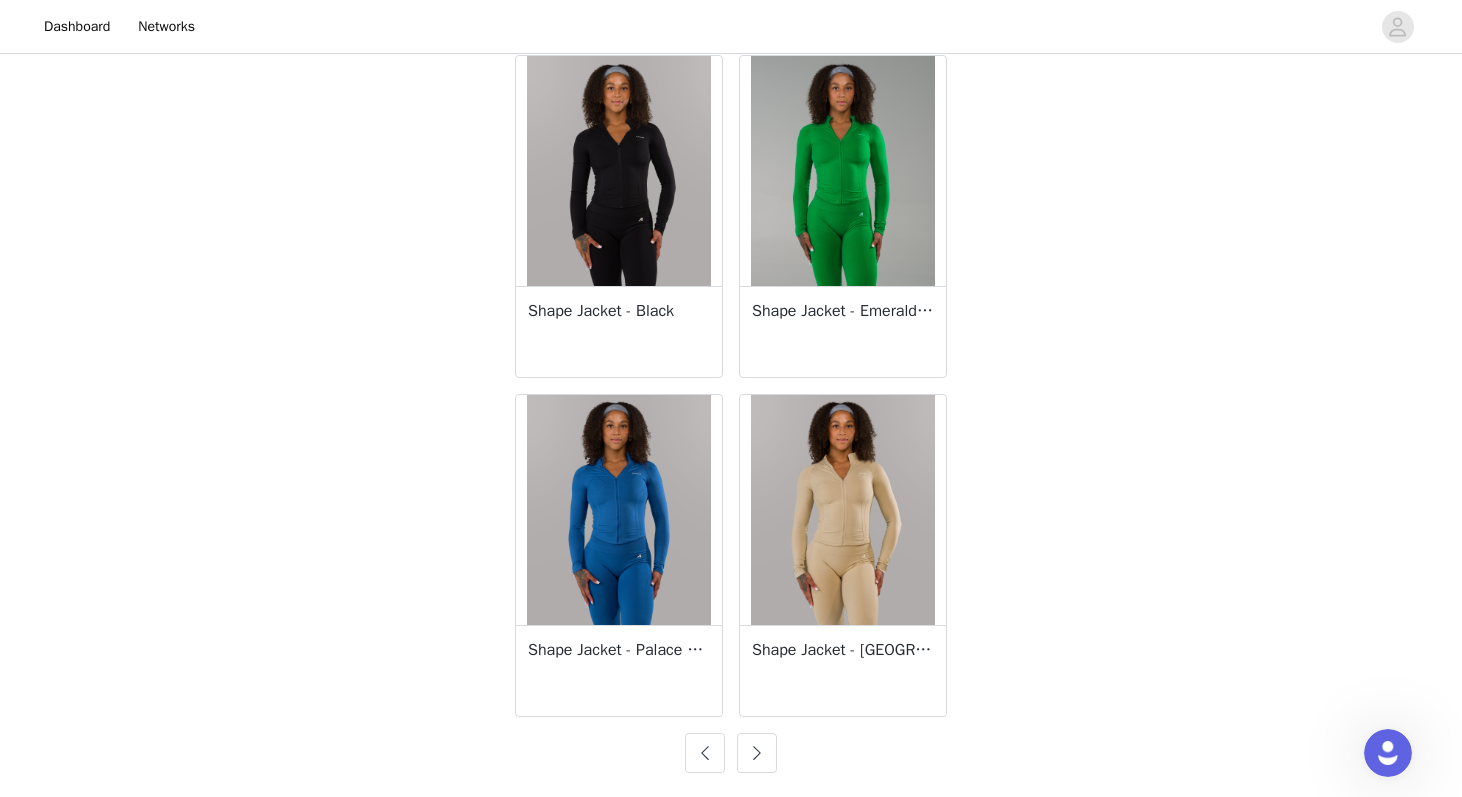 click at bounding box center (757, 753) 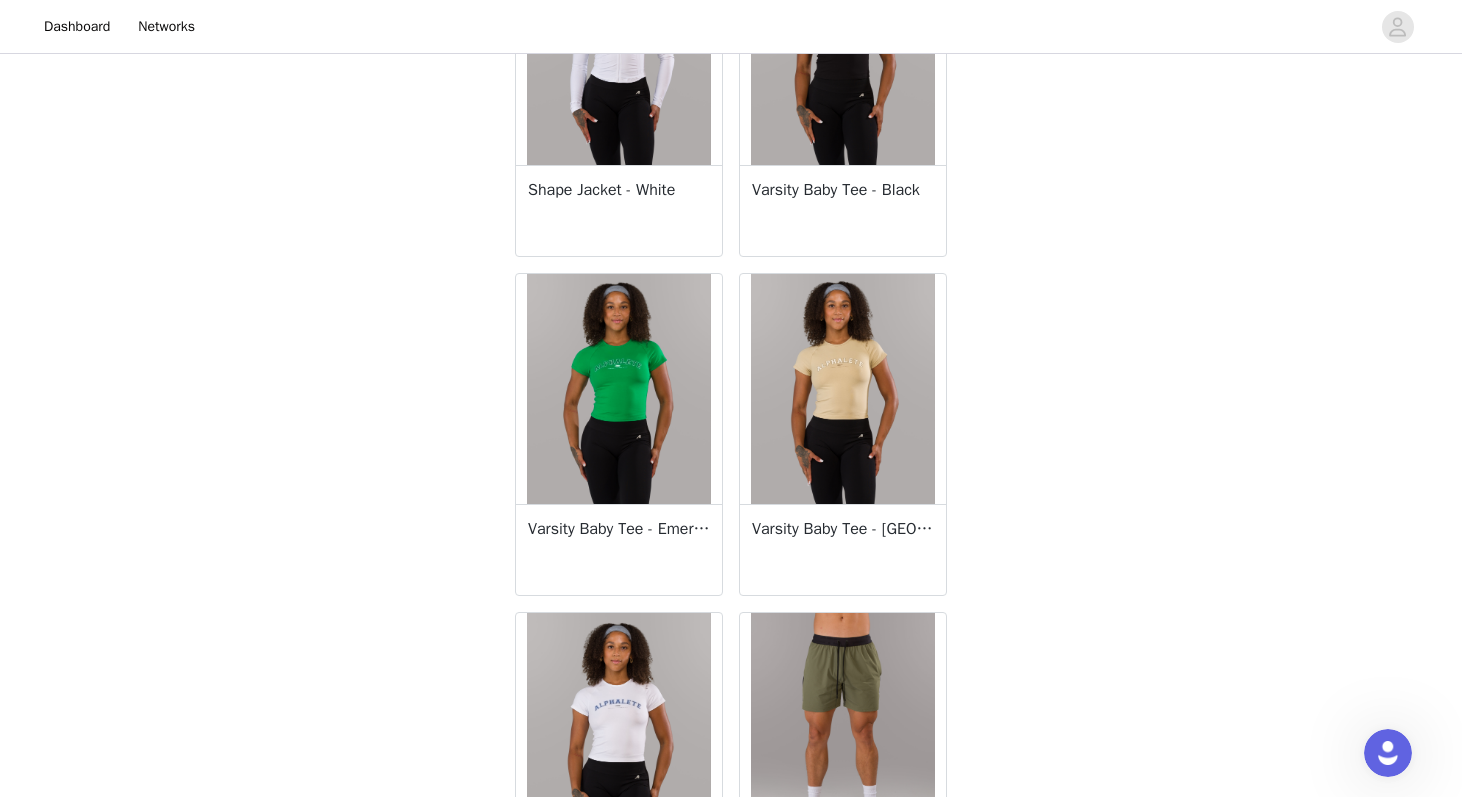 scroll, scrollTop: 172, scrollLeft: 0, axis: vertical 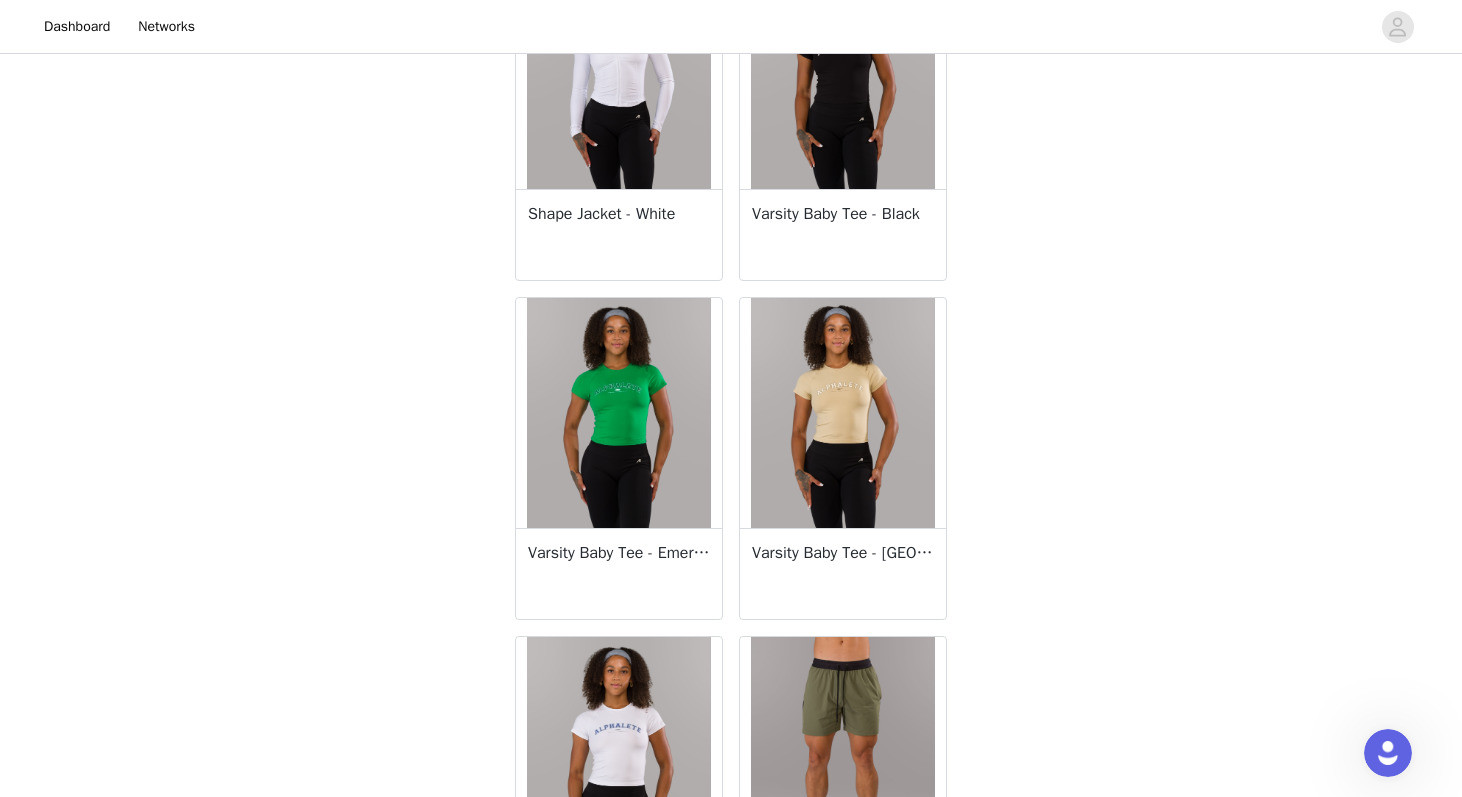click on "Varsity Baby Tee - Black" at bounding box center (843, 214) 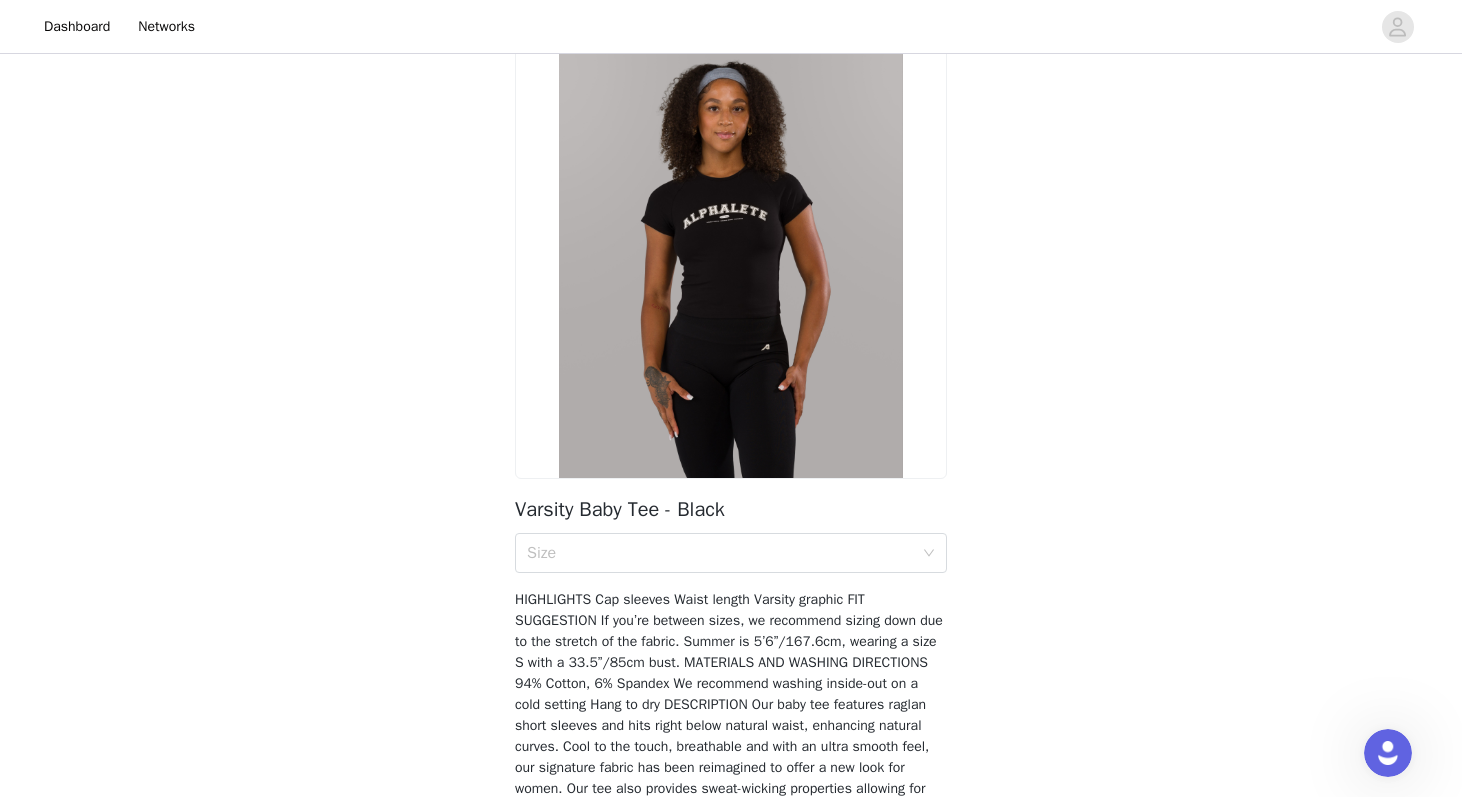 scroll, scrollTop: 95, scrollLeft: 0, axis: vertical 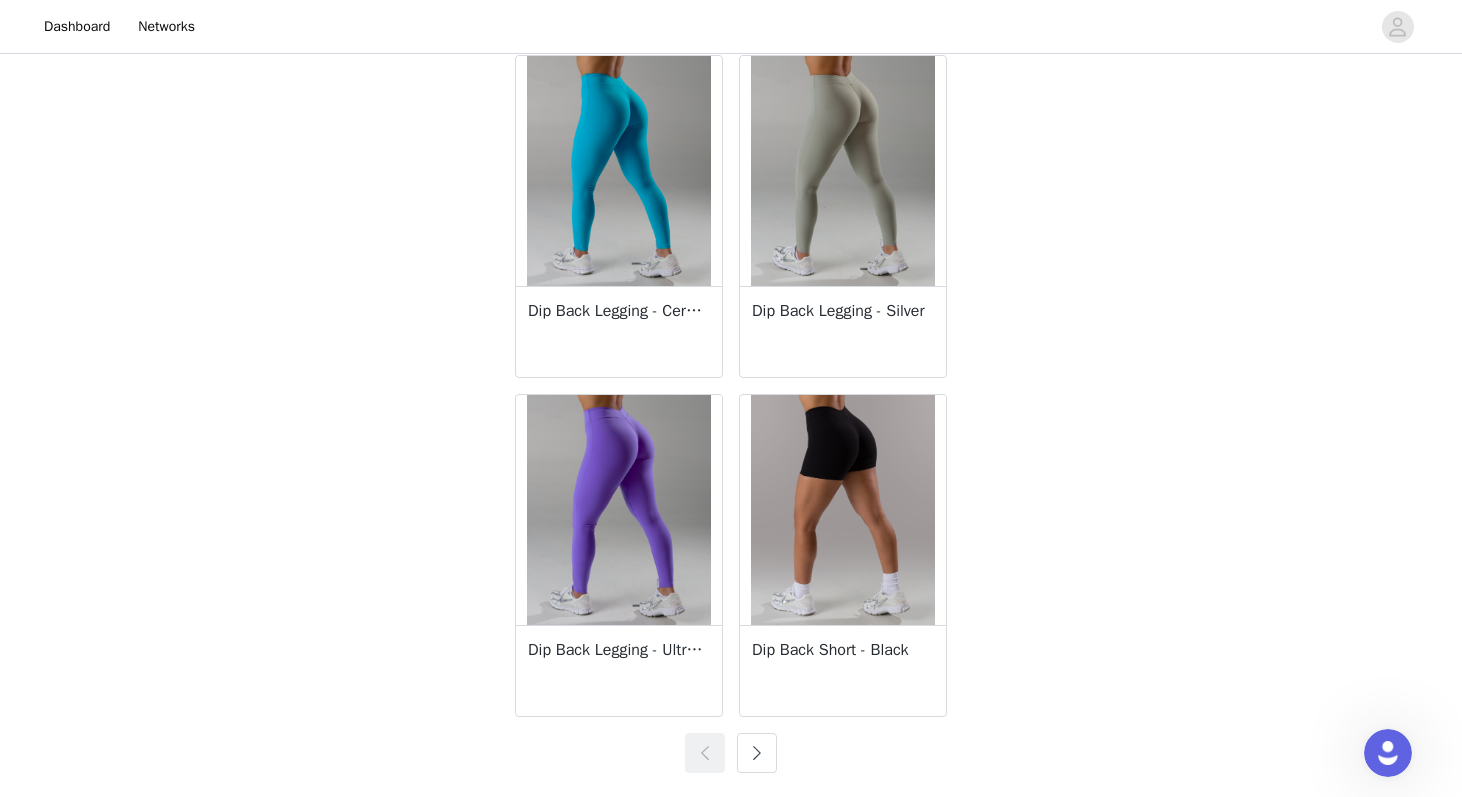 click at bounding box center (757, 753) 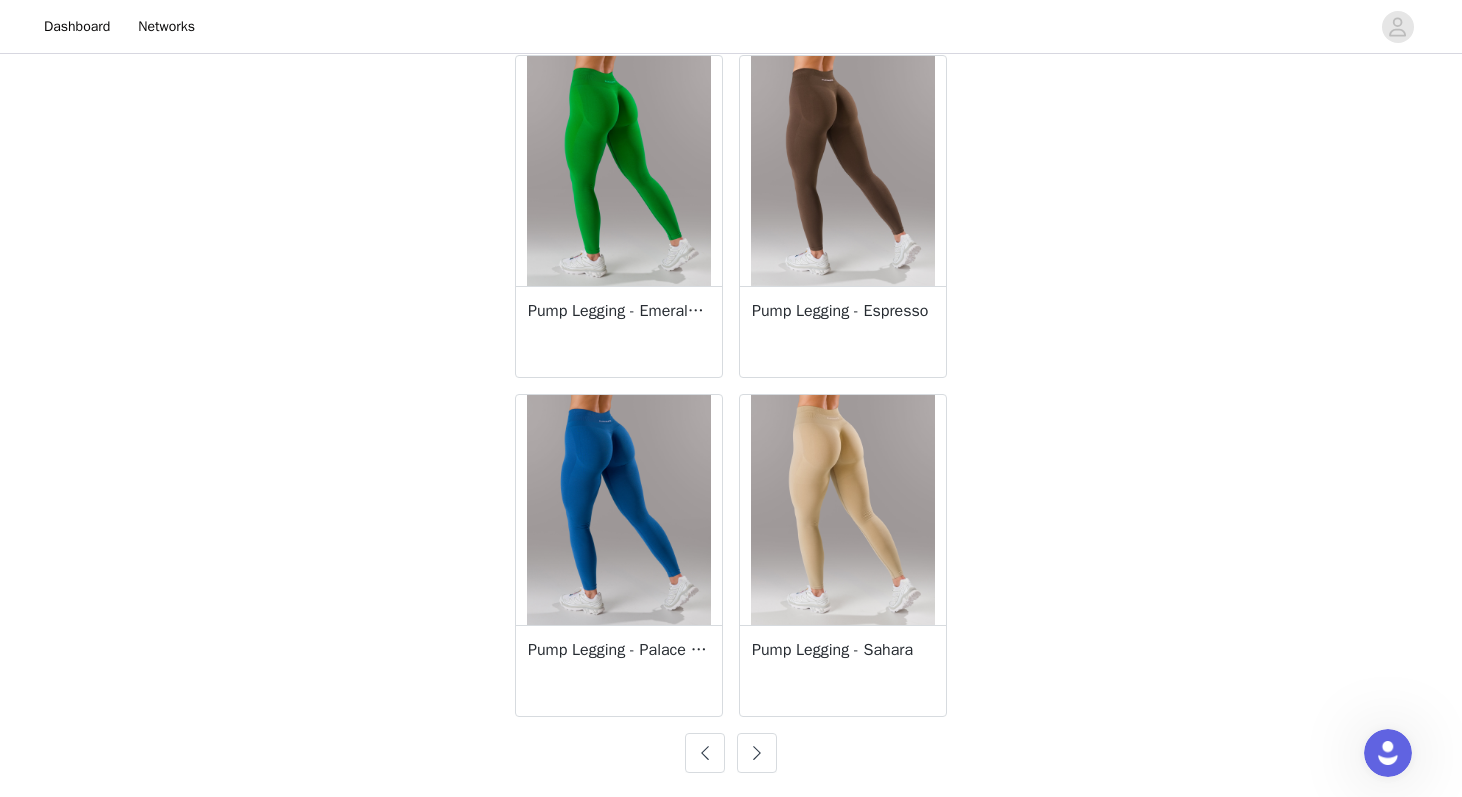 scroll, scrollTop: 3465, scrollLeft: 0, axis: vertical 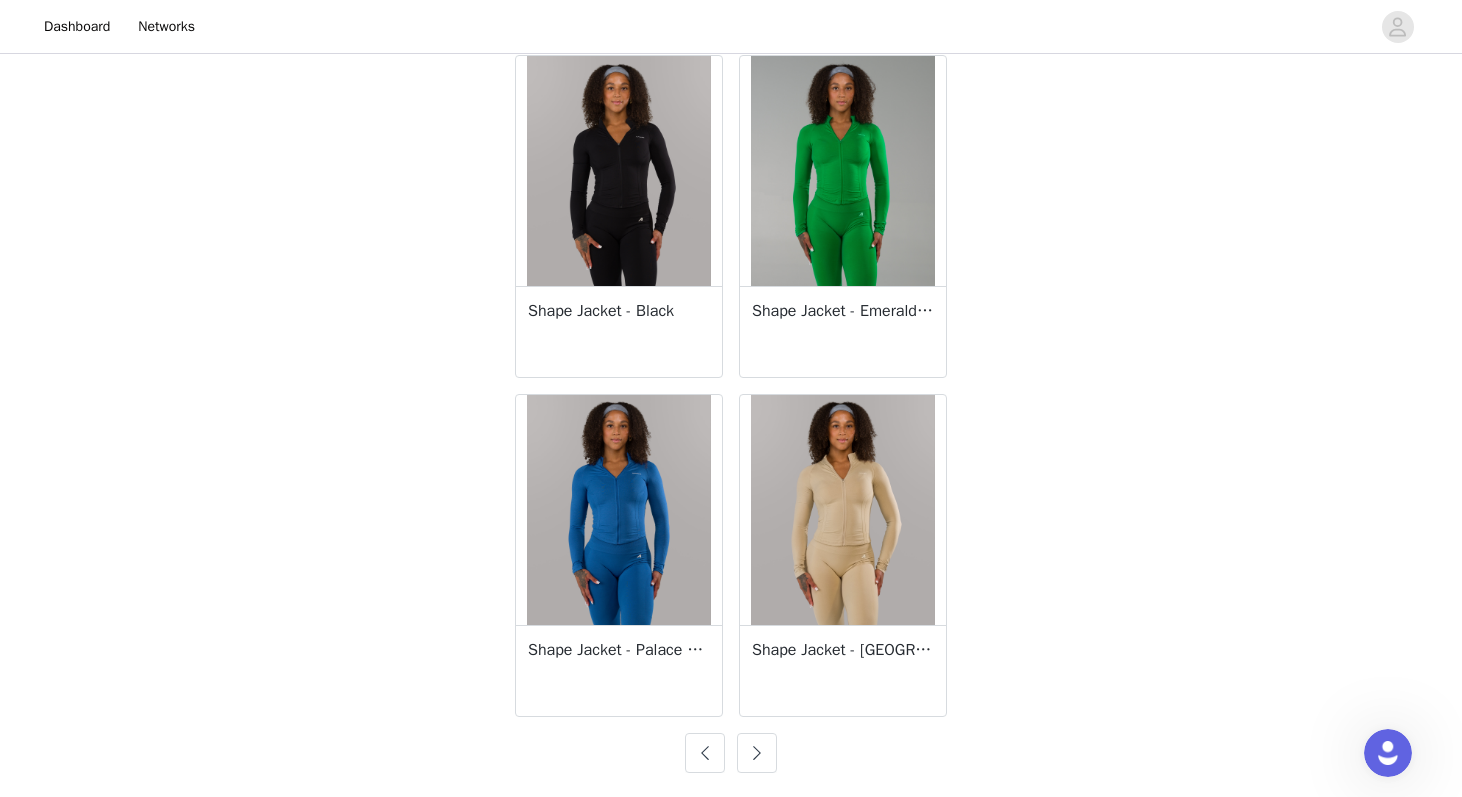 click at bounding box center (757, 753) 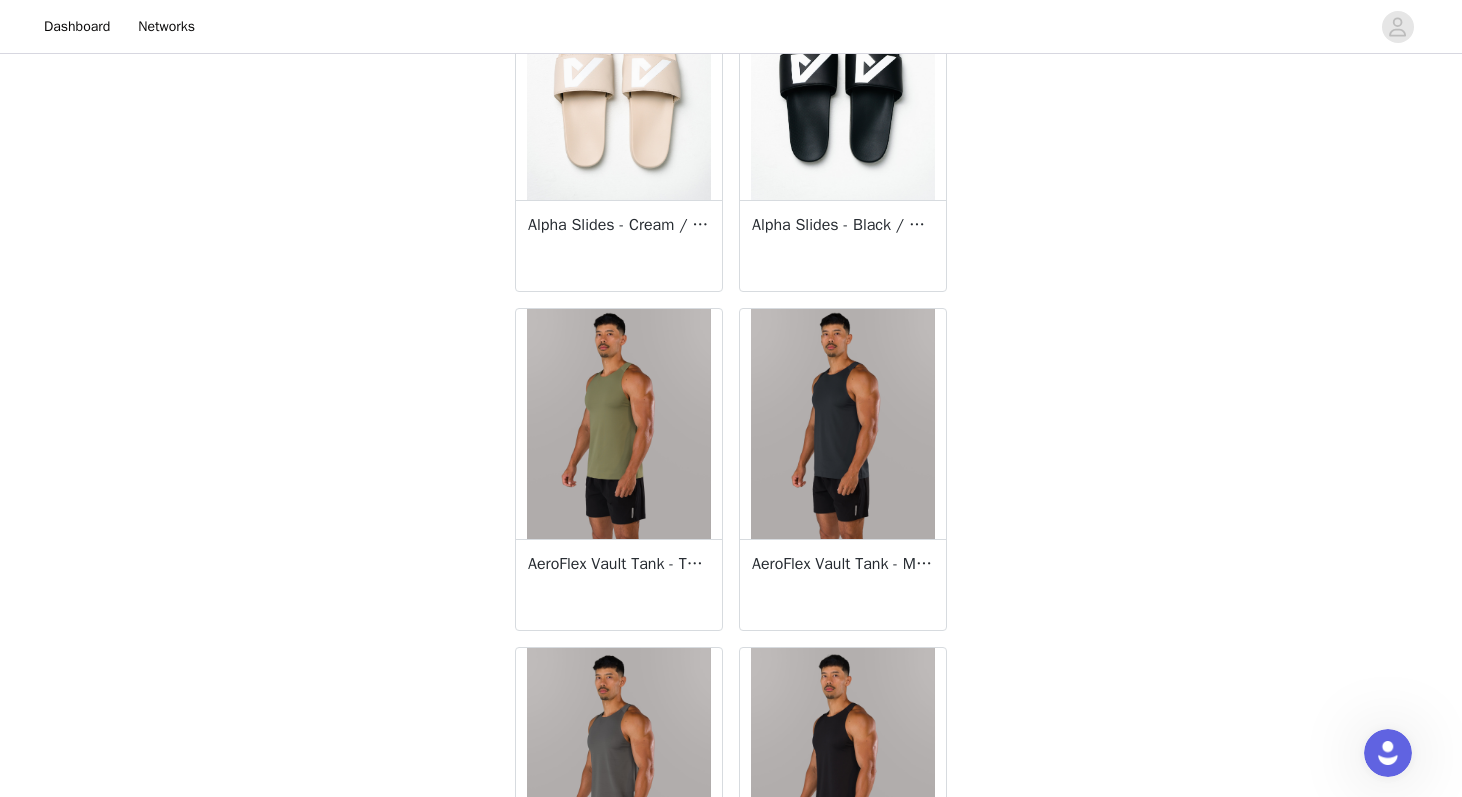 scroll, scrollTop: 2569, scrollLeft: 0, axis: vertical 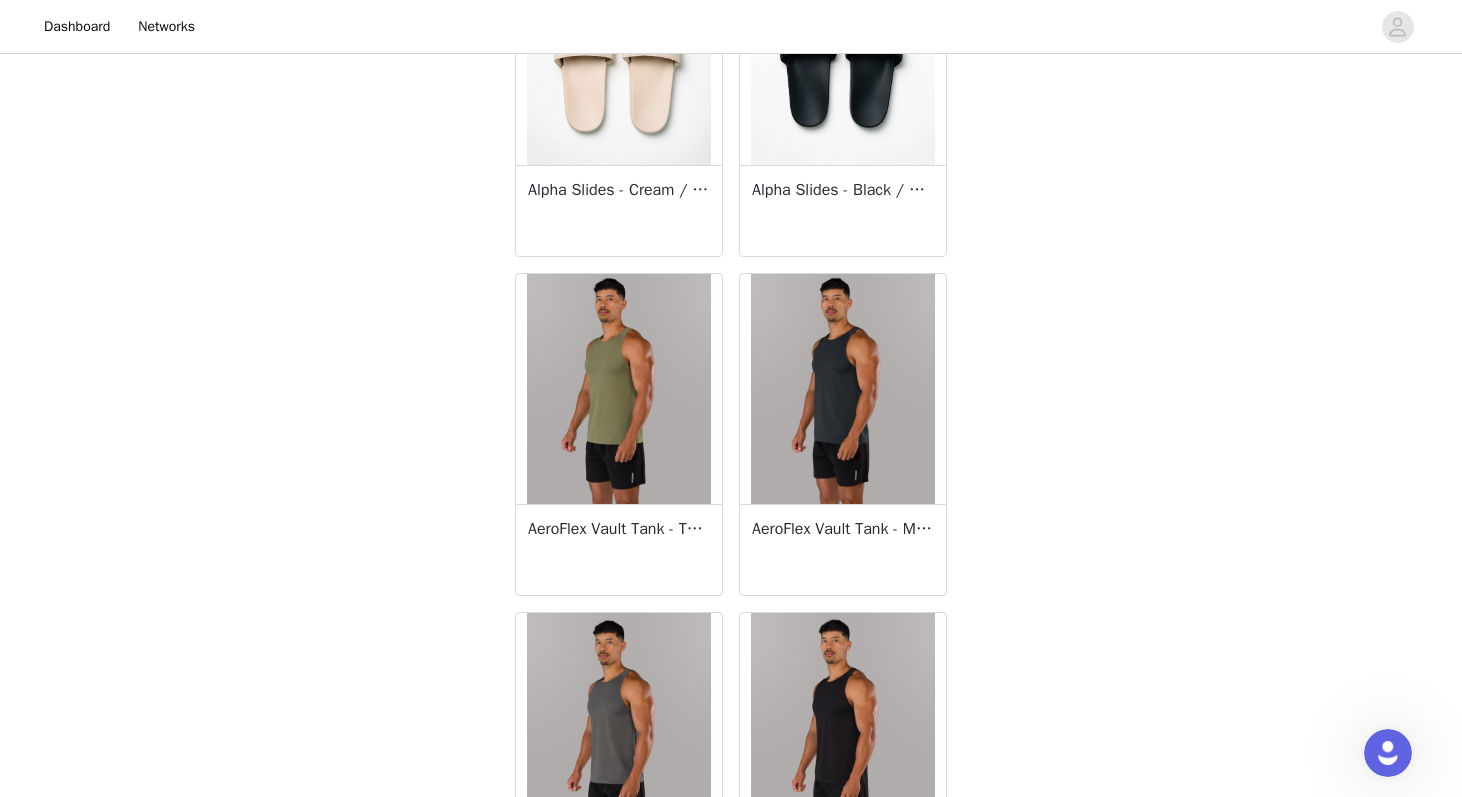 click on "AeroFlex Vault Tank - Midnight Depth" at bounding box center (843, 529) 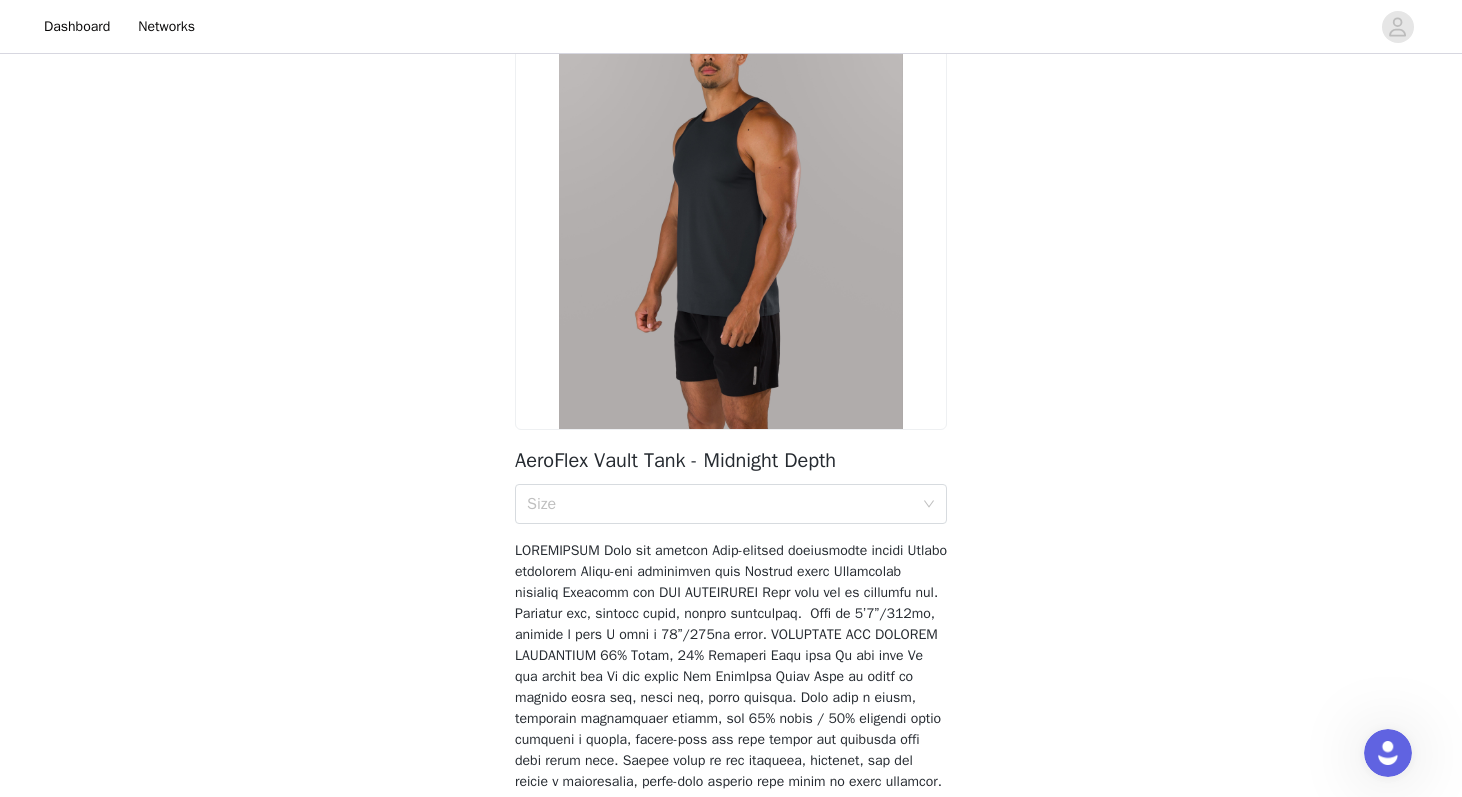 scroll, scrollTop: 329, scrollLeft: 0, axis: vertical 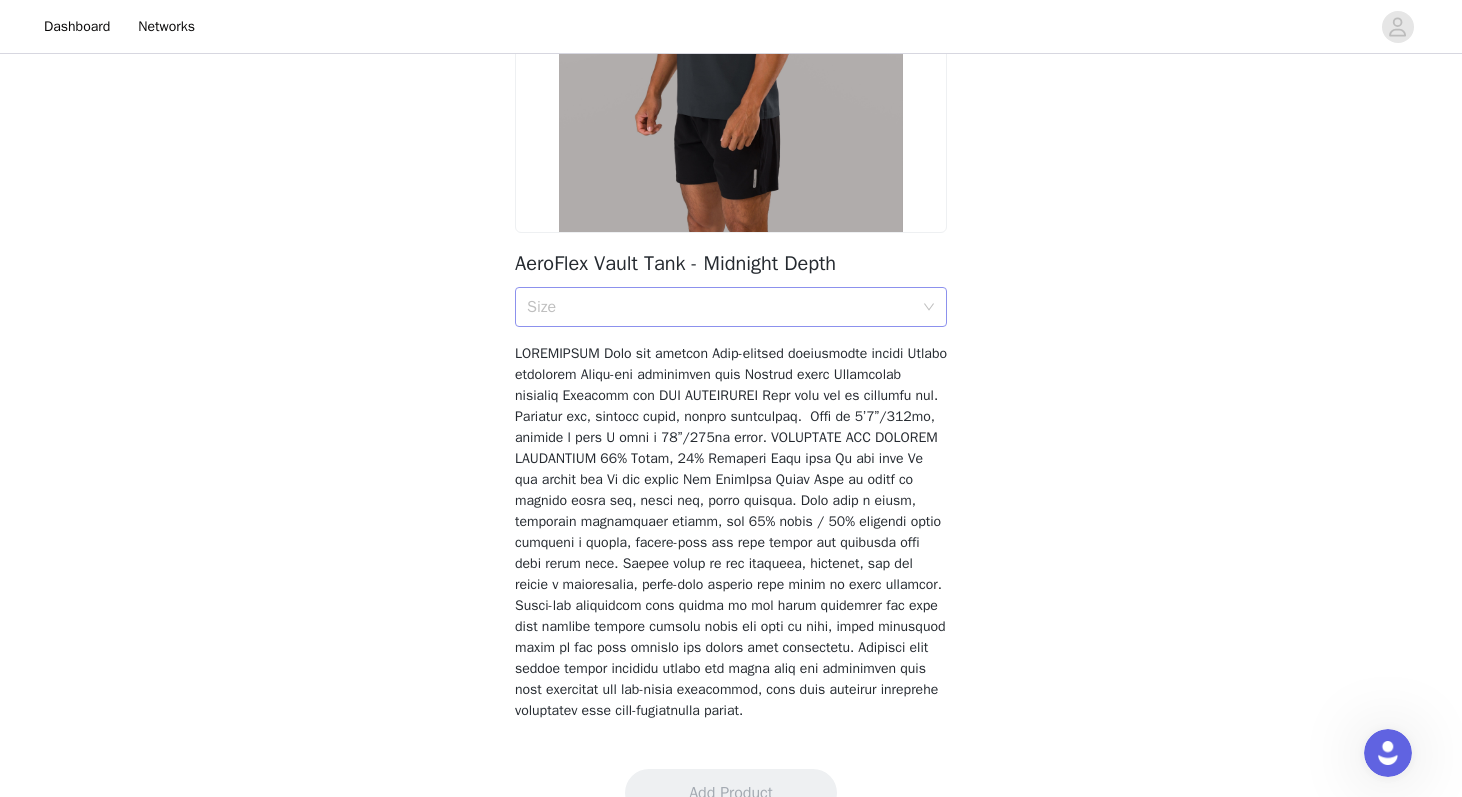 click on "Size" at bounding box center [724, 307] 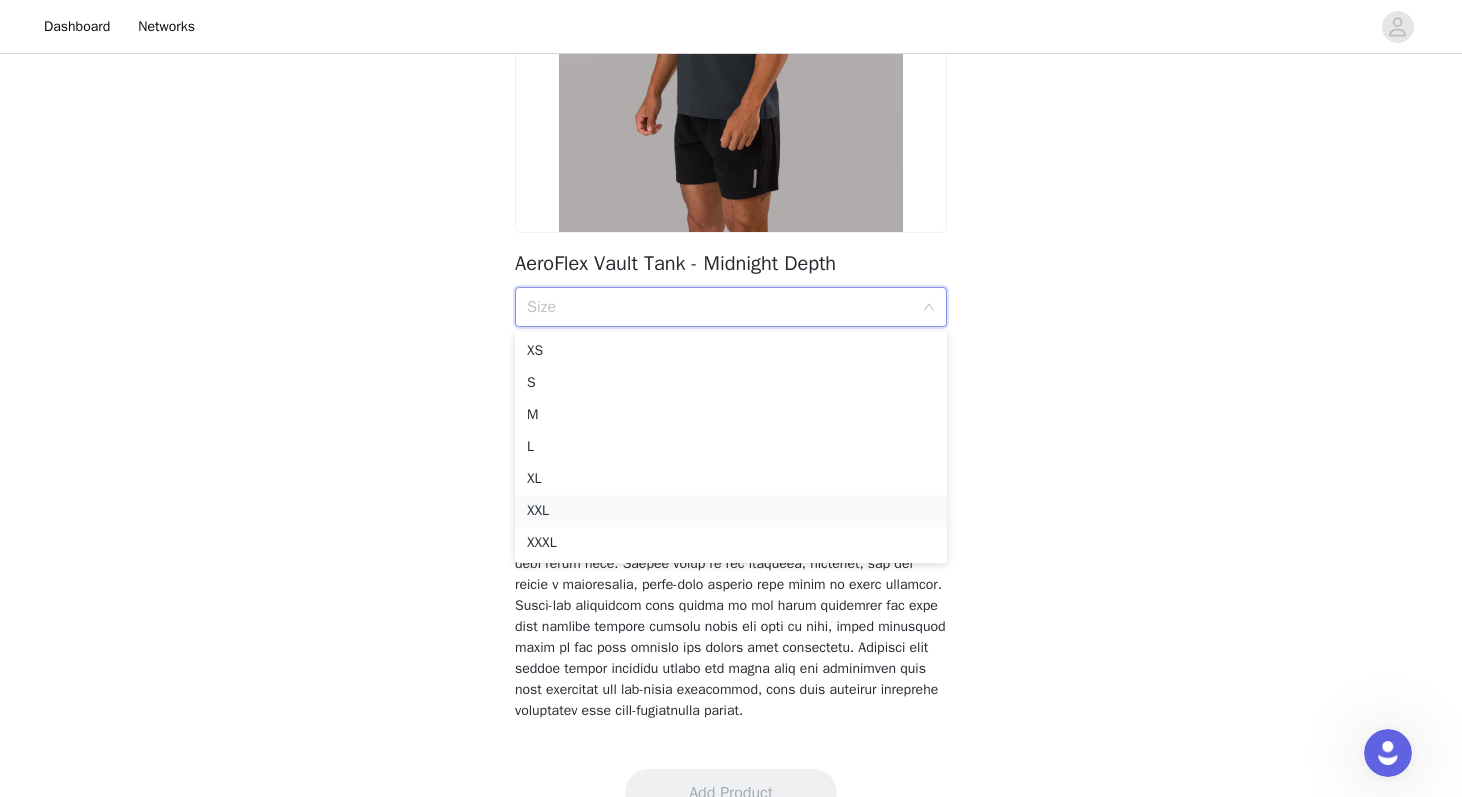 click on "XXL" at bounding box center [731, 511] 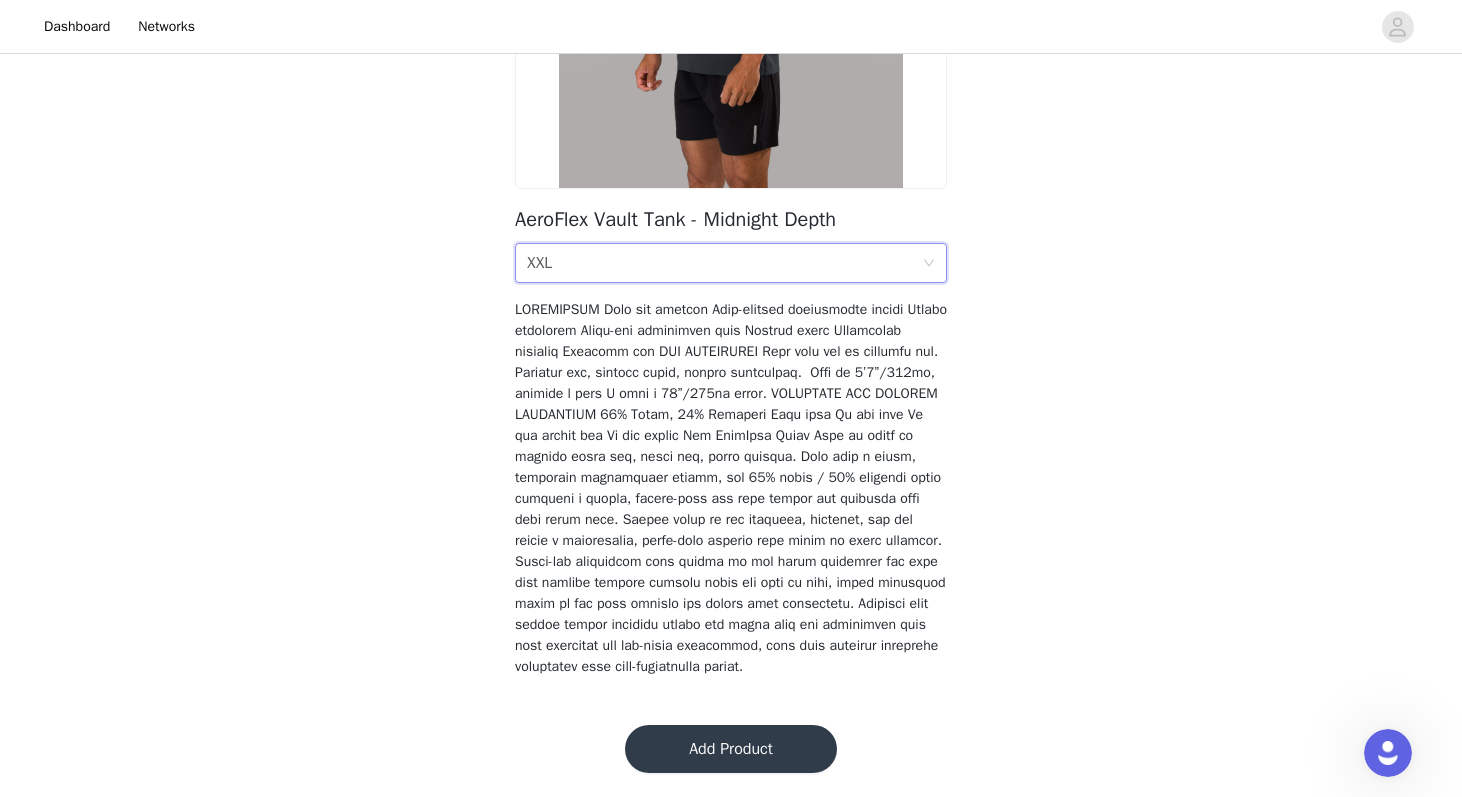 scroll, scrollTop: 394, scrollLeft: 0, axis: vertical 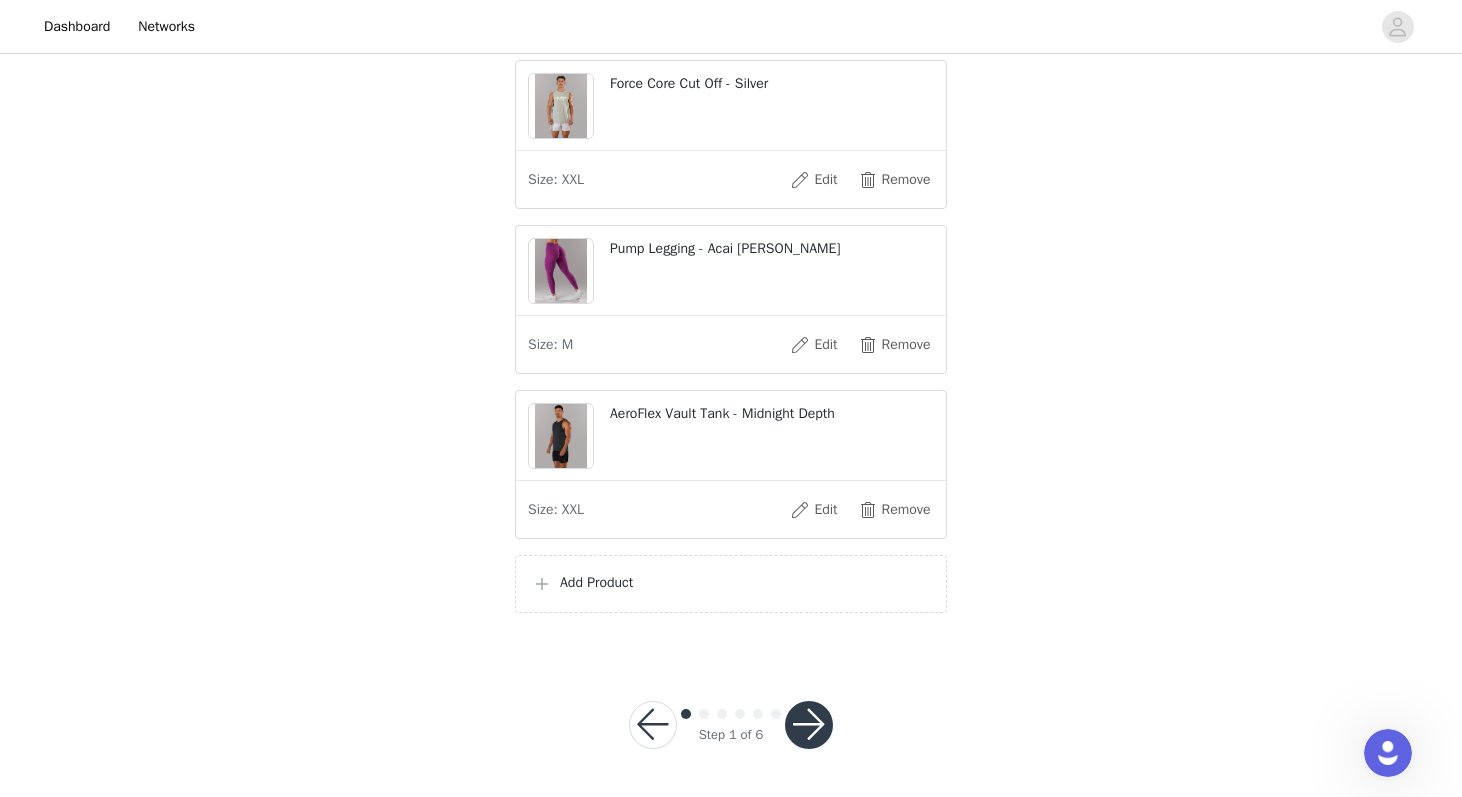 click on "Add Product" at bounding box center [731, 584] 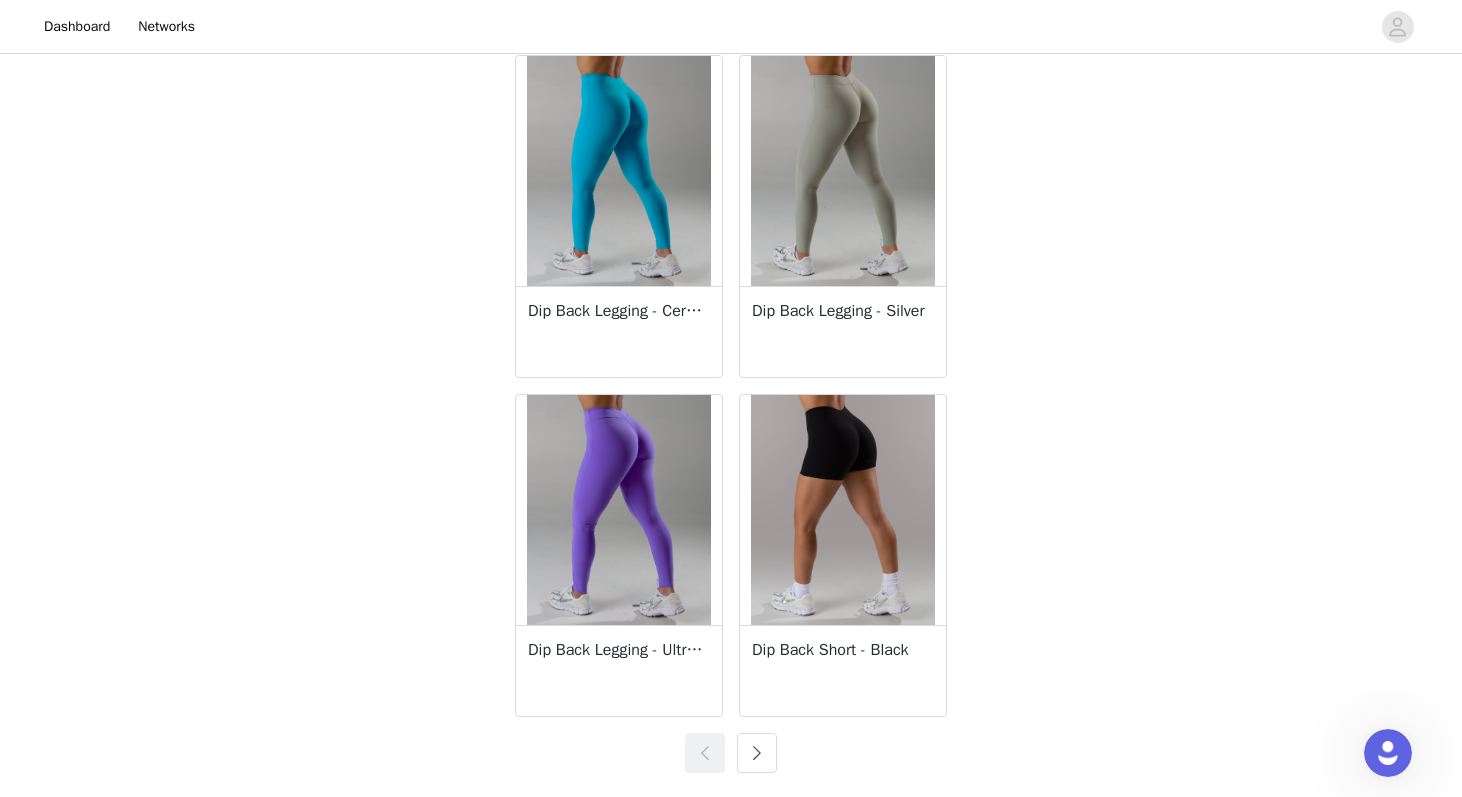 scroll, scrollTop: 3465, scrollLeft: 0, axis: vertical 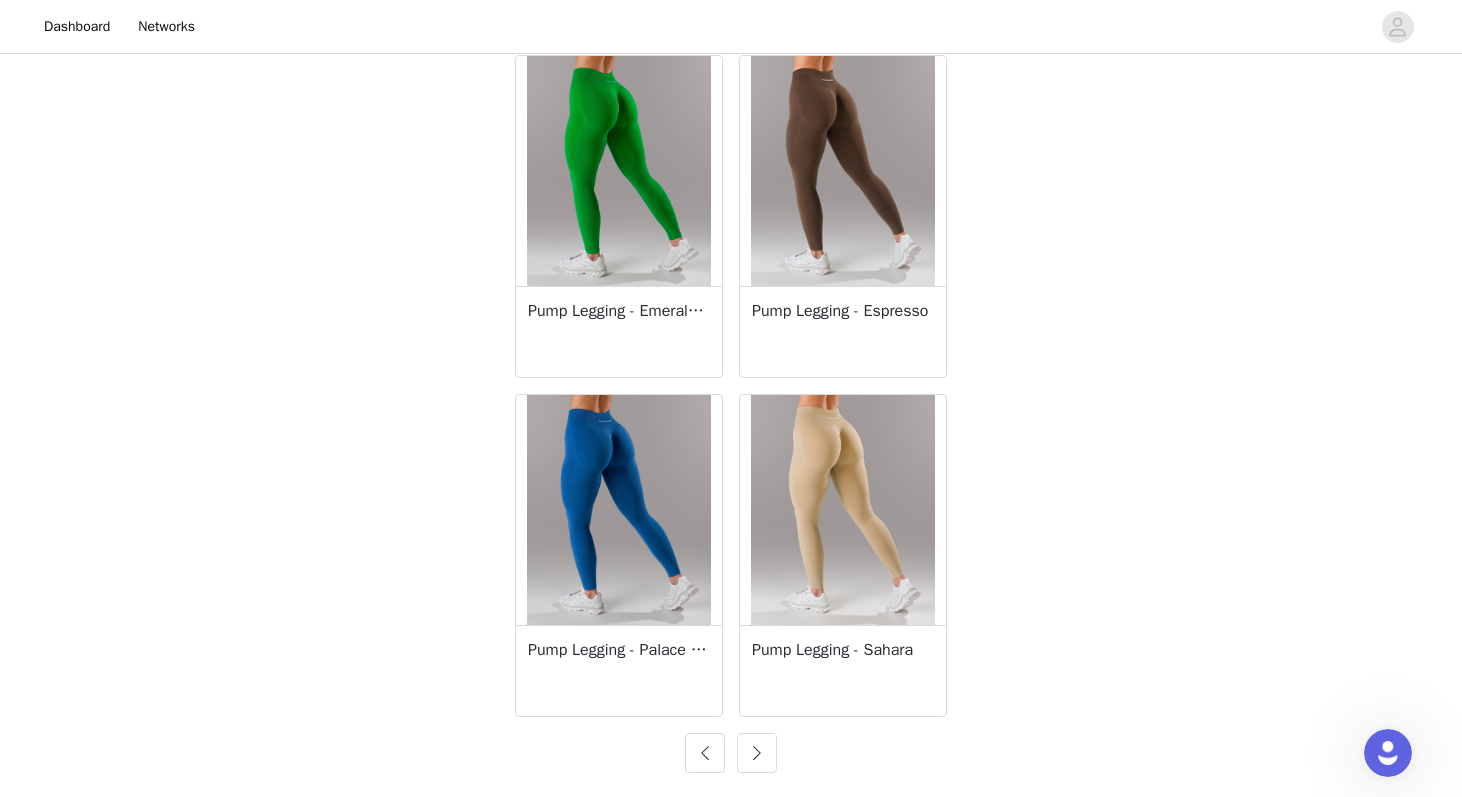 click at bounding box center (757, 753) 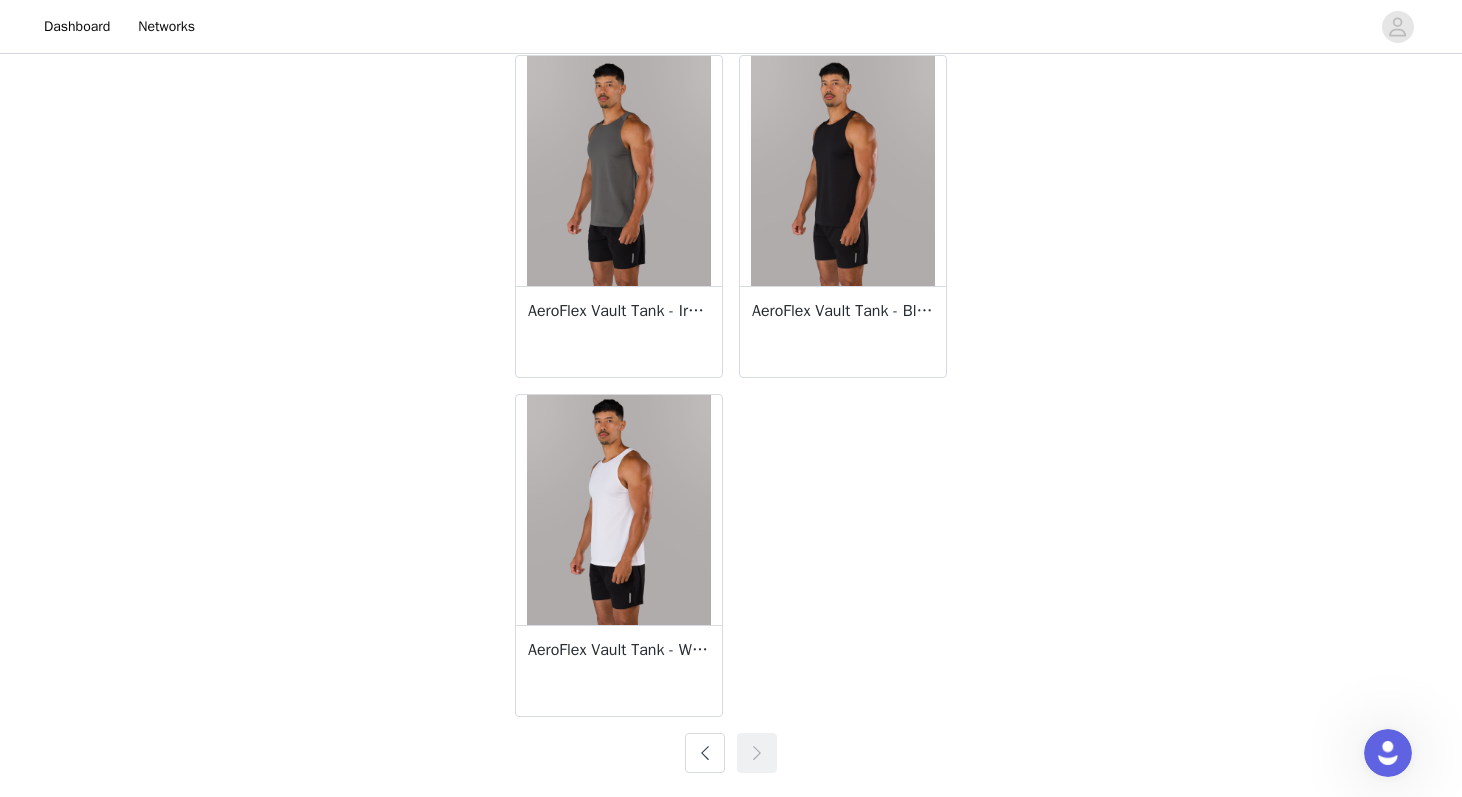 scroll, scrollTop: 3126, scrollLeft: 0, axis: vertical 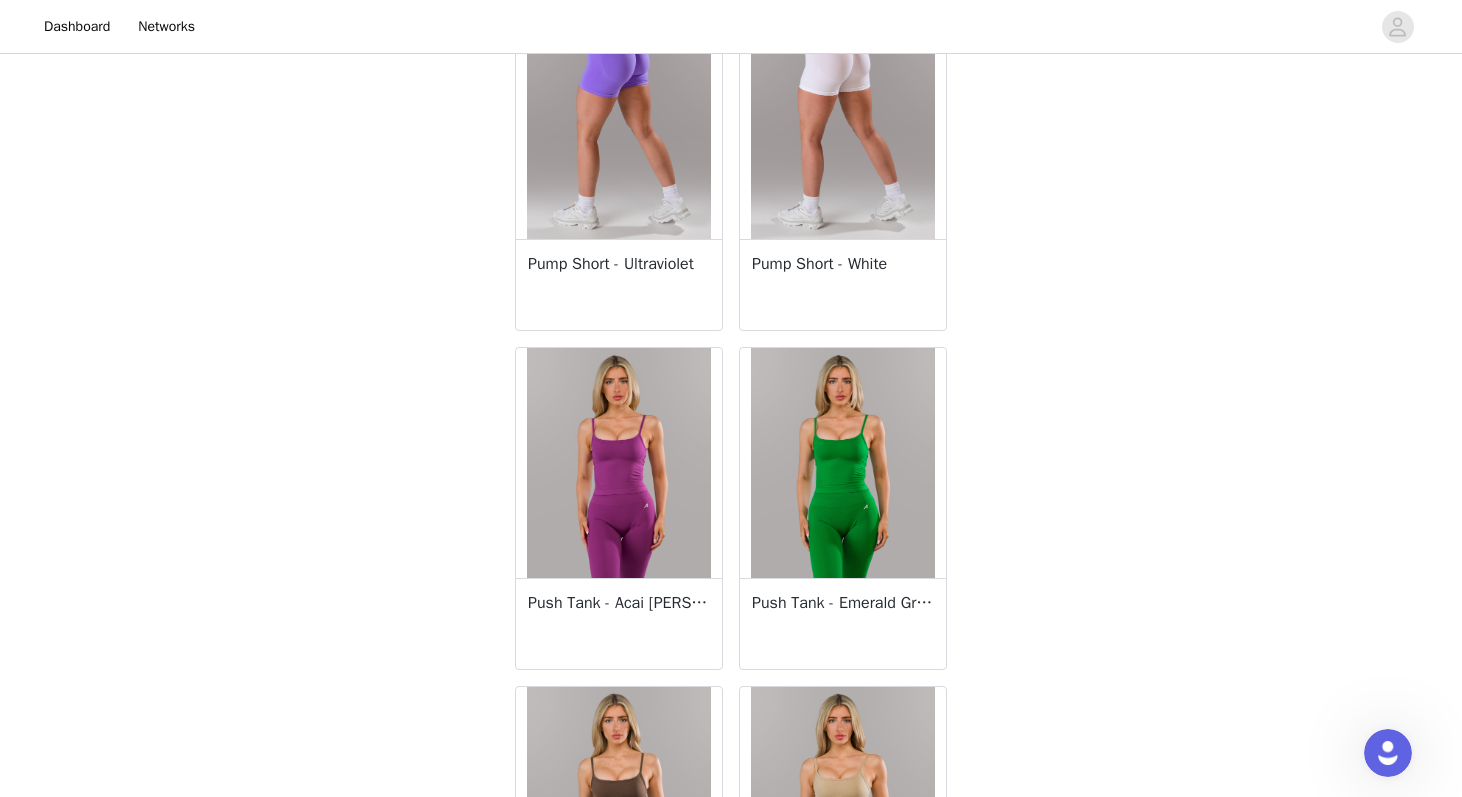 click on "Push Tank - Acai Berry" at bounding box center (619, 623) 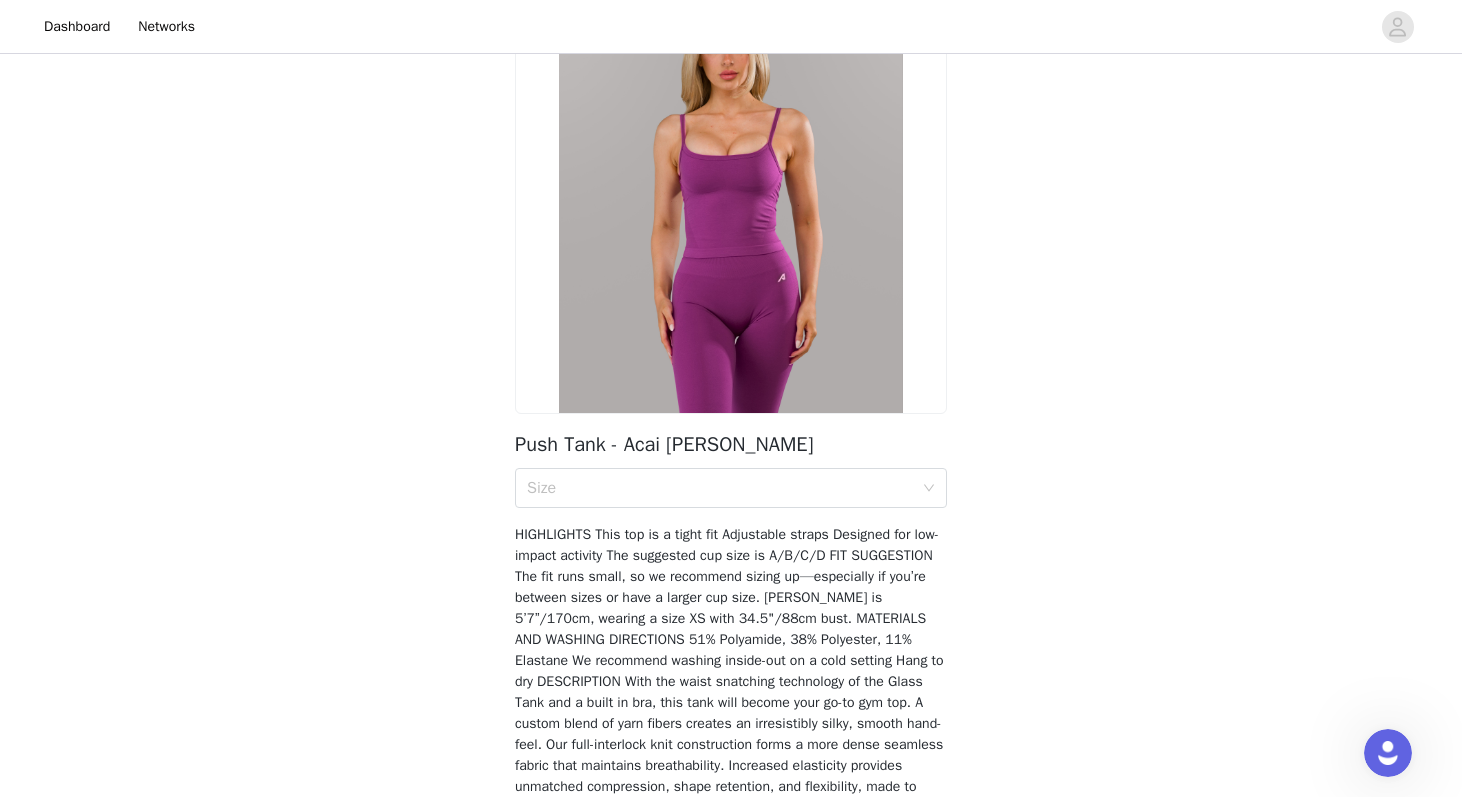 scroll, scrollTop: 252, scrollLeft: 0, axis: vertical 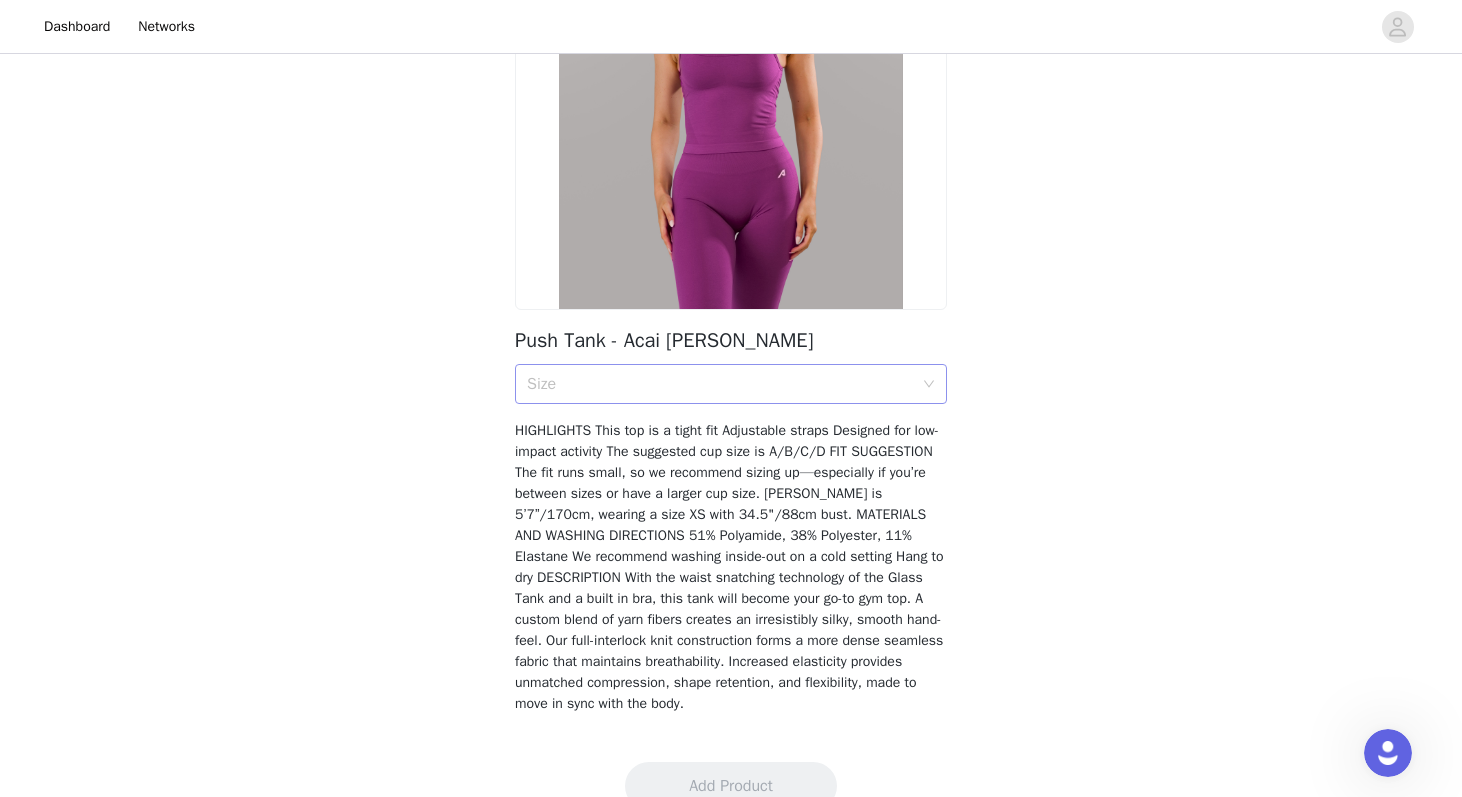 click on "Size" at bounding box center (720, 384) 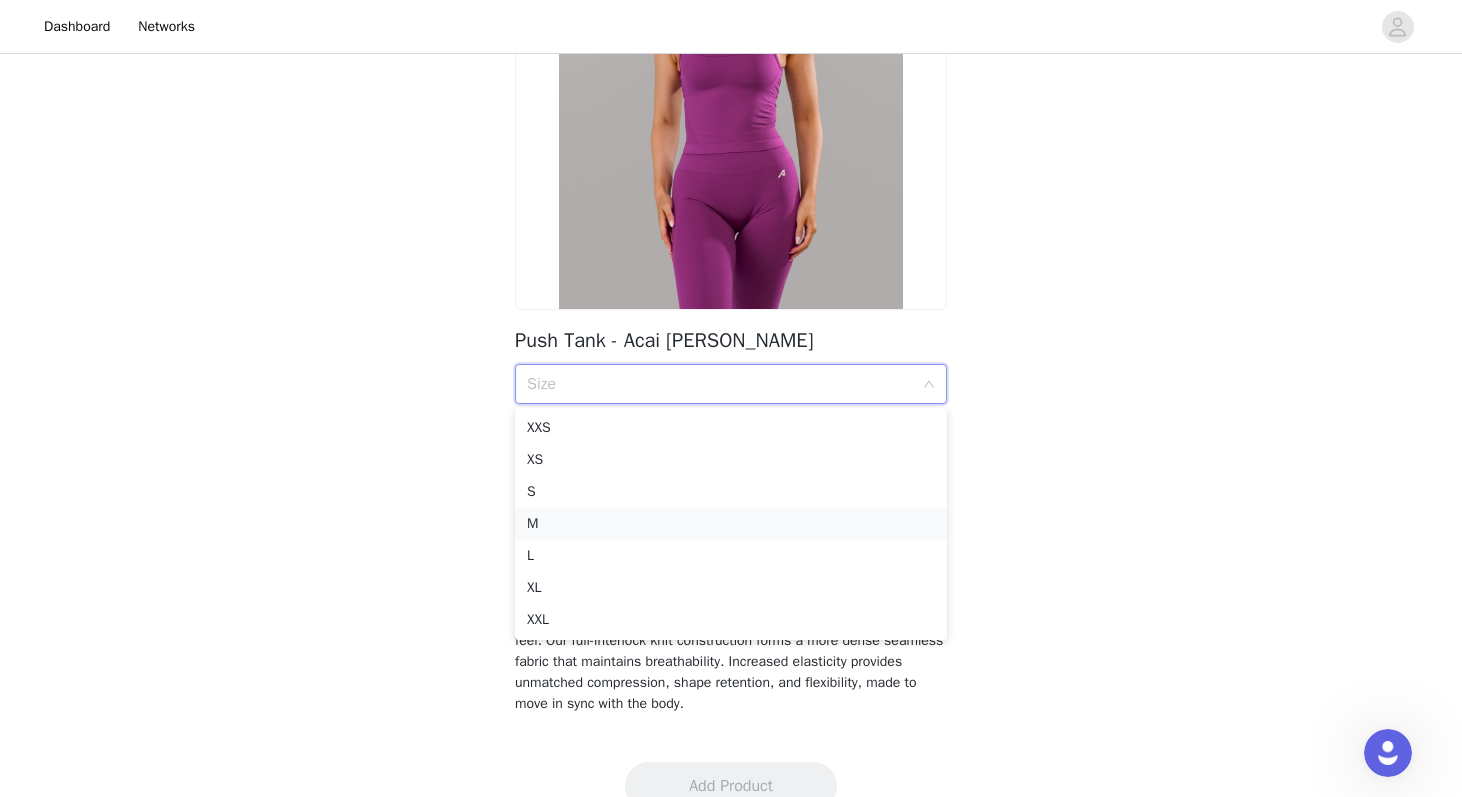 click on "M" at bounding box center (731, 524) 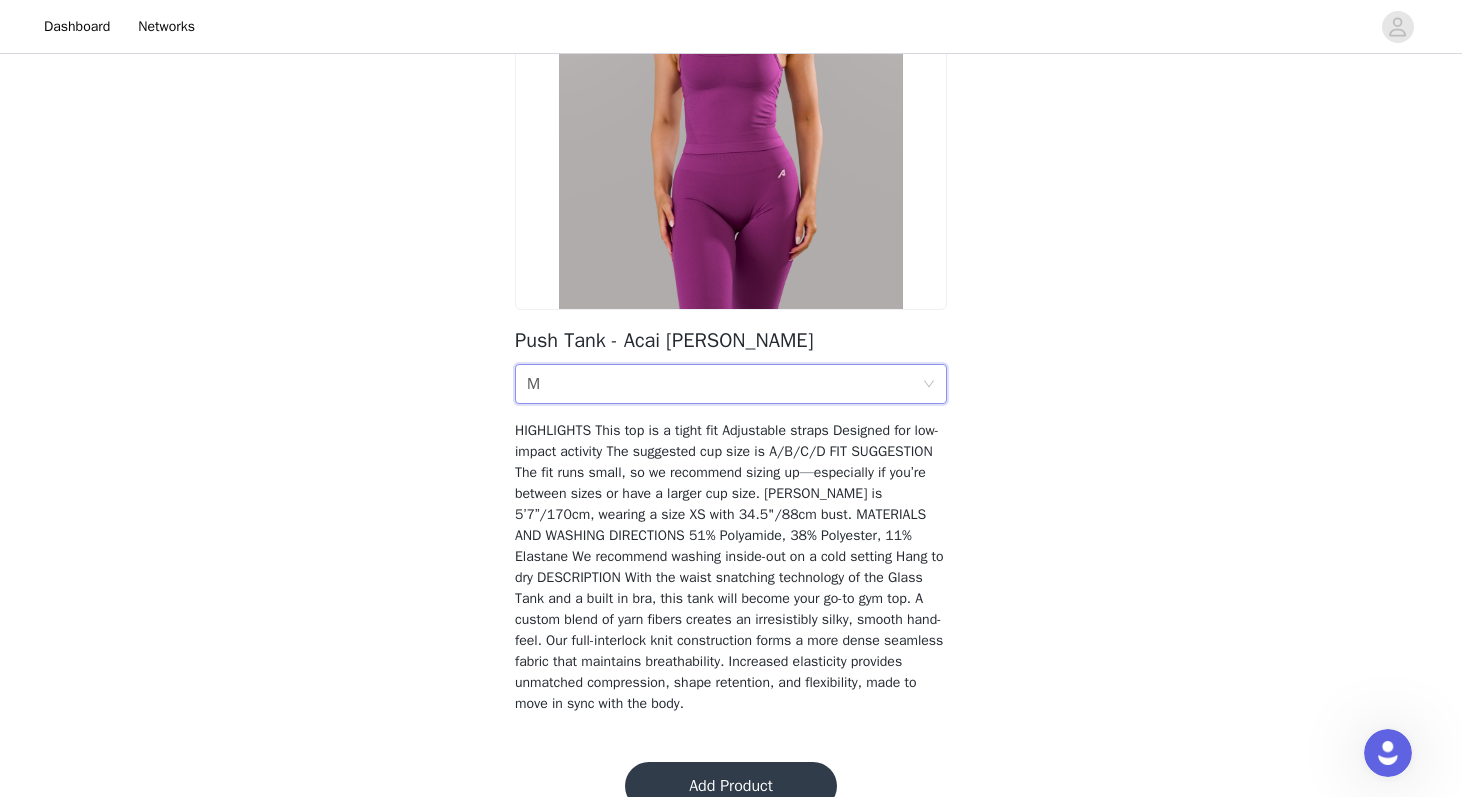click on "Back
Push Tank - Acai Berry
Size M      HIGHLIGHTS This top is a tight fit Adjustable straps Designed for low-impact activity The suggested cup size is A/B/C/D FIT SUGGESTION The fit runs small, so we recommend sizing up—especially if you’re between sizes or have a larger cup size. Skyler is 5’7”/170cm, wearing a size XS with 34.5"/88cm bust. MATERIALS AND WASHING DIRECTIONS 51% Polyamide, 38% Polyester, 11% Elastane We recommend washing inside-out on a cold setting Hang to dry DESCRIPTION With the waist snatching technology of the Glass Tank and a built in bra, this tank will become your go-to gym top. A custom blend of yarn fibers creates an irresistibly silky, smooth hand-feel. Our full-interlock knit construction forms a more dense seamless fabric that maintains breathability. Increased elasticity provides unmatched compression, shape retention, and flexibility, made to move in sync with the body." at bounding box center (731, 272) 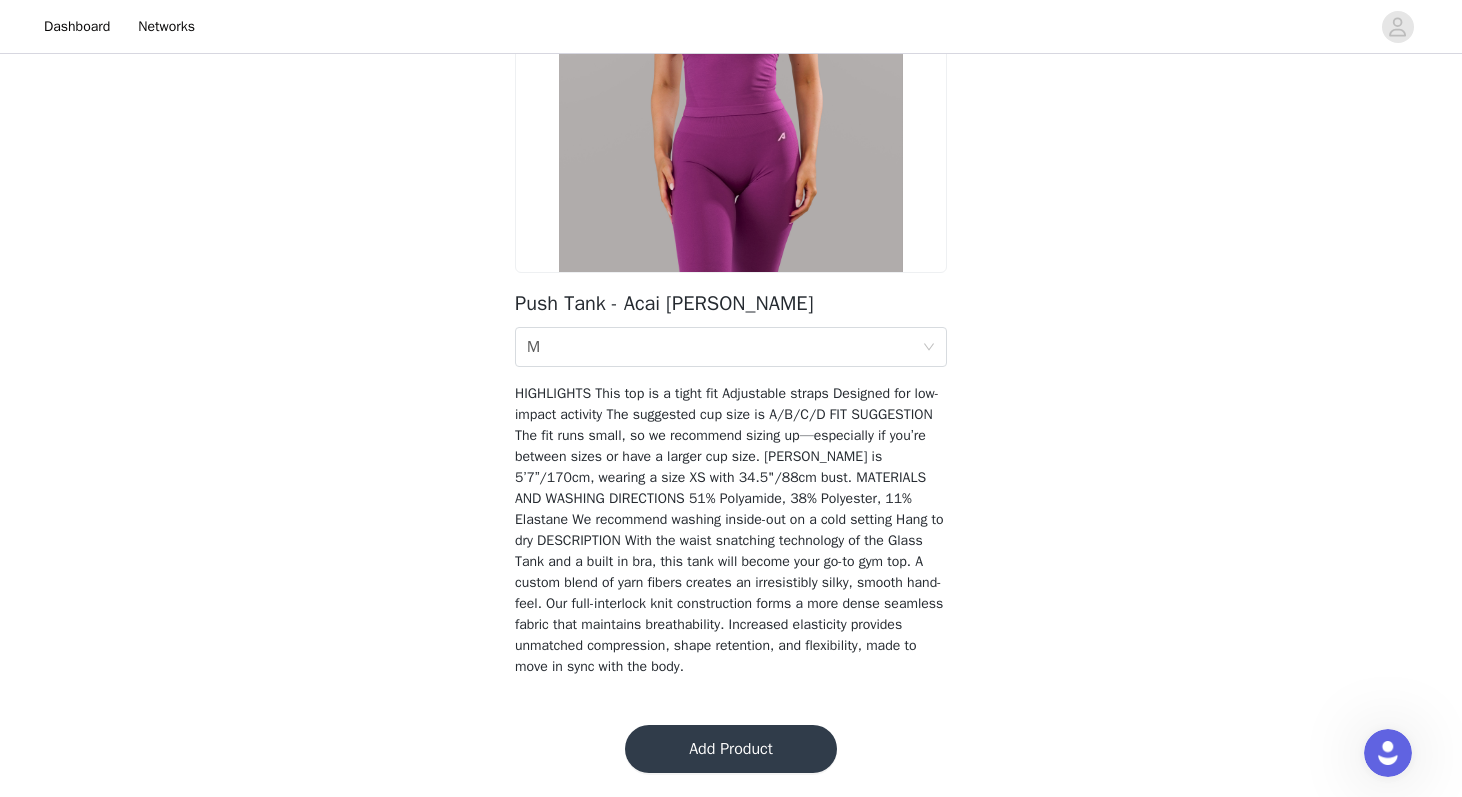 scroll, scrollTop: 310, scrollLeft: 0, axis: vertical 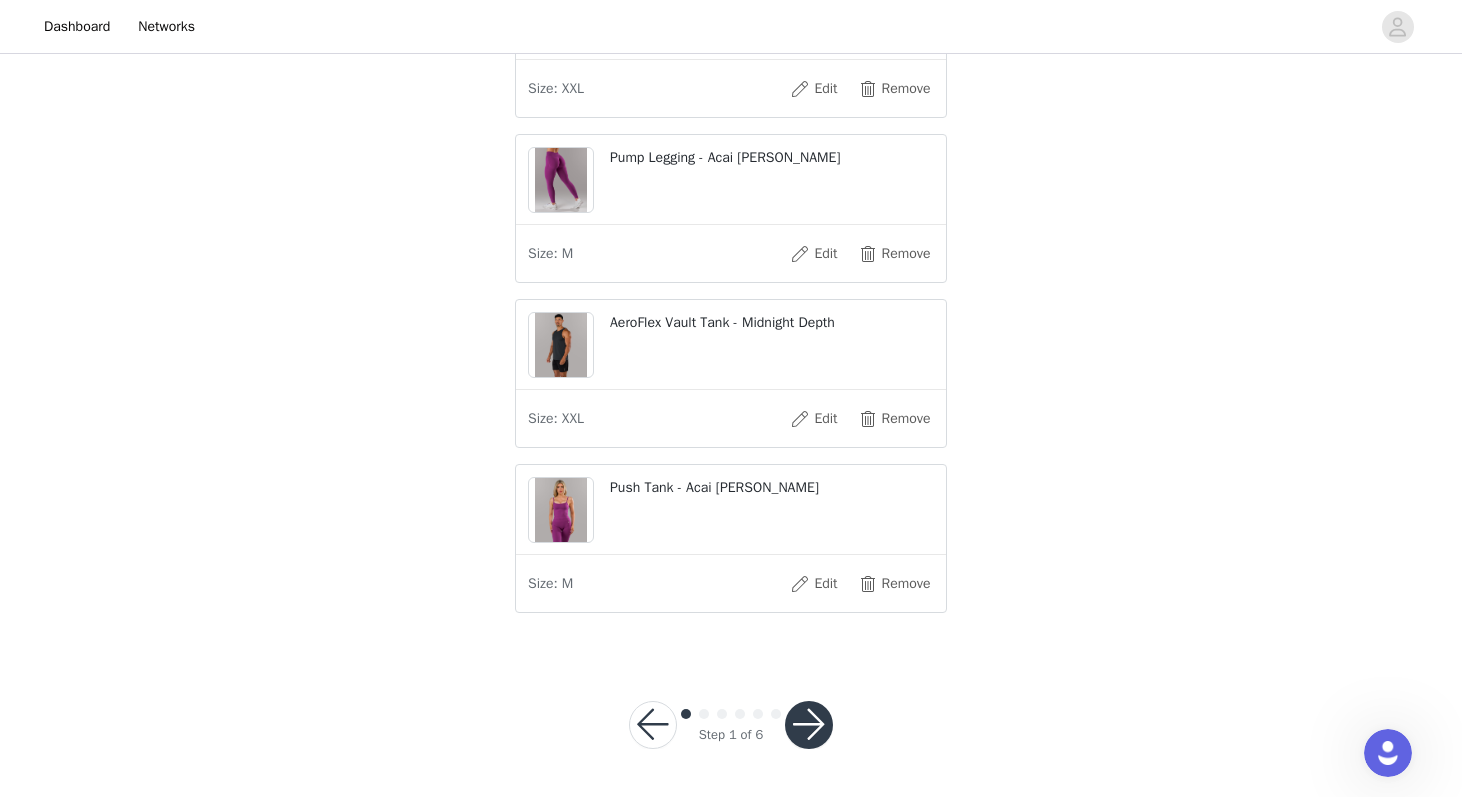 click at bounding box center [809, 725] 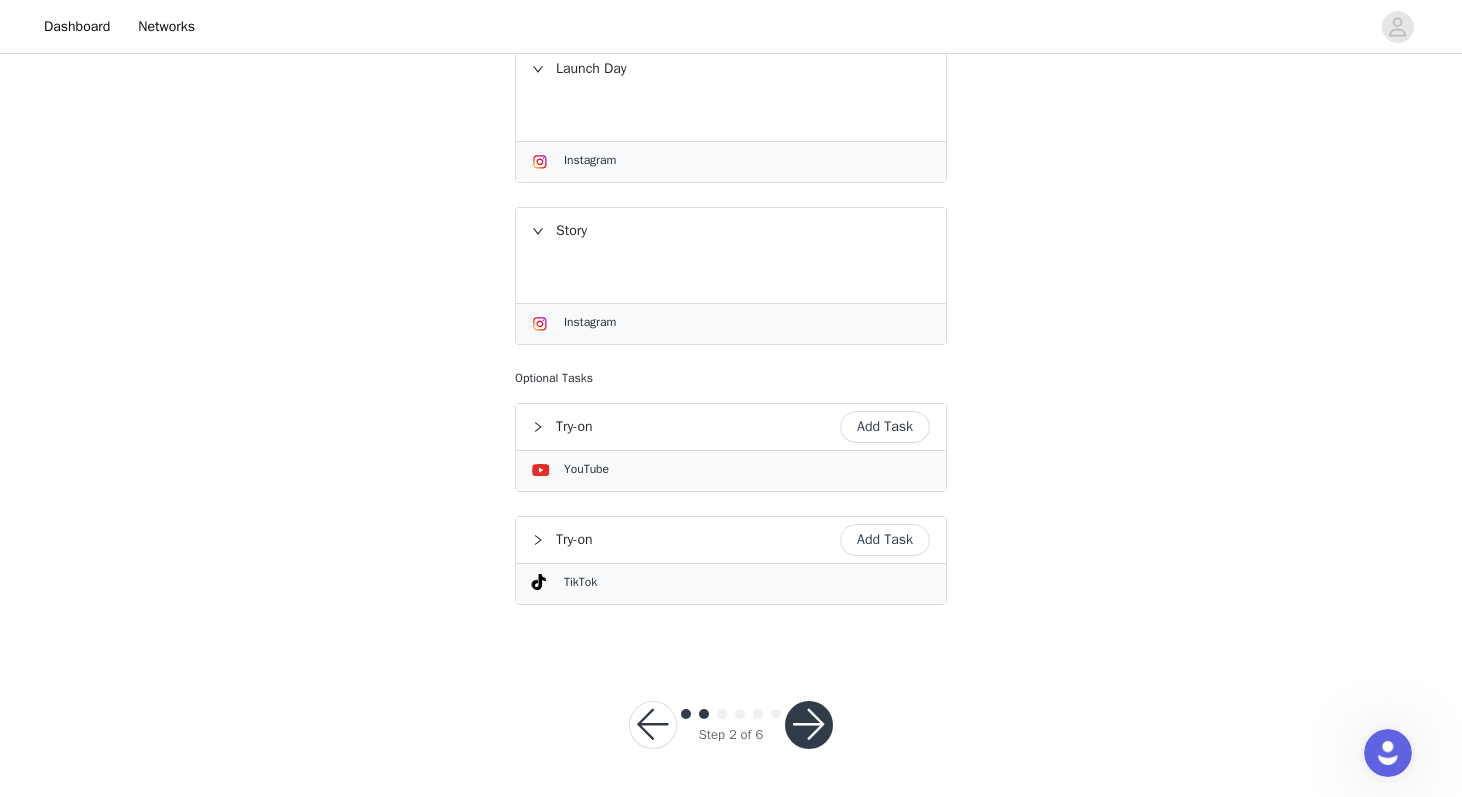 scroll, scrollTop: 454, scrollLeft: 0, axis: vertical 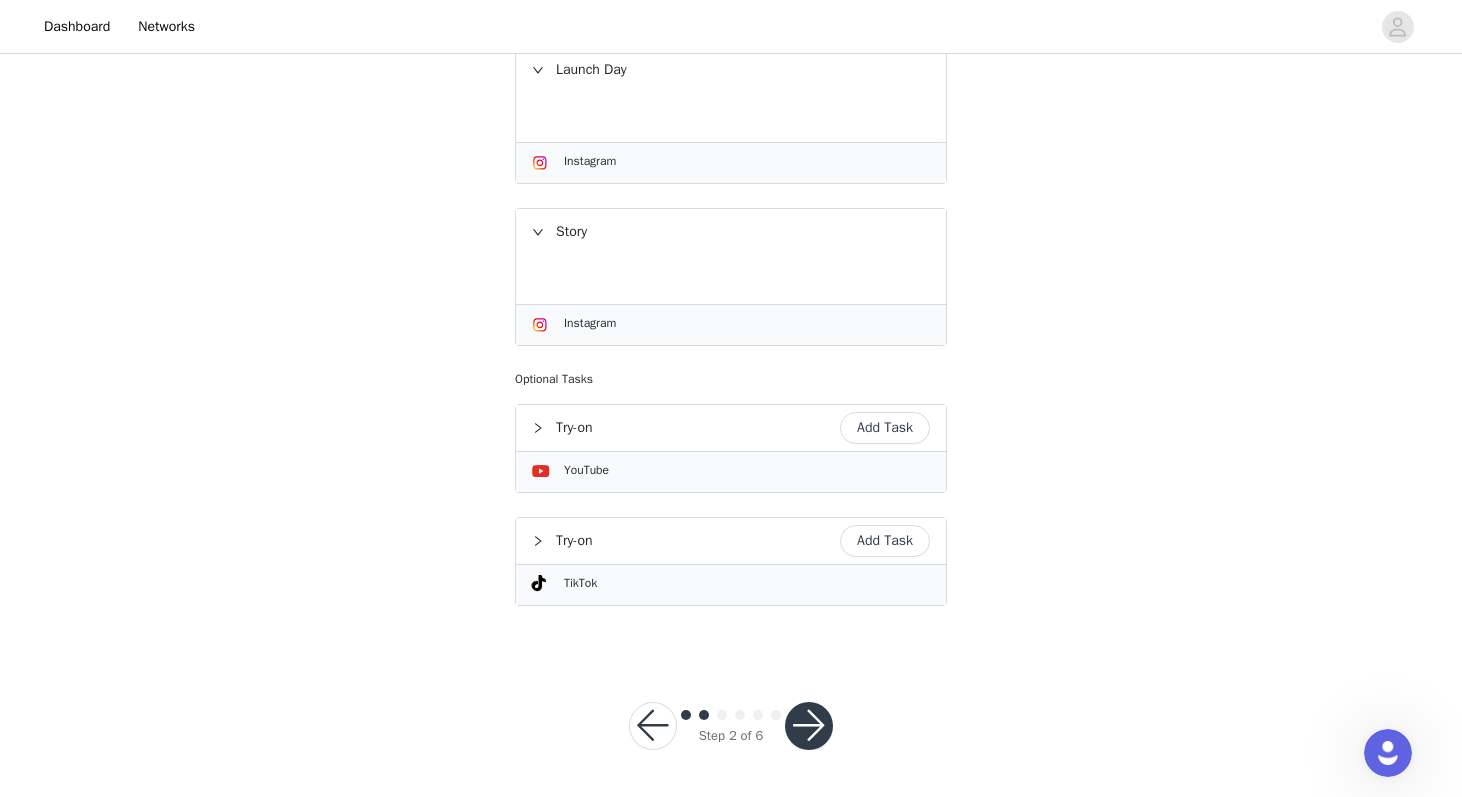 click on "Add Task" at bounding box center [885, 428] 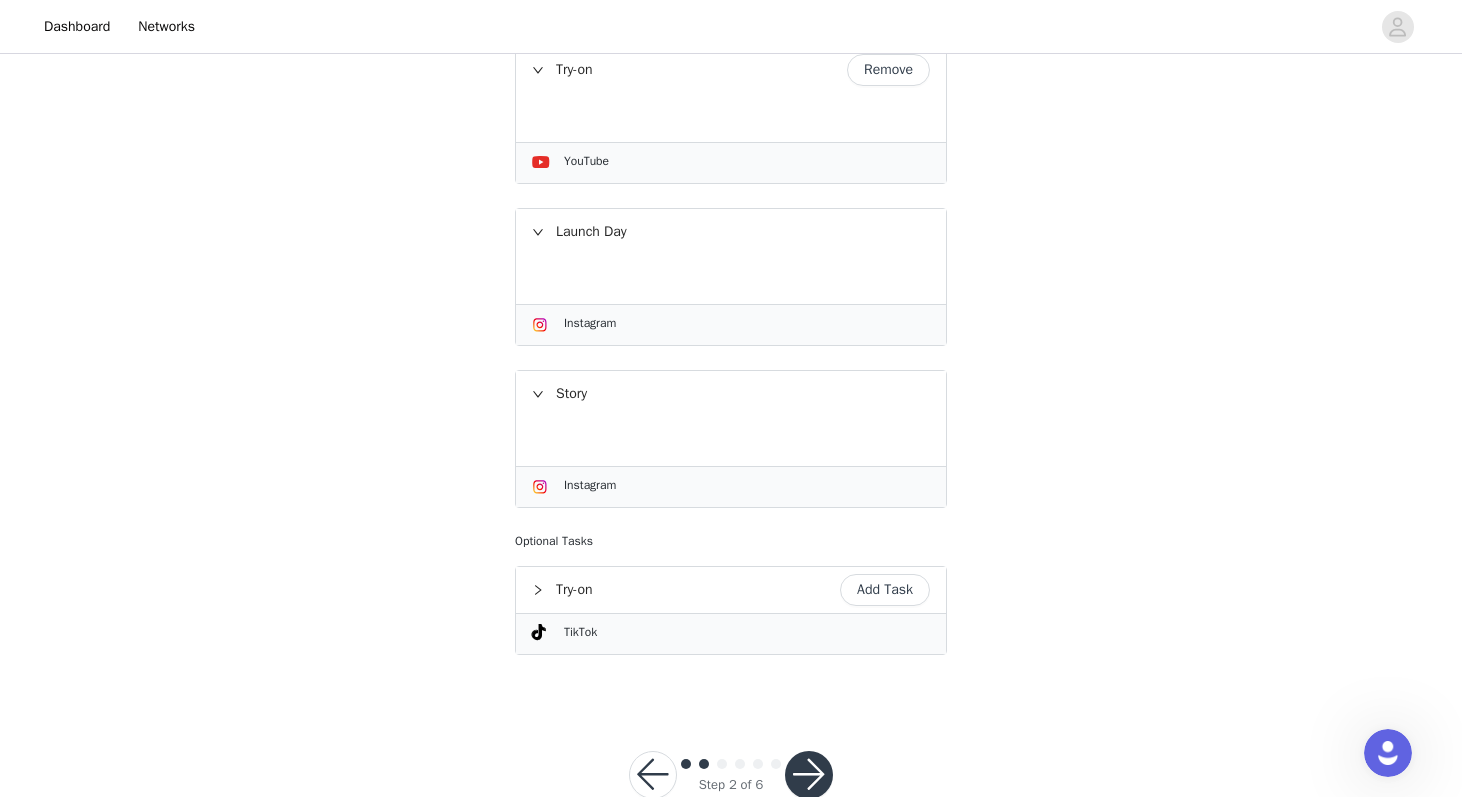 scroll, scrollTop: 429, scrollLeft: 0, axis: vertical 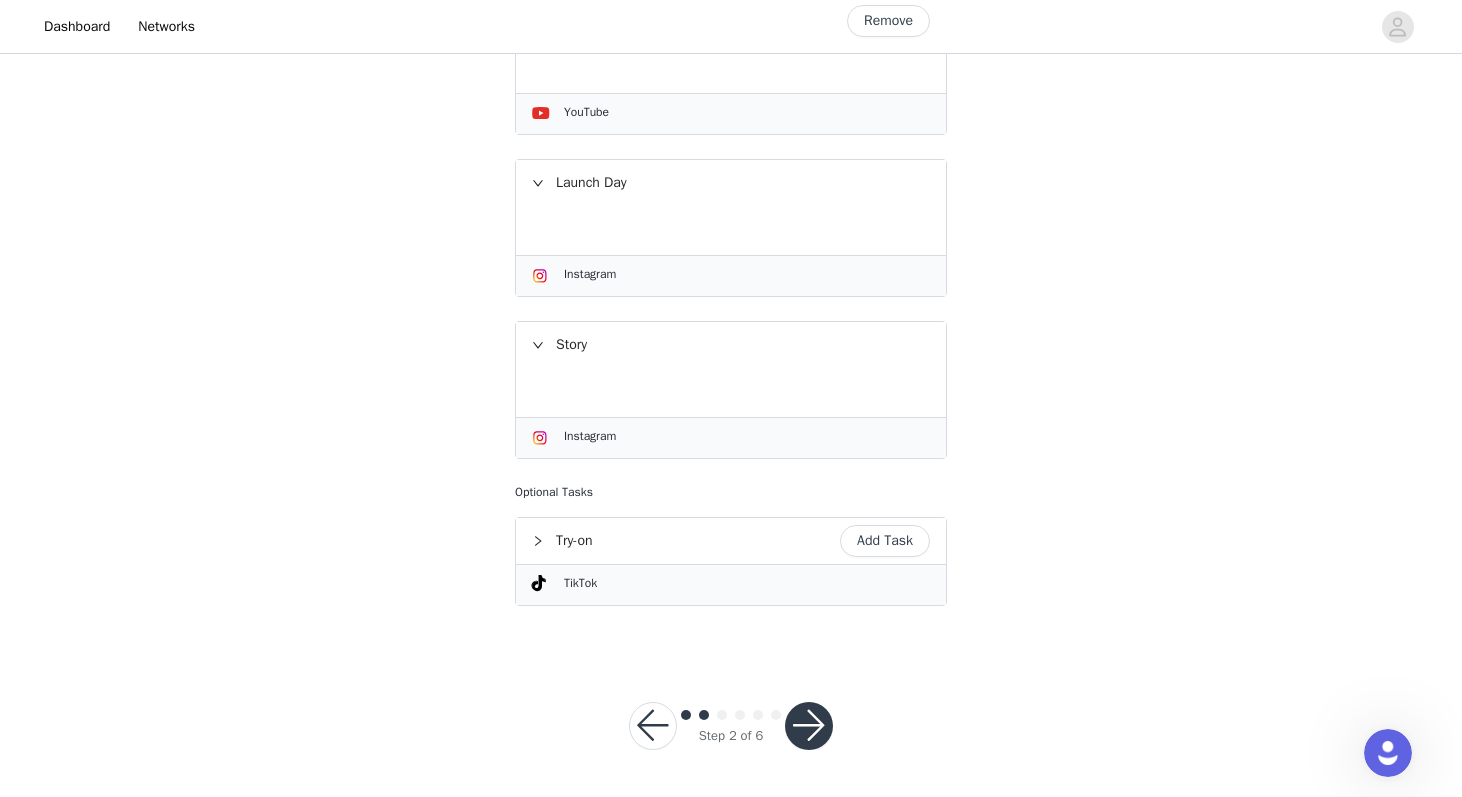 click at bounding box center [809, 726] 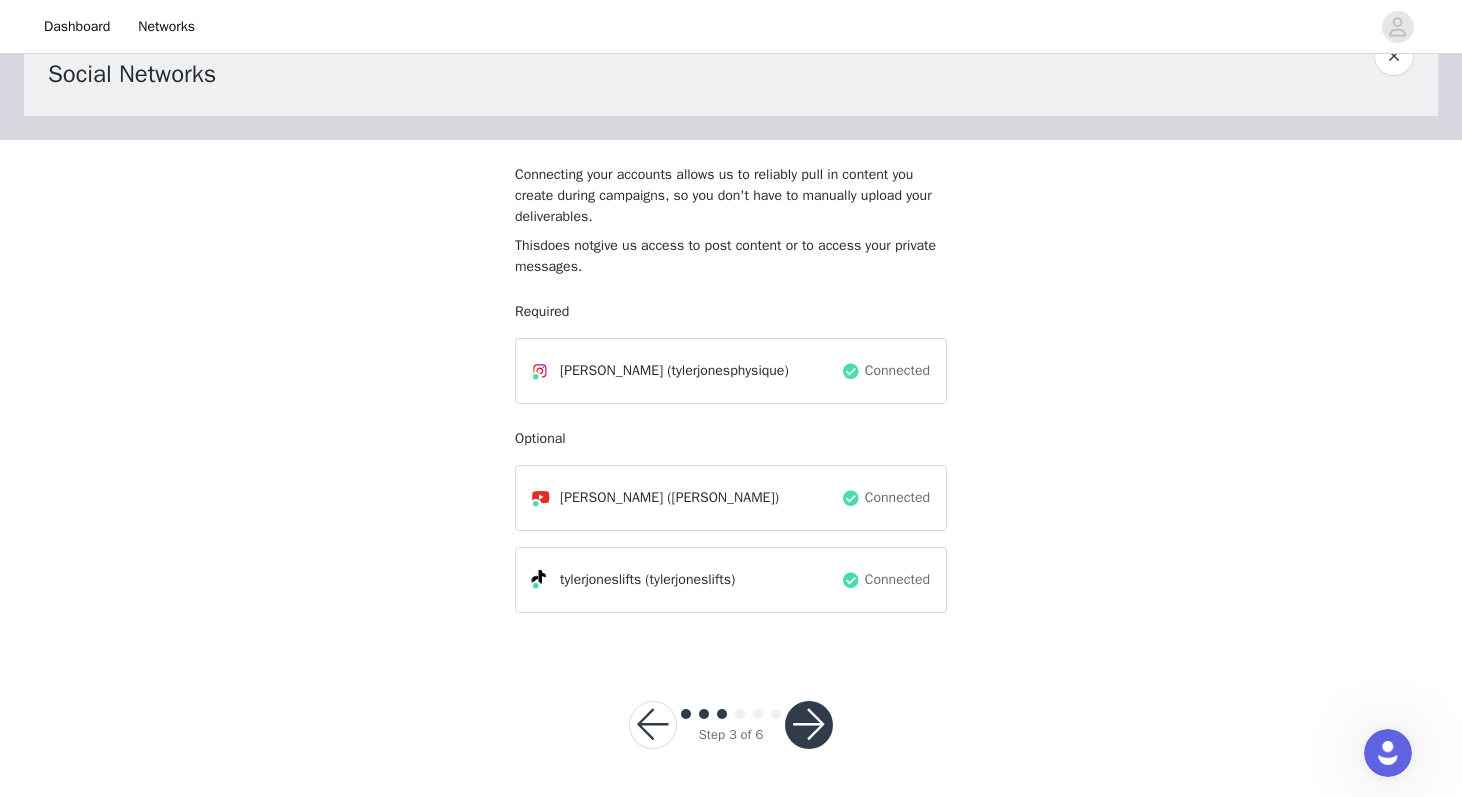 scroll, scrollTop: 69, scrollLeft: 0, axis: vertical 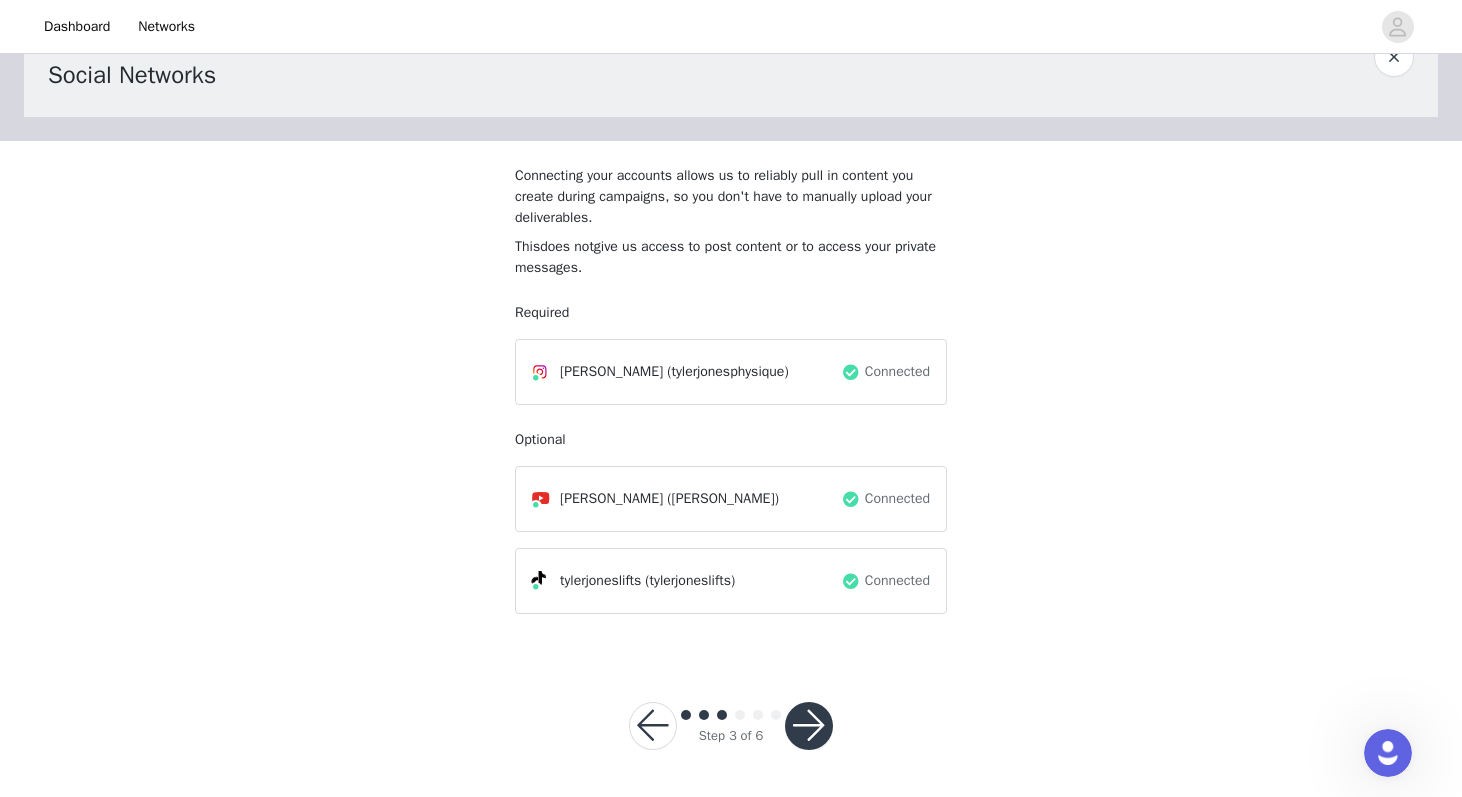 click at bounding box center [809, 726] 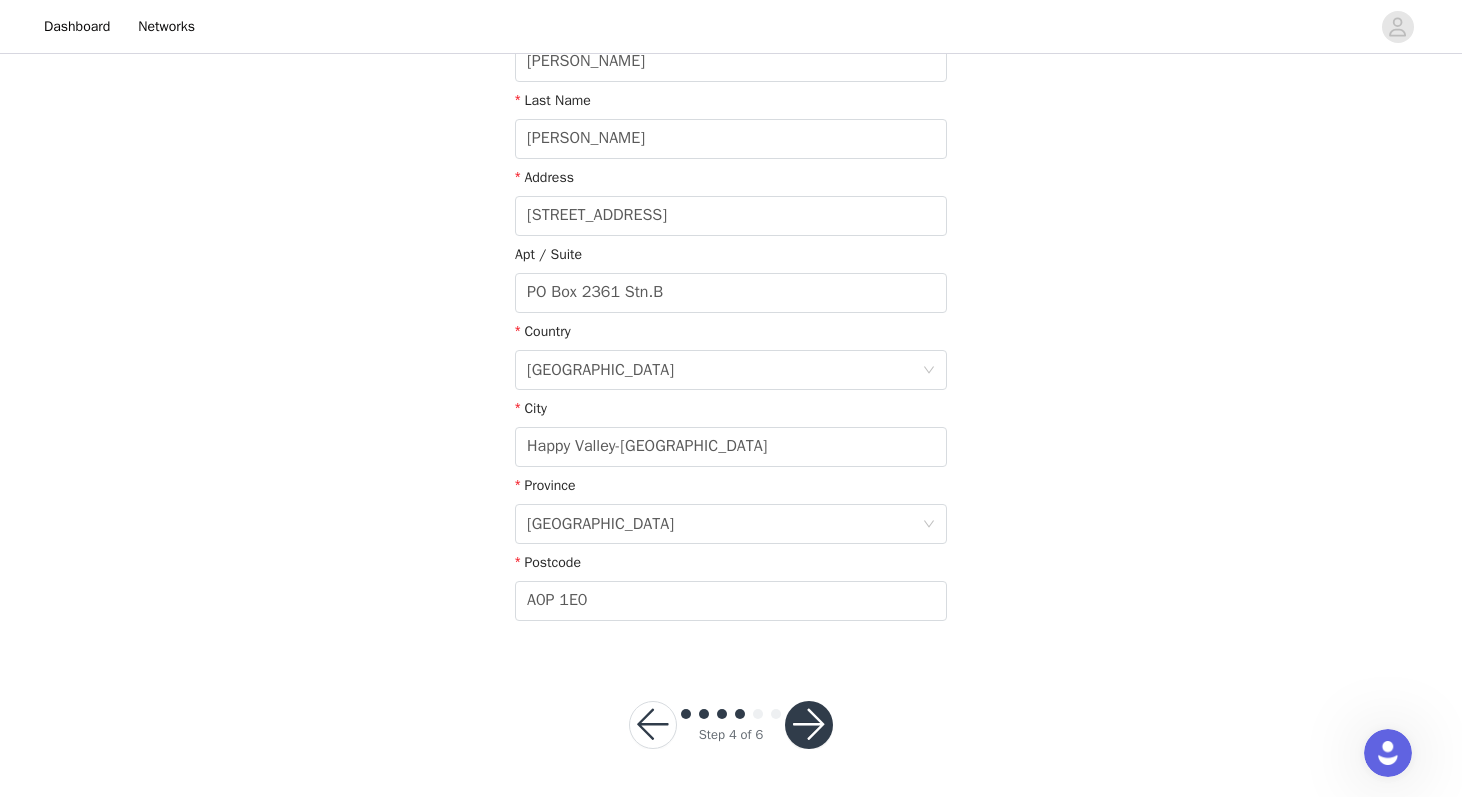 scroll, scrollTop: 437, scrollLeft: 0, axis: vertical 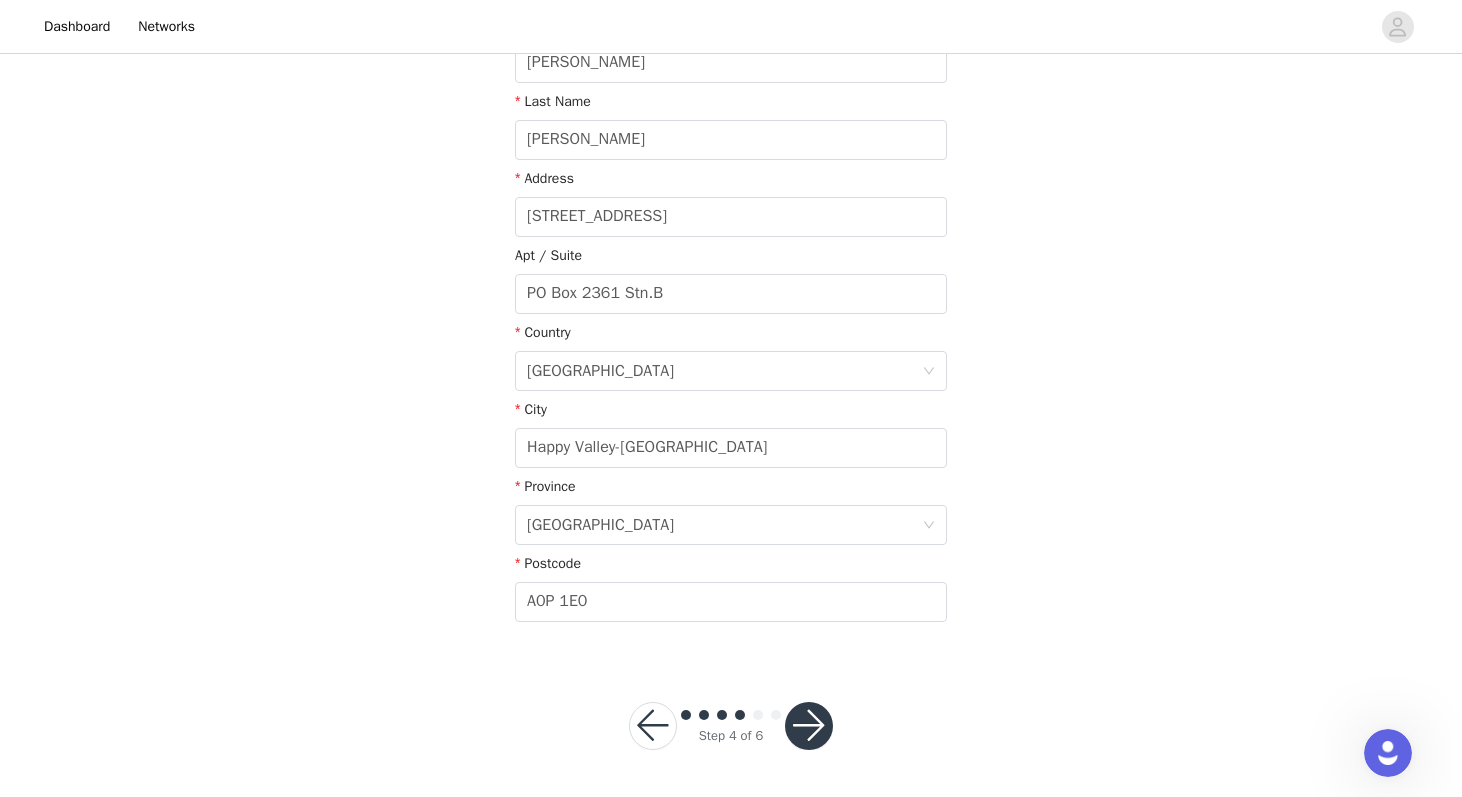 click at bounding box center [809, 726] 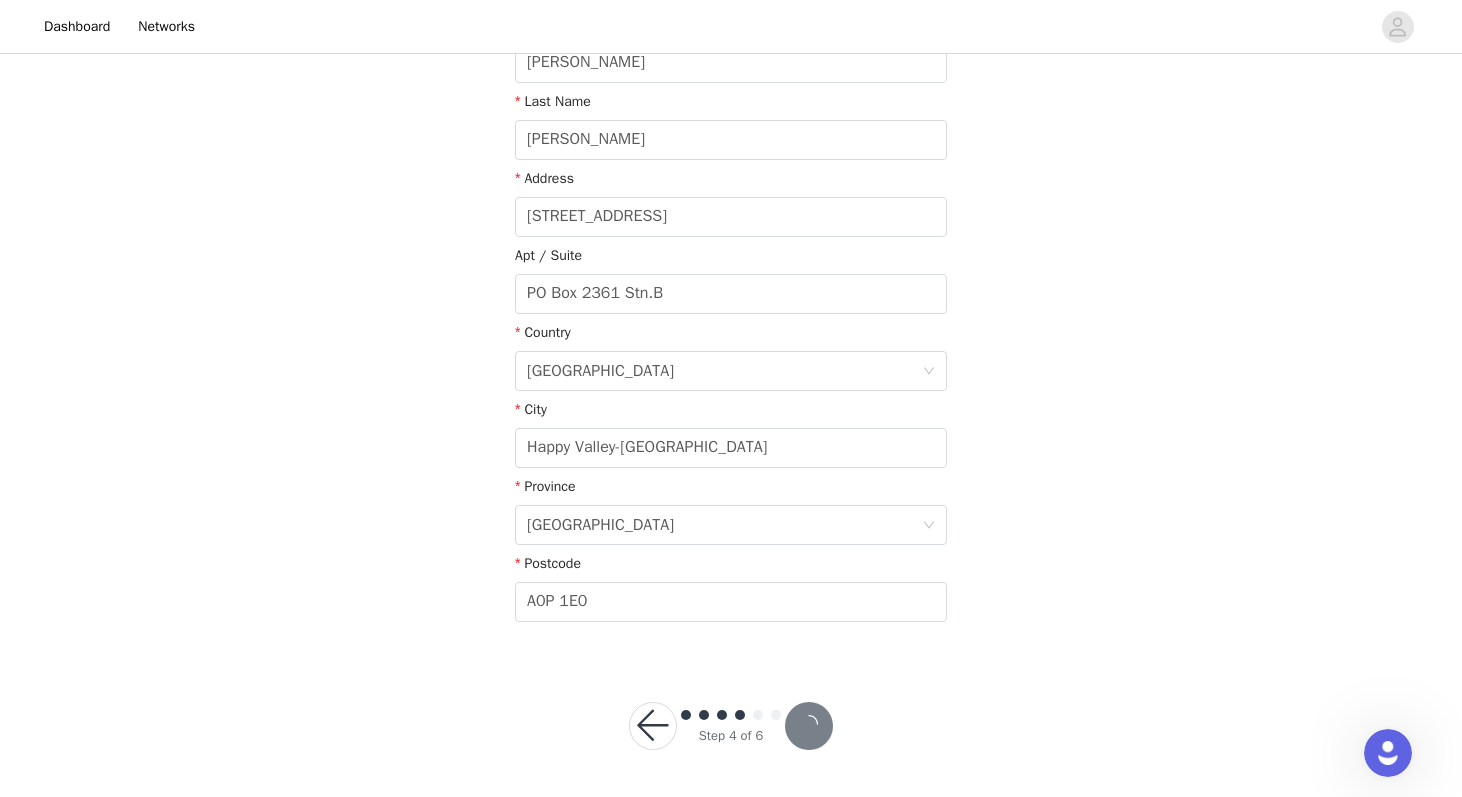 scroll, scrollTop: 363, scrollLeft: 0, axis: vertical 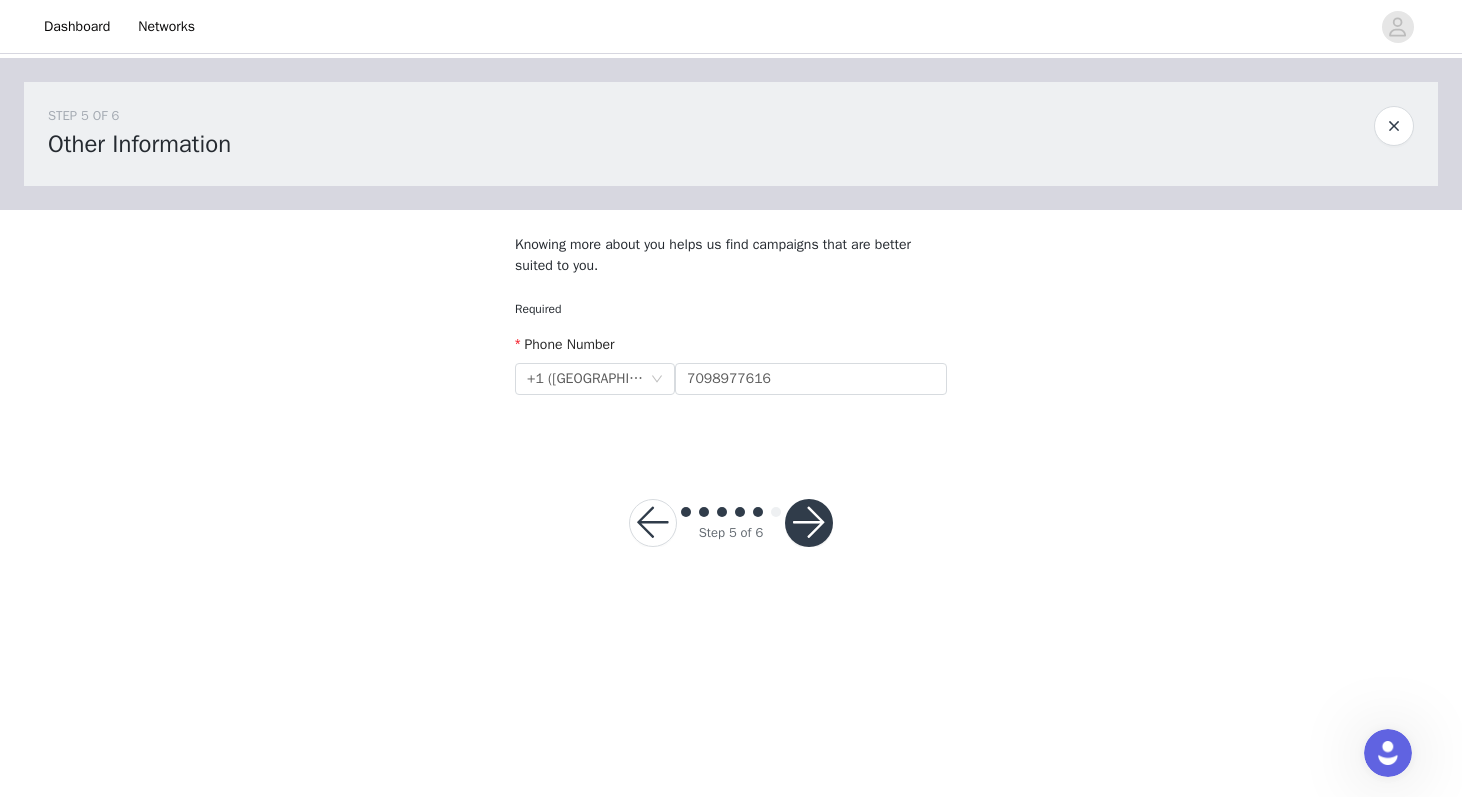 click at bounding box center (809, 523) 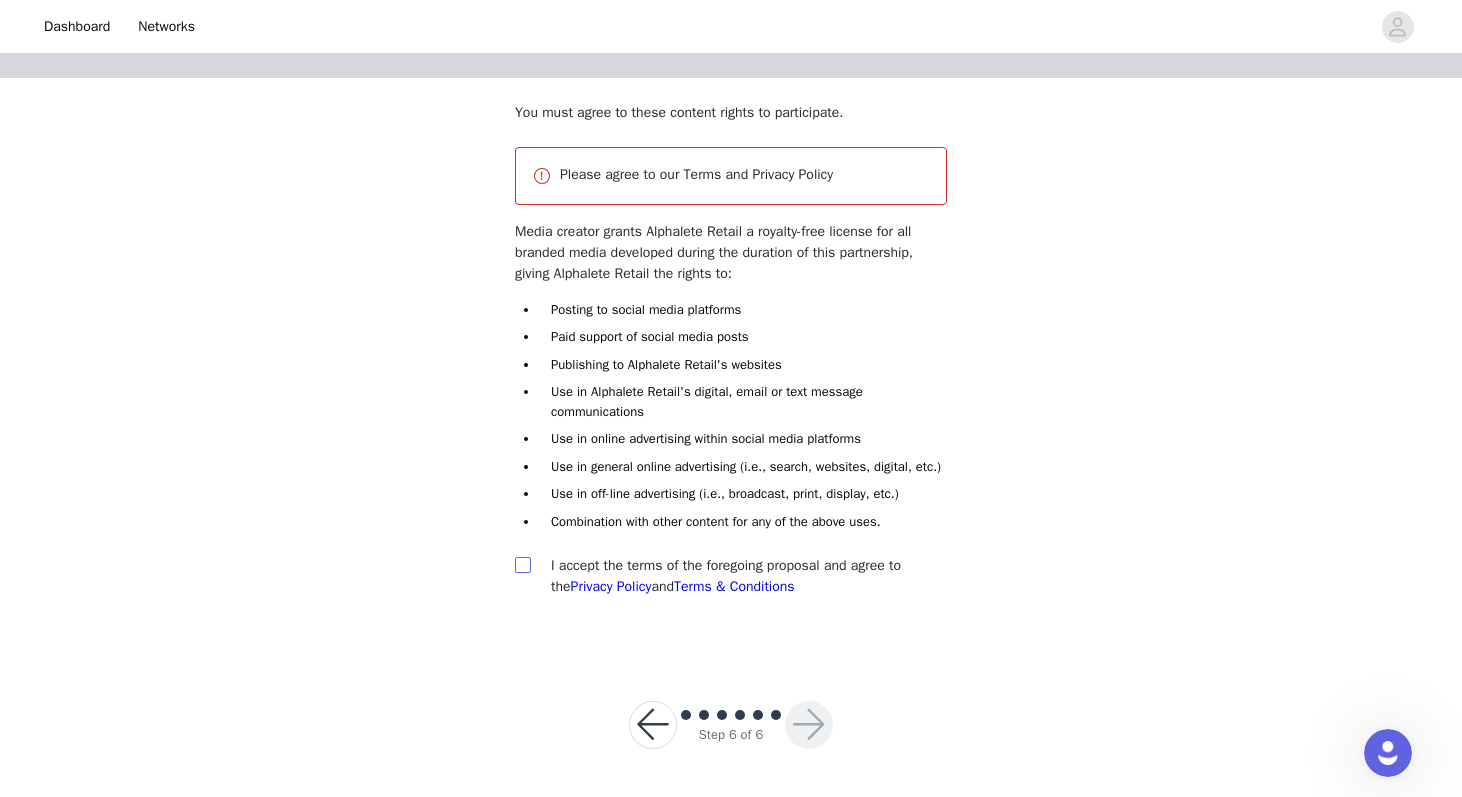 scroll, scrollTop: 150, scrollLeft: 0, axis: vertical 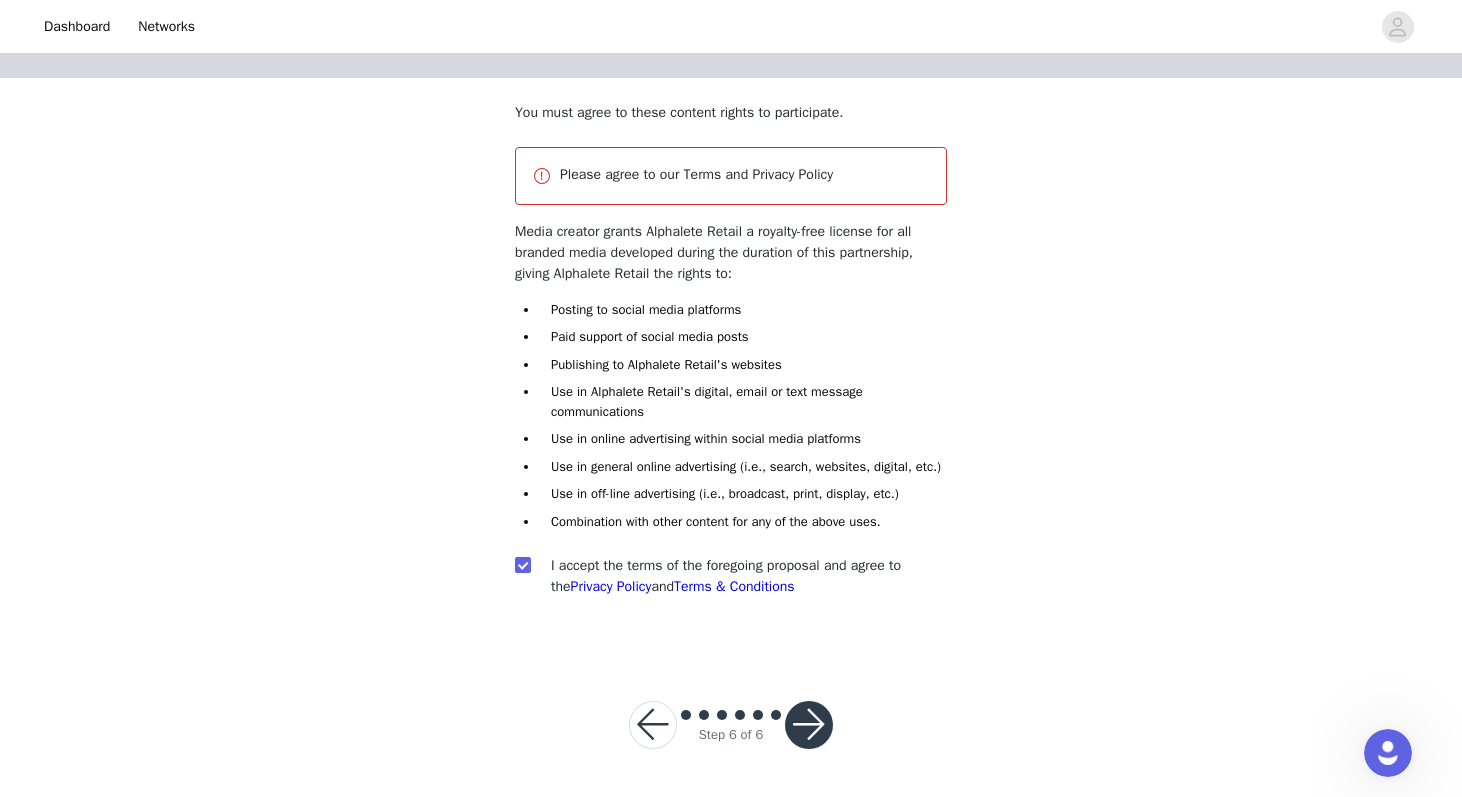 click at bounding box center [809, 725] 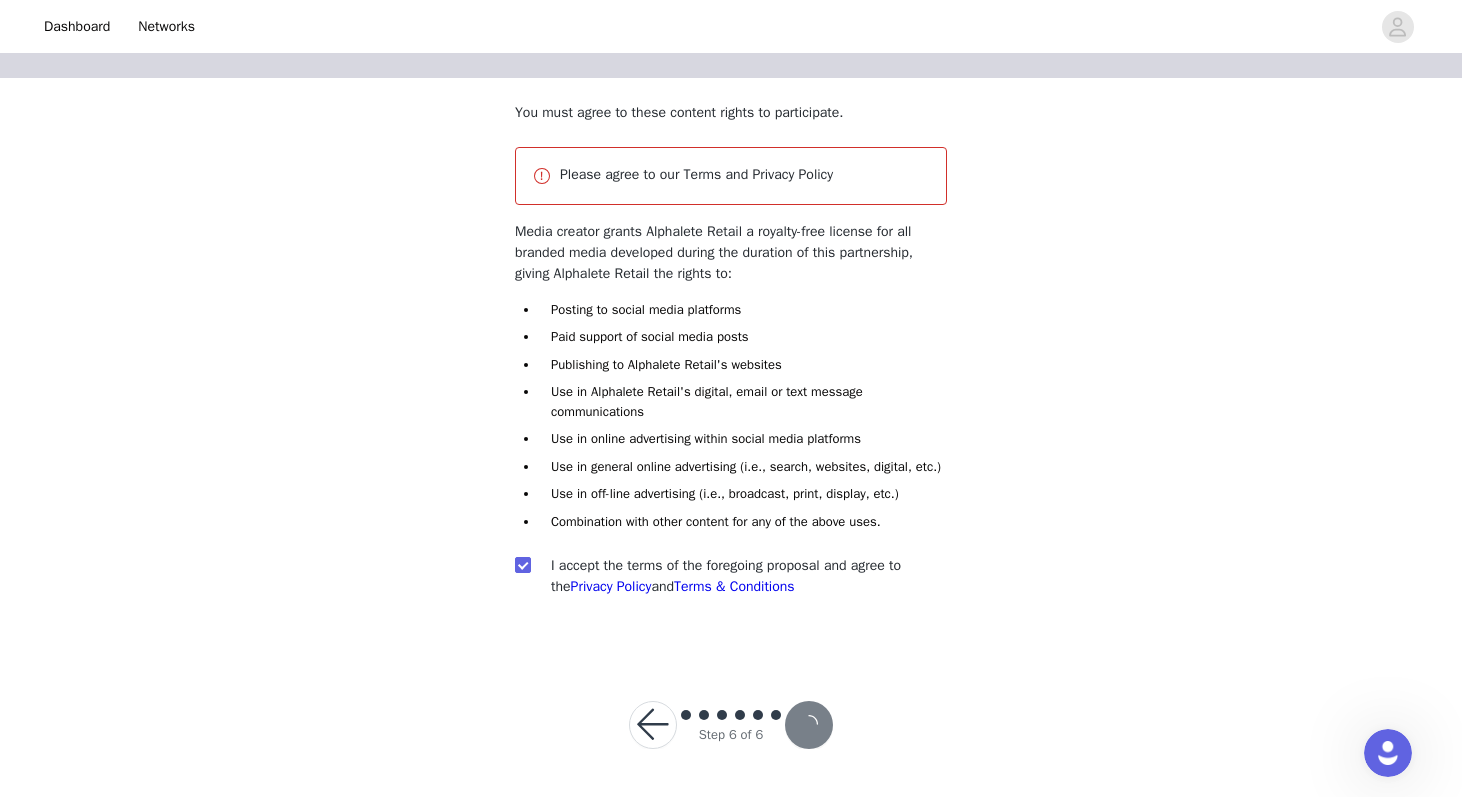 scroll, scrollTop: 76, scrollLeft: 0, axis: vertical 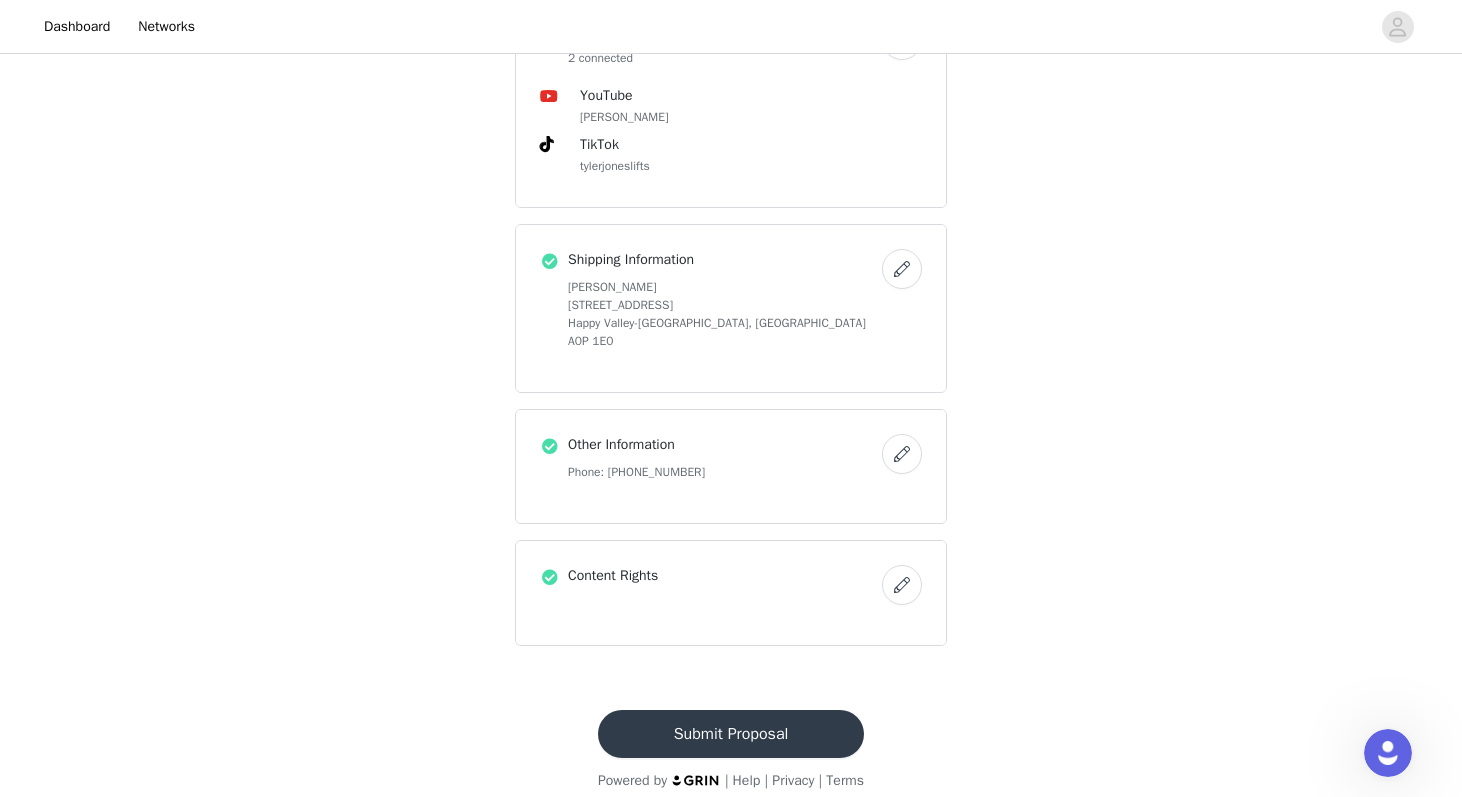 click on "Submit Proposal" at bounding box center (731, 734) 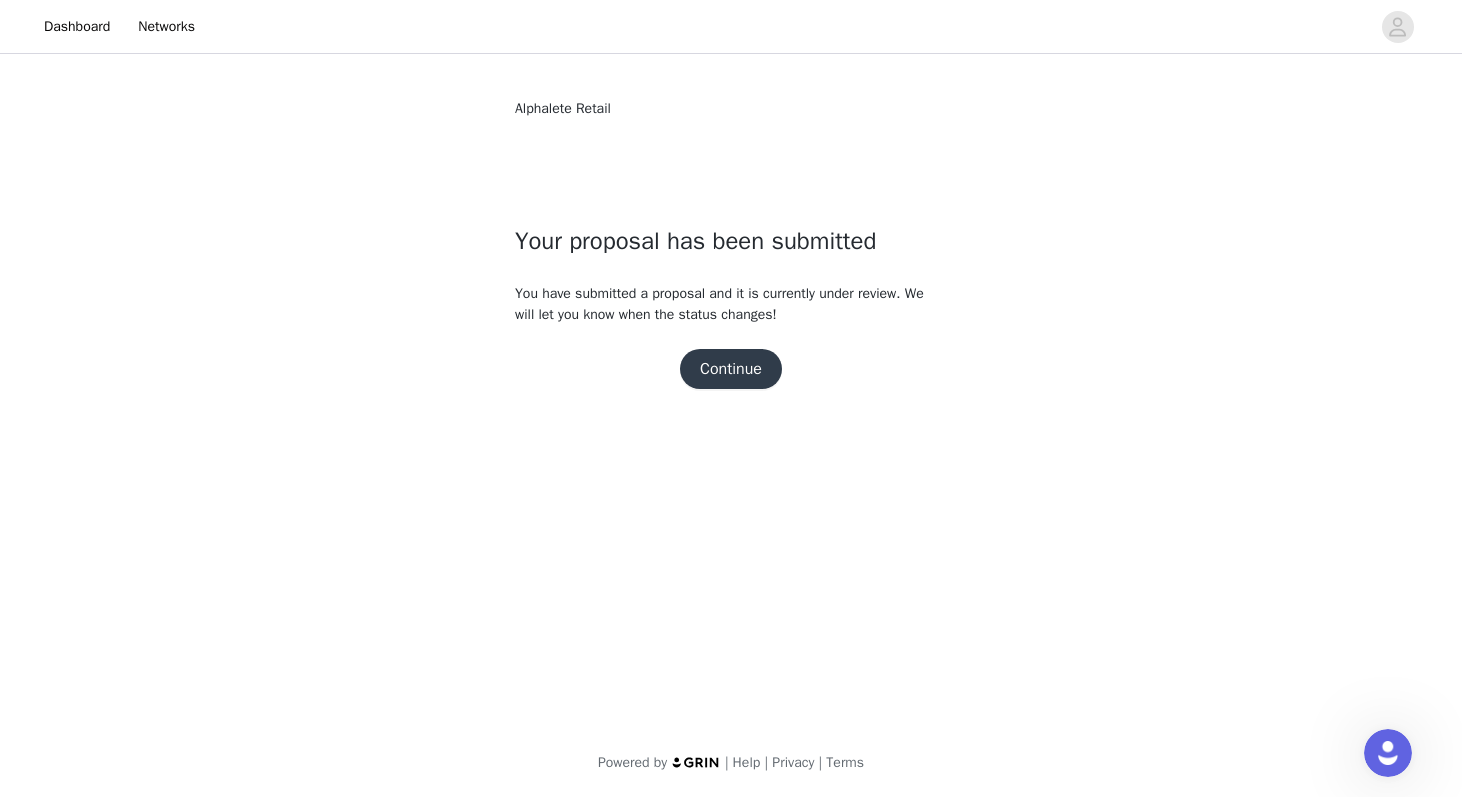 scroll, scrollTop: 0, scrollLeft: 0, axis: both 